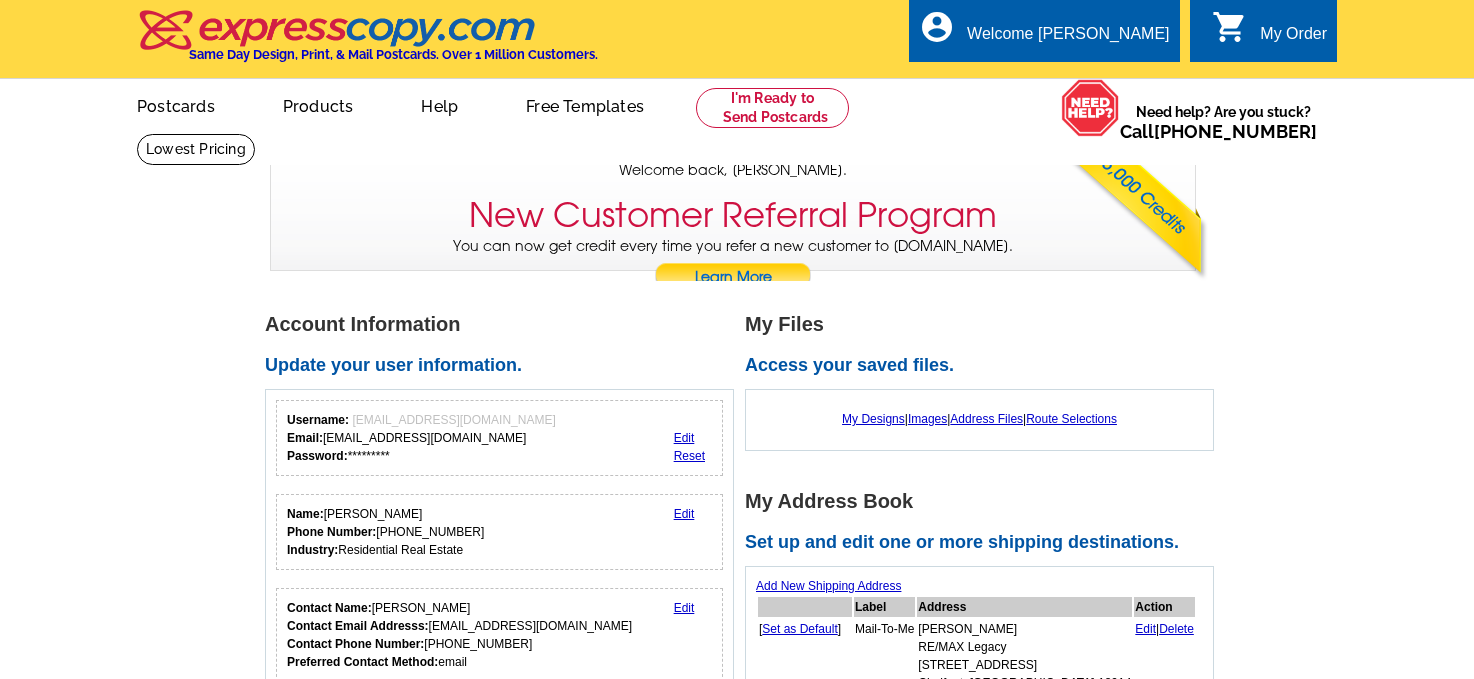 scroll, scrollTop: 0, scrollLeft: 0, axis: both 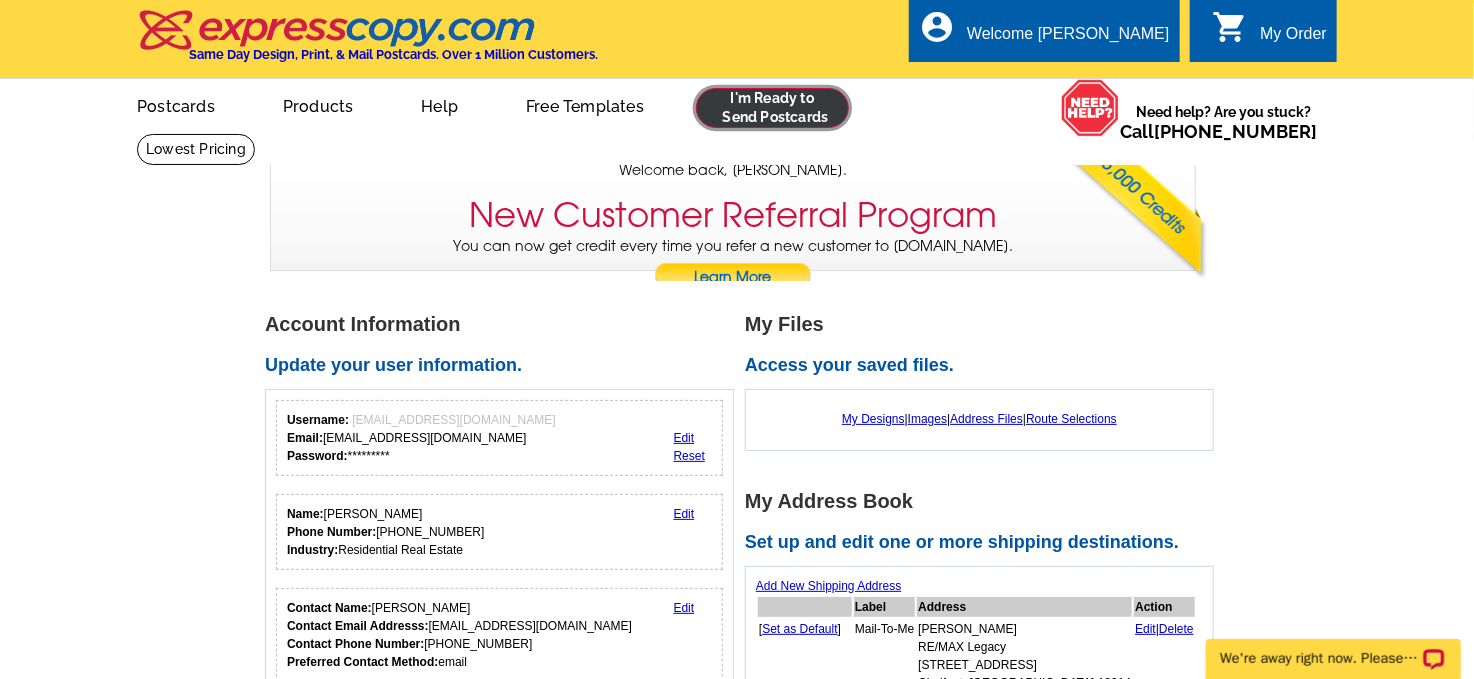 click at bounding box center [772, 108] 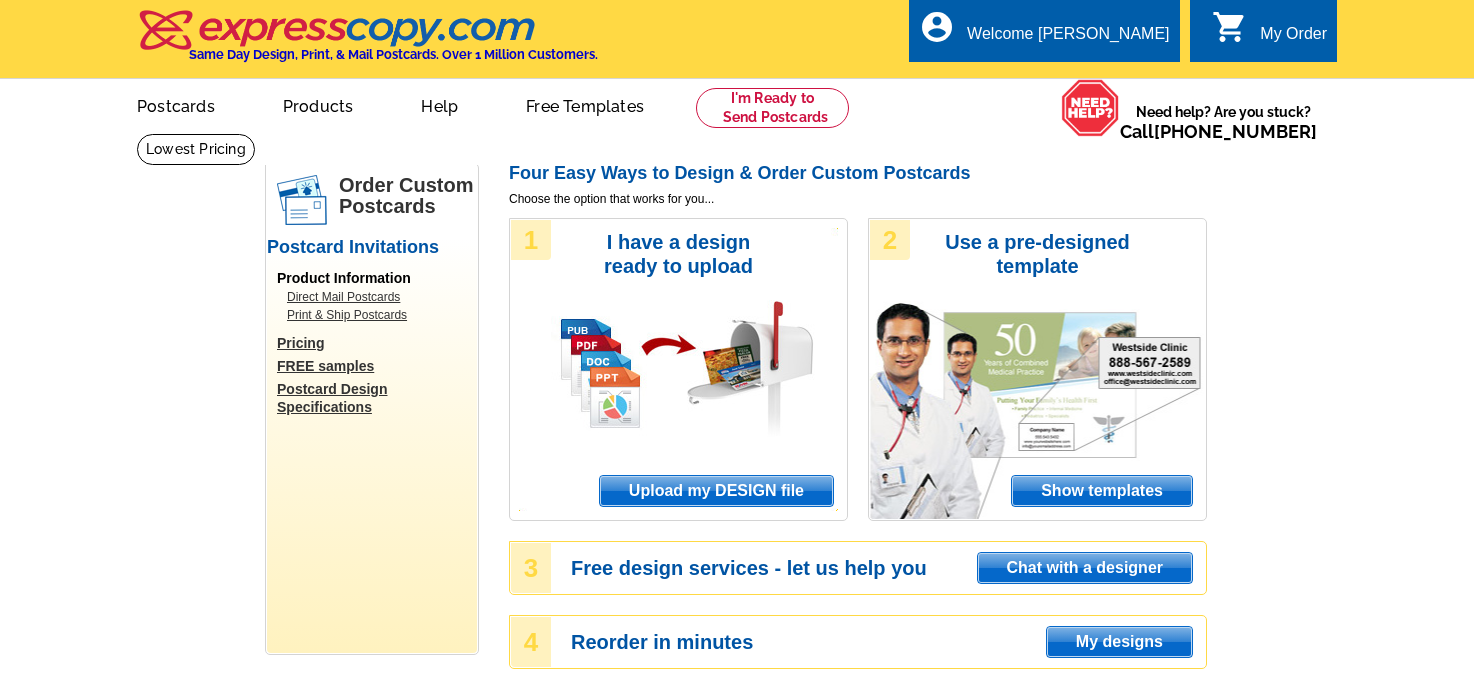 scroll, scrollTop: 0, scrollLeft: 0, axis: both 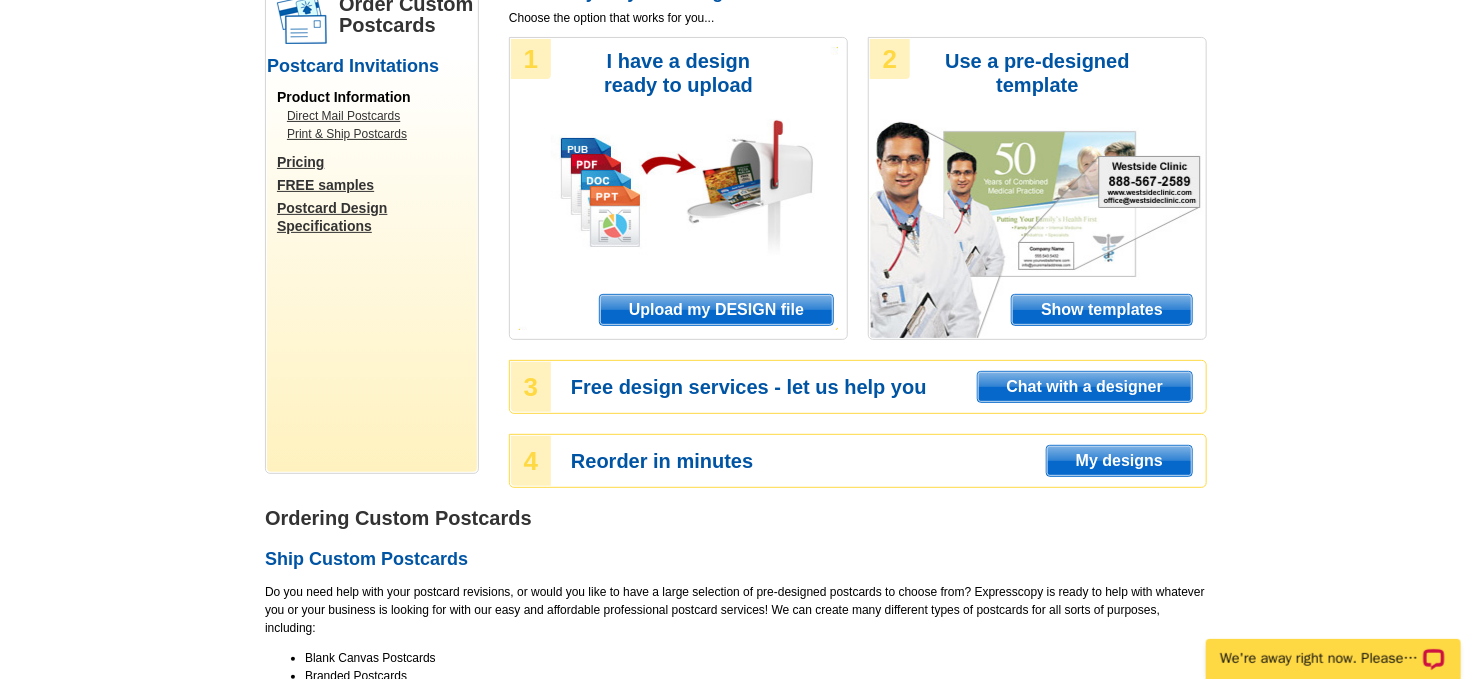 click on "My designs" at bounding box center (1119, 461) 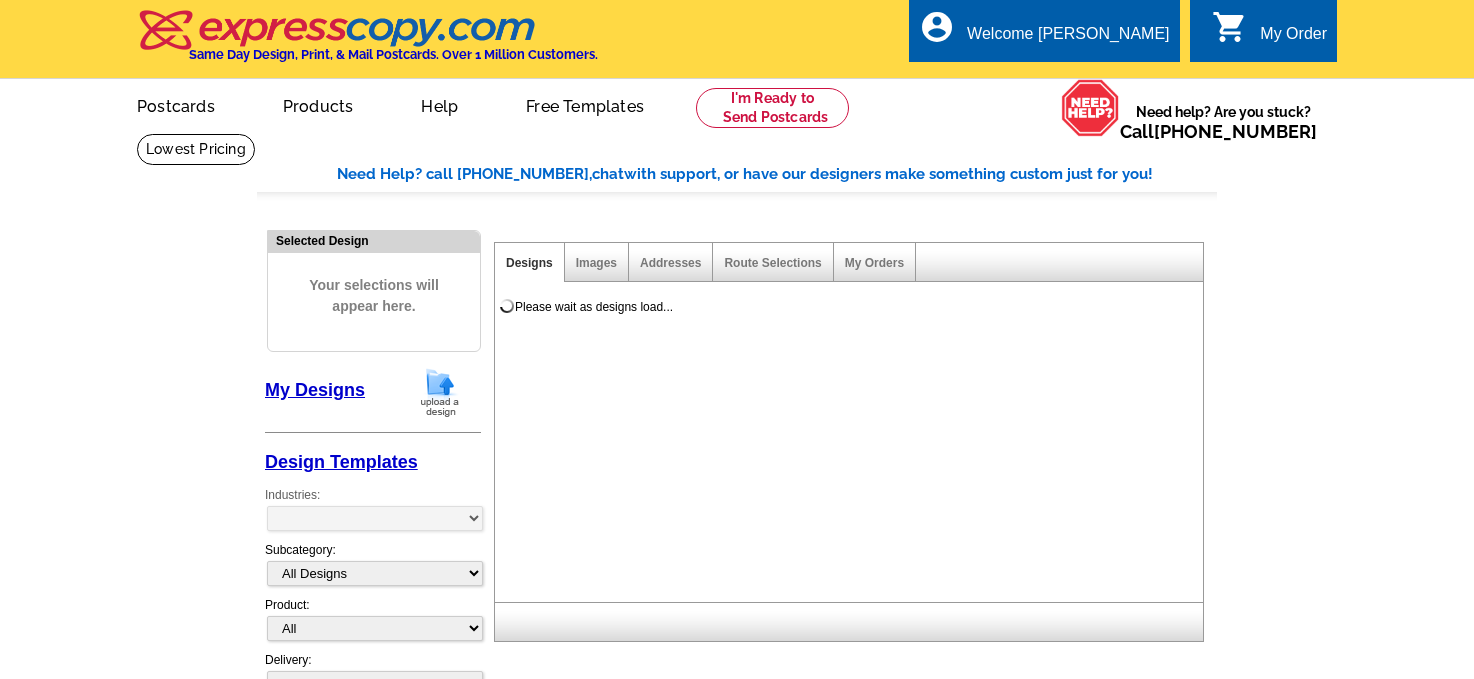 scroll, scrollTop: 0, scrollLeft: 0, axis: both 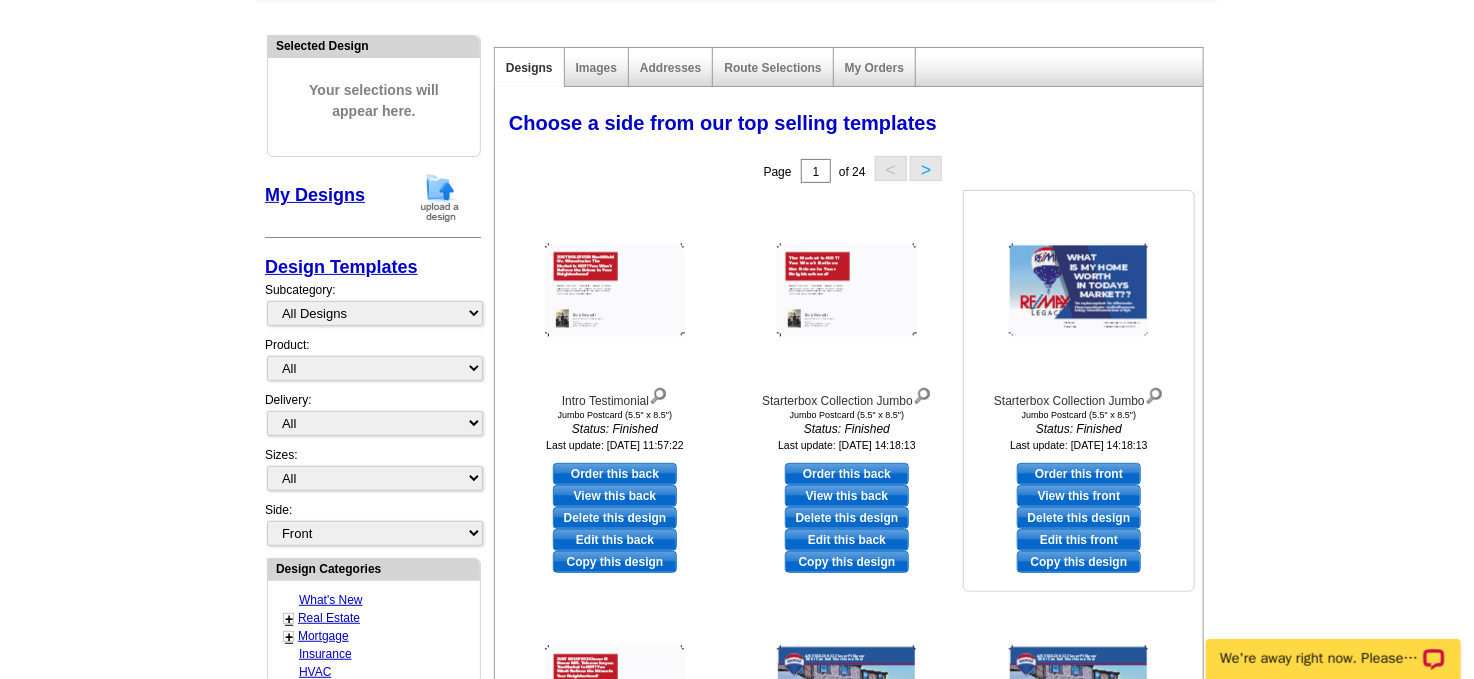 click on "Edit this front" at bounding box center [1079, 540] 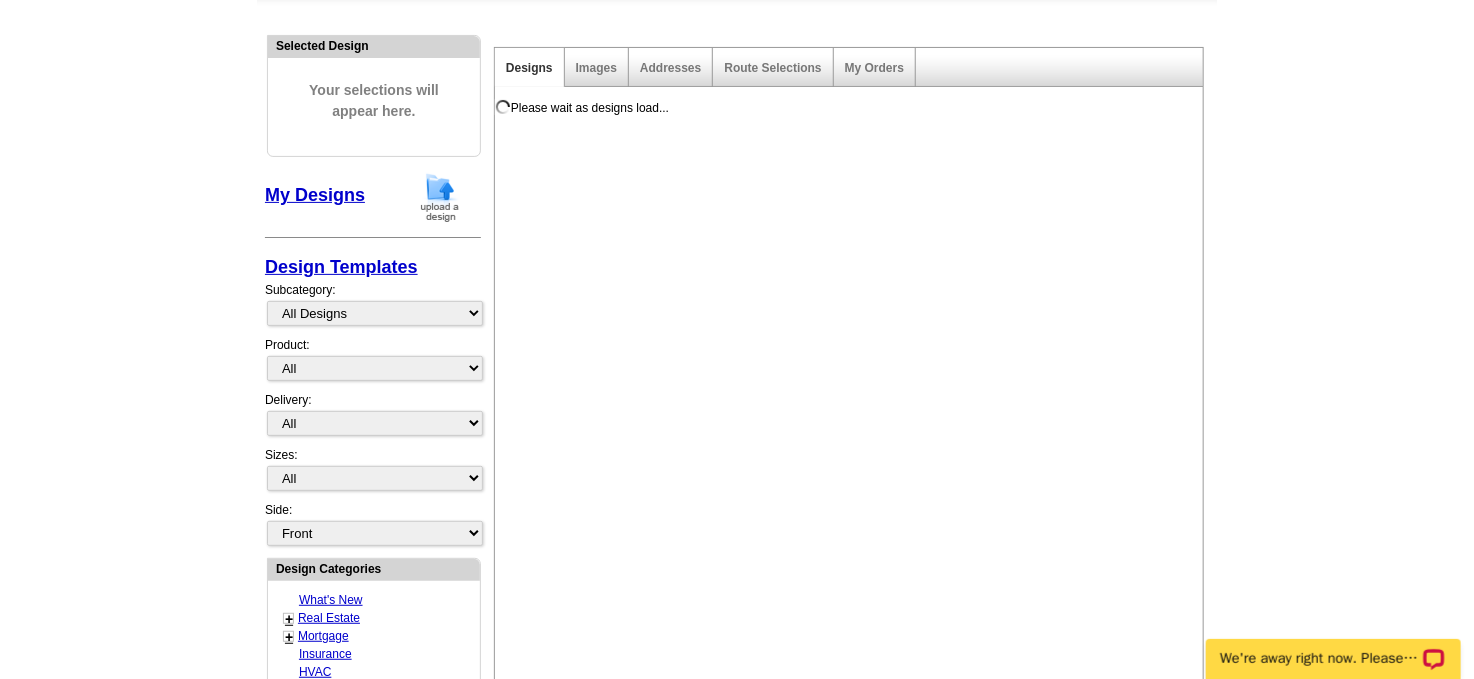select on "2" 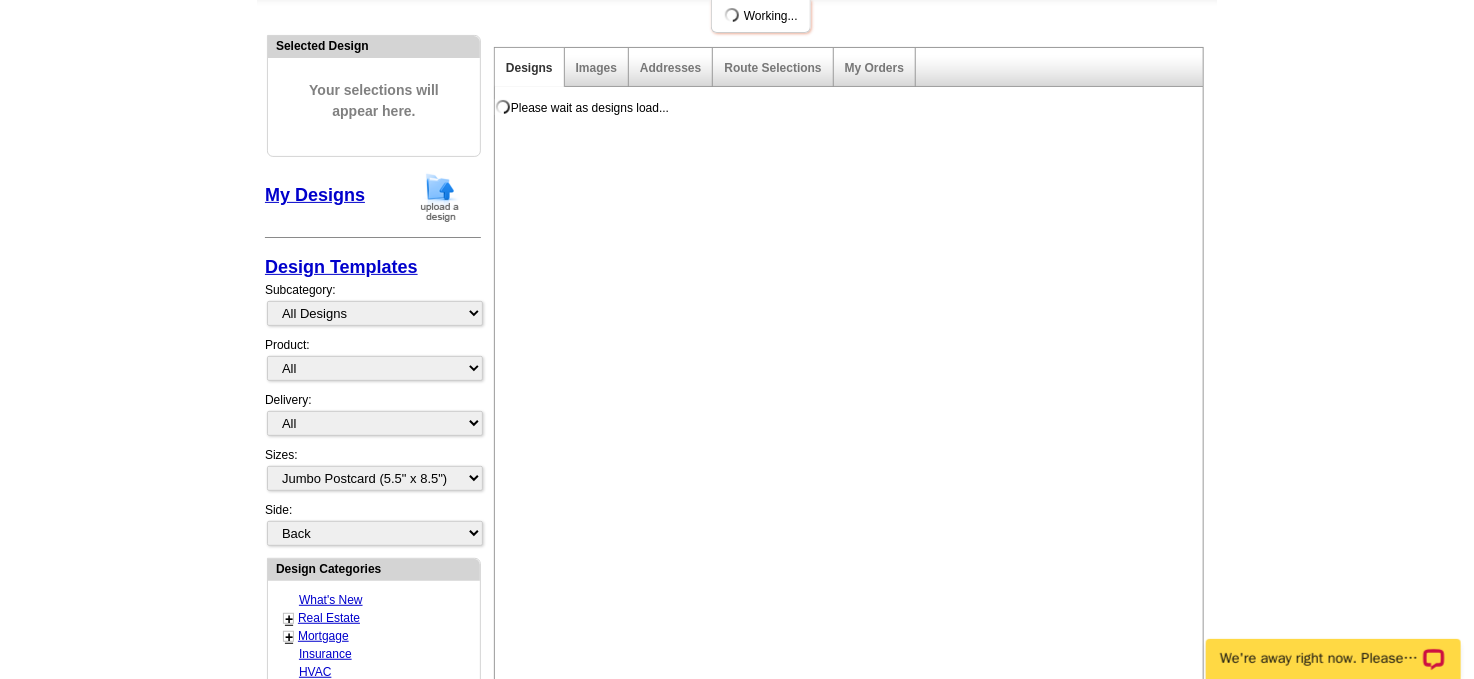 scroll, scrollTop: 0, scrollLeft: 0, axis: both 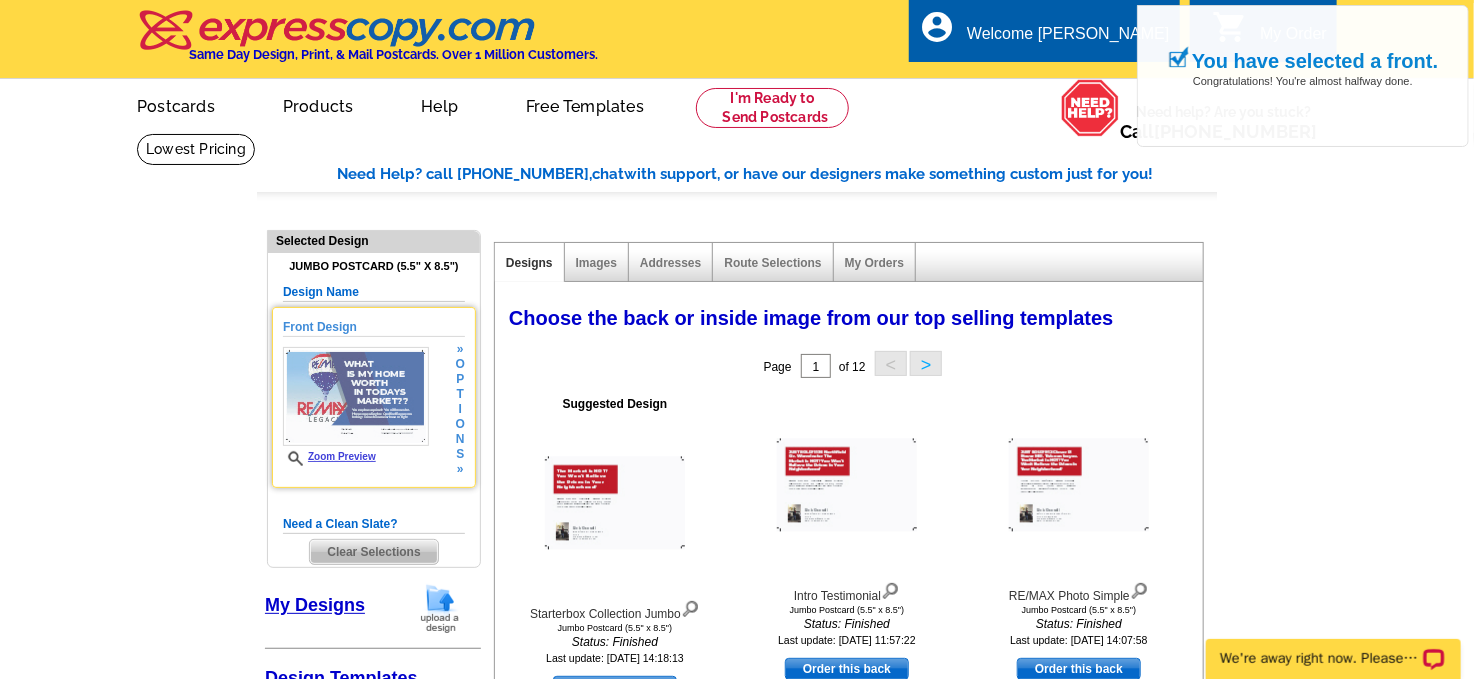click at bounding box center [356, 396] 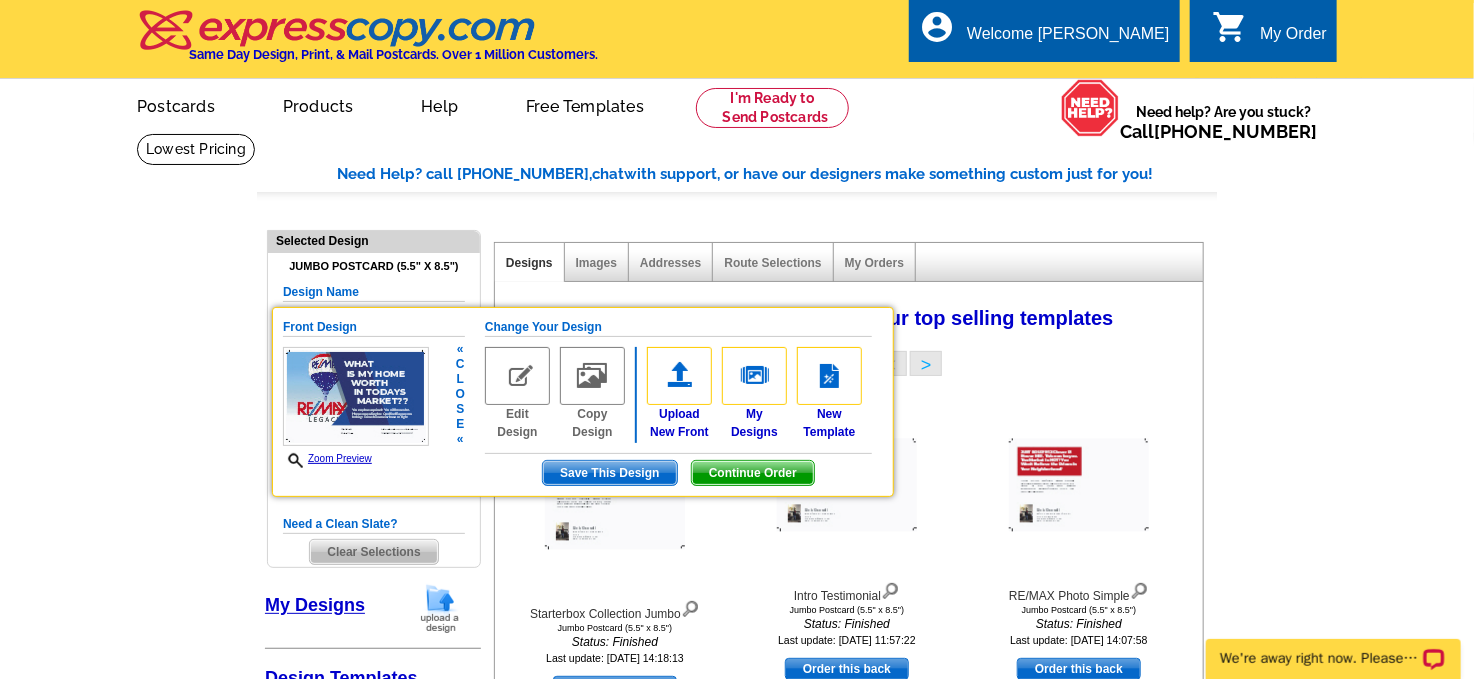 click at bounding box center [517, 376] 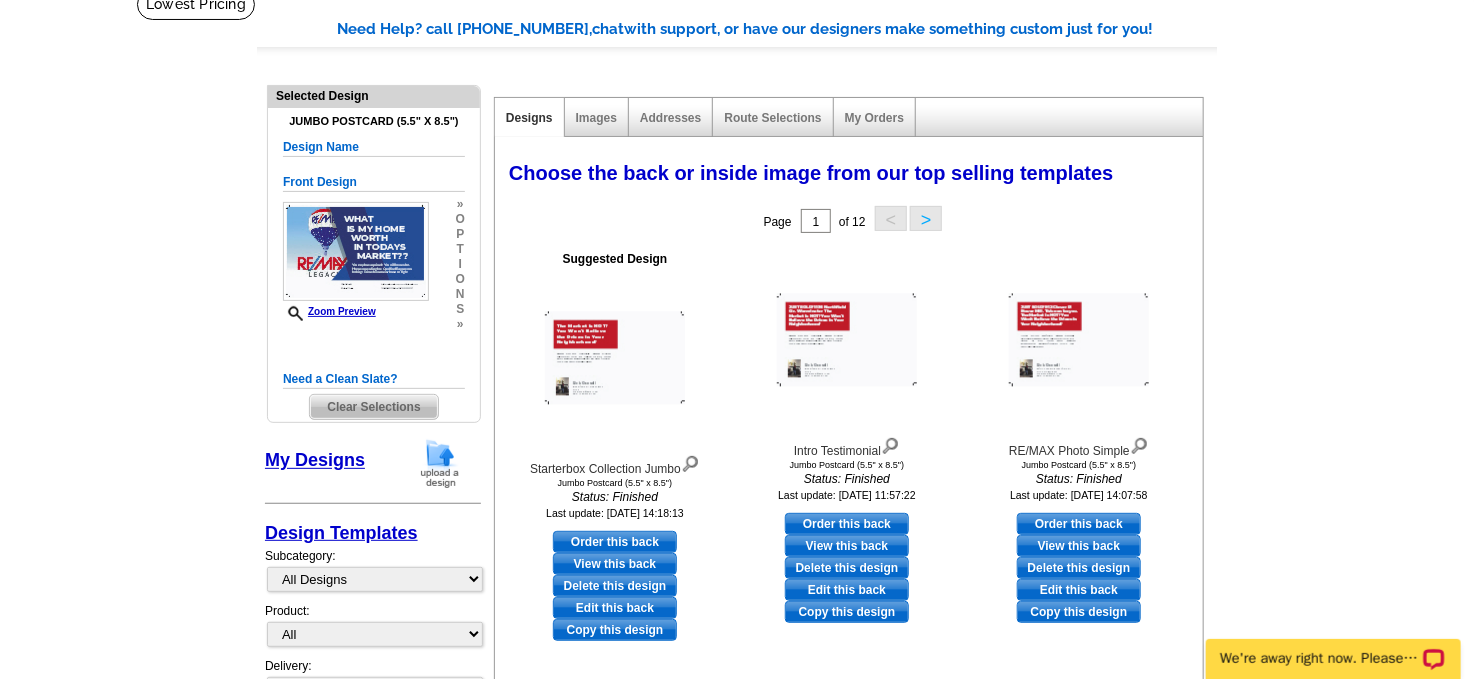 scroll, scrollTop: 155, scrollLeft: 0, axis: vertical 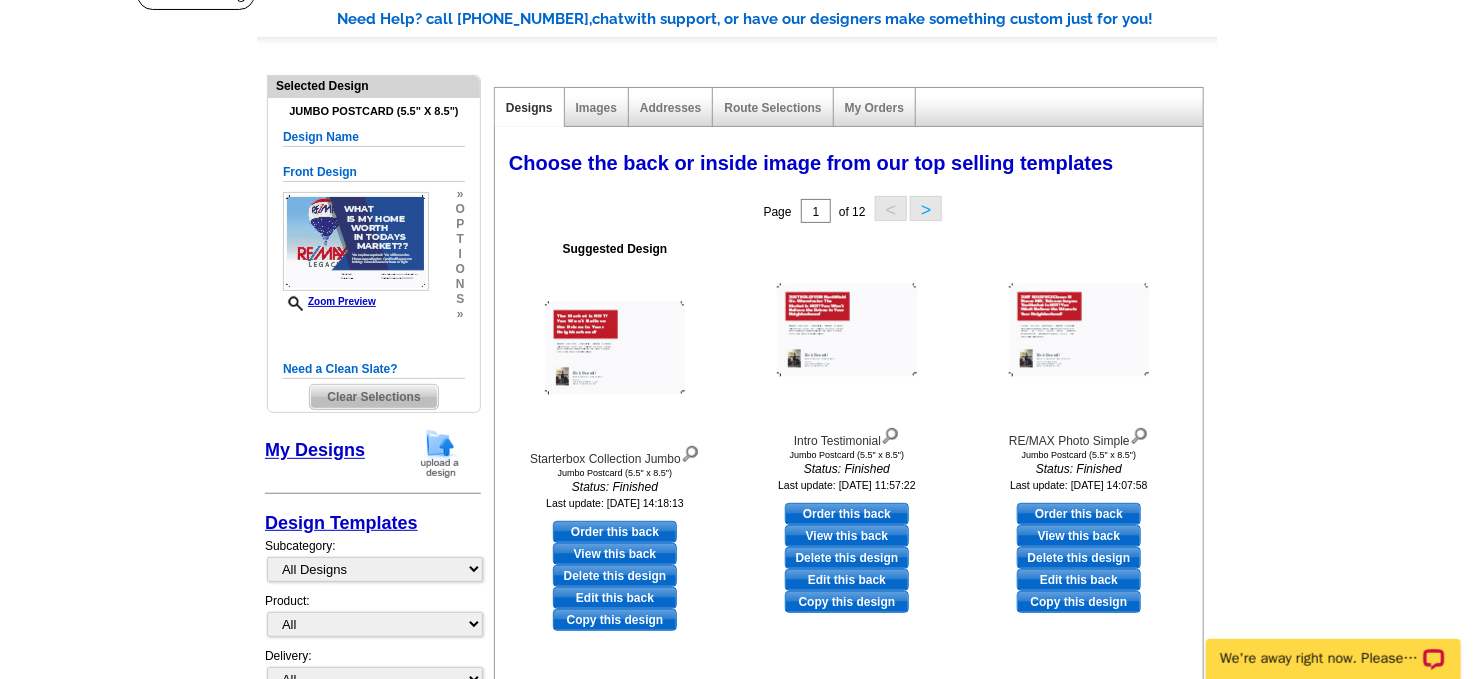 click on "Edit this back" at bounding box center (615, 598) 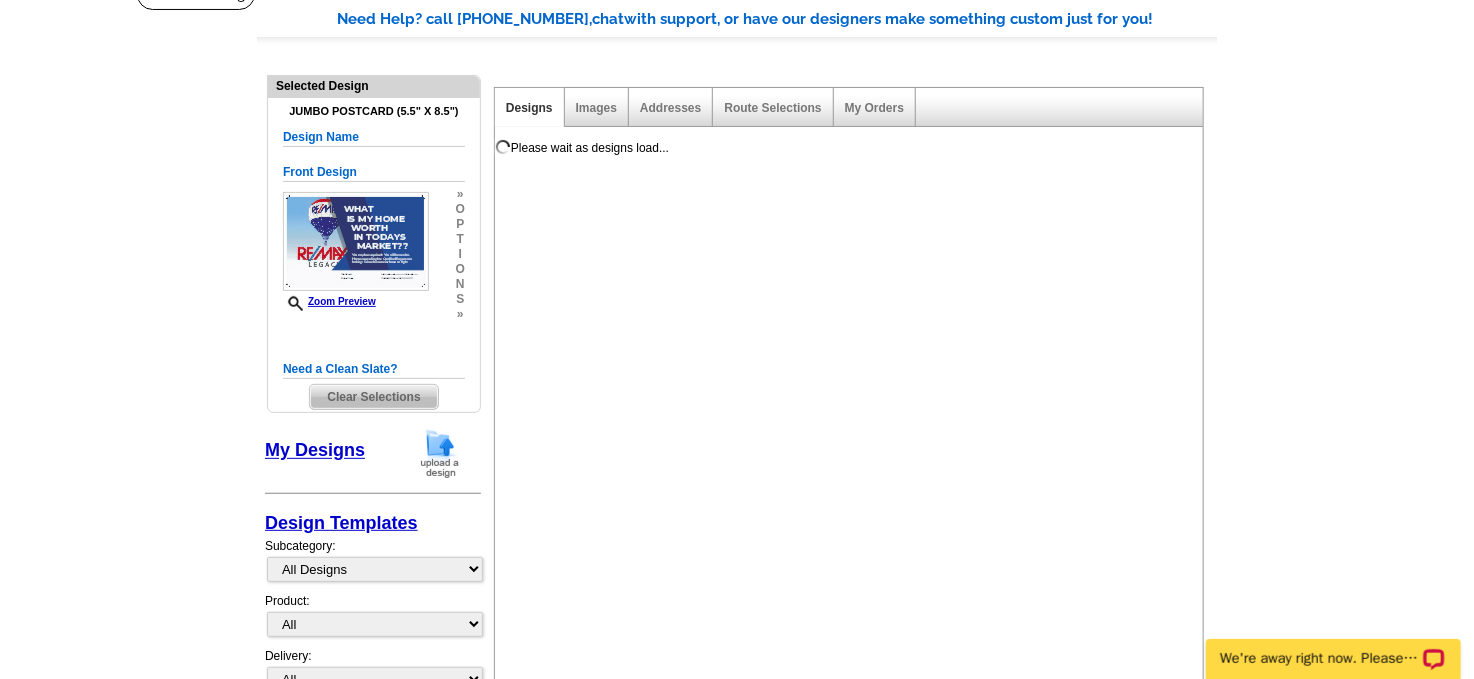 select on "front" 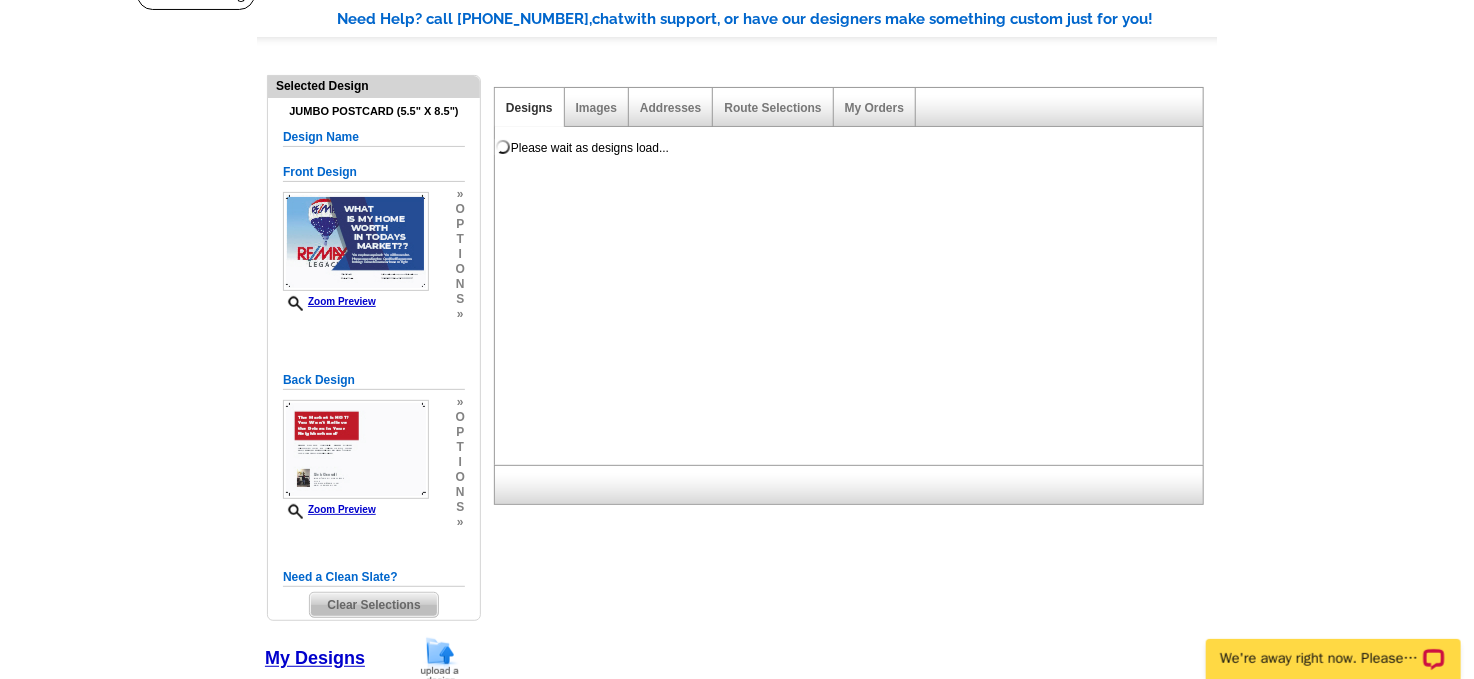 scroll, scrollTop: 0, scrollLeft: 0, axis: both 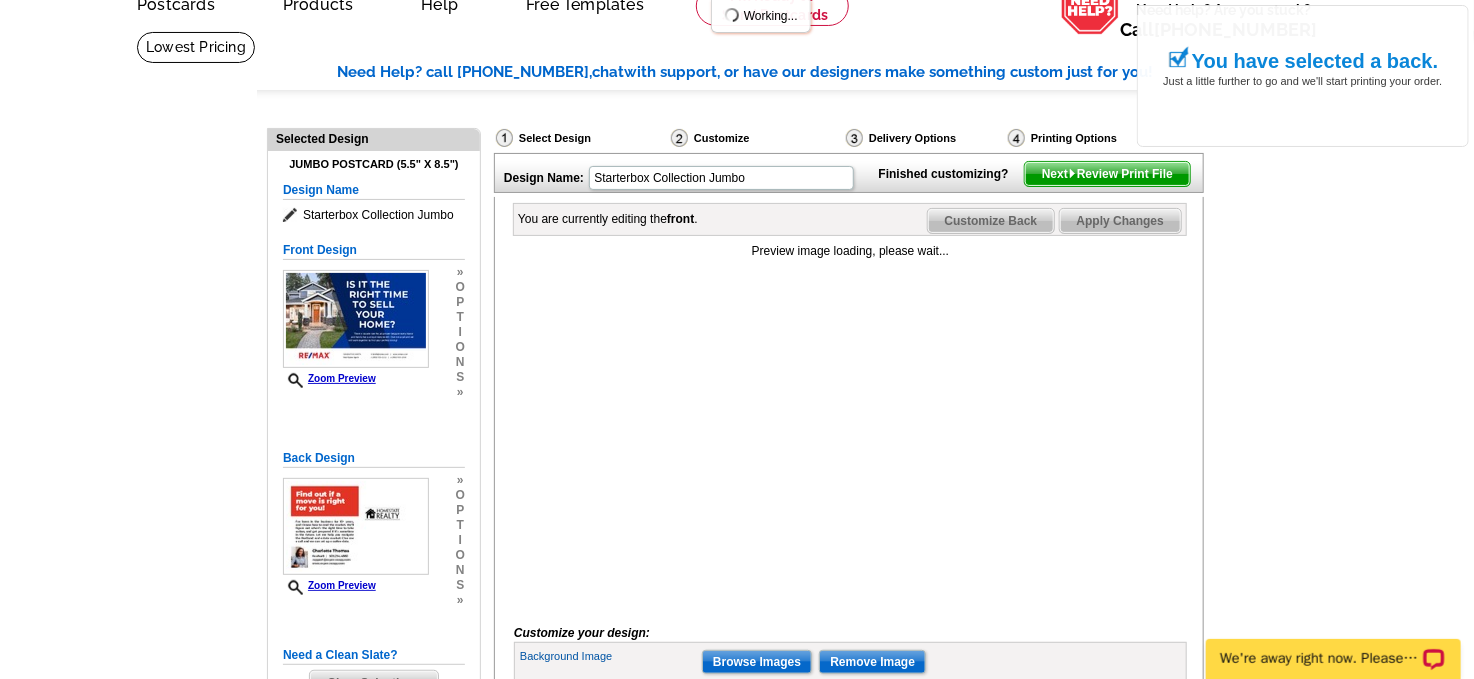 drag, startPoint x: 1482, startPoint y: 127, endPoint x: 1487, endPoint y: 166, distance: 39.319206 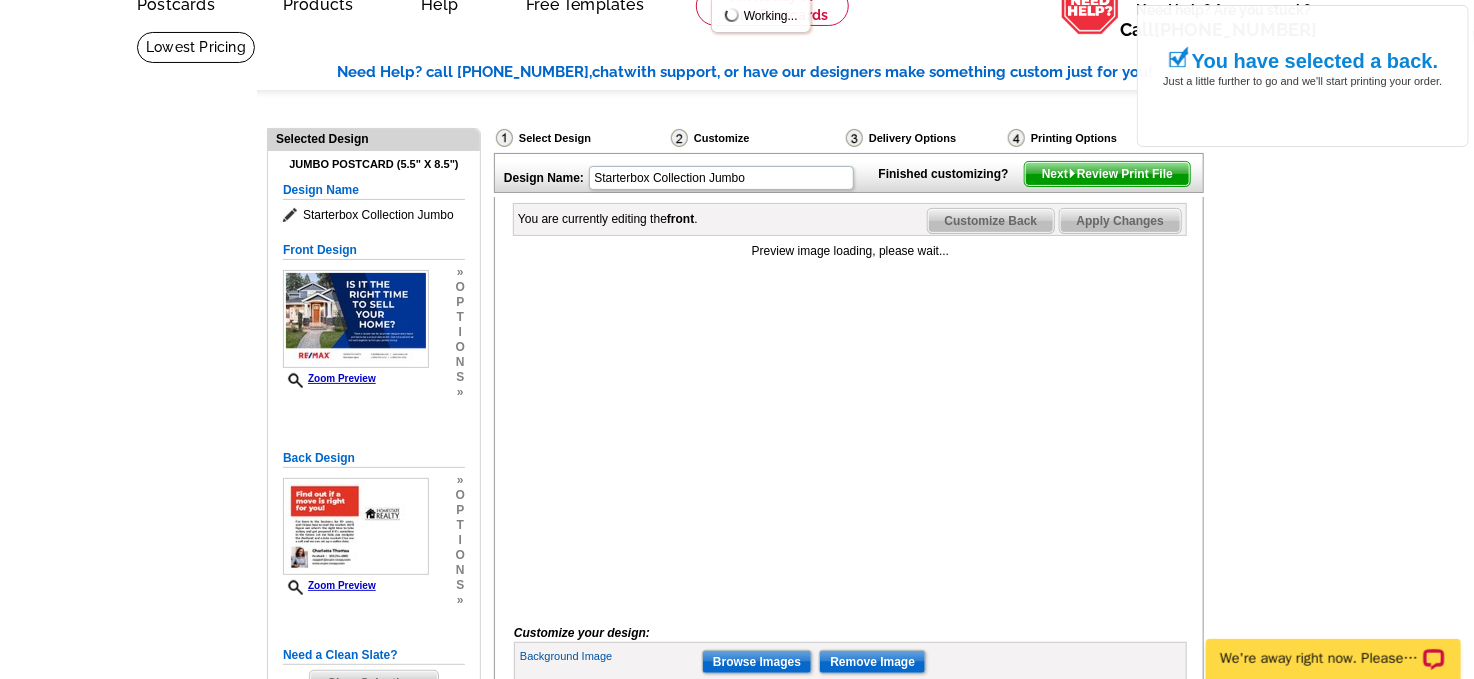 click on "Welcome back  Rick
My Account
Logout
local_phone
Same Day Design, Print, & Mail Postcards. Over 1 Million Customers.
account_circle
Welcome Rick
My Account Logout
0
shopping_cart
My Order
picture_in_picture
Postcards
store_mall_directory
Products
keyboard_arrow_down
Postcards
More Help" at bounding box center [737, 750] 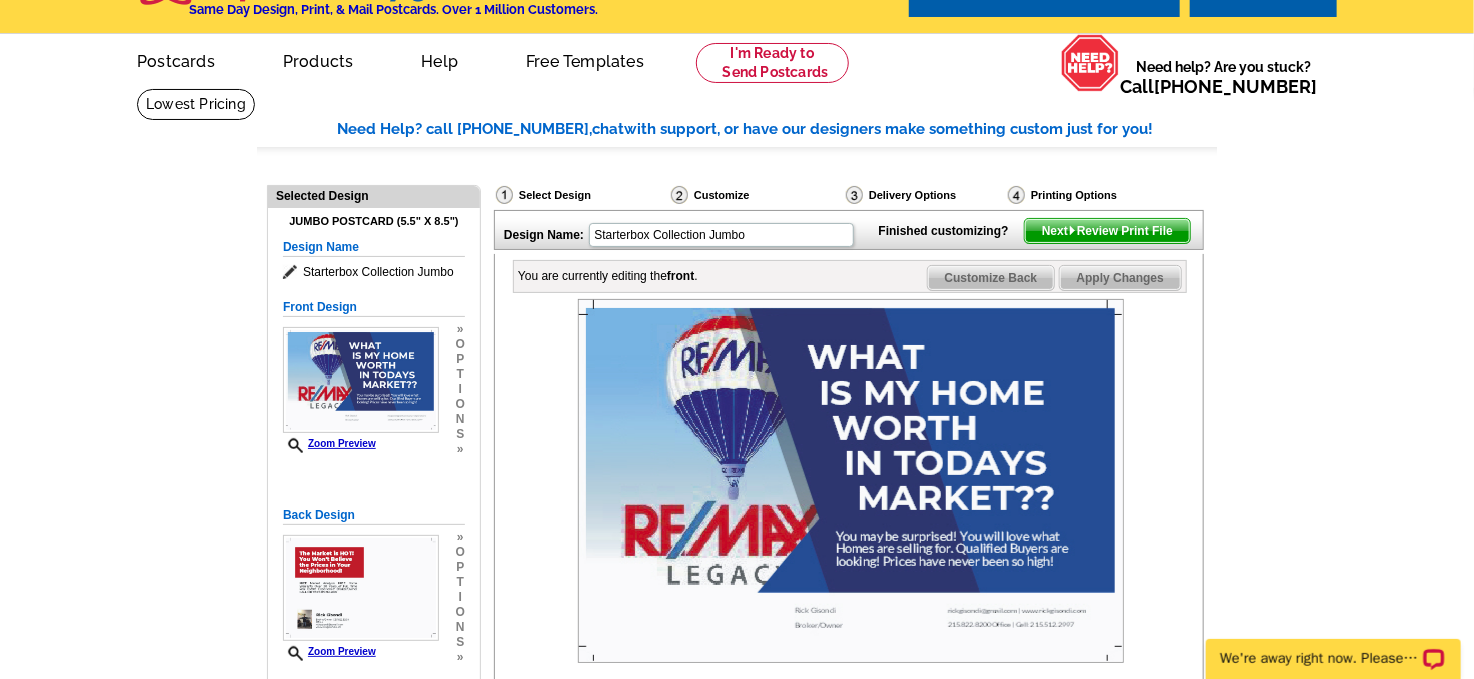 scroll, scrollTop: 50, scrollLeft: 0, axis: vertical 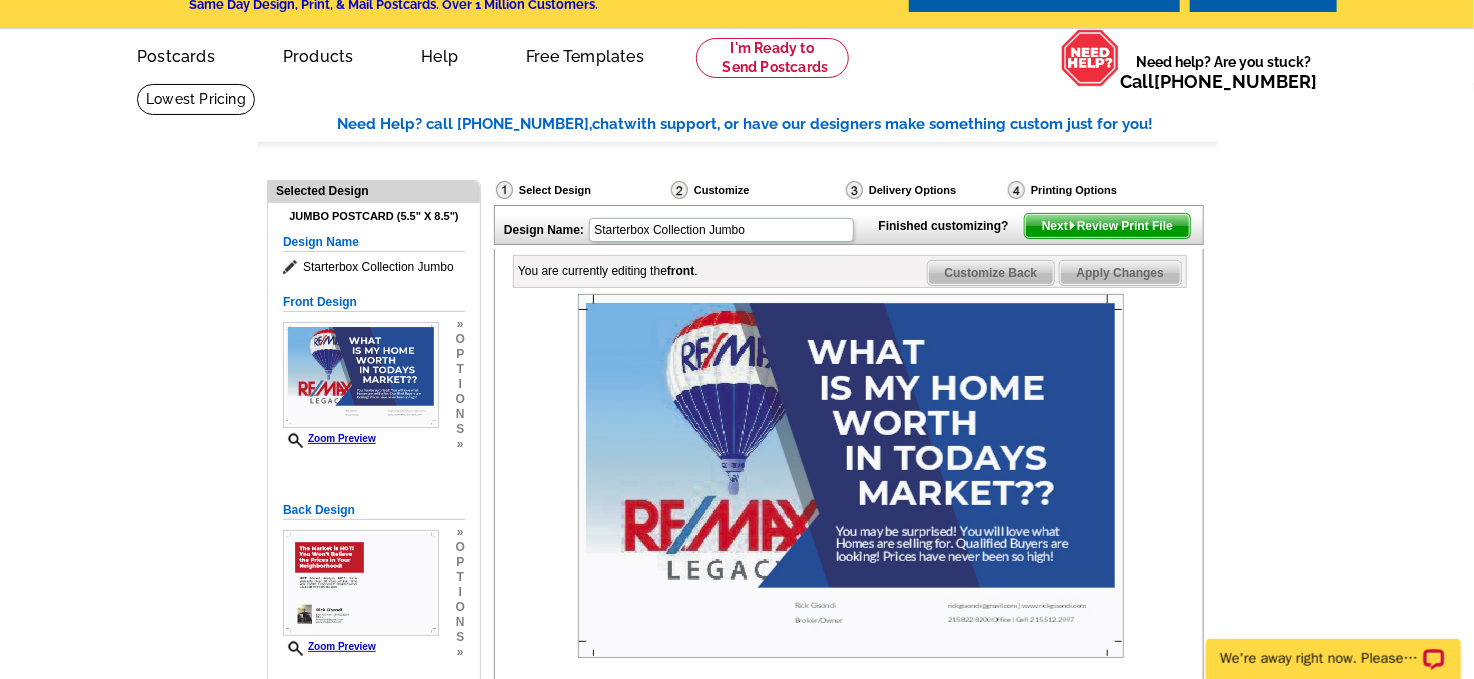 drag, startPoint x: 1003, startPoint y: 297, endPoint x: 1021, endPoint y: 301, distance: 18.439089 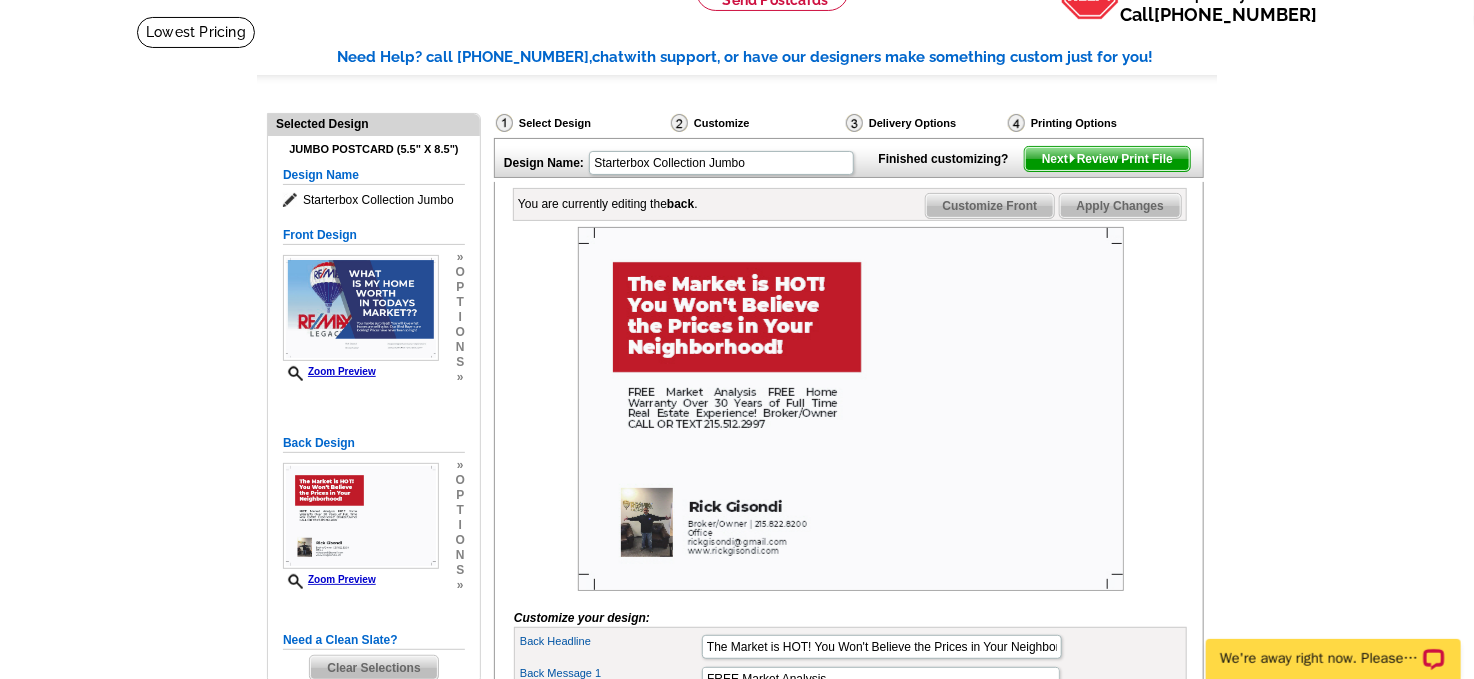 scroll, scrollTop: 134, scrollLeft: 0, axis: vertical 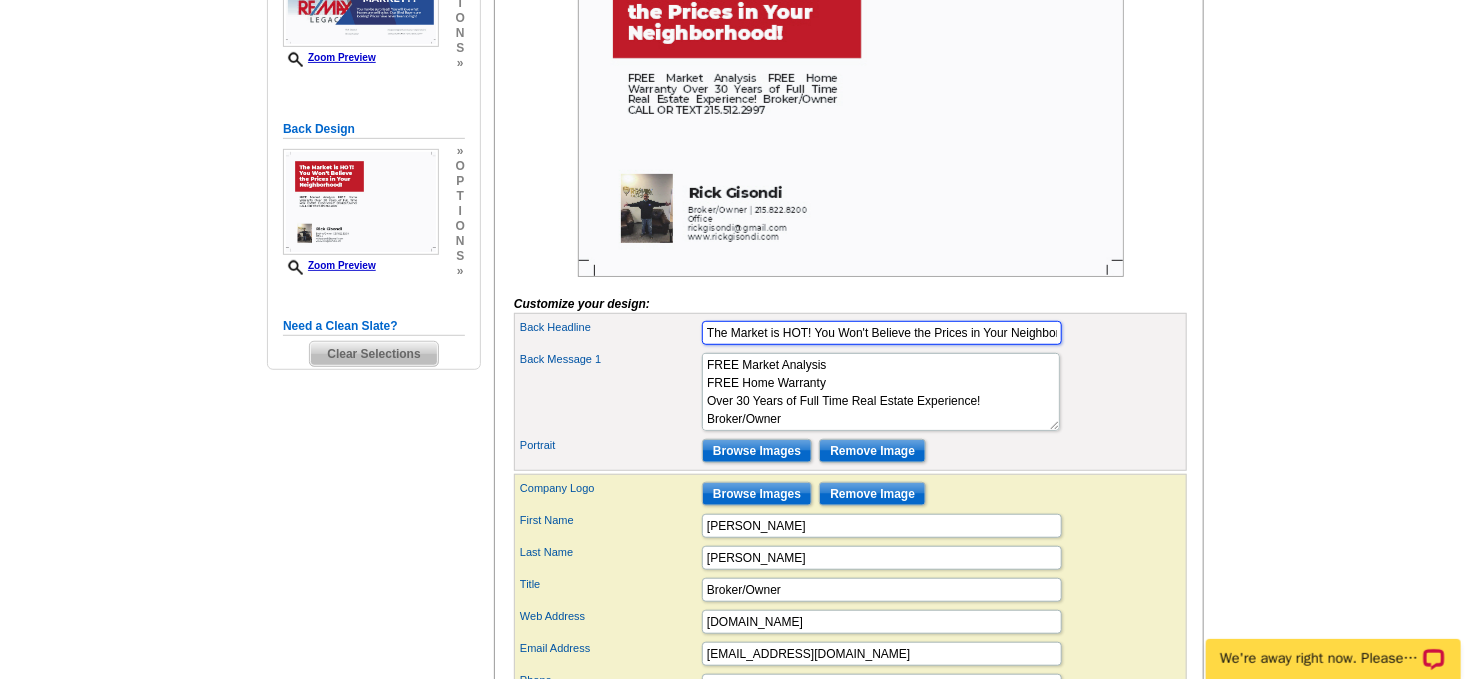 click on "The Market is HOT! You Won't Believe the Prices in Your Neighborhood!" at bounding box center [882, 333] 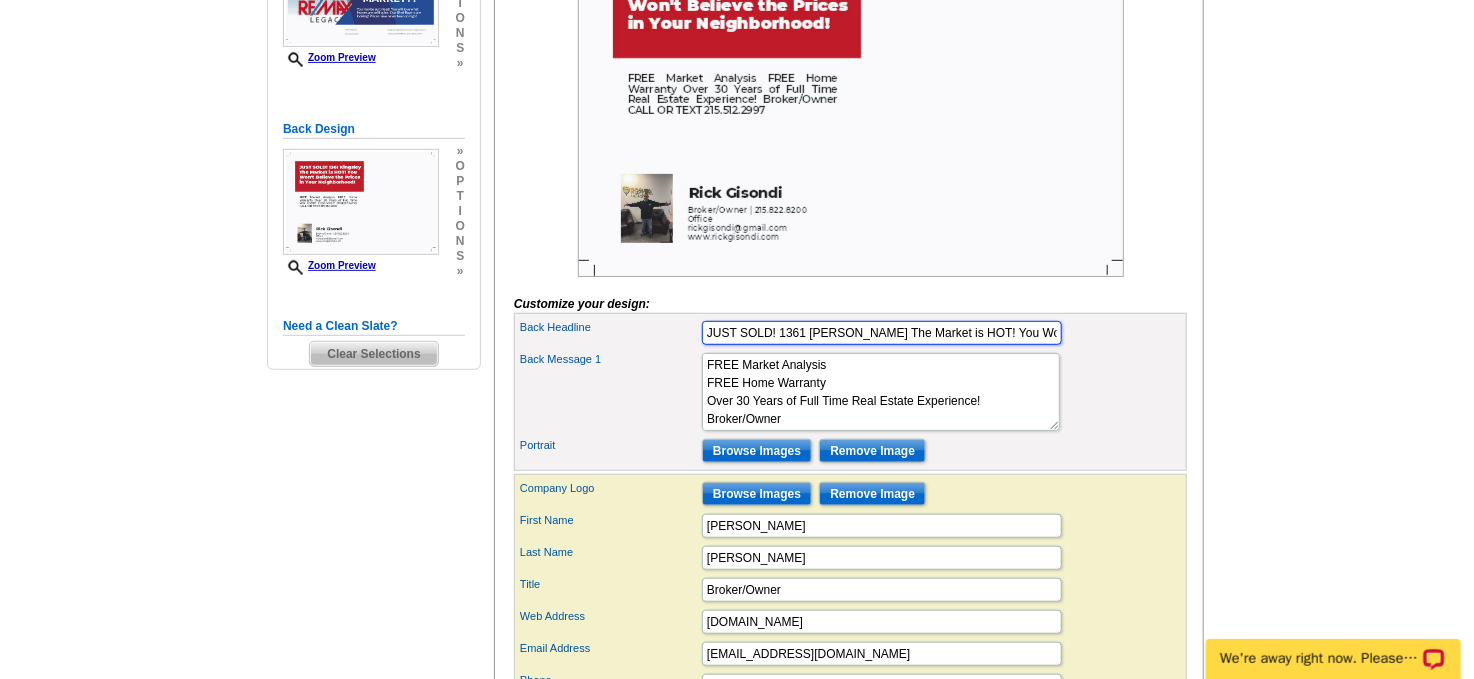 scroll, scrollTop: 0, scrollLeft: 0, axis: both 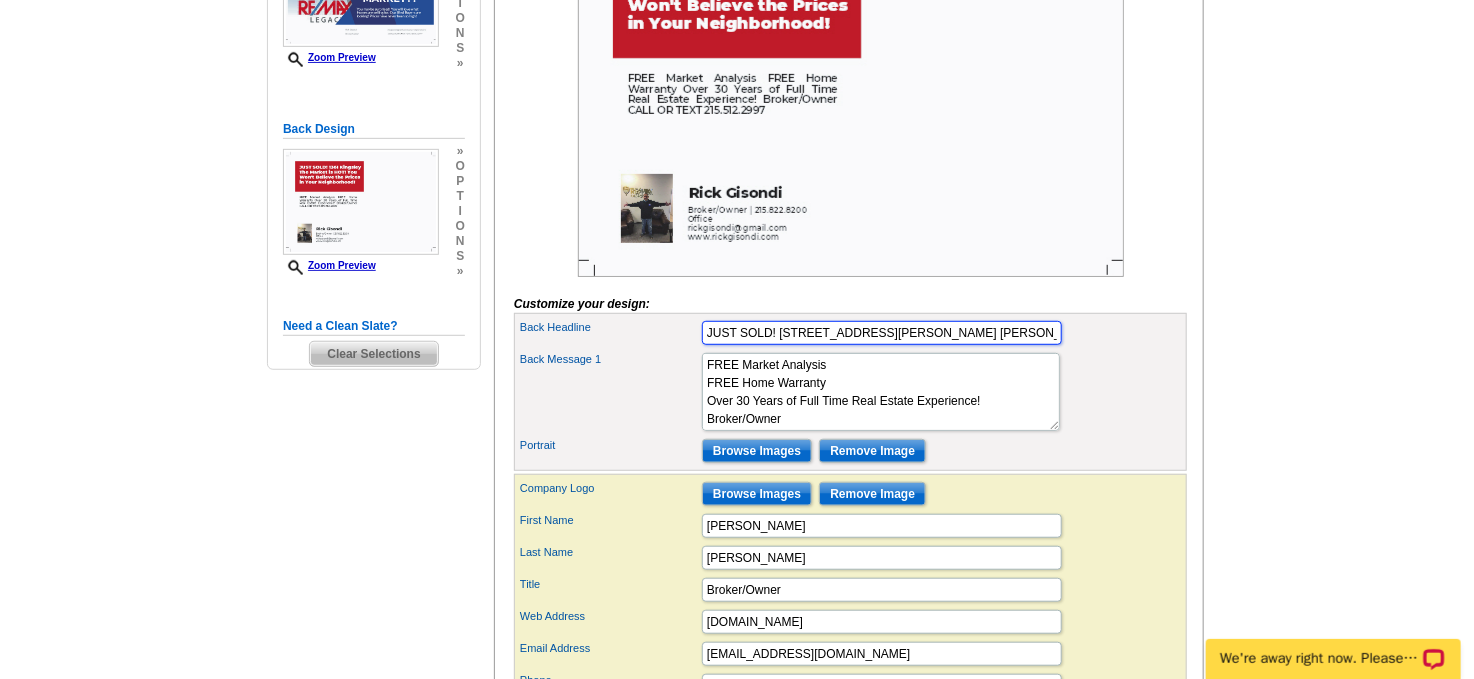 type on "JUST SOLD! 1361 Kingsley Dr Warminster.The Market is HOT! You Won't Believe the Prices in Your Neighborhood!" 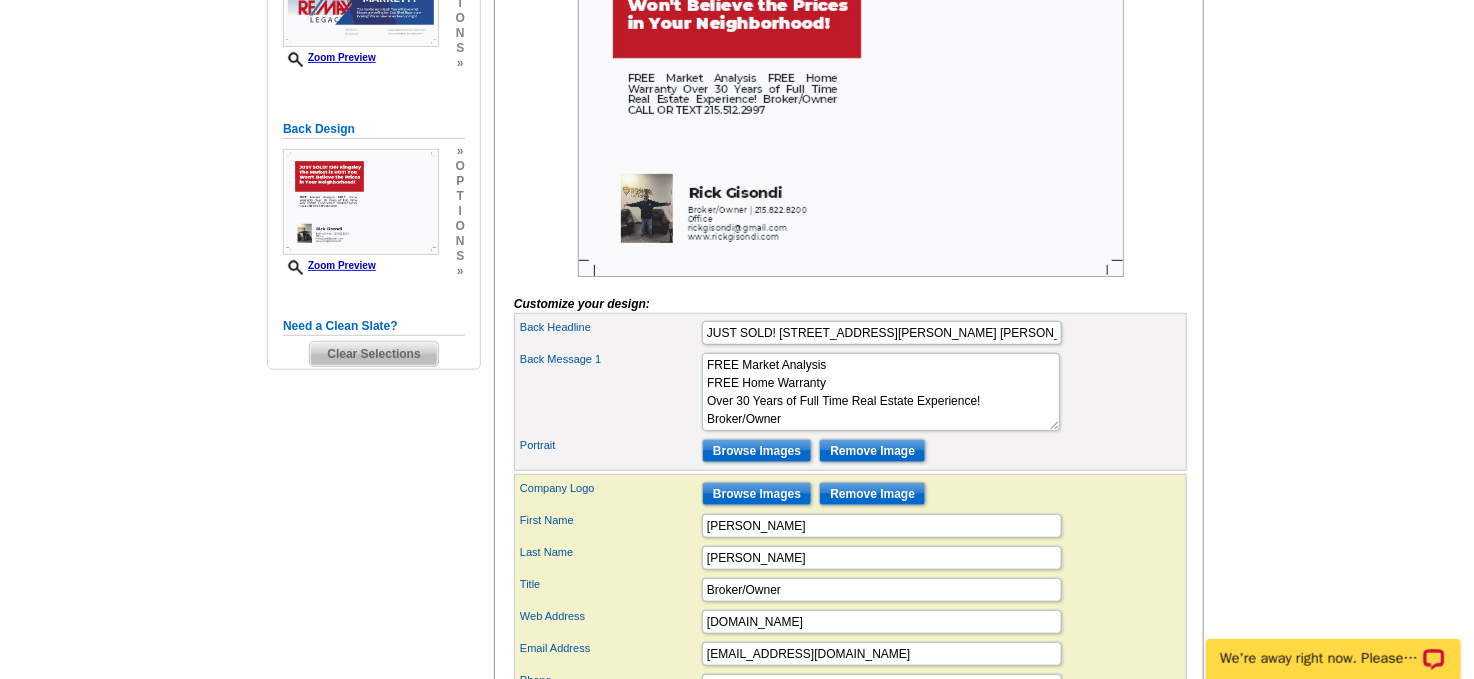click on "Back Message 1
FREE Market Analysis
FREE Home Warranty
Over 30 Years of Full Time Real Estate Experience!
Broker/Owner
CALL OR TEXT 215.512.2997" at bounding box center [850, 392] 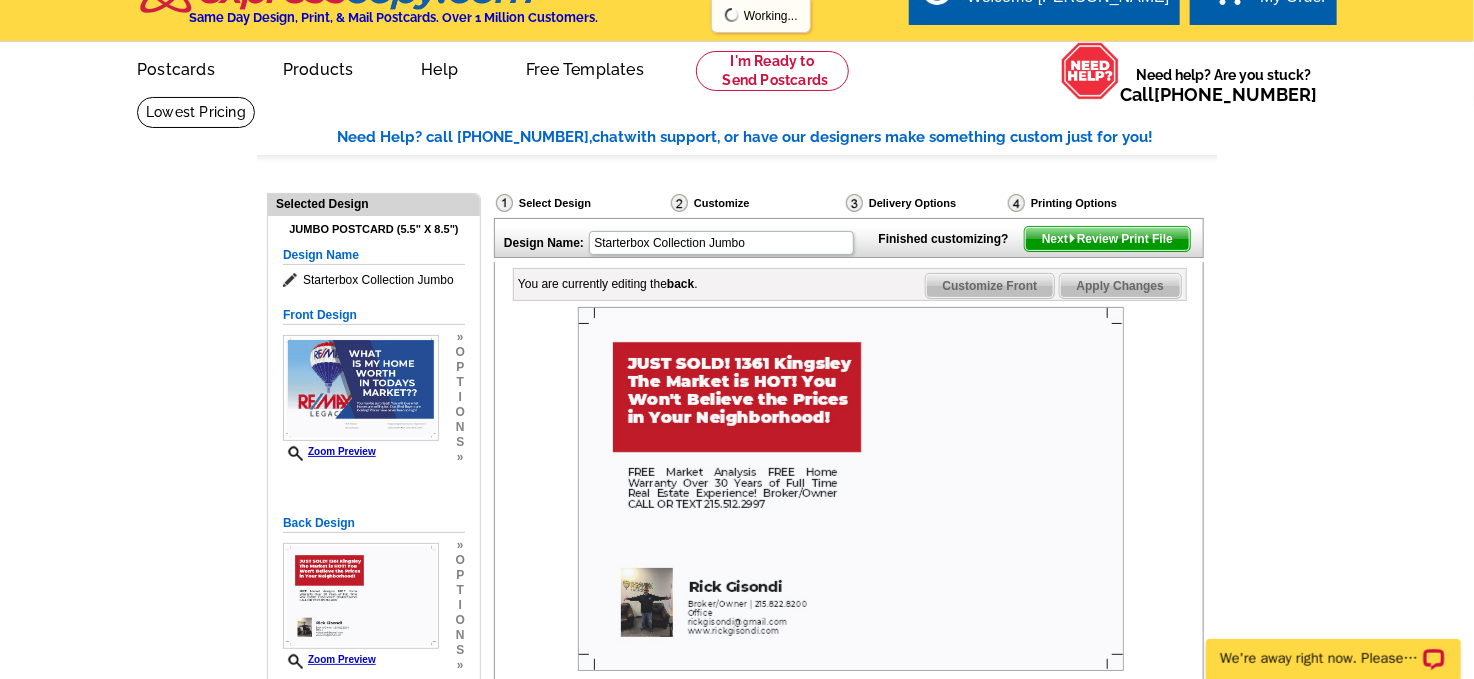 scroll, scrollTop: 14, scrollLeft: 0, axis: vertical 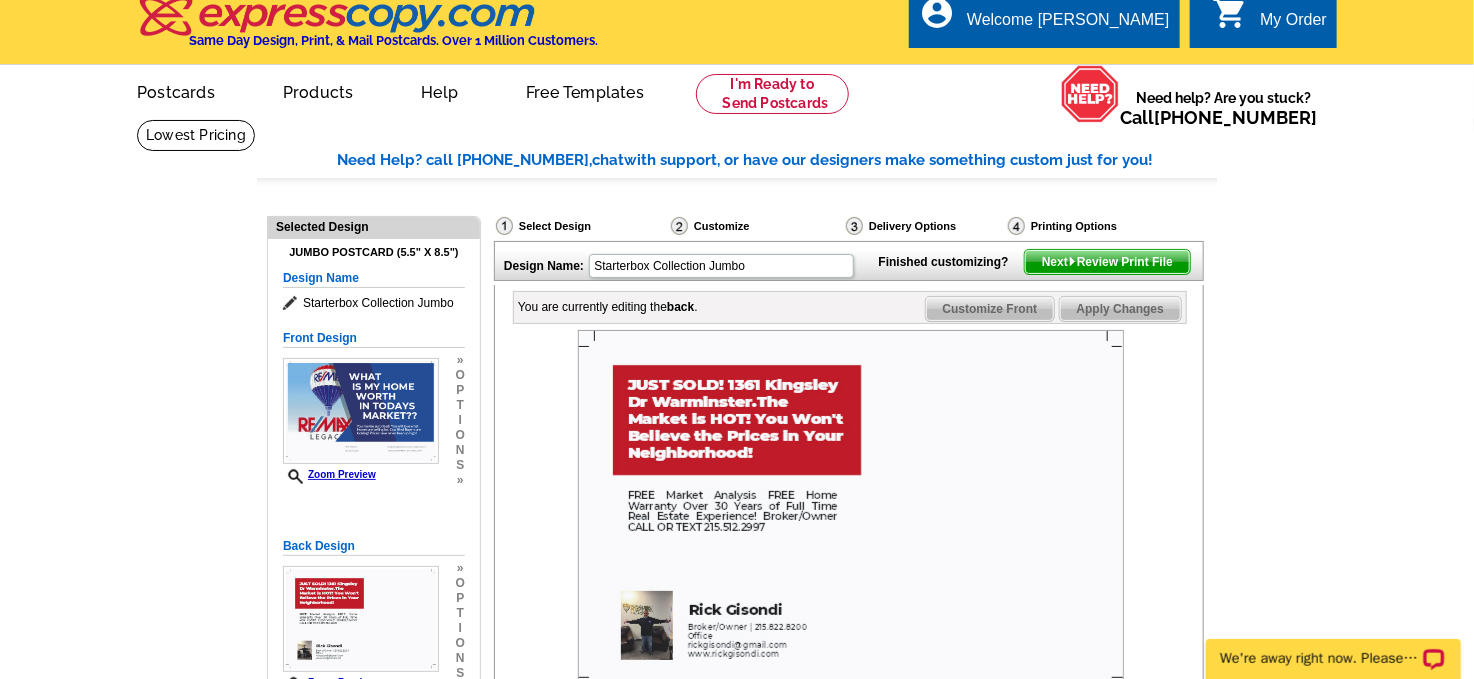 drag, startPoint x: 1108, startPoint y: 339, endPoint x: 1293, endPoint y: 323, distance: 185.6906 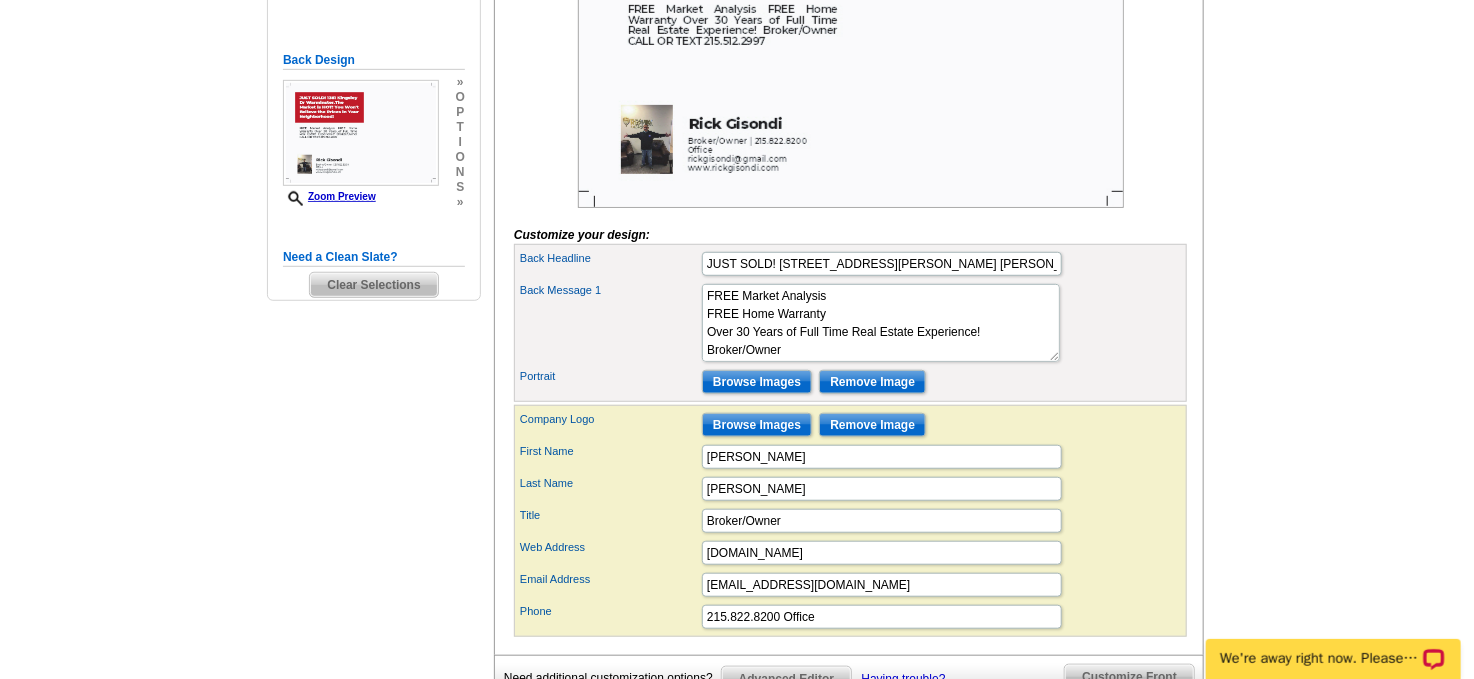 scroll, scrollTop: 0, scrollLeft: 0, axis: both 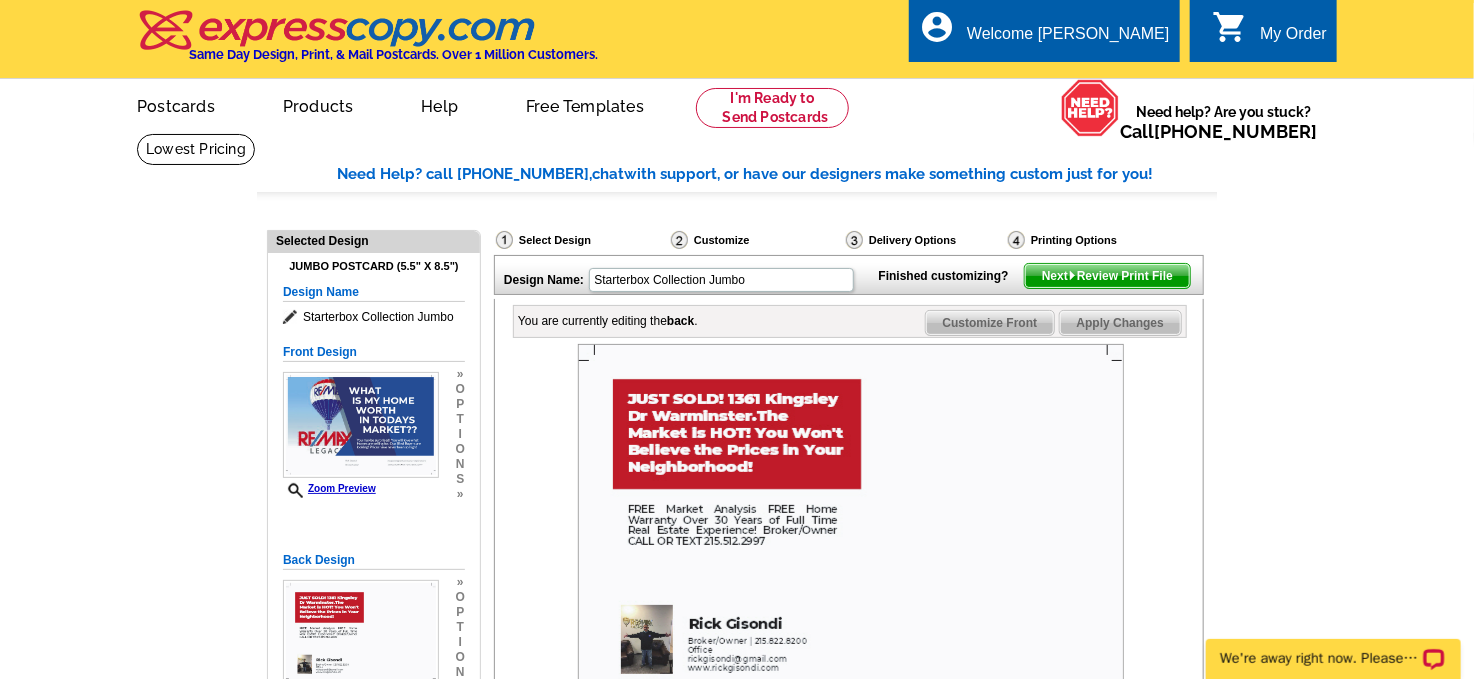 click on "Next   Review Print File" at bounding box center [1107, 276] 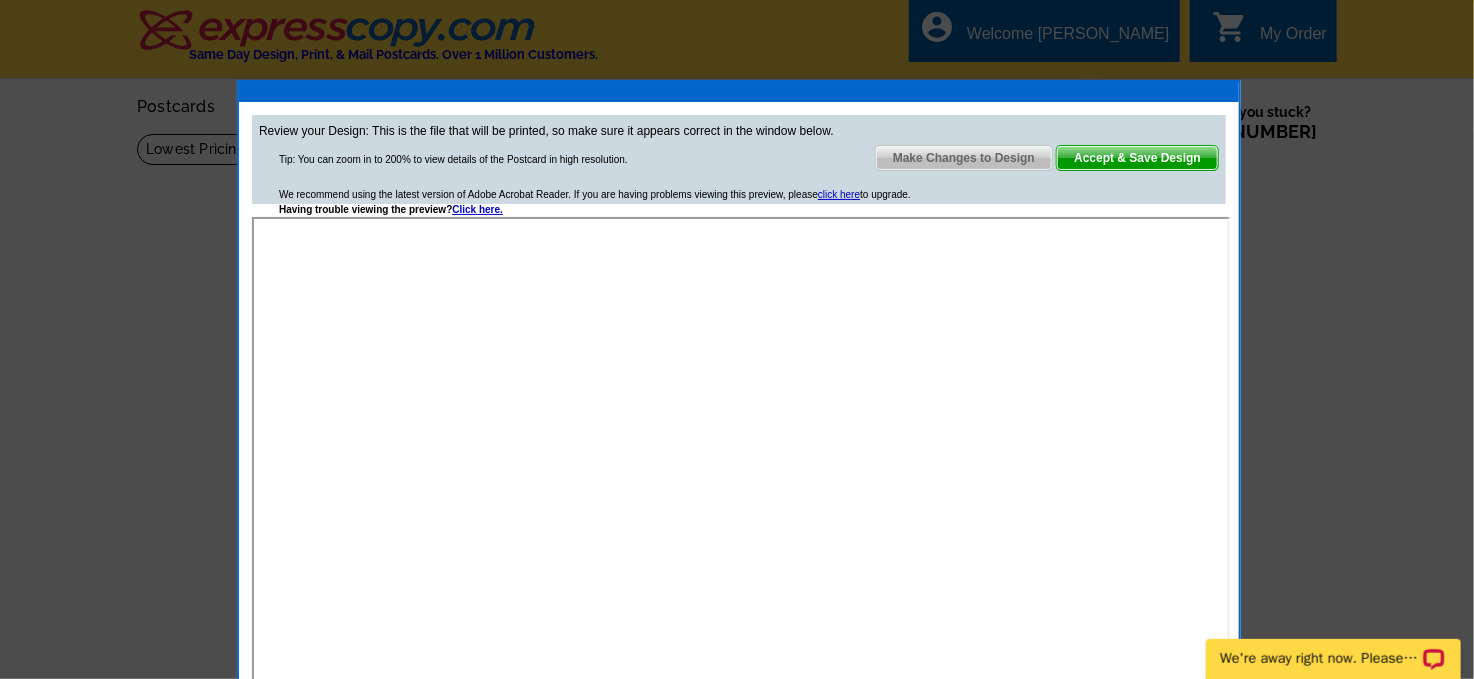click on "Accept & Save Design" at bounding box center (1137, 158) 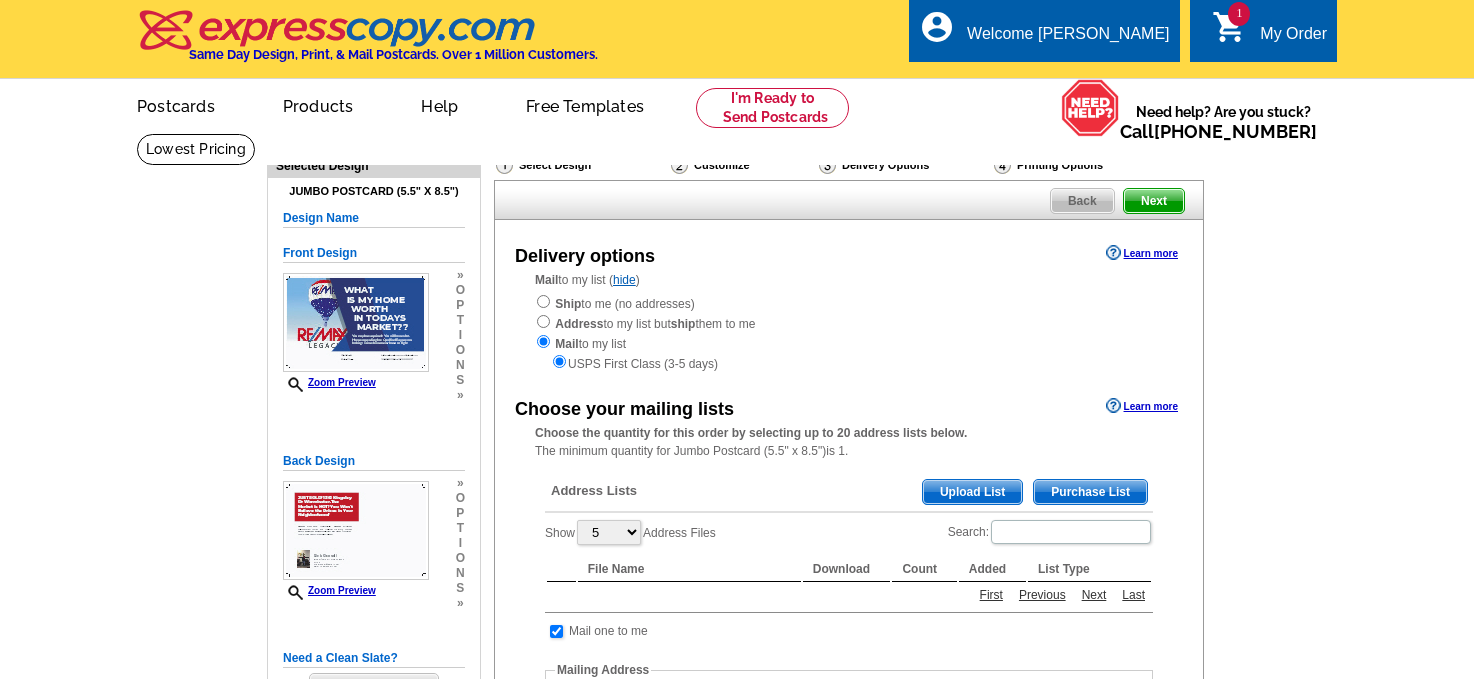 scroll, scrollTop: 0, scrollLeft: 0, axis: both 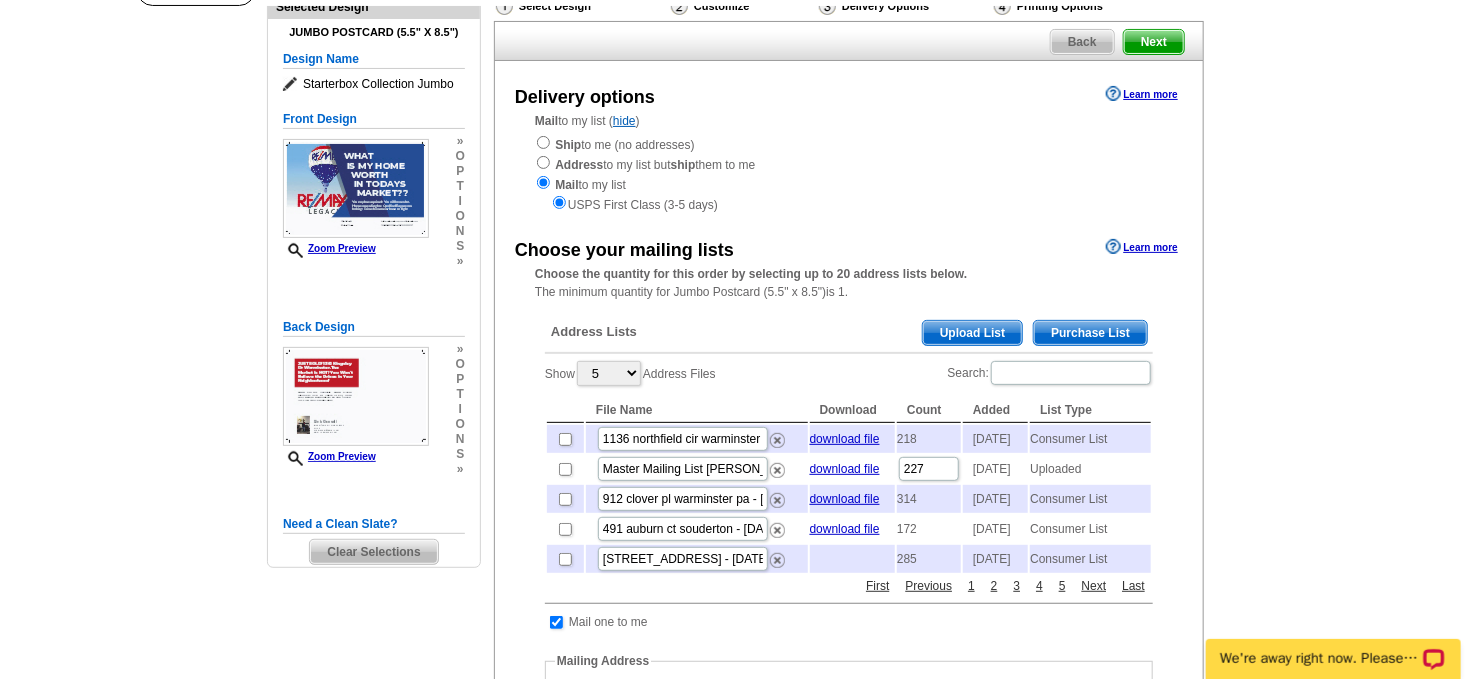 click on "Purchase List" at bounding box center (1090, 333) 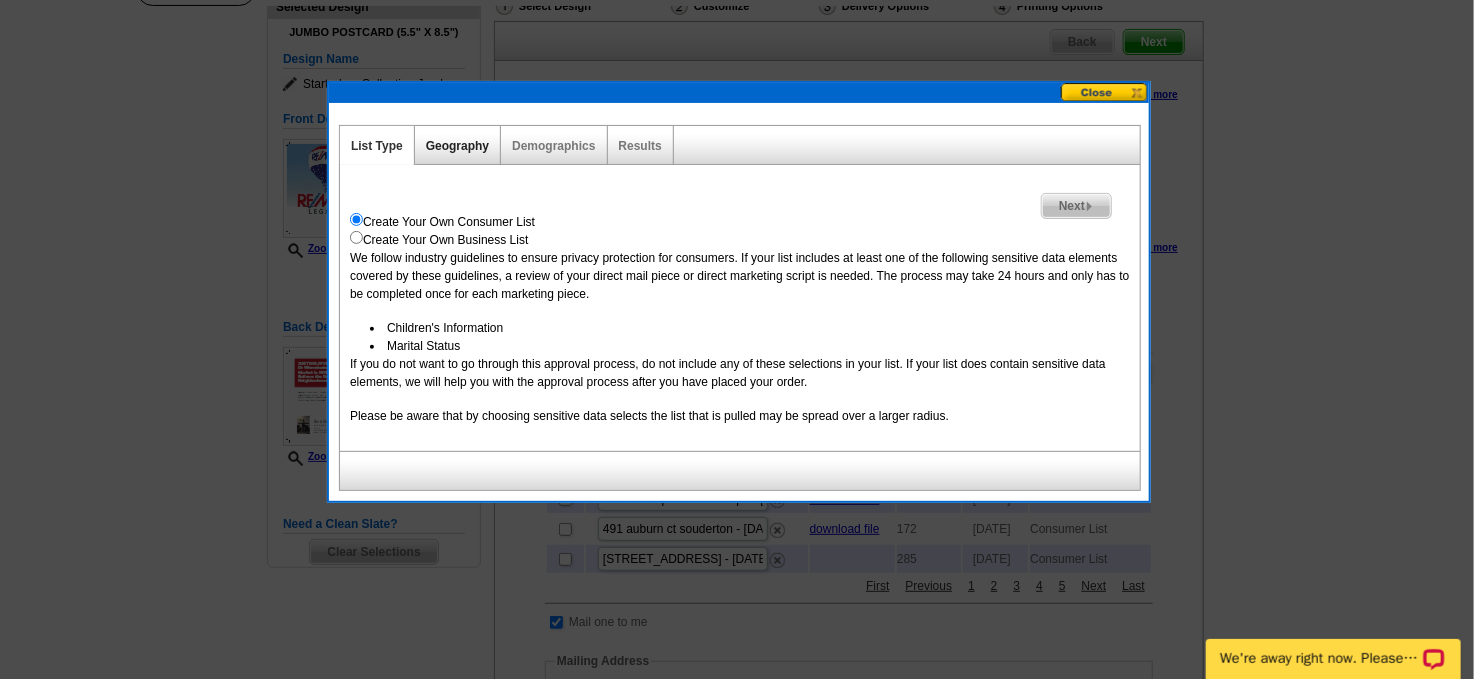 click on "Geography" at bounding box center (457, 146) 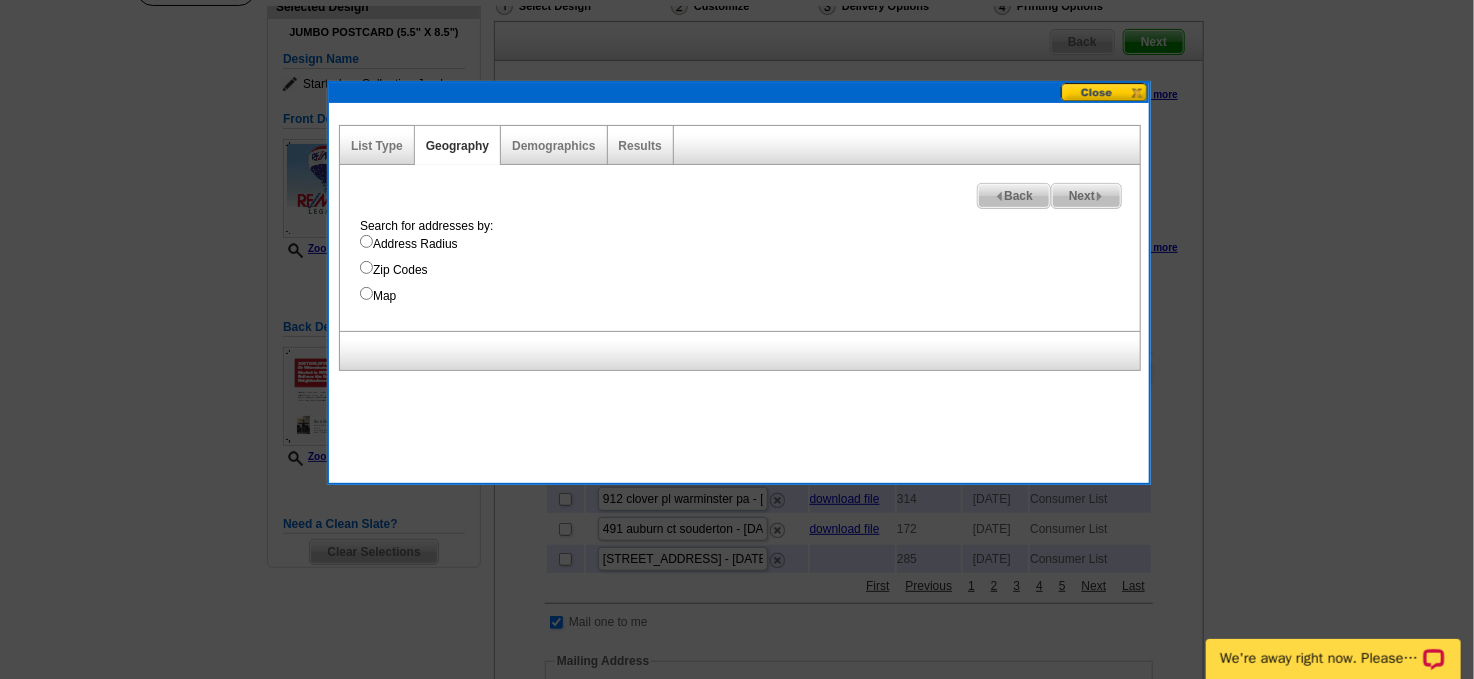 click on "Map" at bounding box center (366, 293) 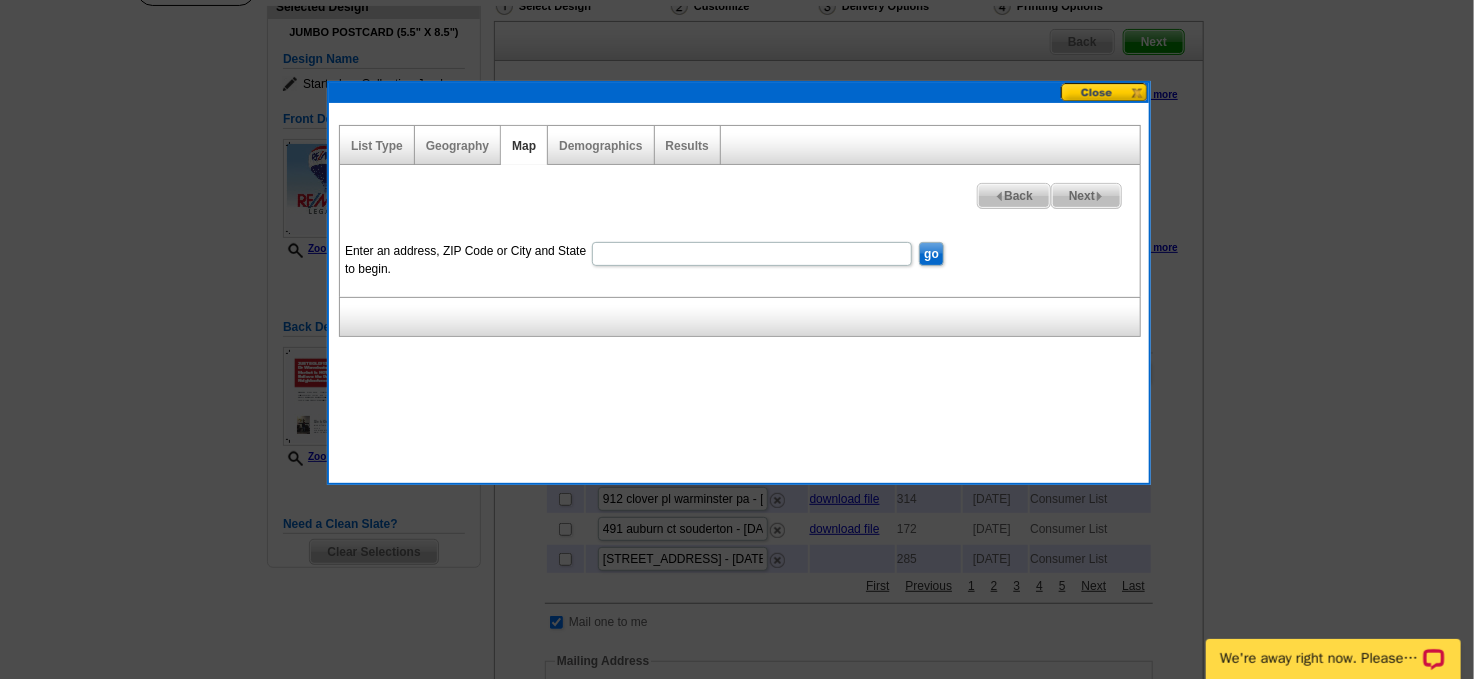 click on "Enter an address, ZIP Code or City and State to begin." at bounding box center [752, 254] 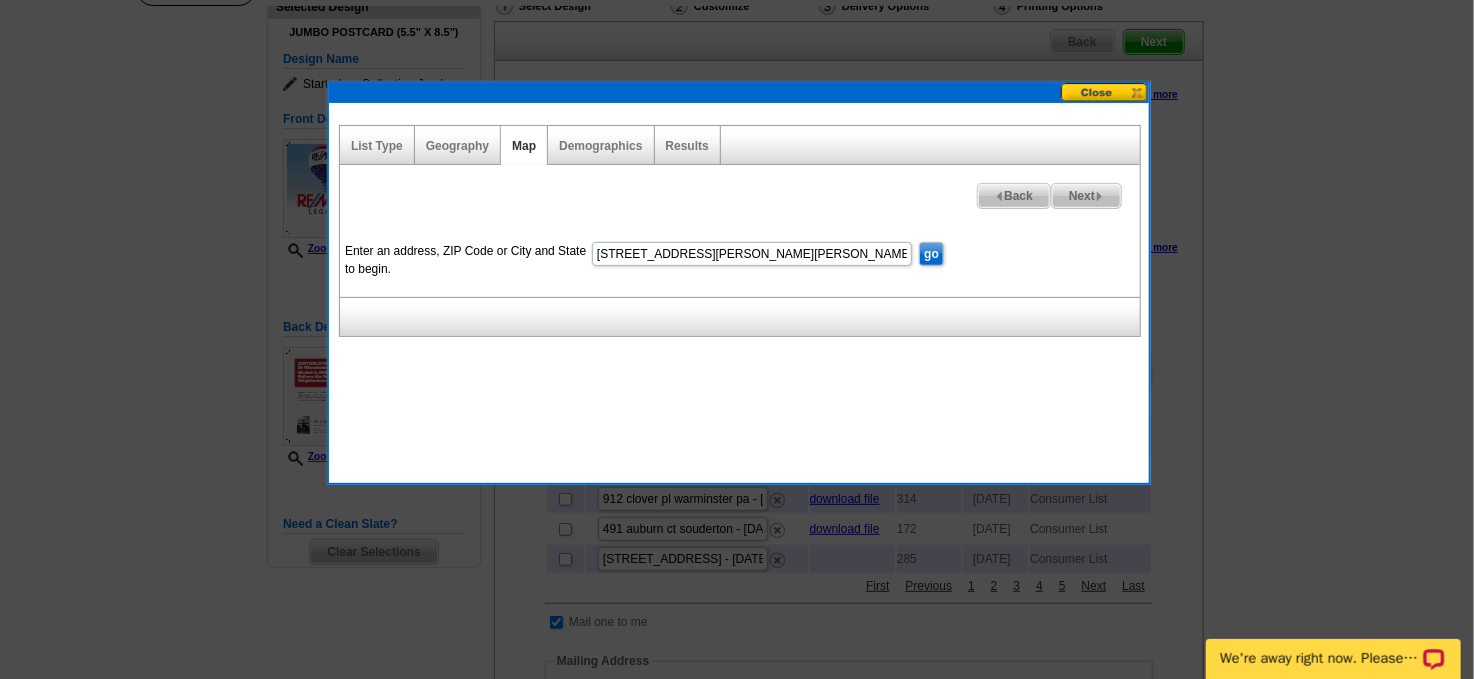 type on "1361 kingsley dr warminster pa" 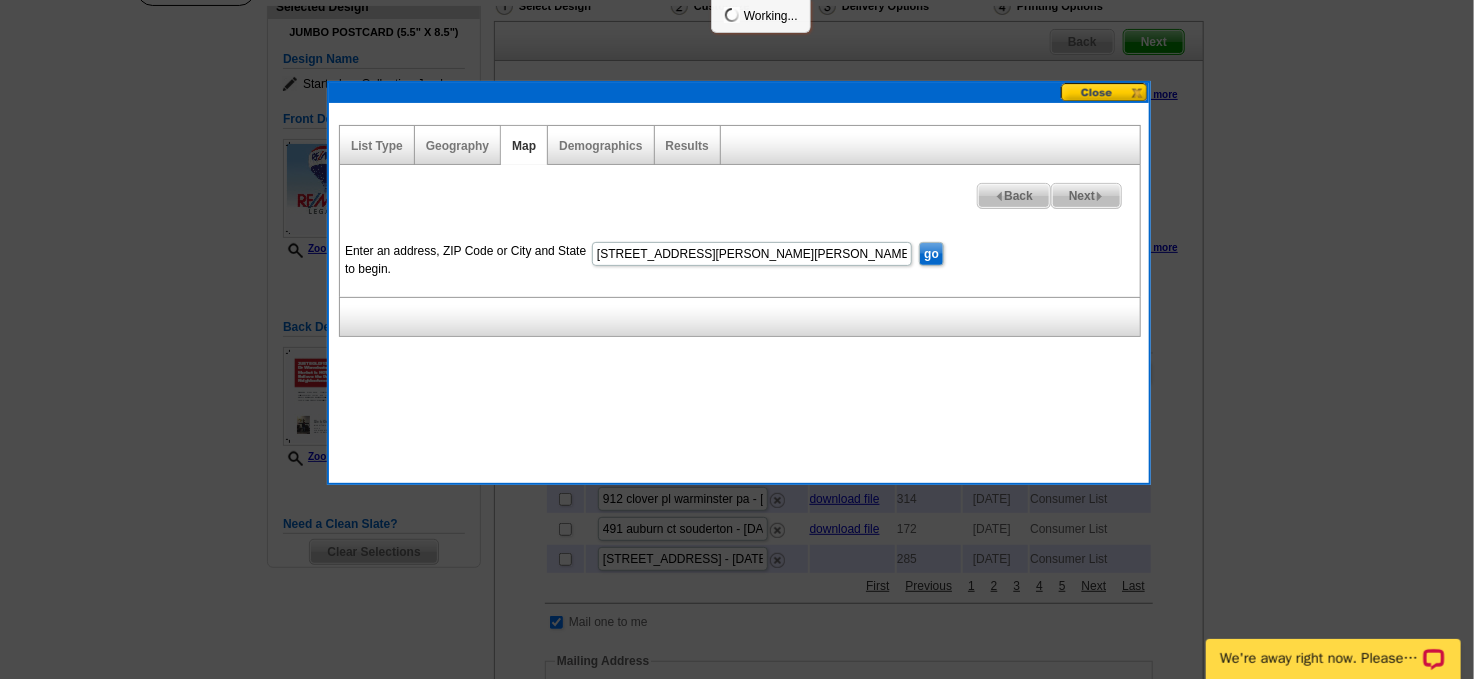 scroll, scrollTop: 0, scrollLeft: 0, axis: both 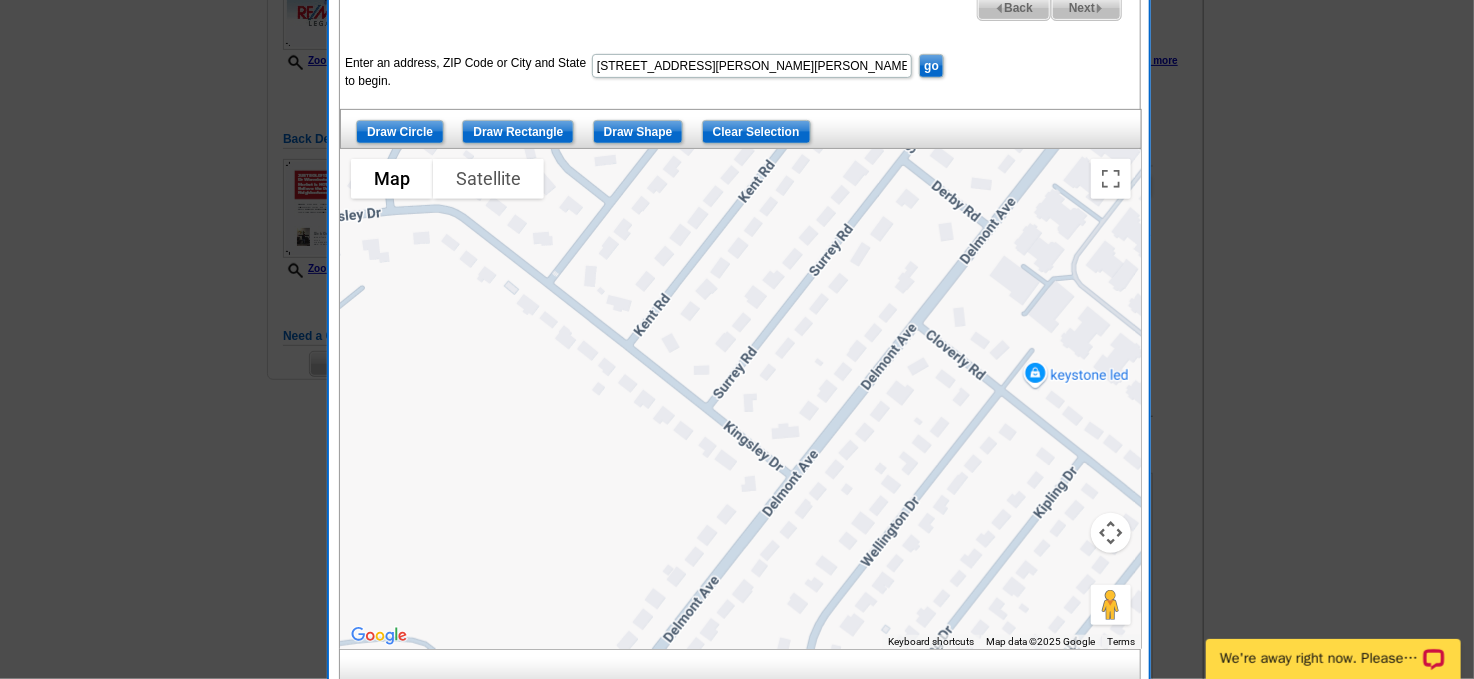 click at bounding box center (1111, 533) 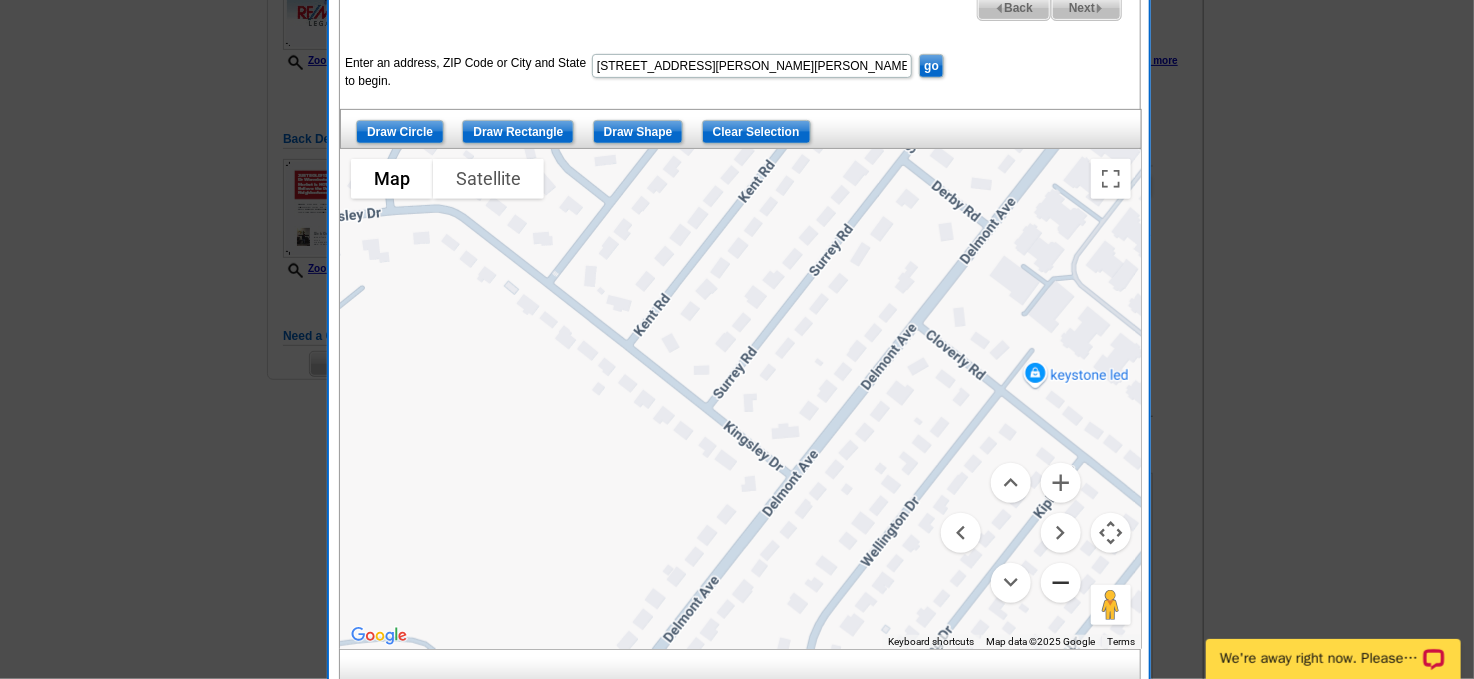 click at bounding box center [1061, 583] 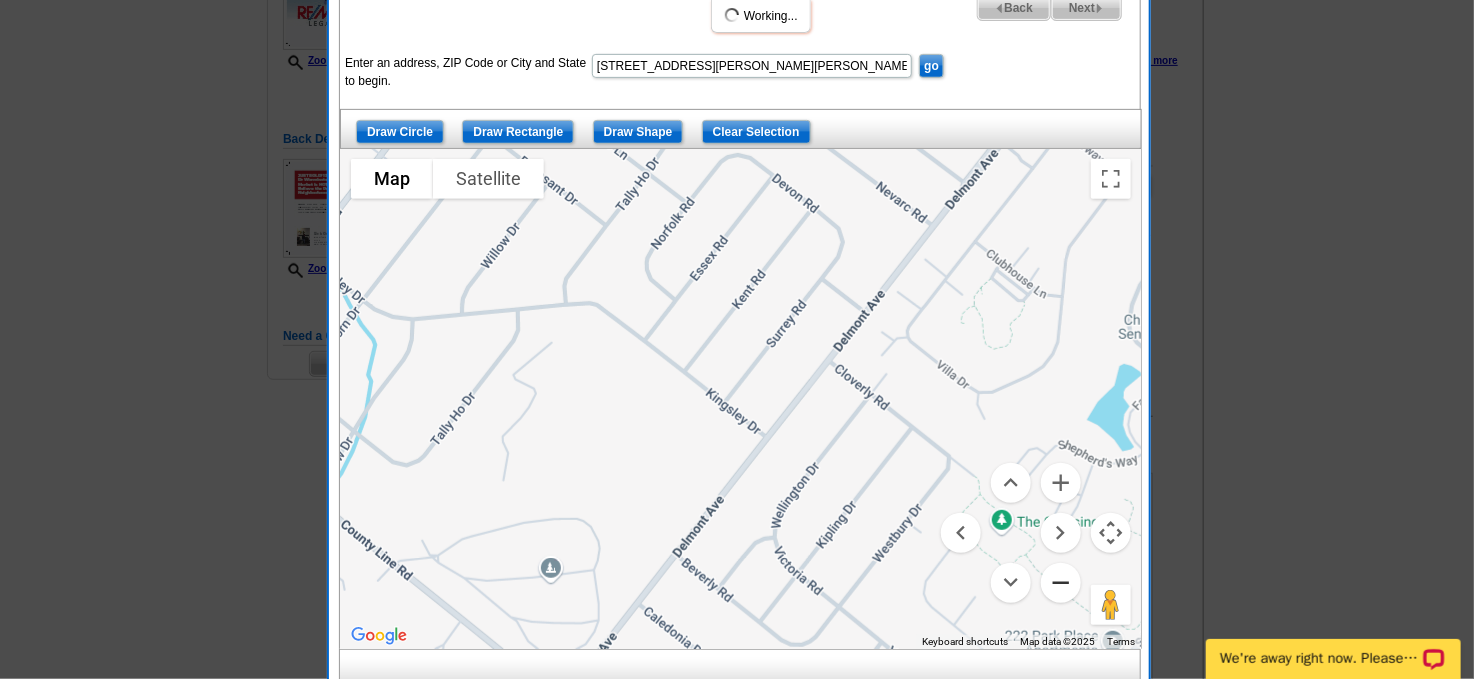 click at bounding box center (1061, 583) 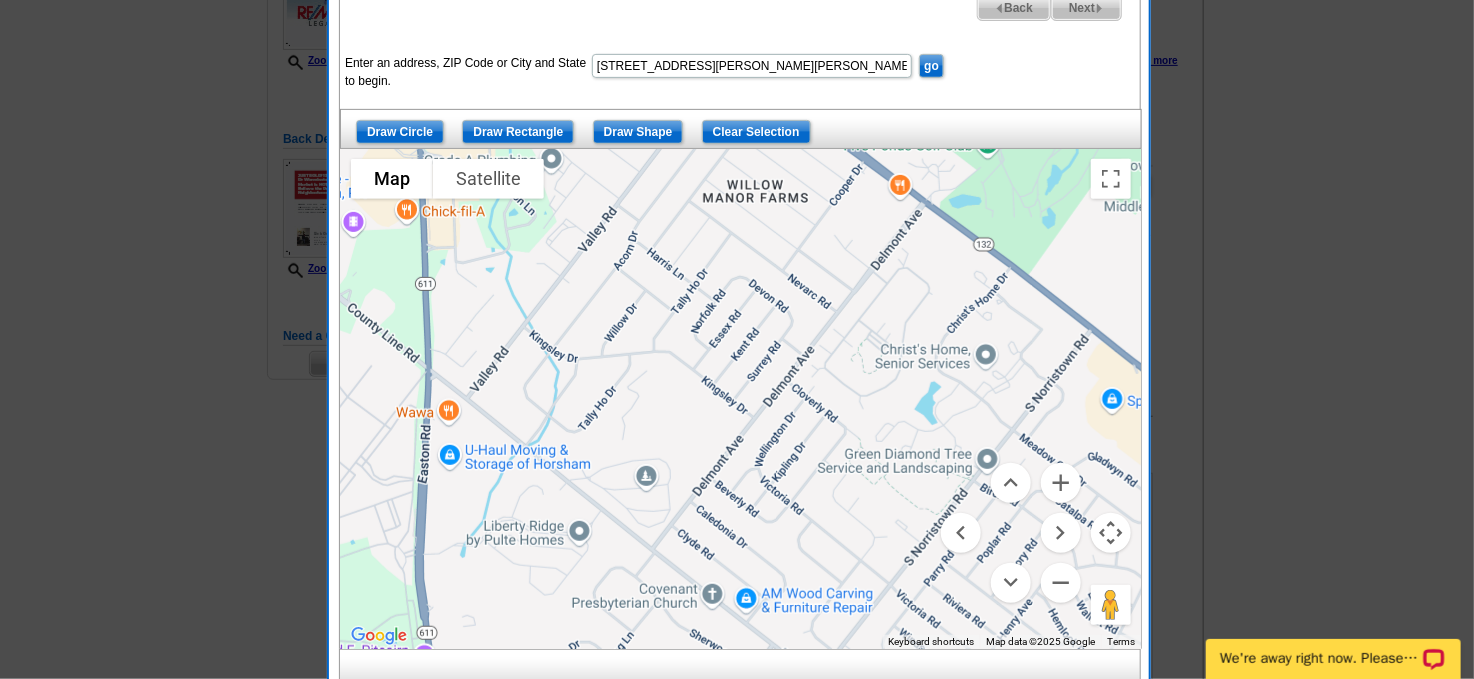 click on "To navigate, press the arrow keys." at bounding box center [741, 399] 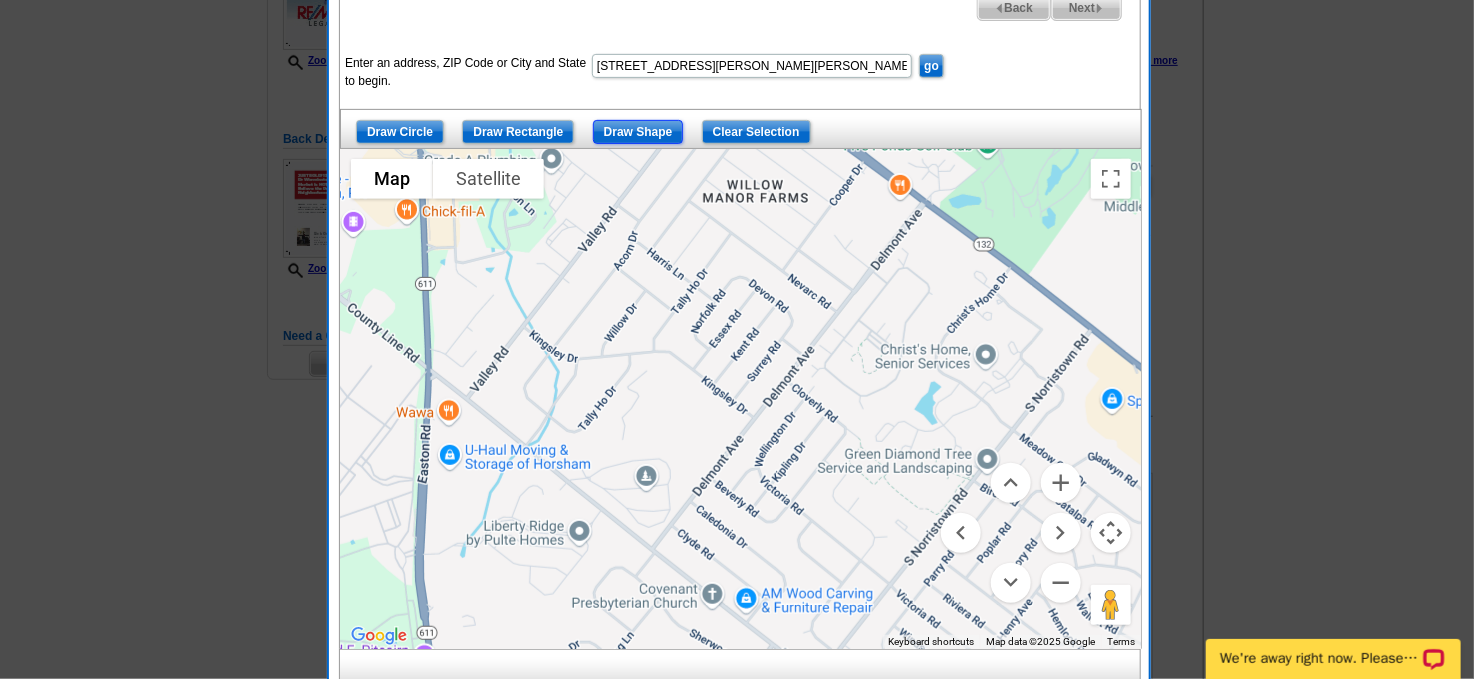 click on "Draw Shape" at bounding box center [638, 132] 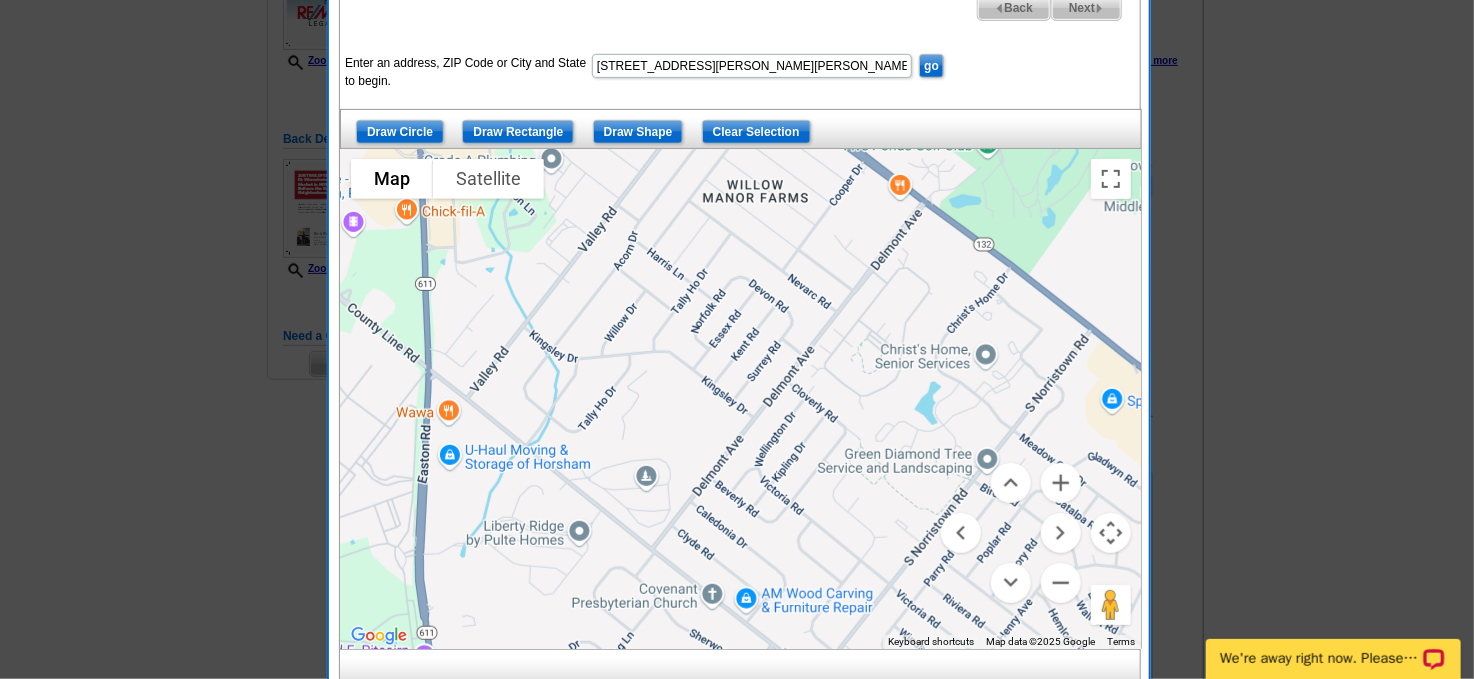 click at bounding box center [741, 399] 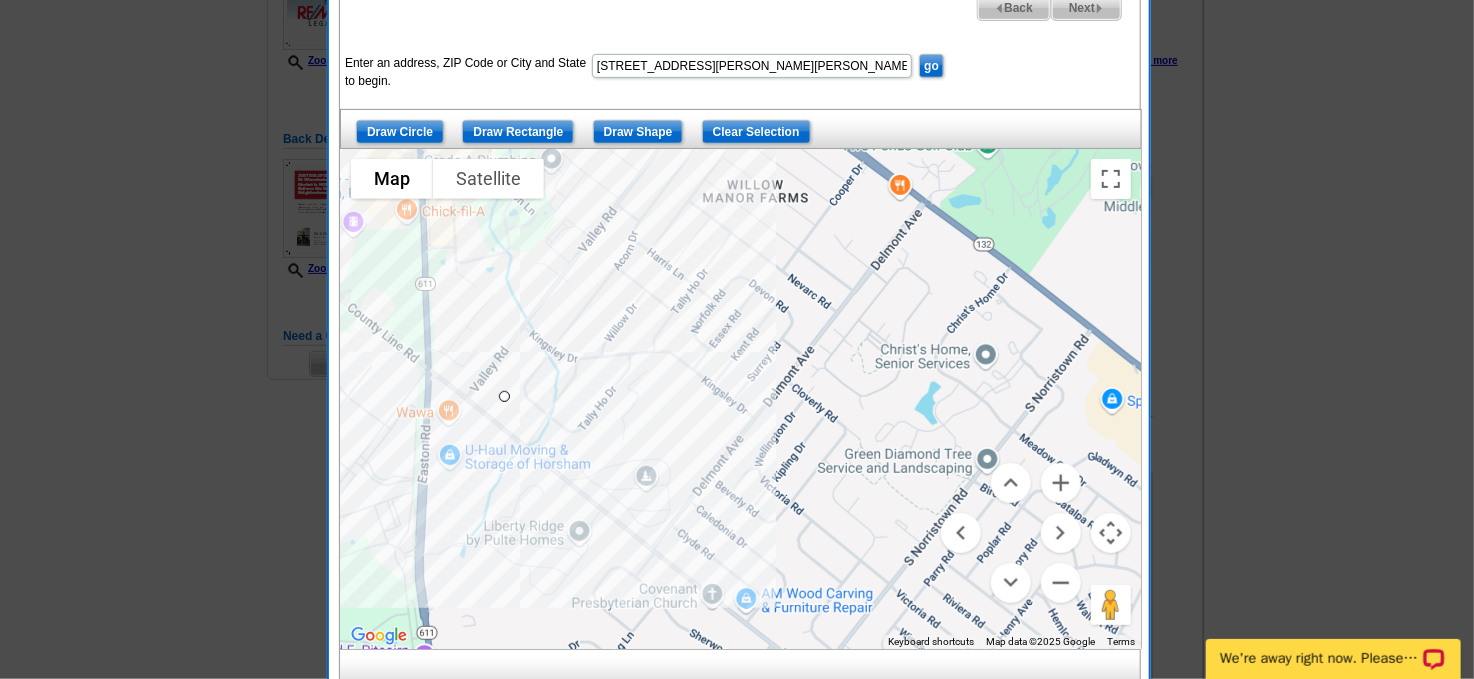click at bounding box center [741, 399] 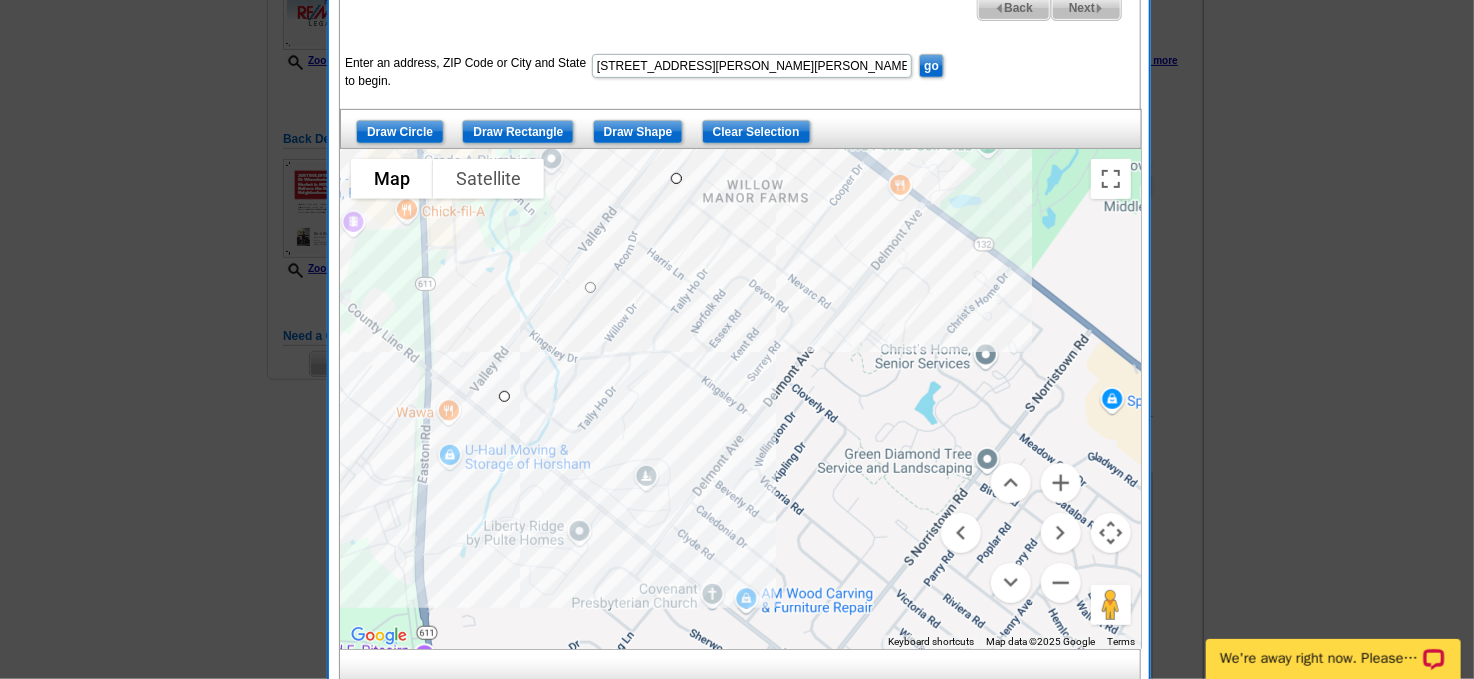 click at bounding box center (741, 399) 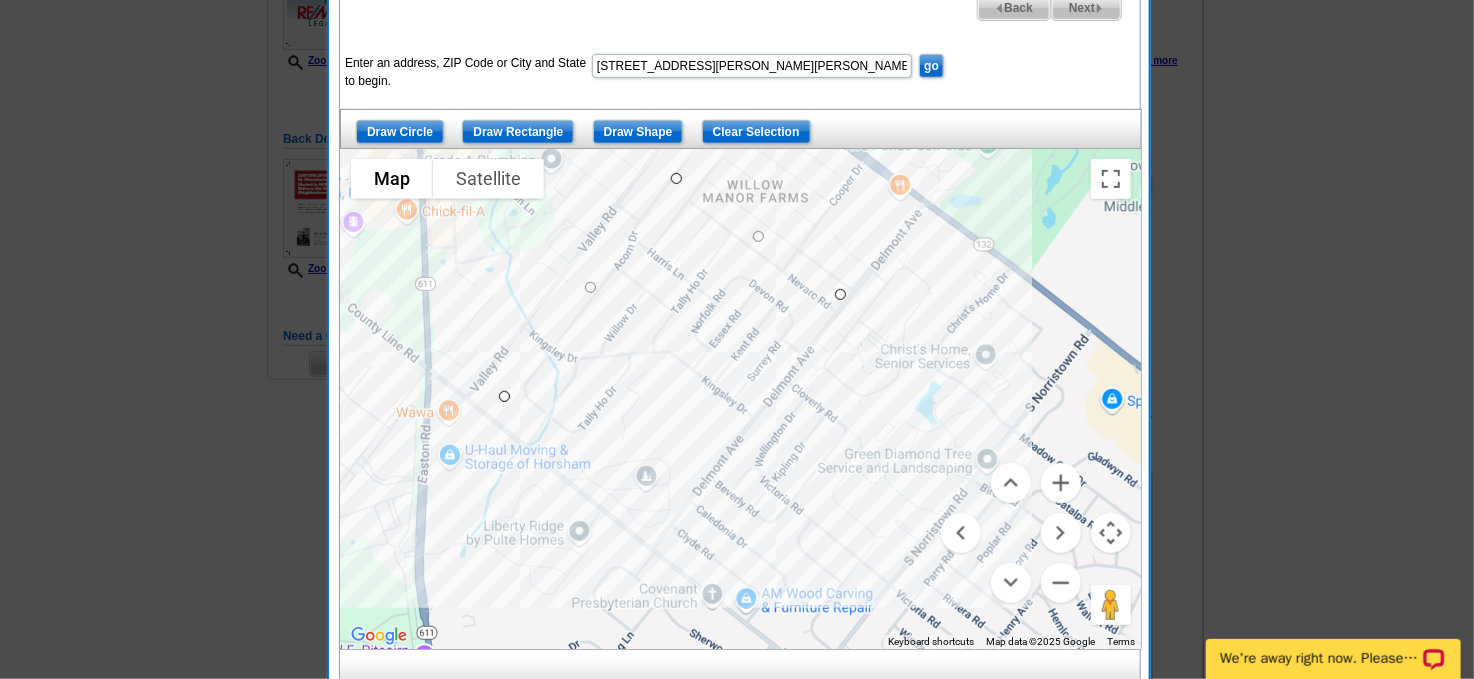 click at bounding box center [741, 399] 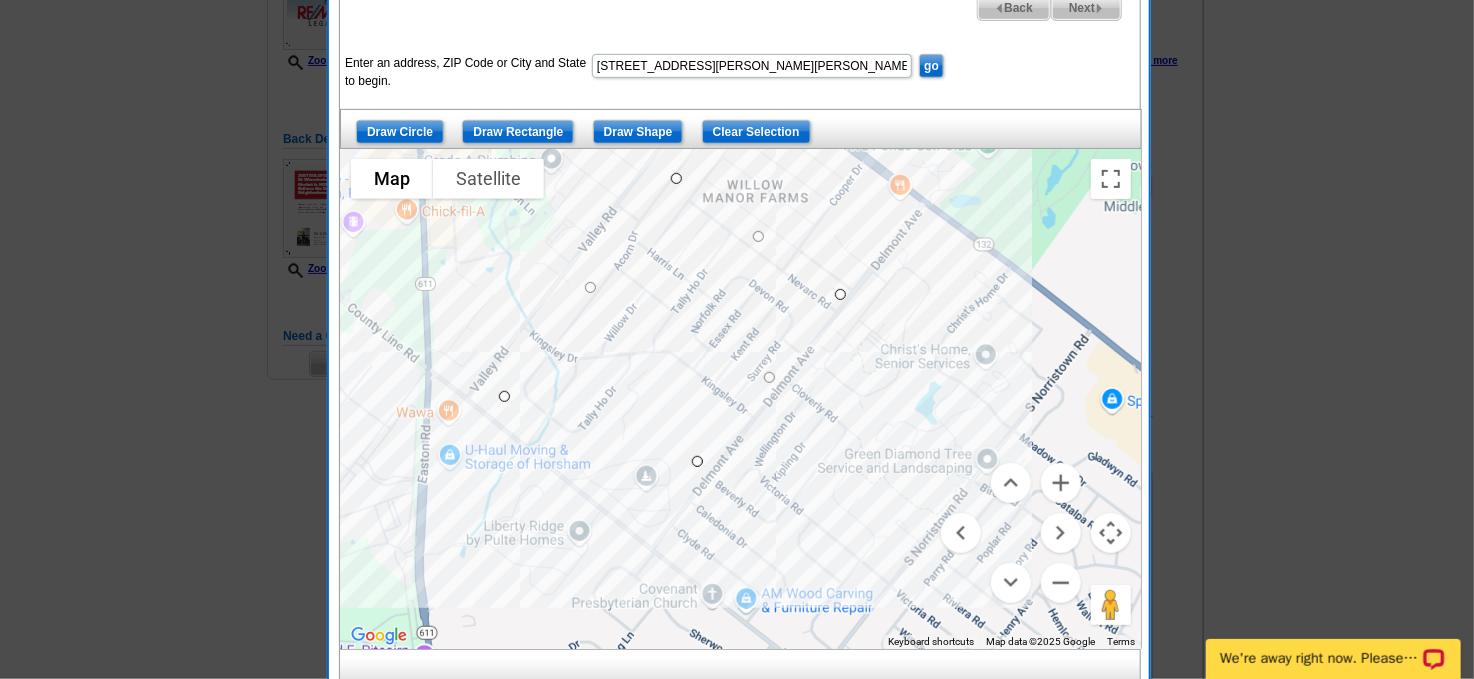 click at bounding box center (741, 399) 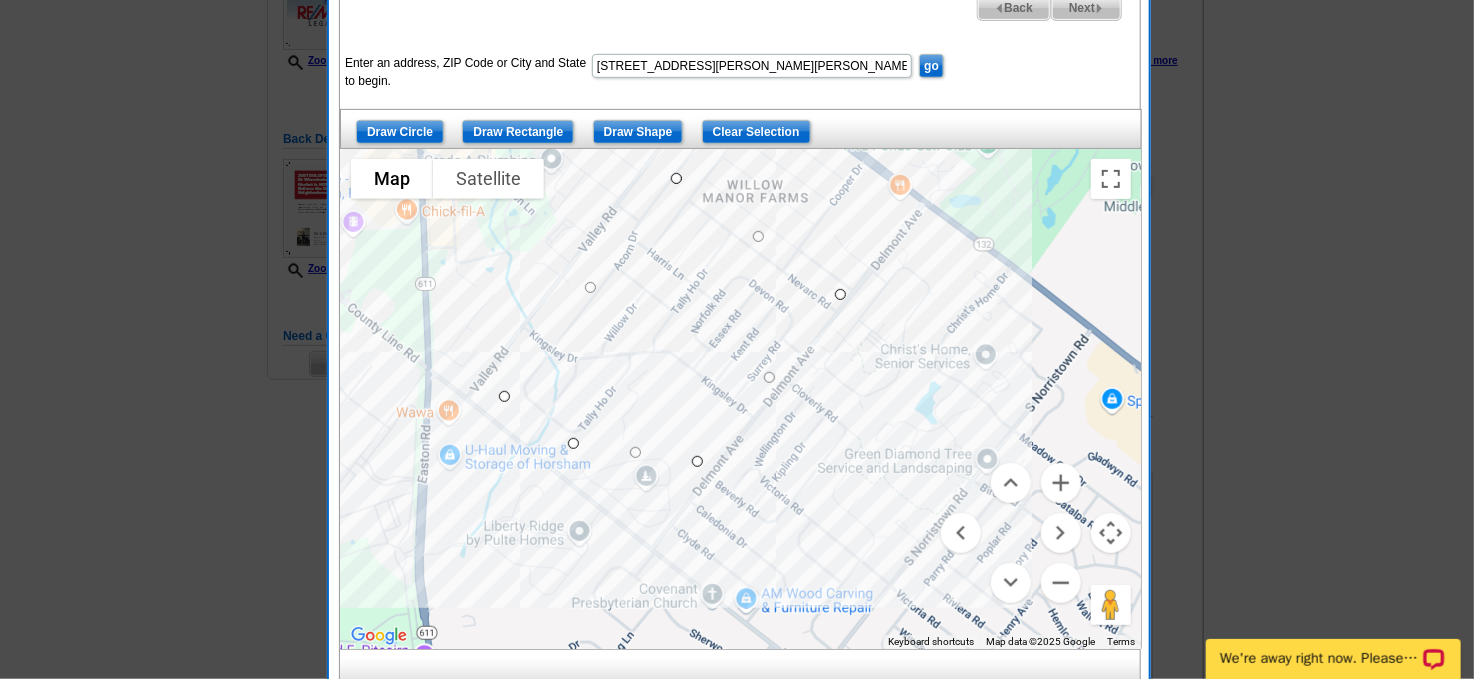 click at bounding box center (741, 399) 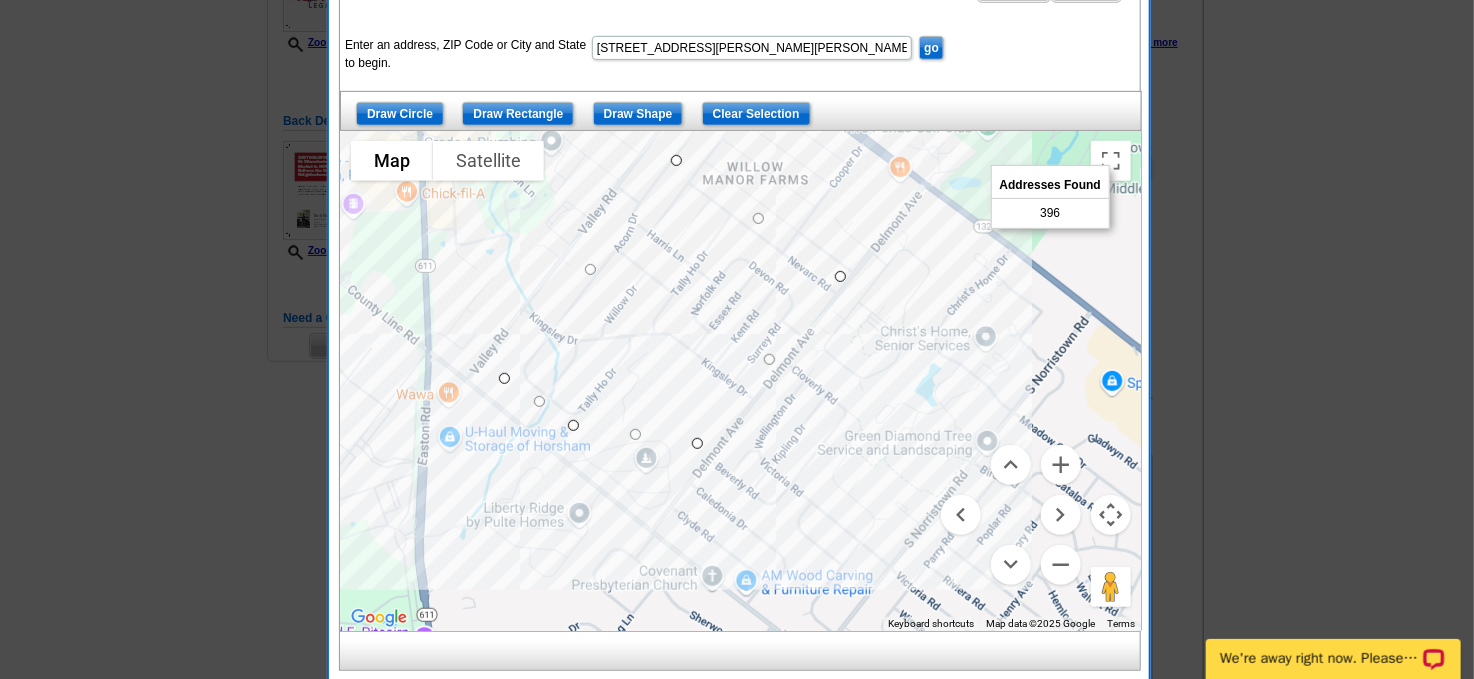 scroll, scrollTop: 288, scrollLeft: 0, axis: vertical 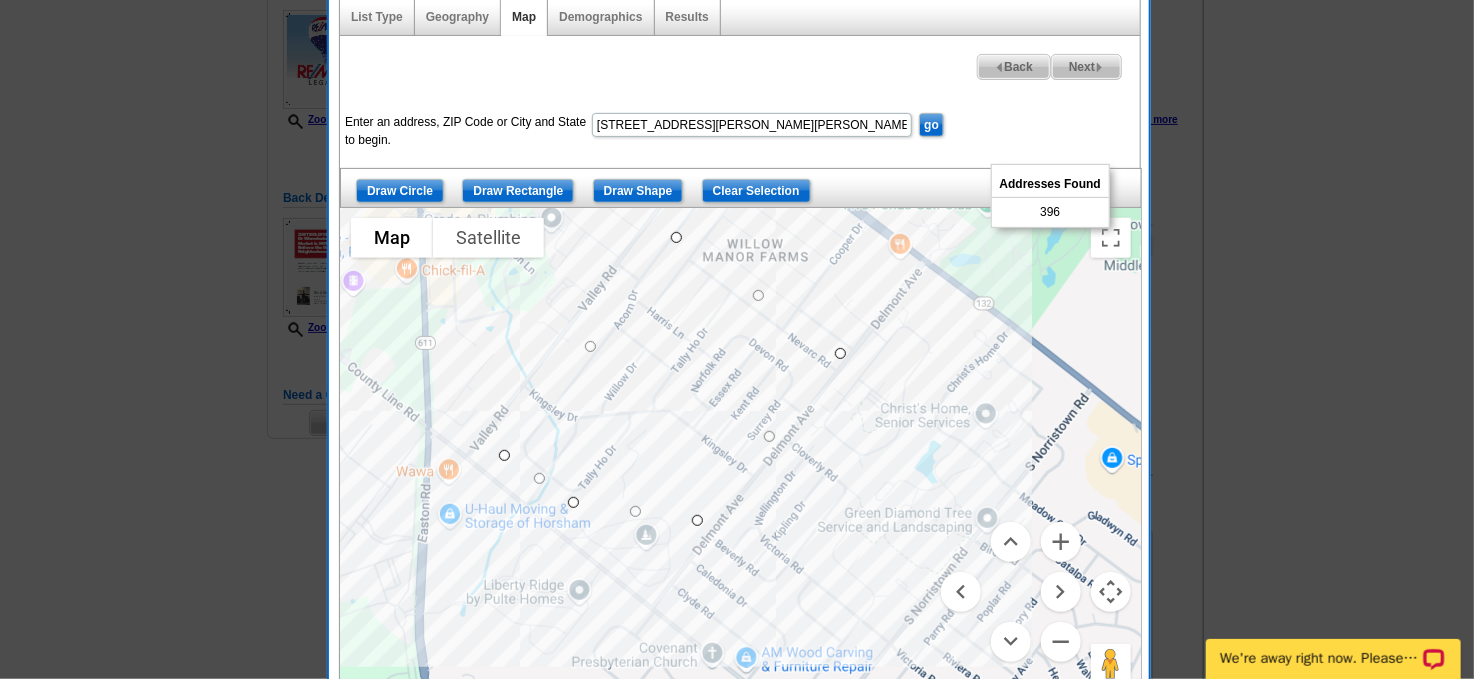 drag, startPoint x: 1085, startPoint y: 59, endPoint x: 1035, endPoint y: 319, distance: 264.76404 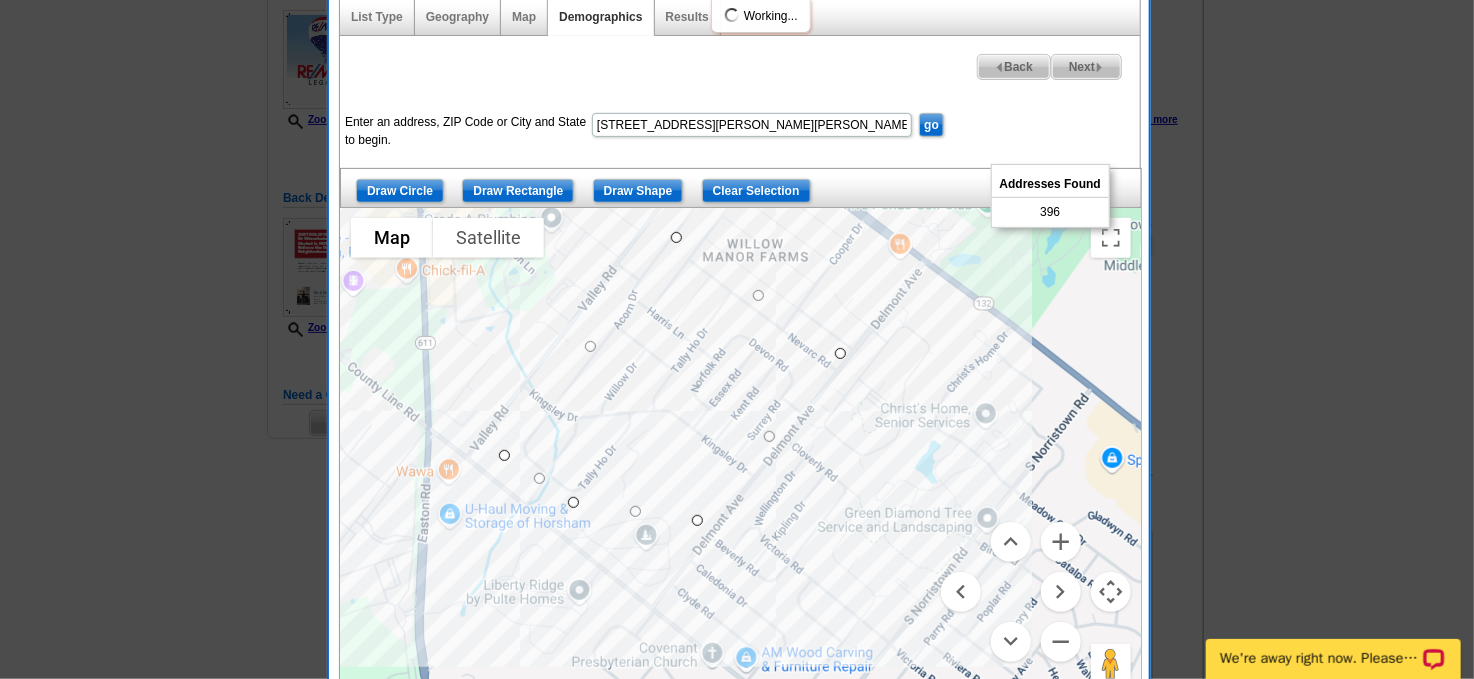 select 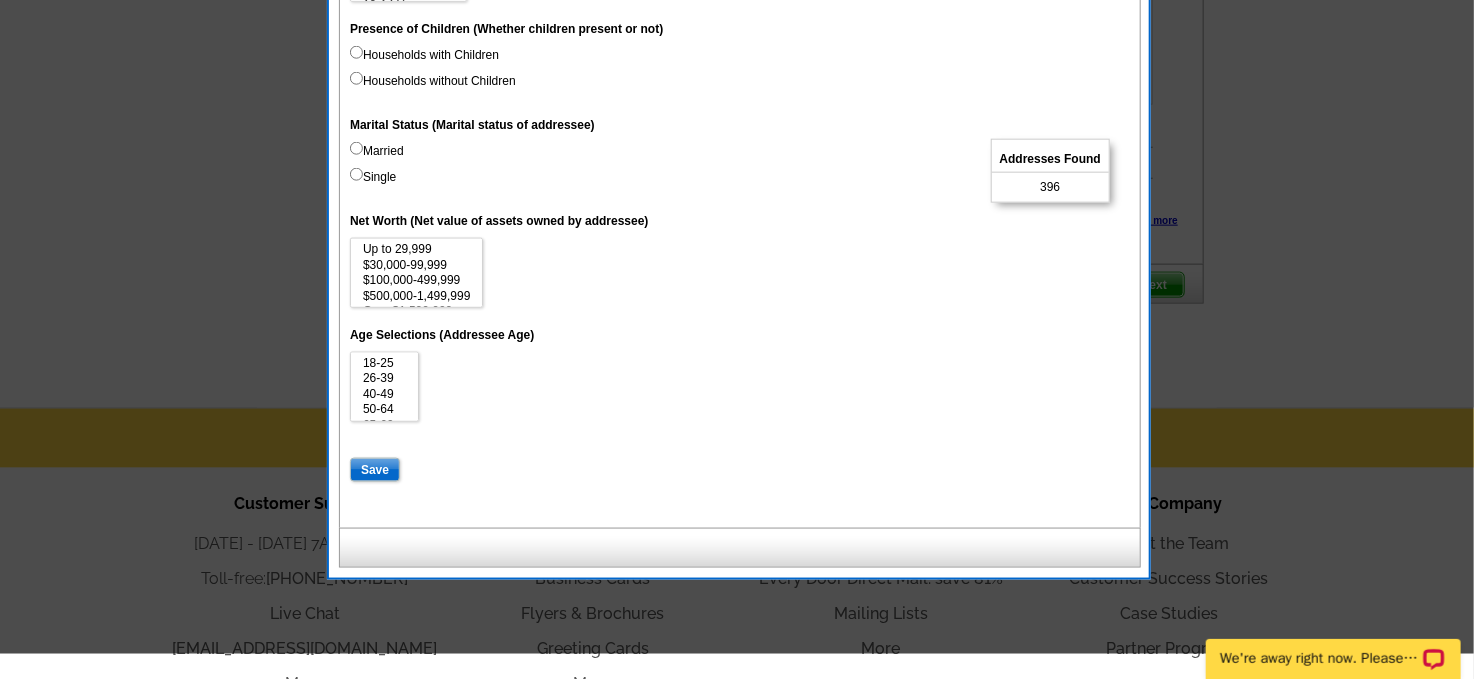 scroll, scrollTop: 1006, scrollLeft: 0, axis: vertical 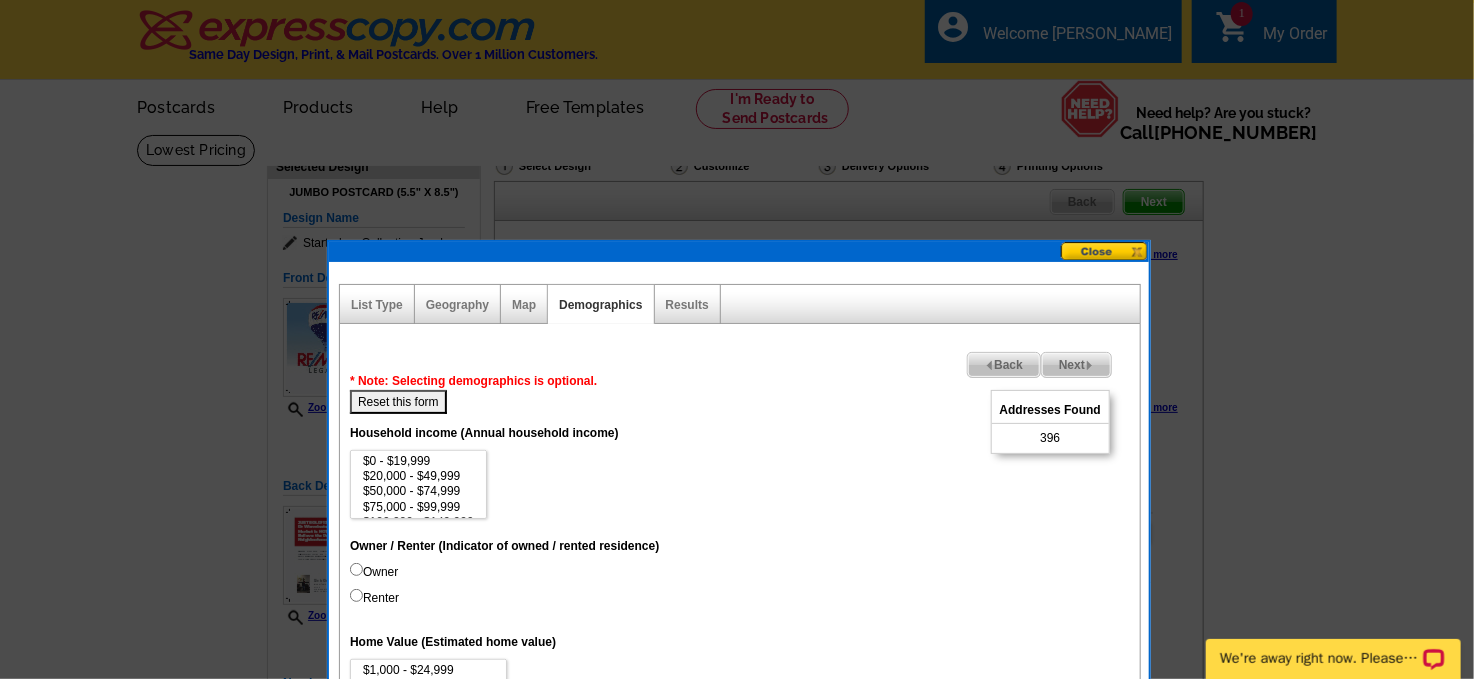 click on "Next" at bounding box center [1076, 365] 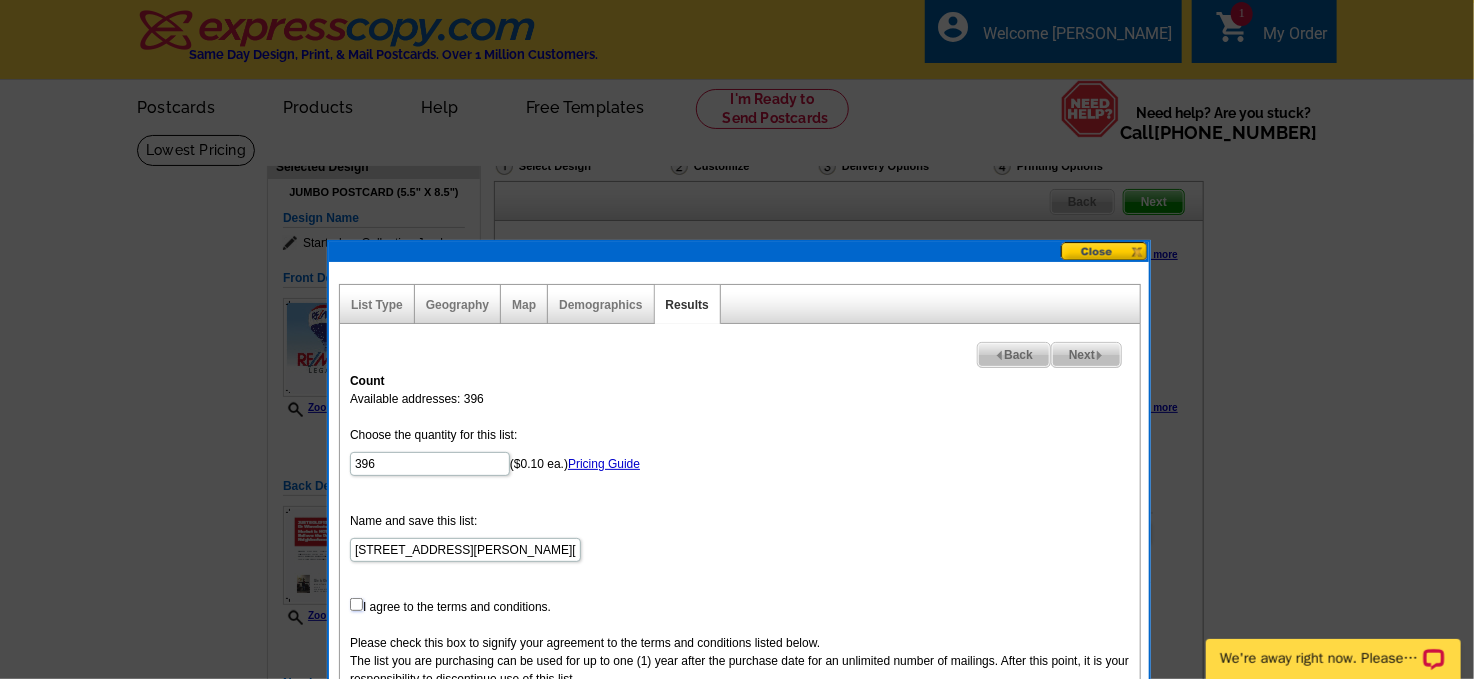 click at bounding box center (356, 604) 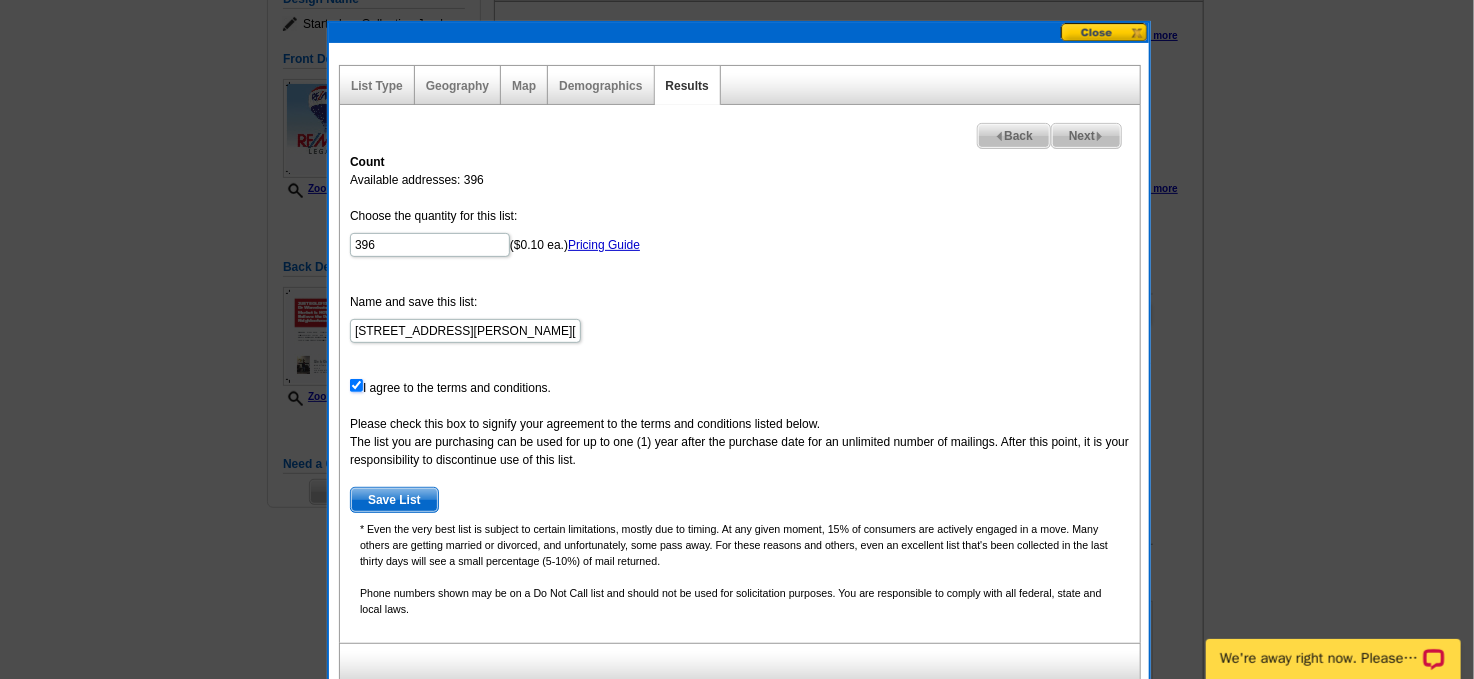 scroll, scrollTop: 246, scrollLeft: 0, axis: vertical 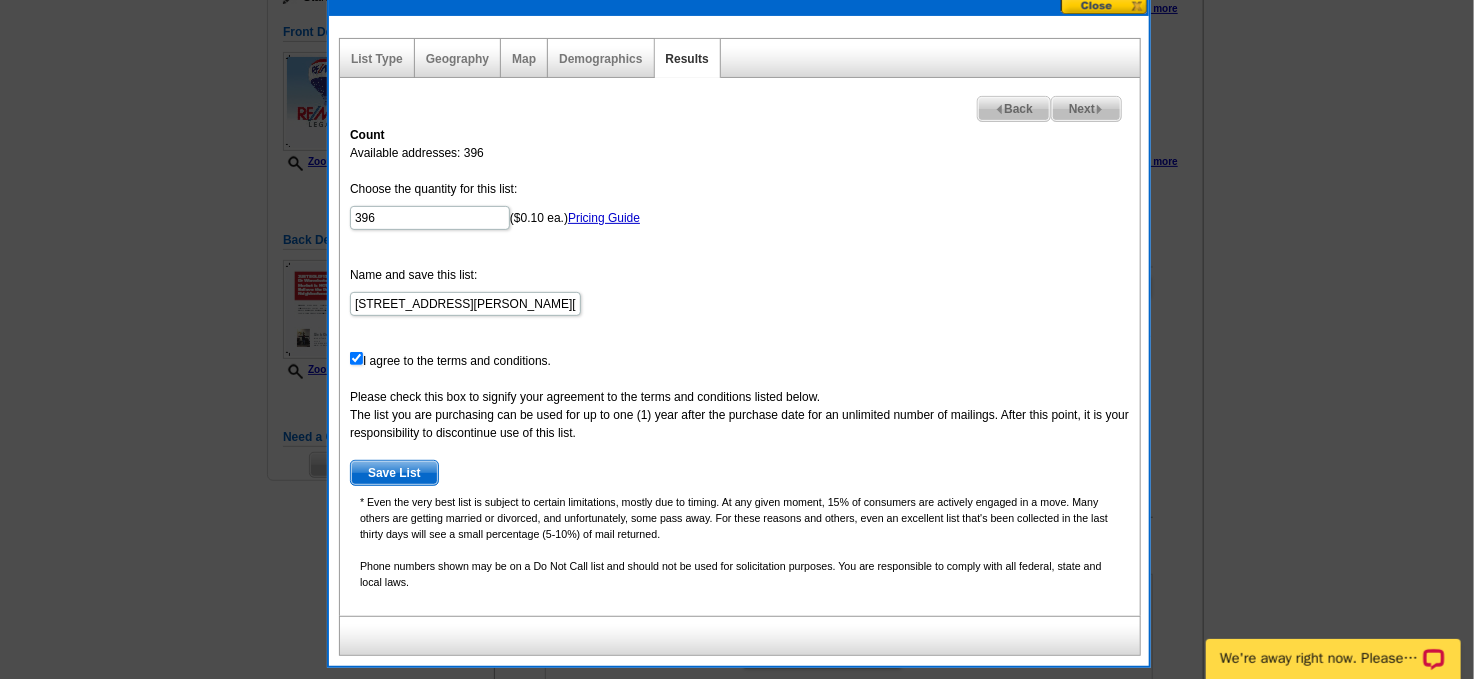 drag, startPoint x: 1084, startPoint y: 105, endPoint x: 1031, endPoint y: 323, distance: 224.35017 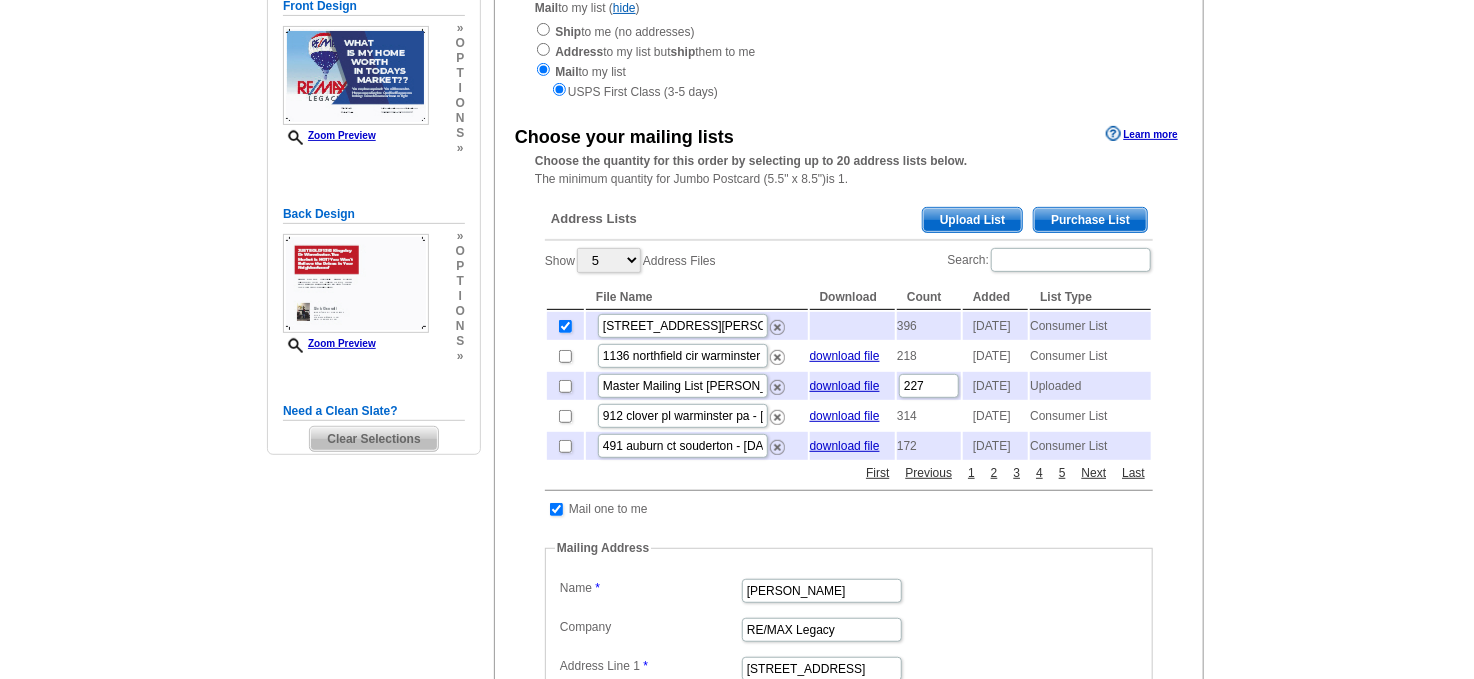 scroll, scrollTop: 246, scrollLeft: 0, axis: vertical 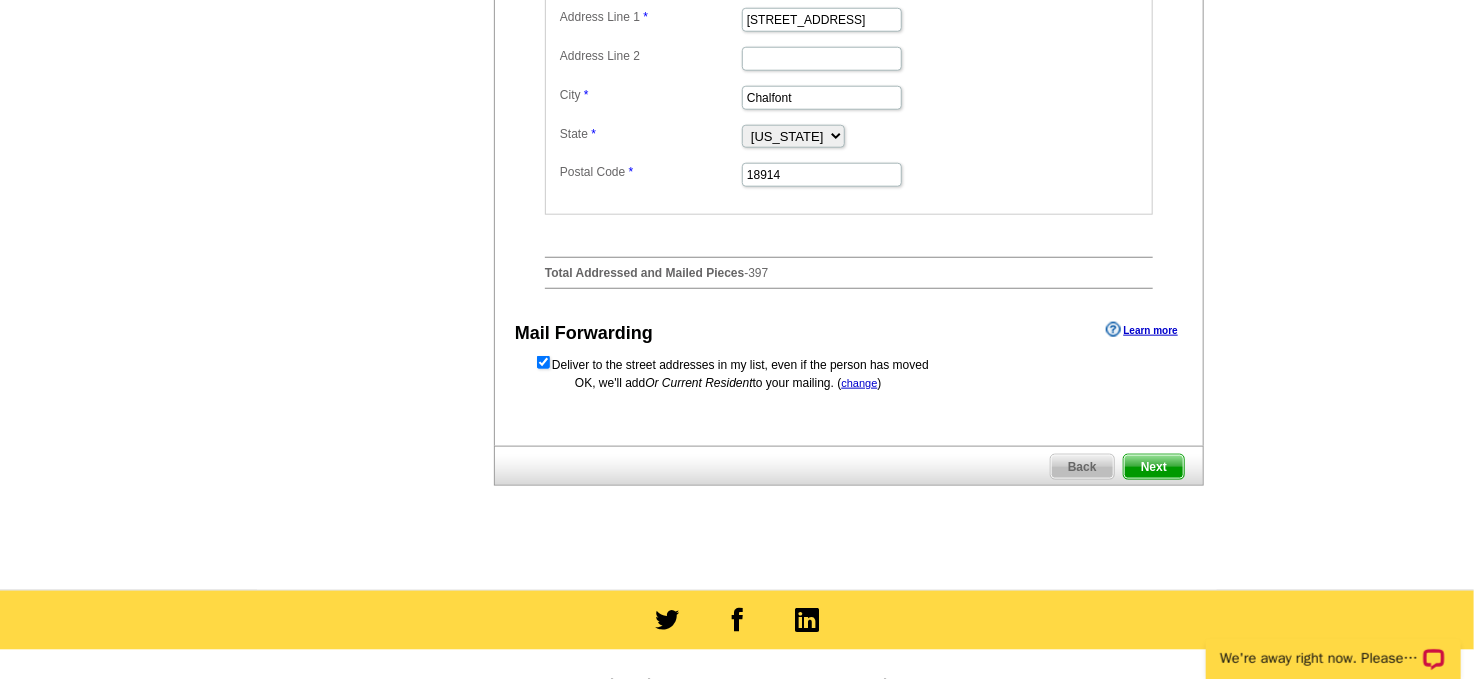 drag, startPoint x: 1150, startPoint y: 494, endPoint x: 1231, endPoint y: 489, distance: 81.154175 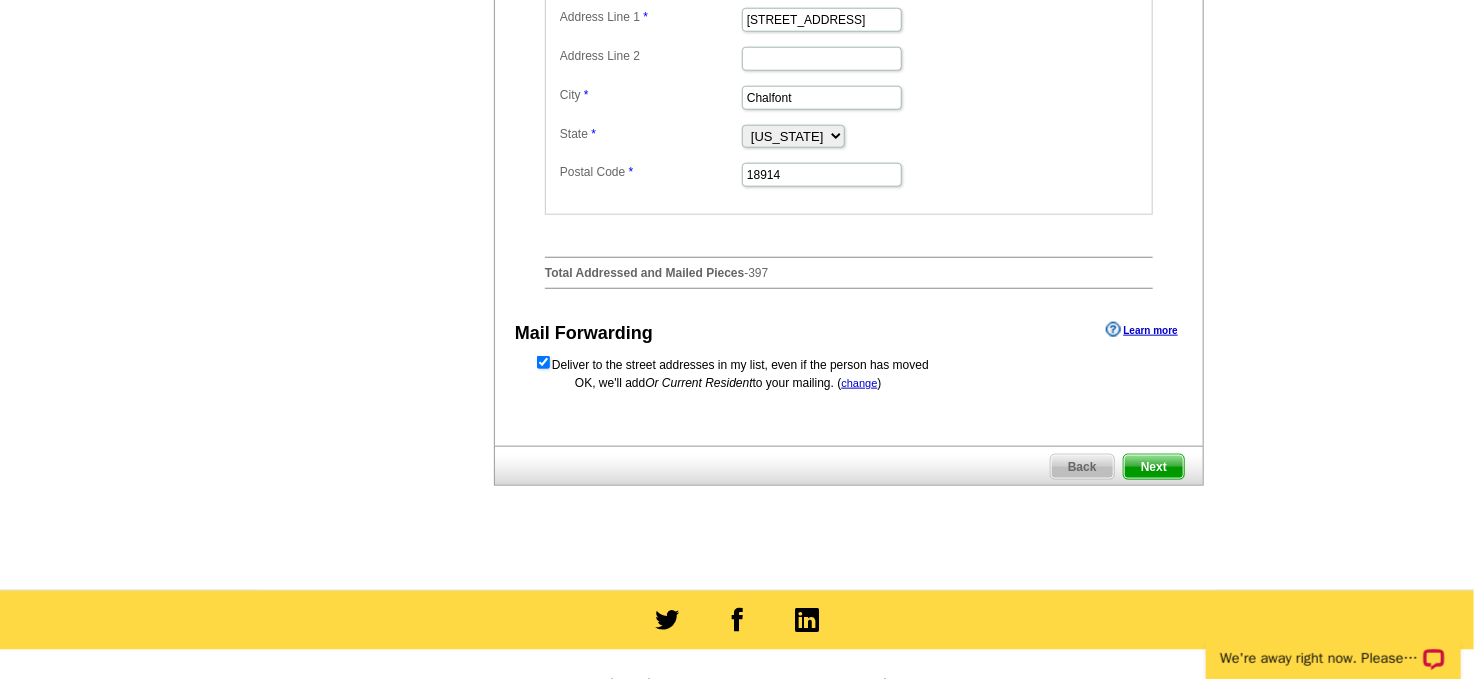 scroll, scrollTop: 0, scrollLeft: 0, axis: both 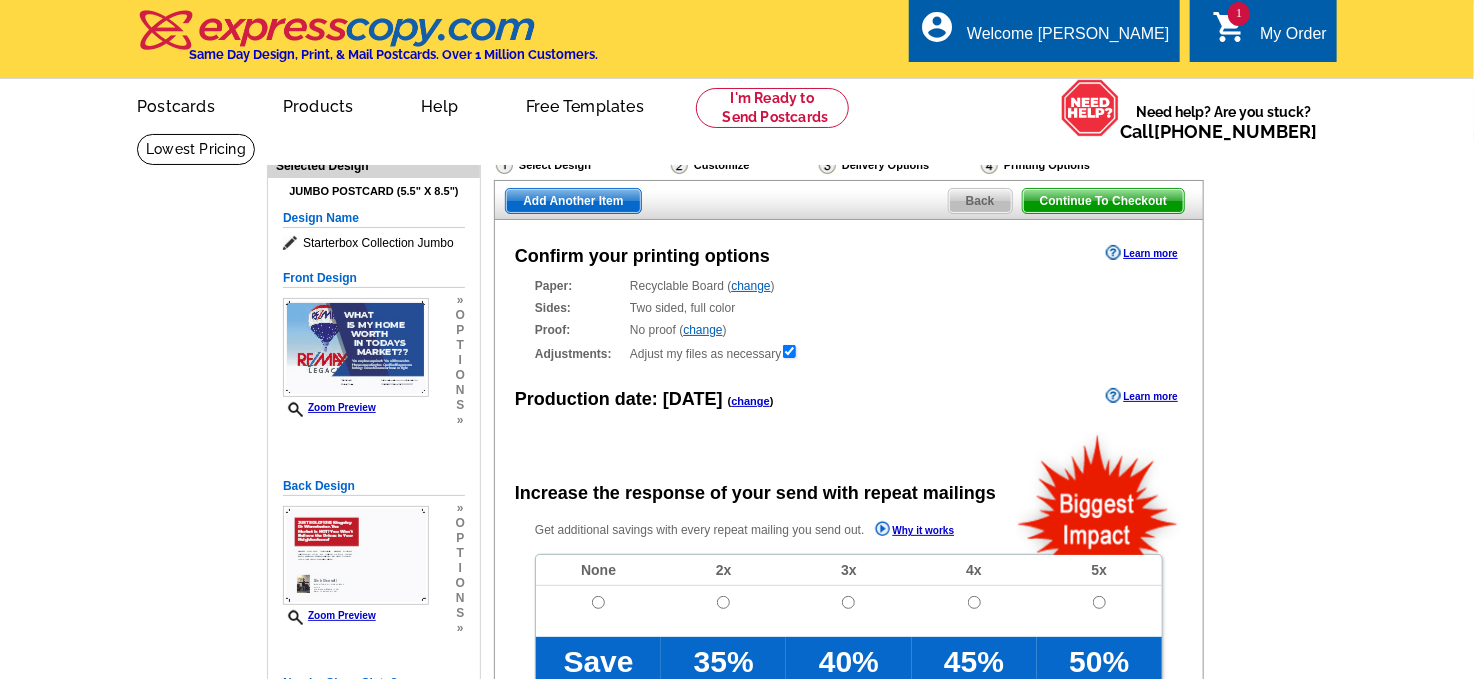 radio on "false" 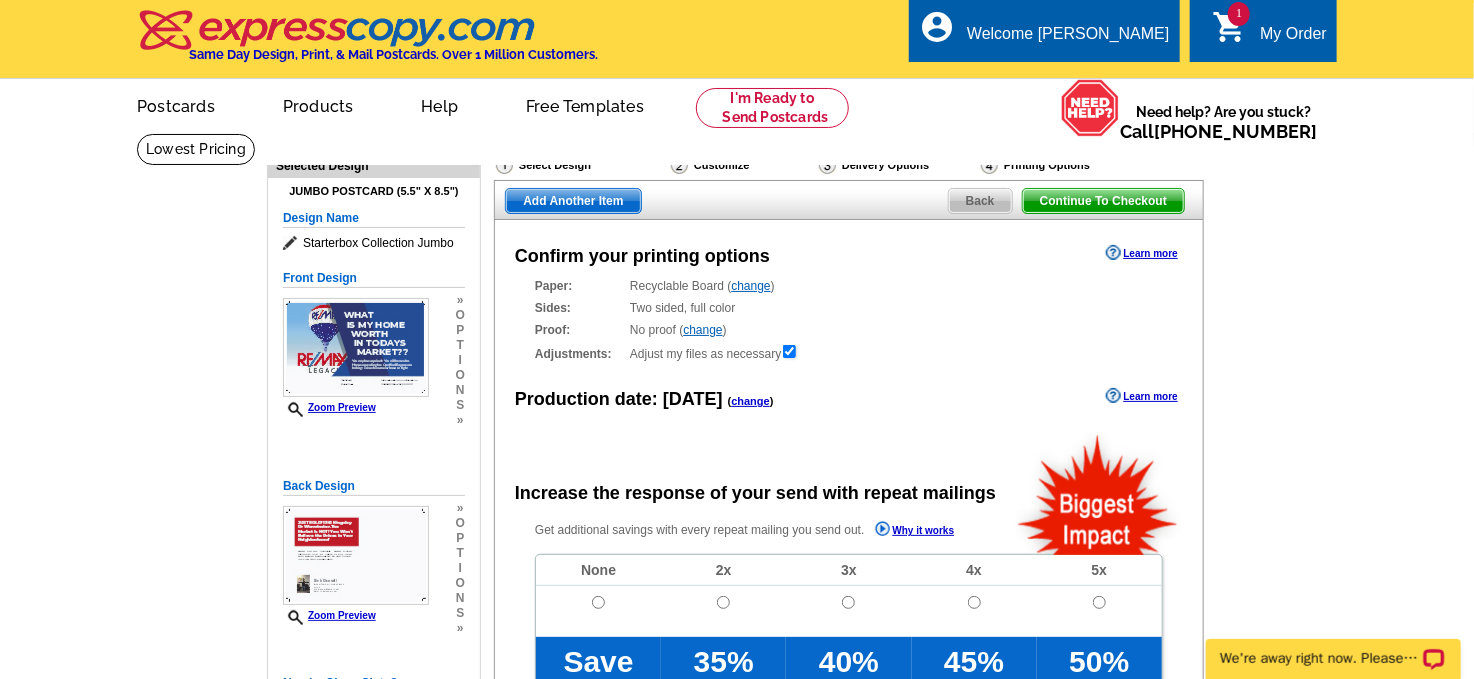 scroll, scrollTop: 0, scrollLeft: 0, axis: both 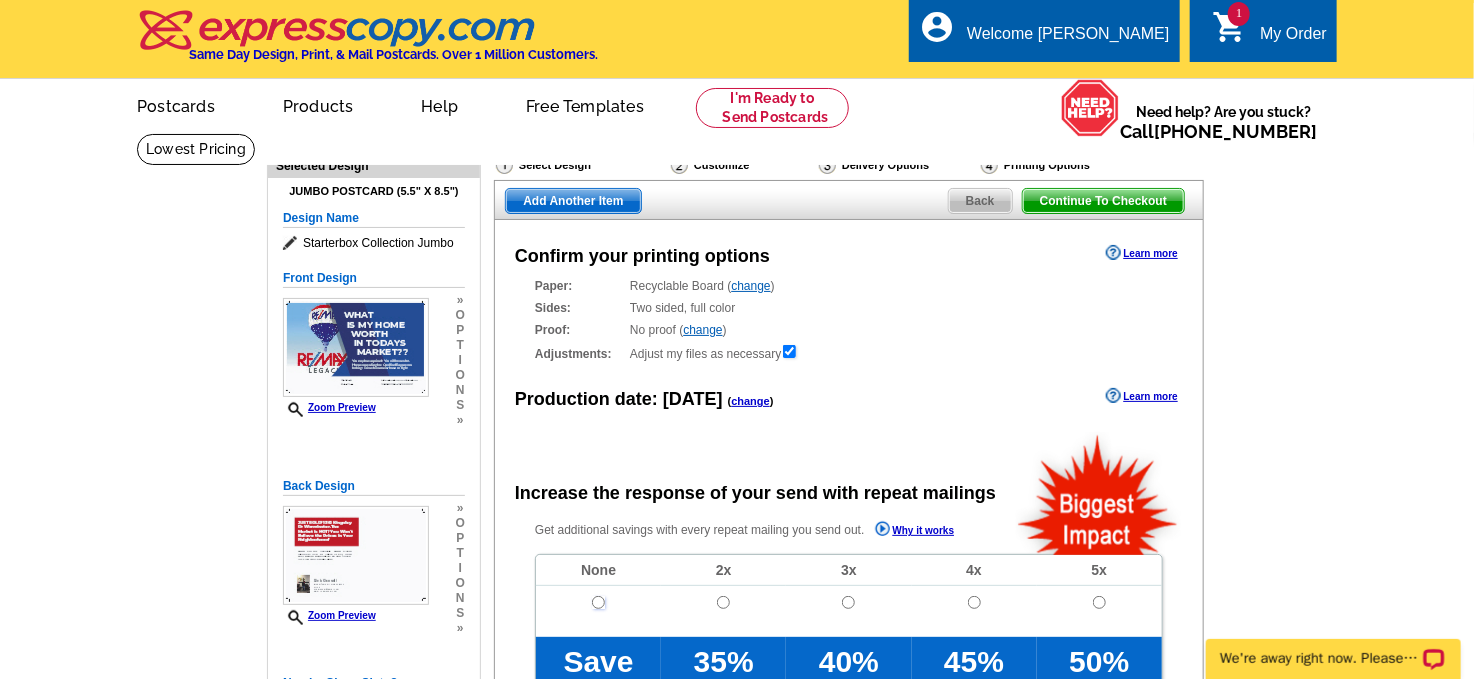 click at bounding box center (598, 602) 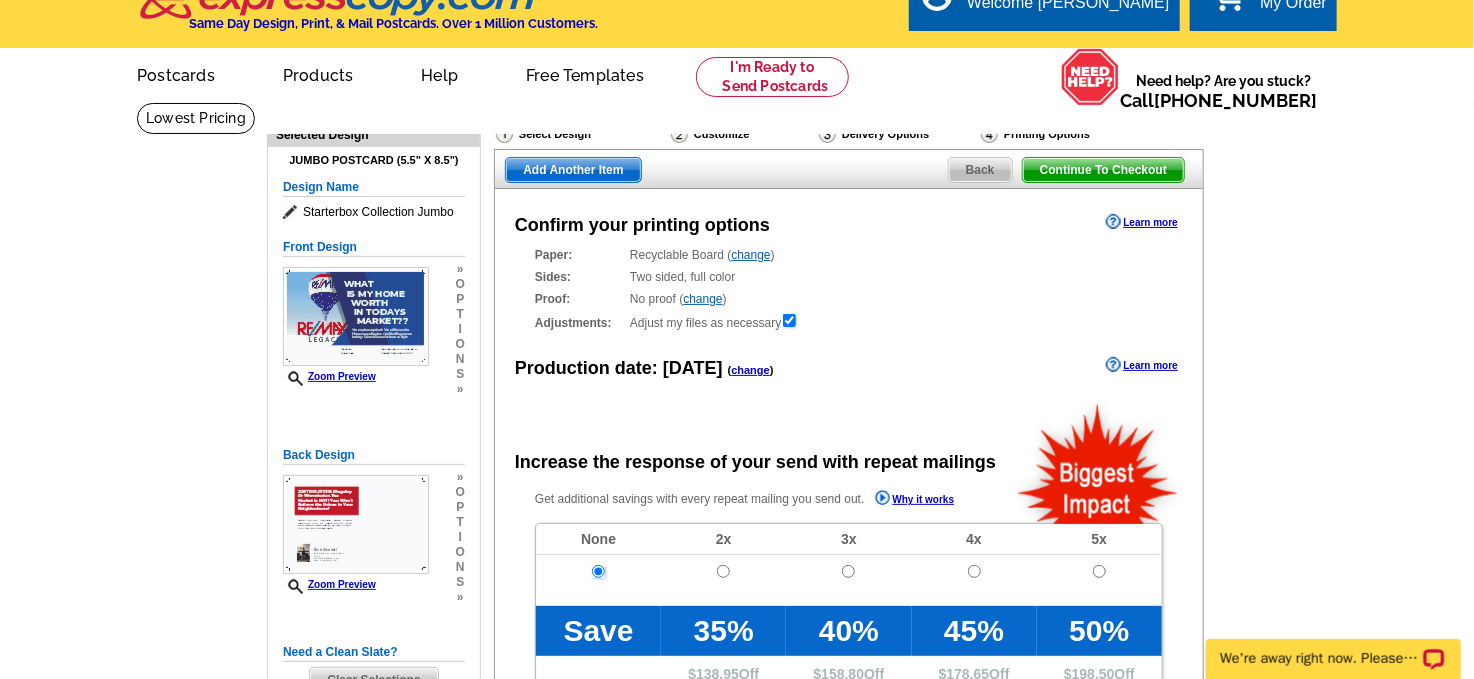 scroll, scrollTop: 0, scrollLeft: 0, axis: both 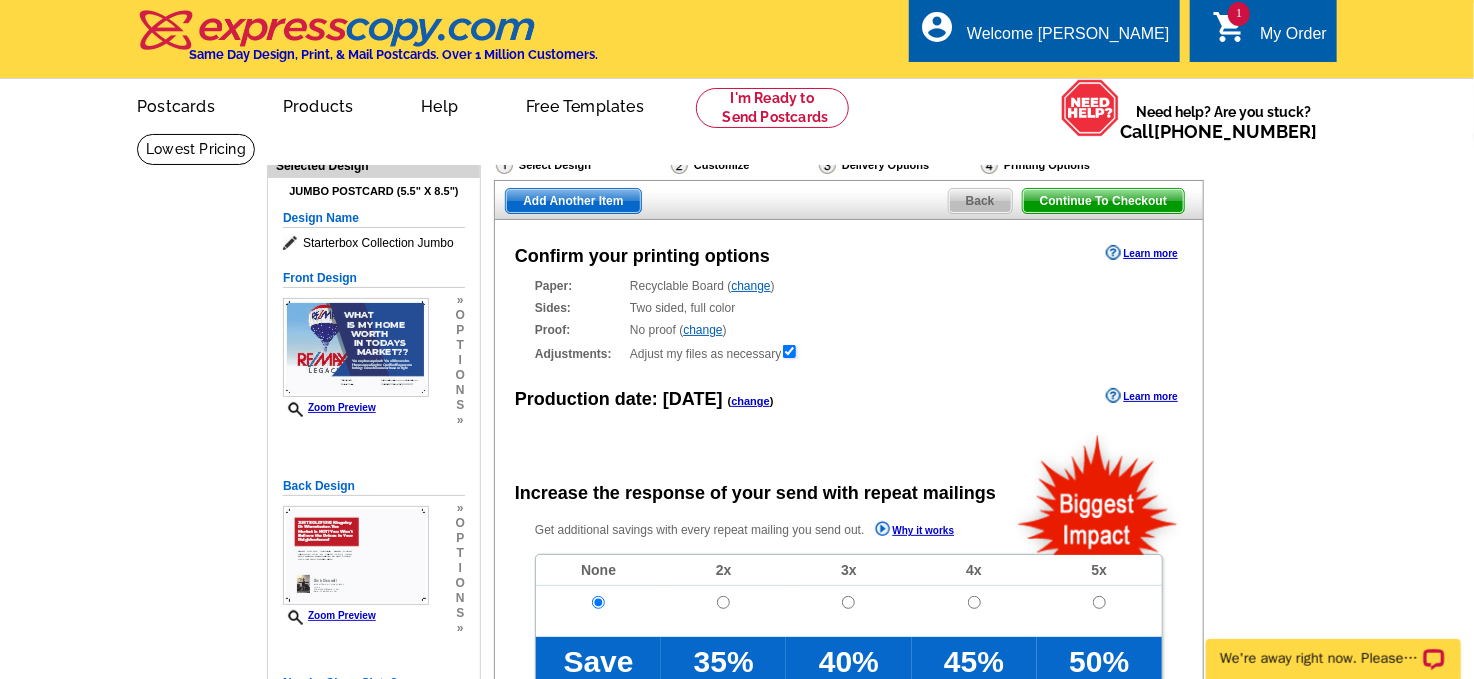 drag, startPoint x: 984, startPoint y: 194, endPoint x: 1003, endPoint y: 273, distance: 81.25269 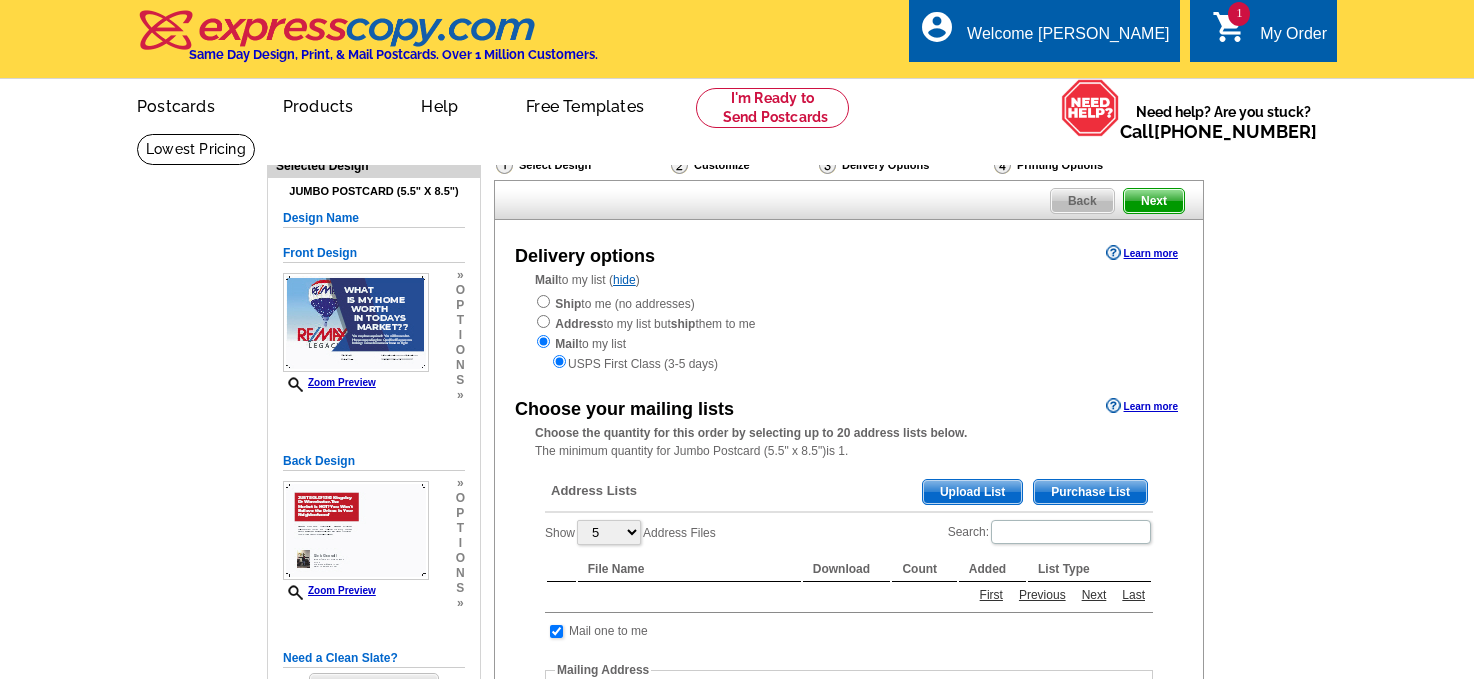 scroll, scrollTop: 0, scrollLeft: 0, axis: both 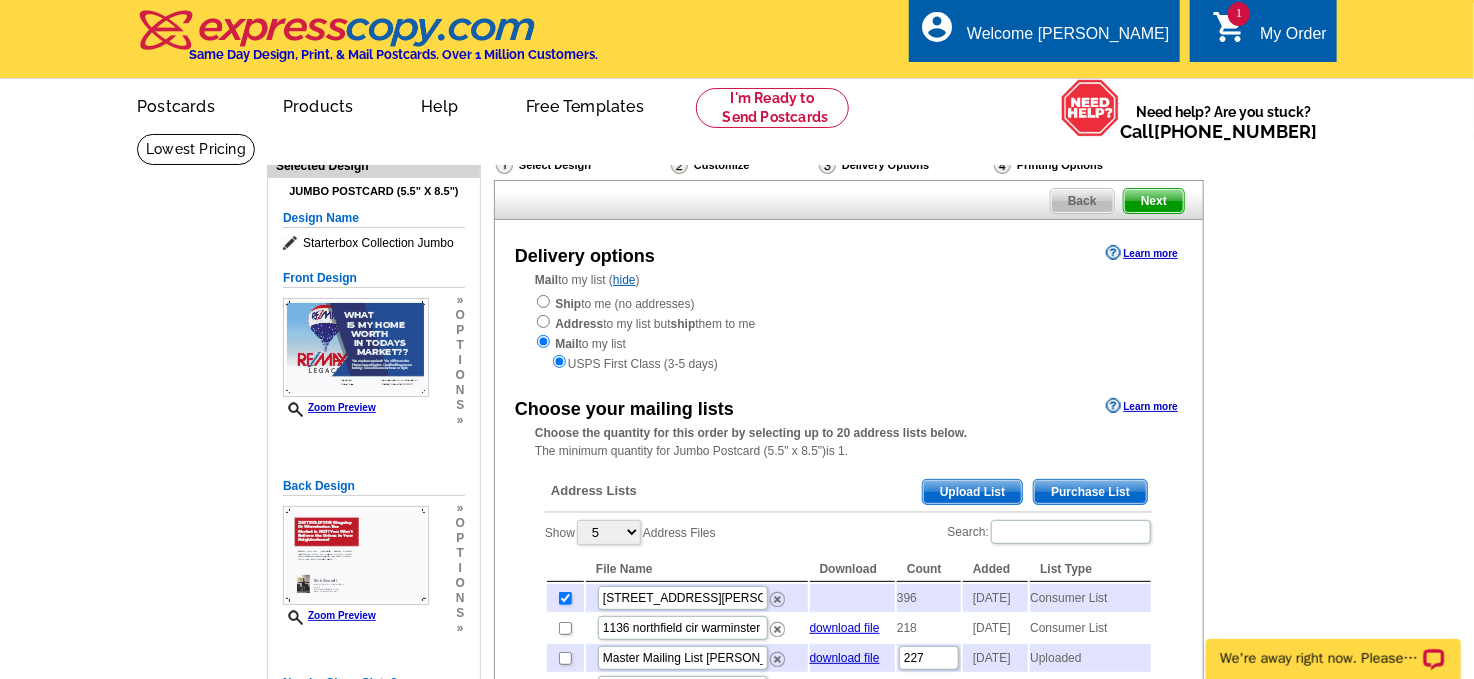 drag, startPoint x: 1084, startPoint y: 196, endPoint x: 1080, endPoint y: 212, distance: 16.492422 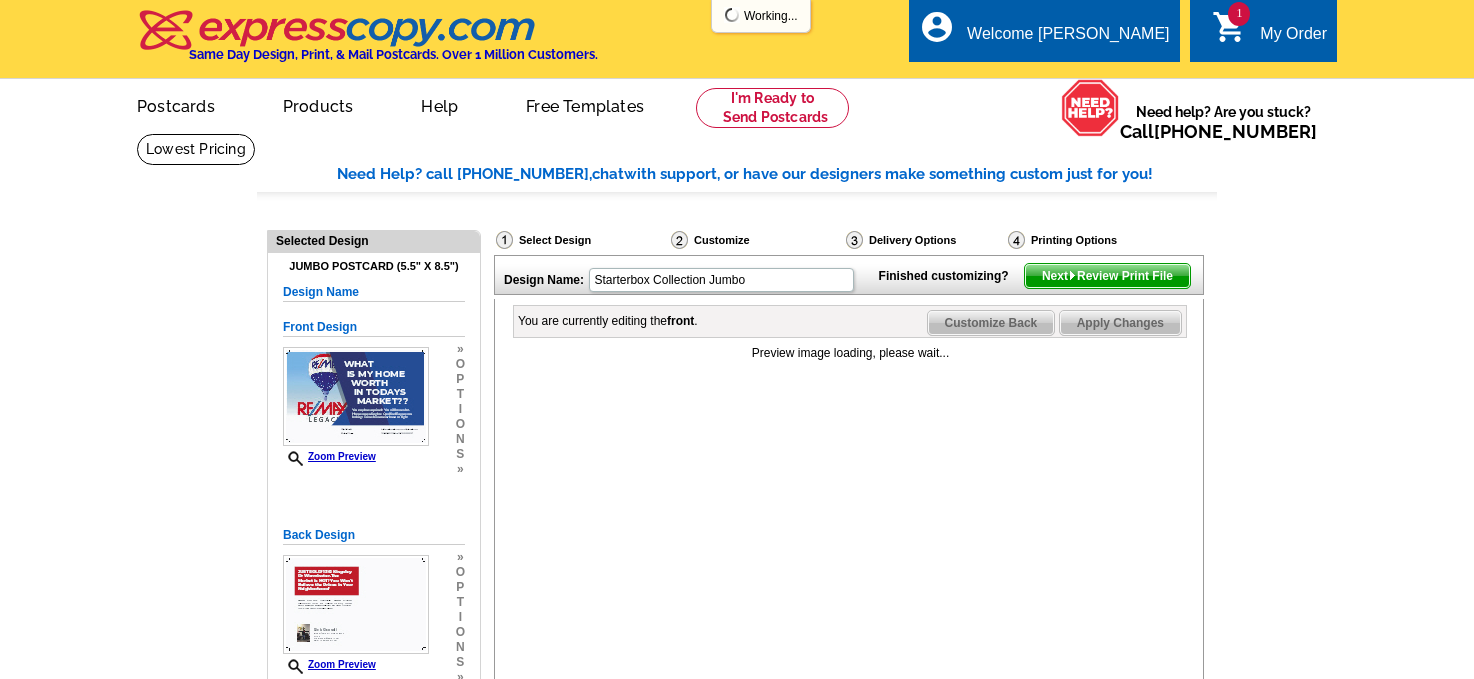 scroll, scrollTop: 0, scrollLeft: 0, axis: both 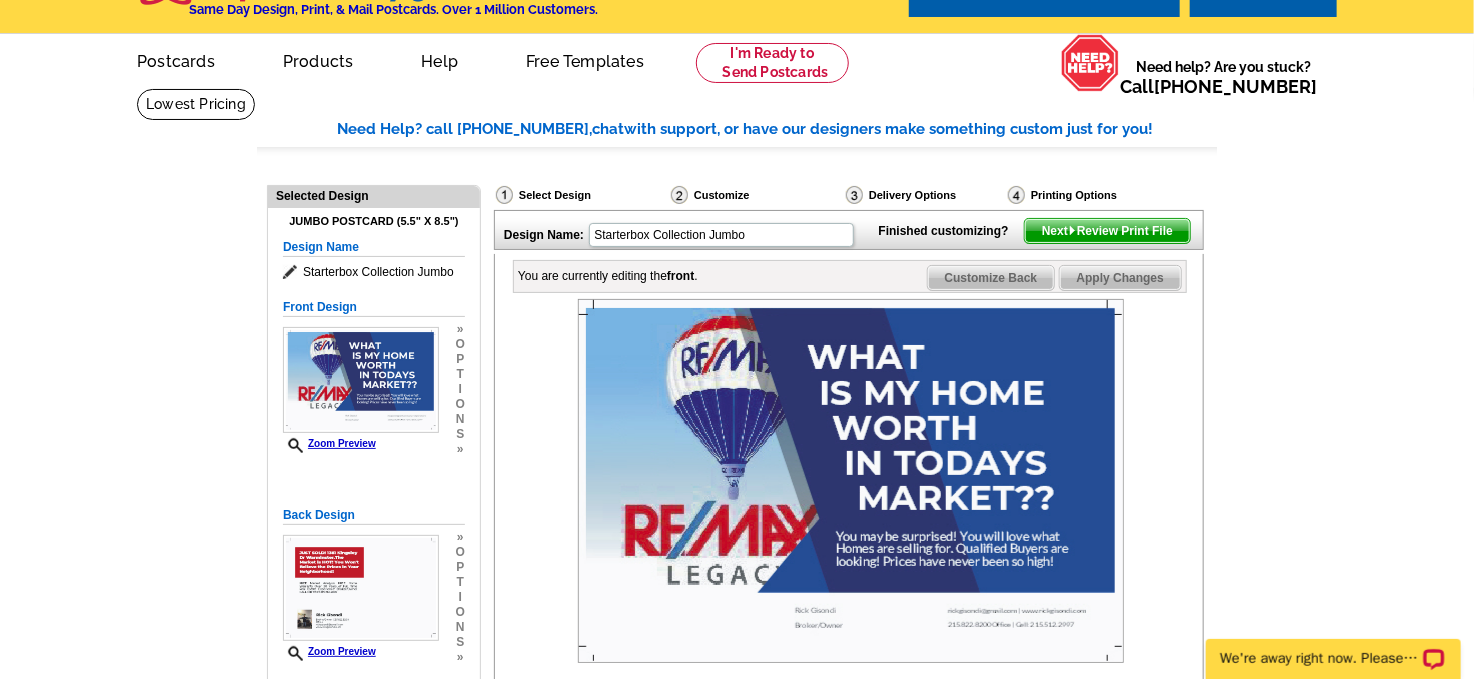 drag, startPoint x: 992, startPoint y: 303, endPoint x: 1151, endPoint y: 303, distance: 159 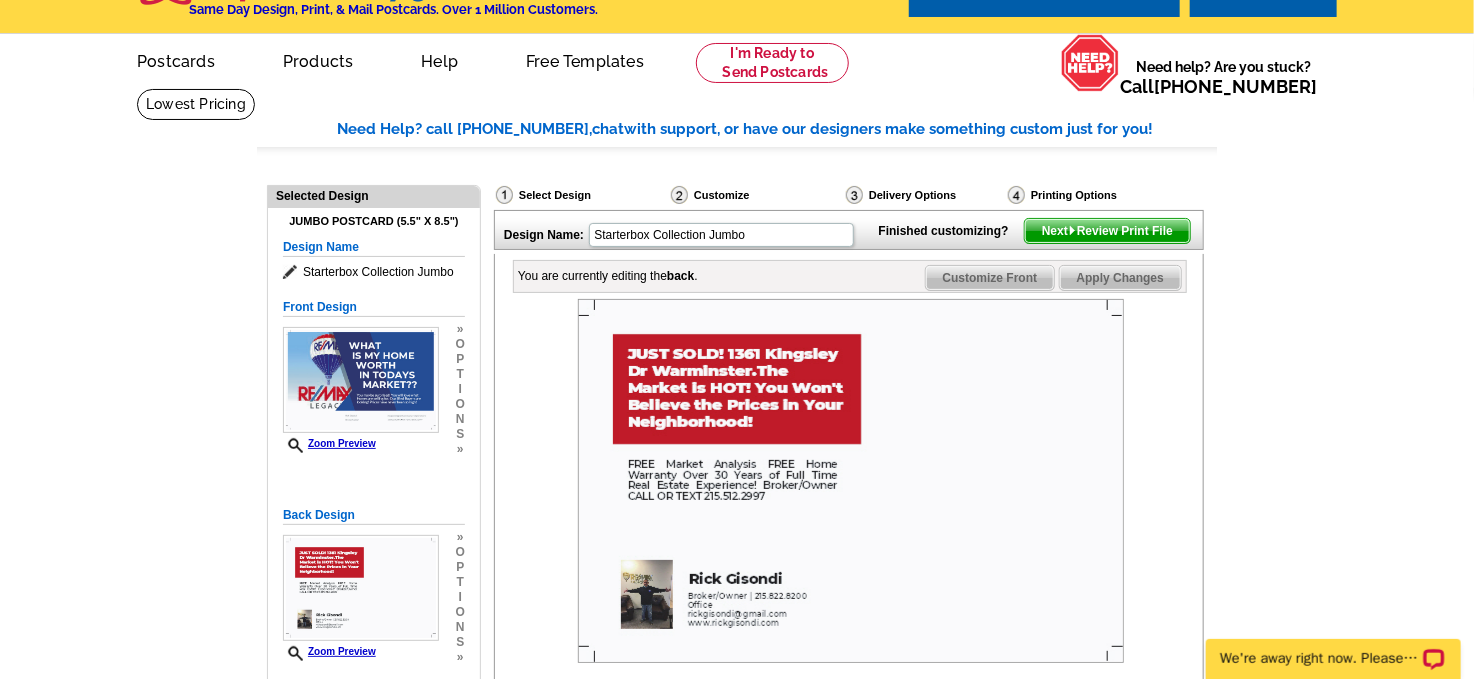 click on "Next   Review Print File" at bounding box center [1107, 231] 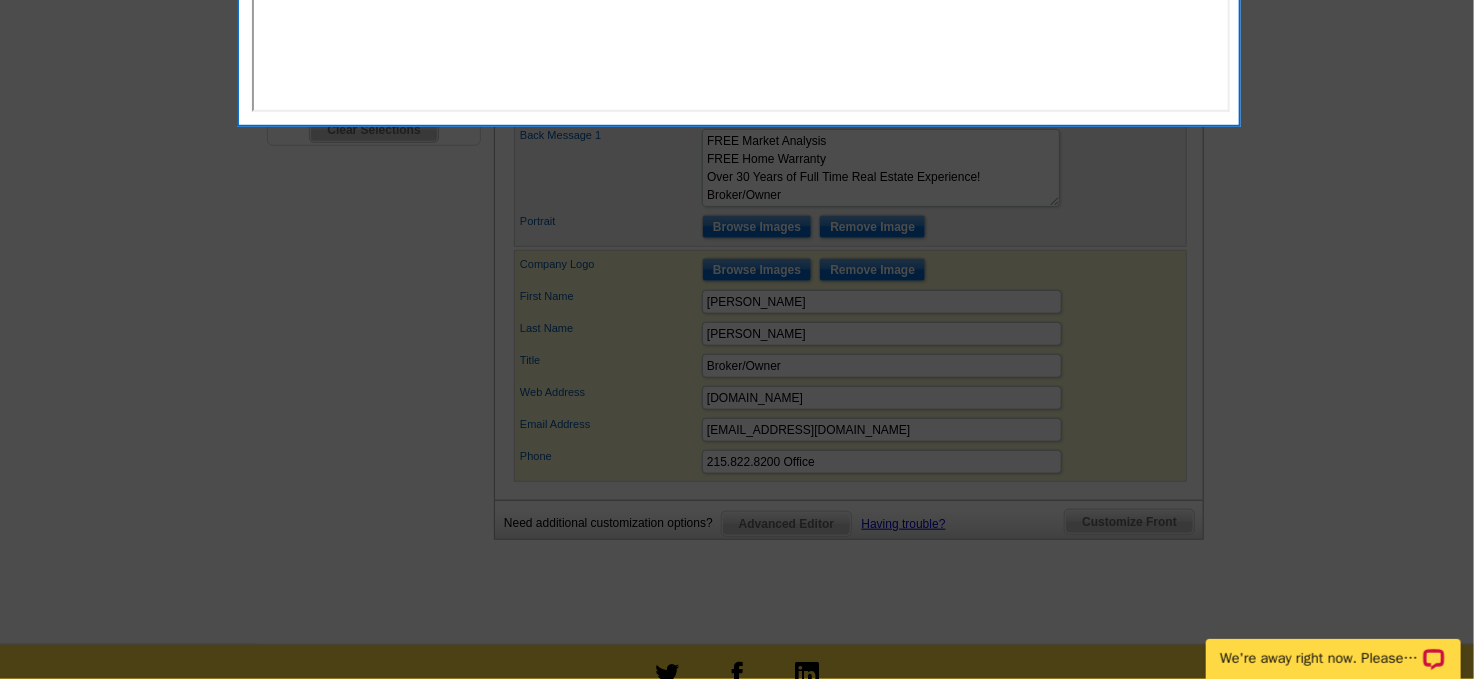scroll, scrollTop: 0, scrollLeft: 0, axis: both 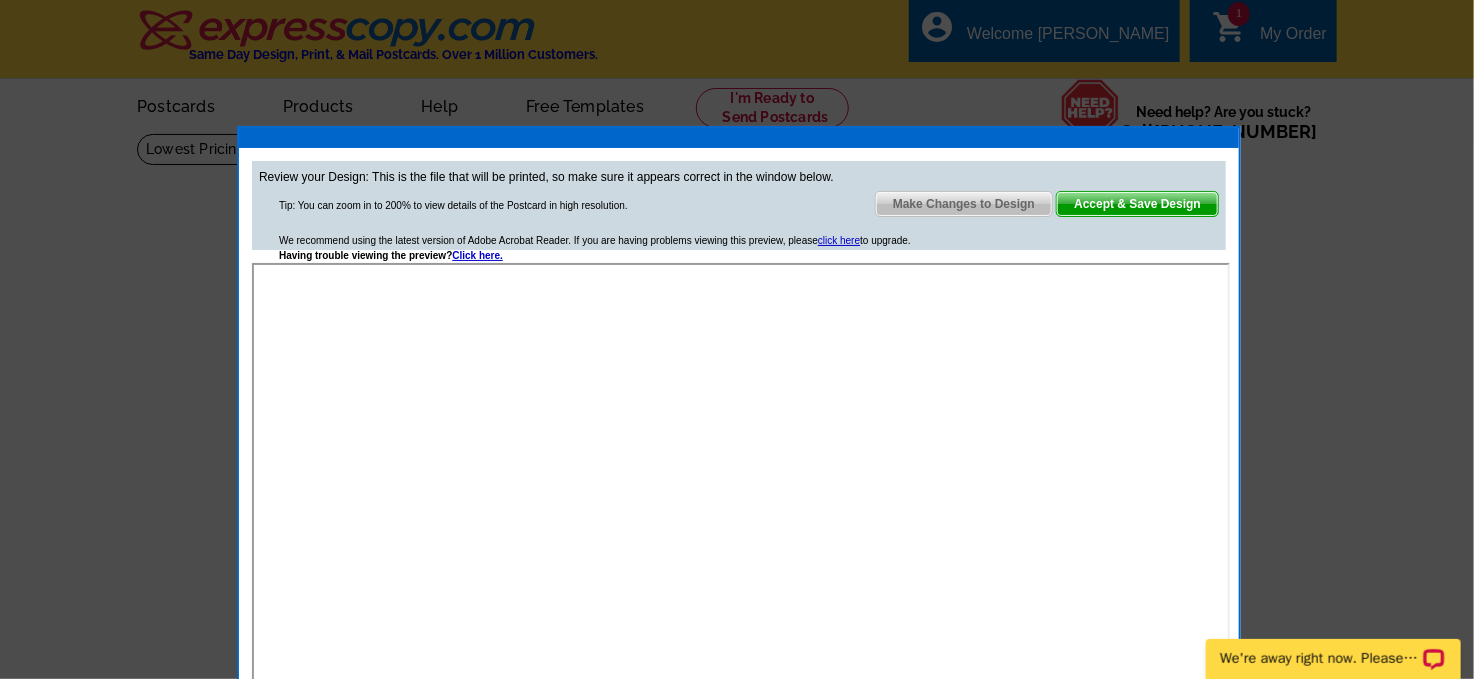 click on "Accept & Save Design" at bounding box center (1137, 204) 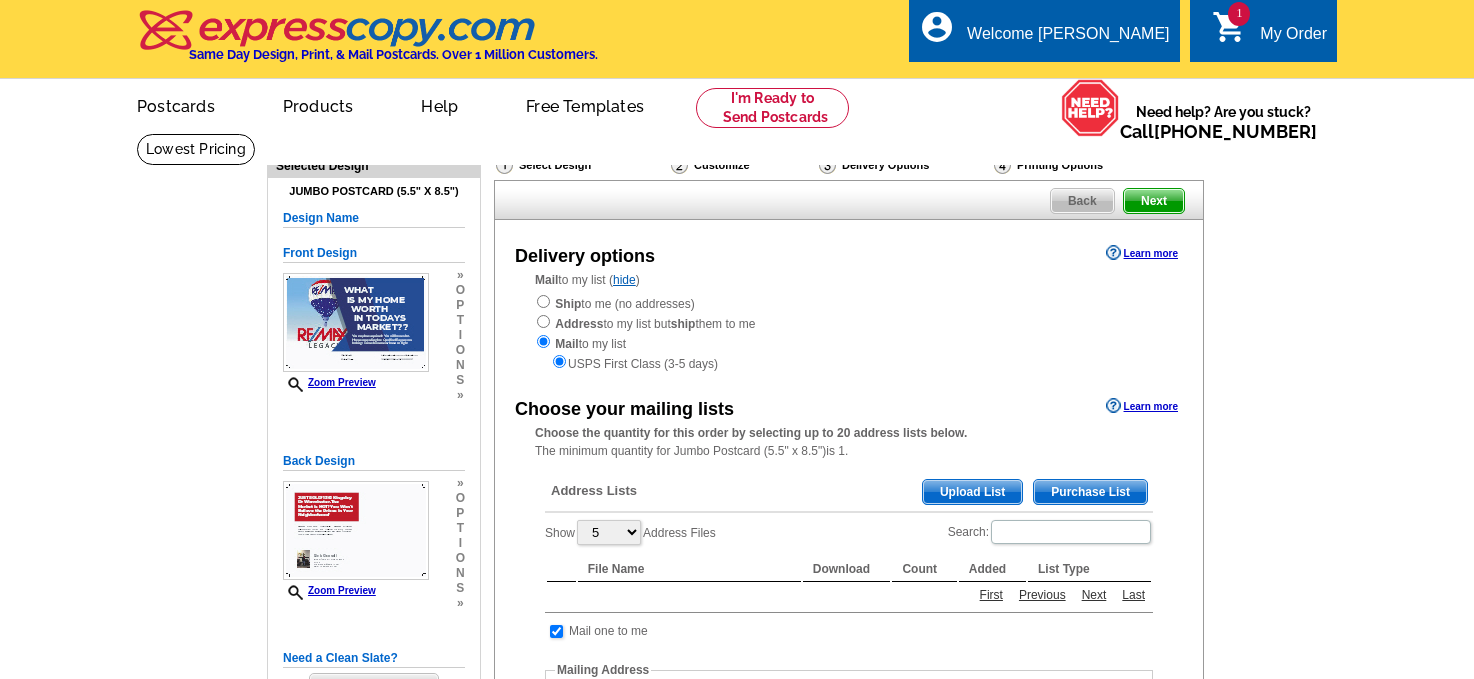 scroll, scrollTop: 0, scrollLeft: 0, axis: both 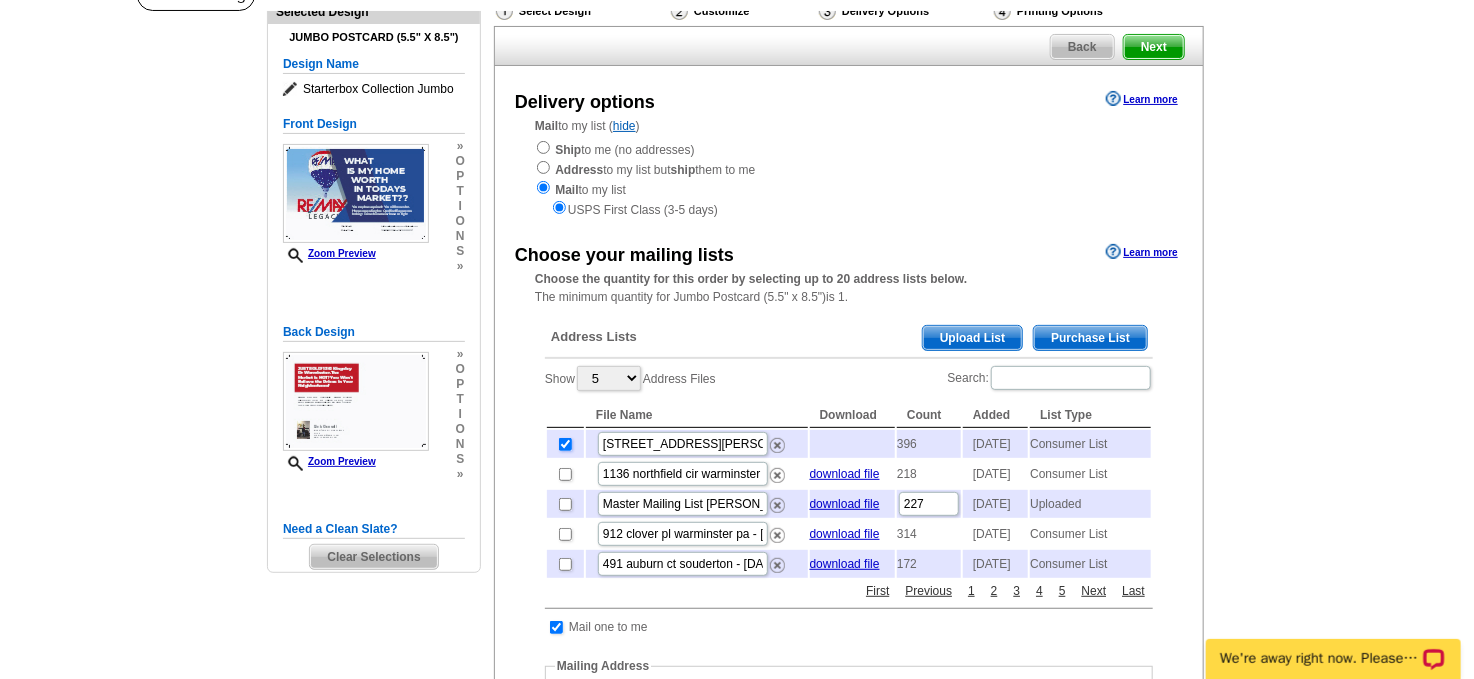 click at bounding box center [565, 444] 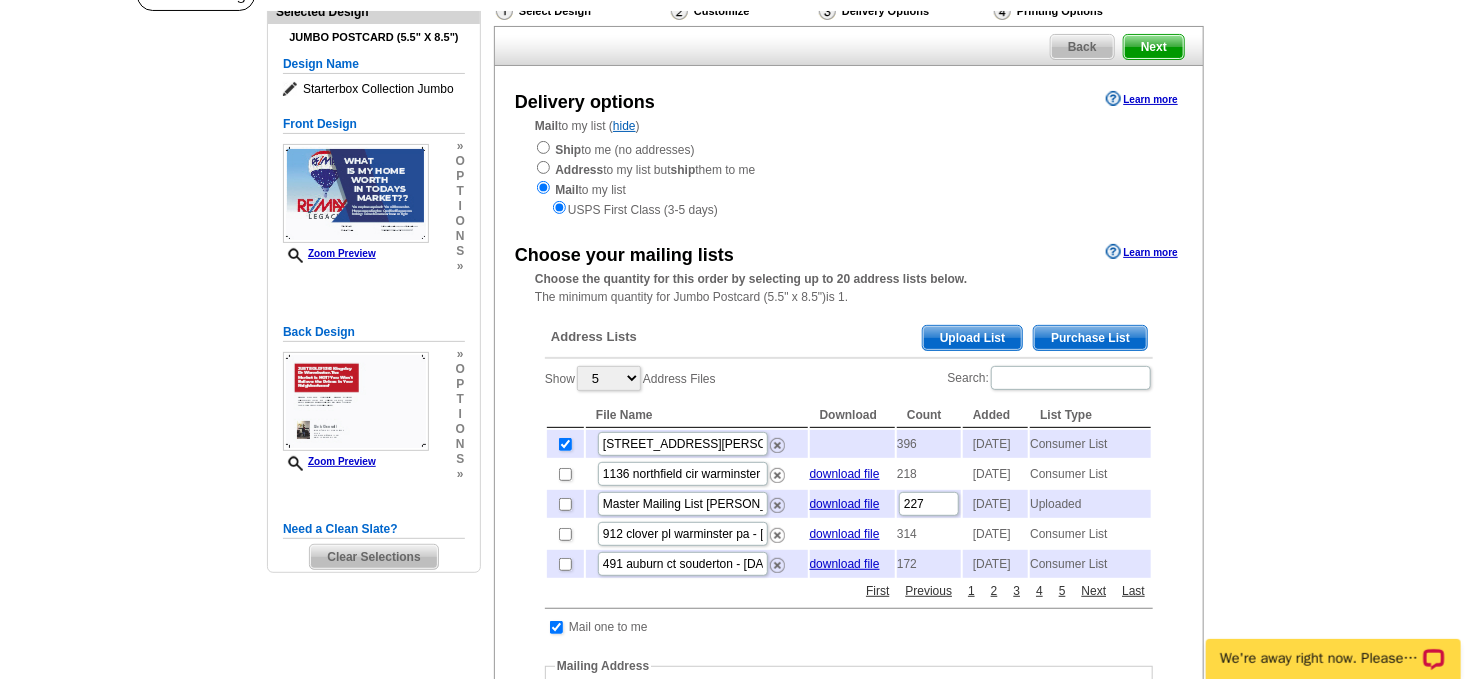 checkbox on "false" 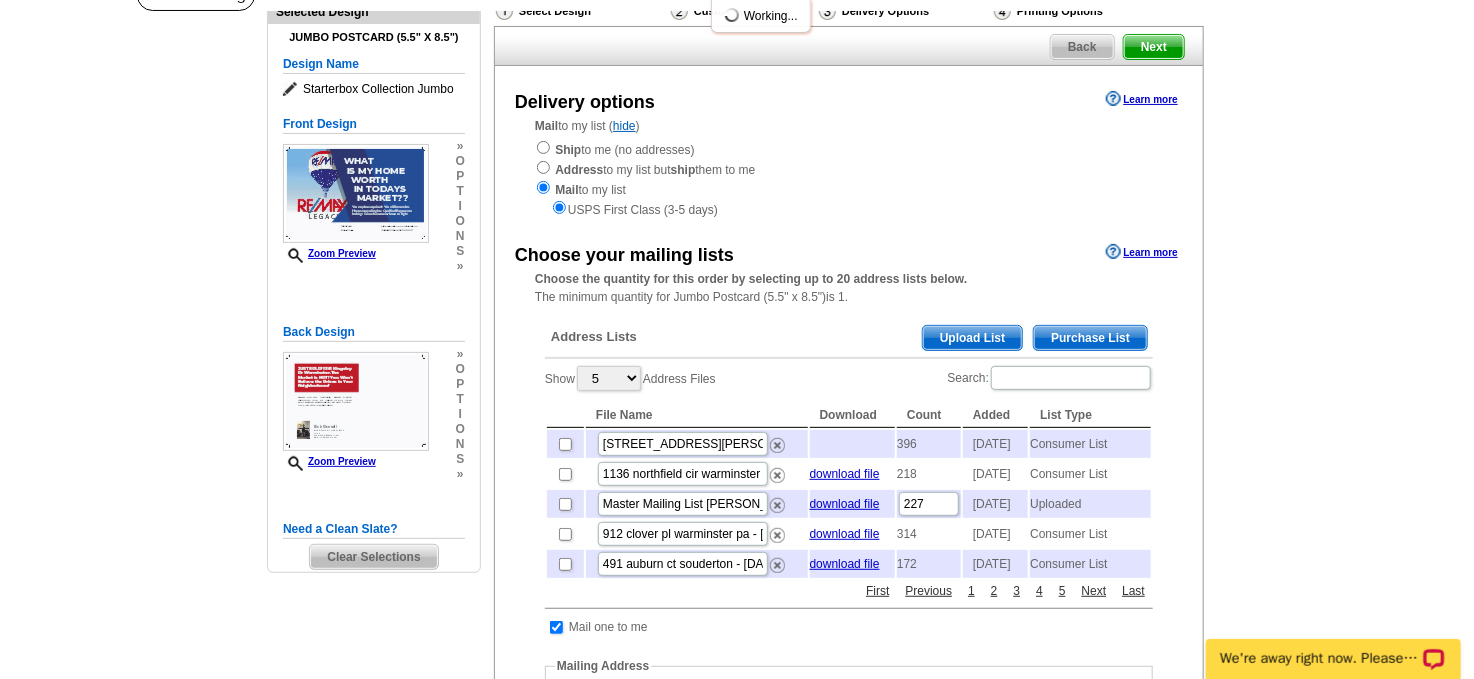 click on "Purchase List" at bounding box center [1090, 338] 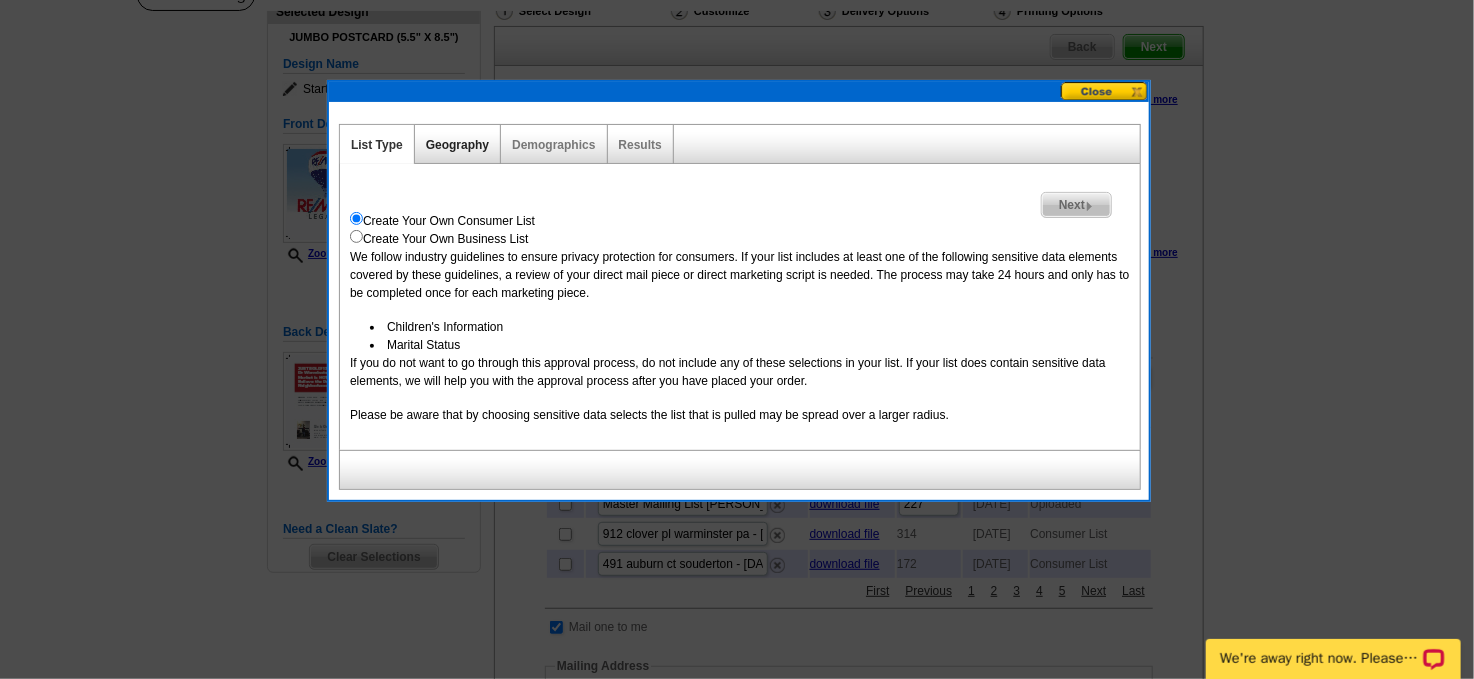 click on "Geography" at bounding box center (457, 145) 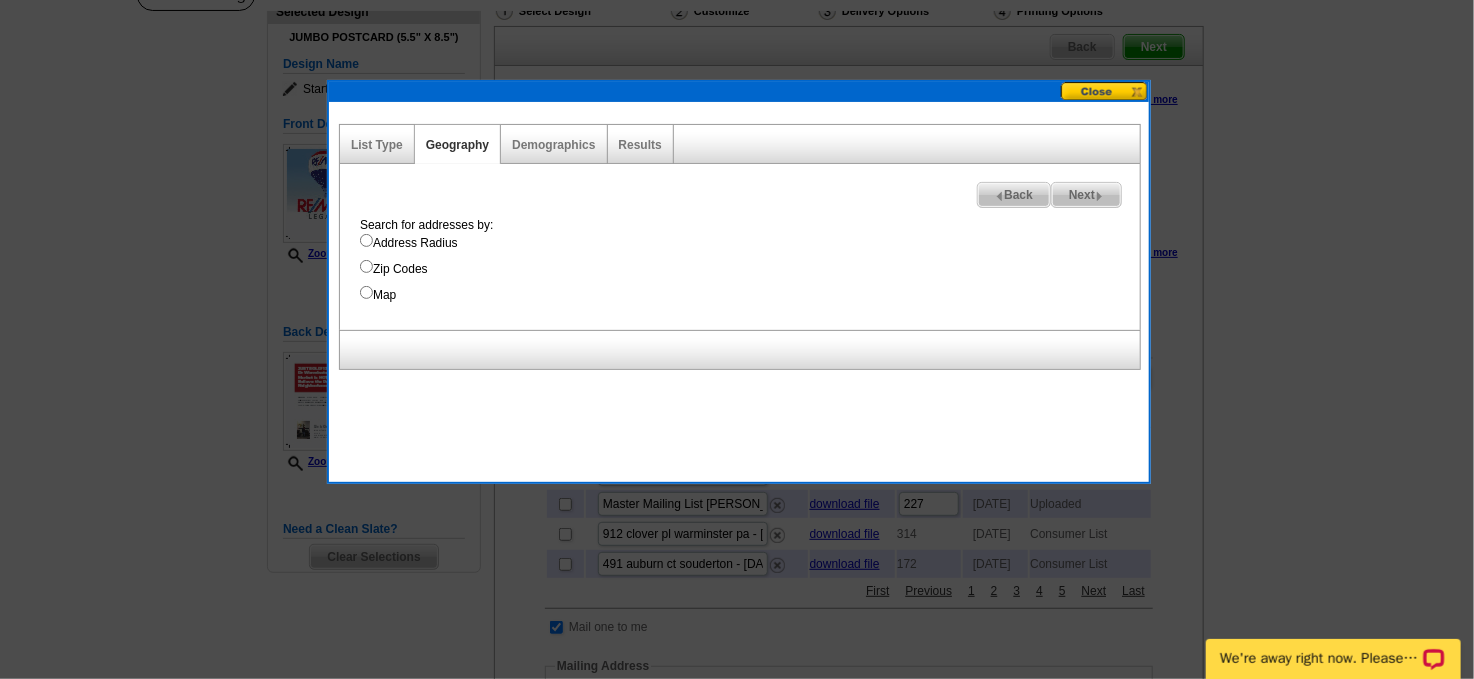 click on "Map" at bounding box center [366, 292] 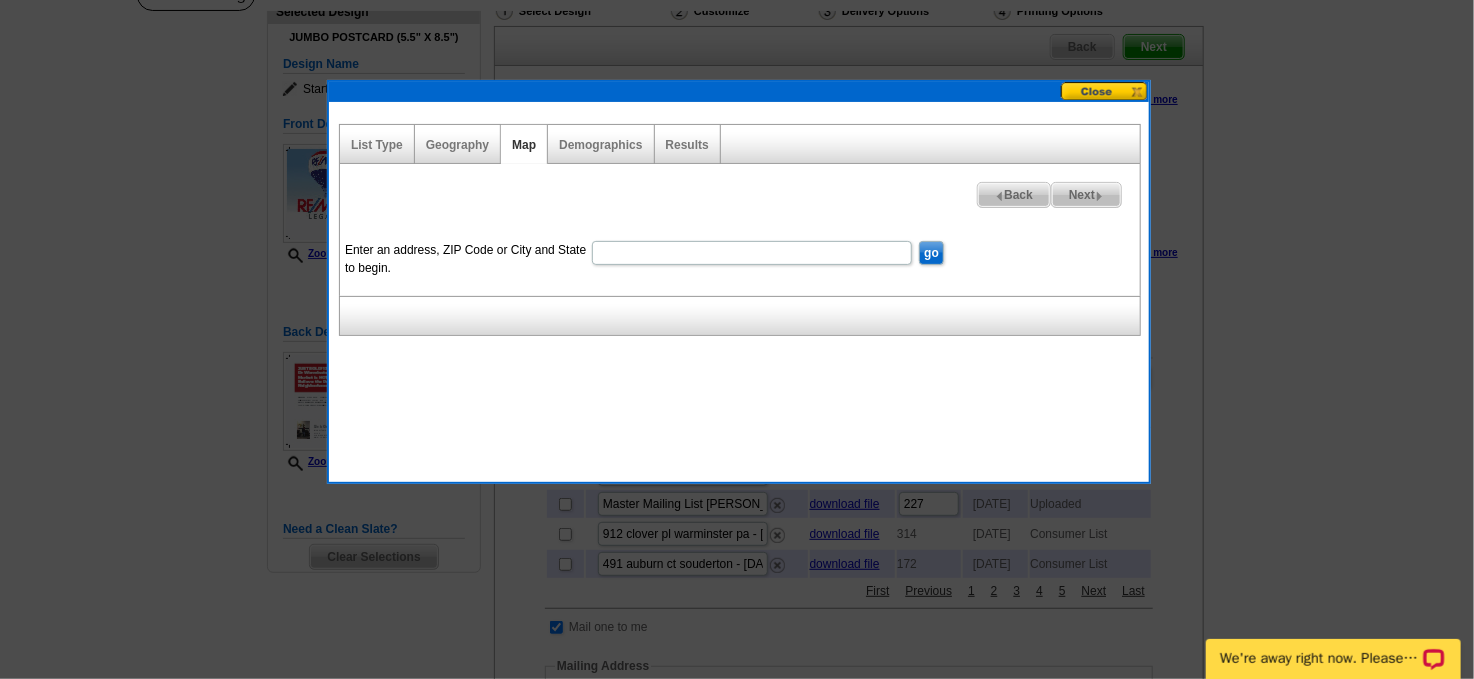 click on "Enter an address, ZIP Code or City and State to begin." at bounding box center (752, 253) 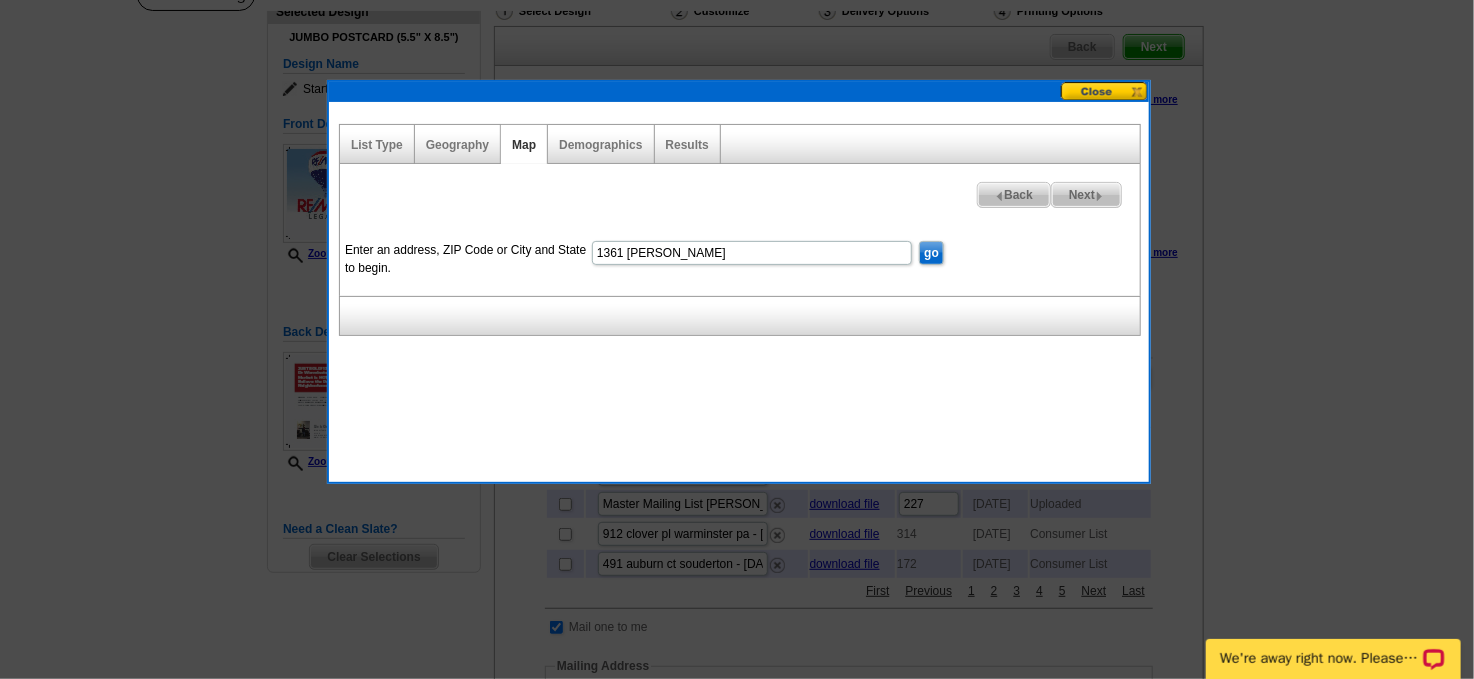 type on "1361 kingsley dr warminster pa" 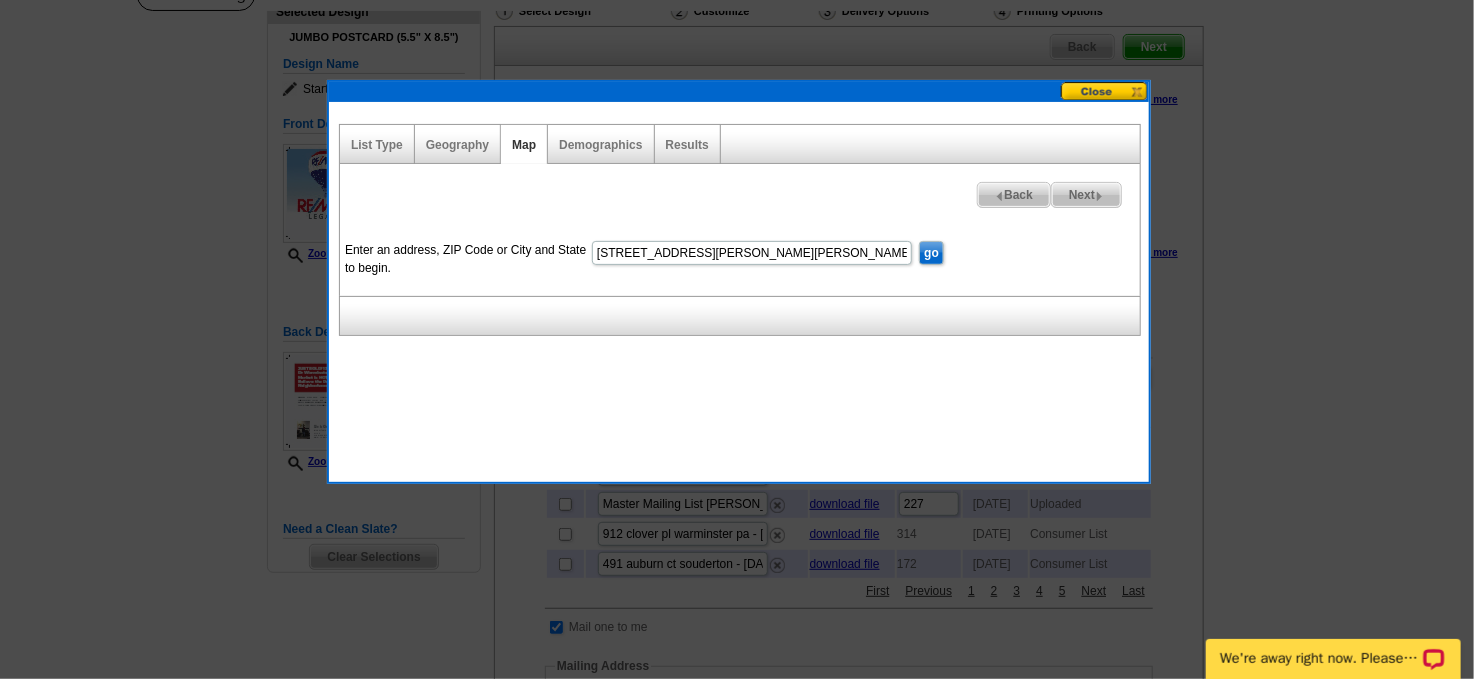 scroll, scrollTop: 0, scrollLeft: 0, axis: both 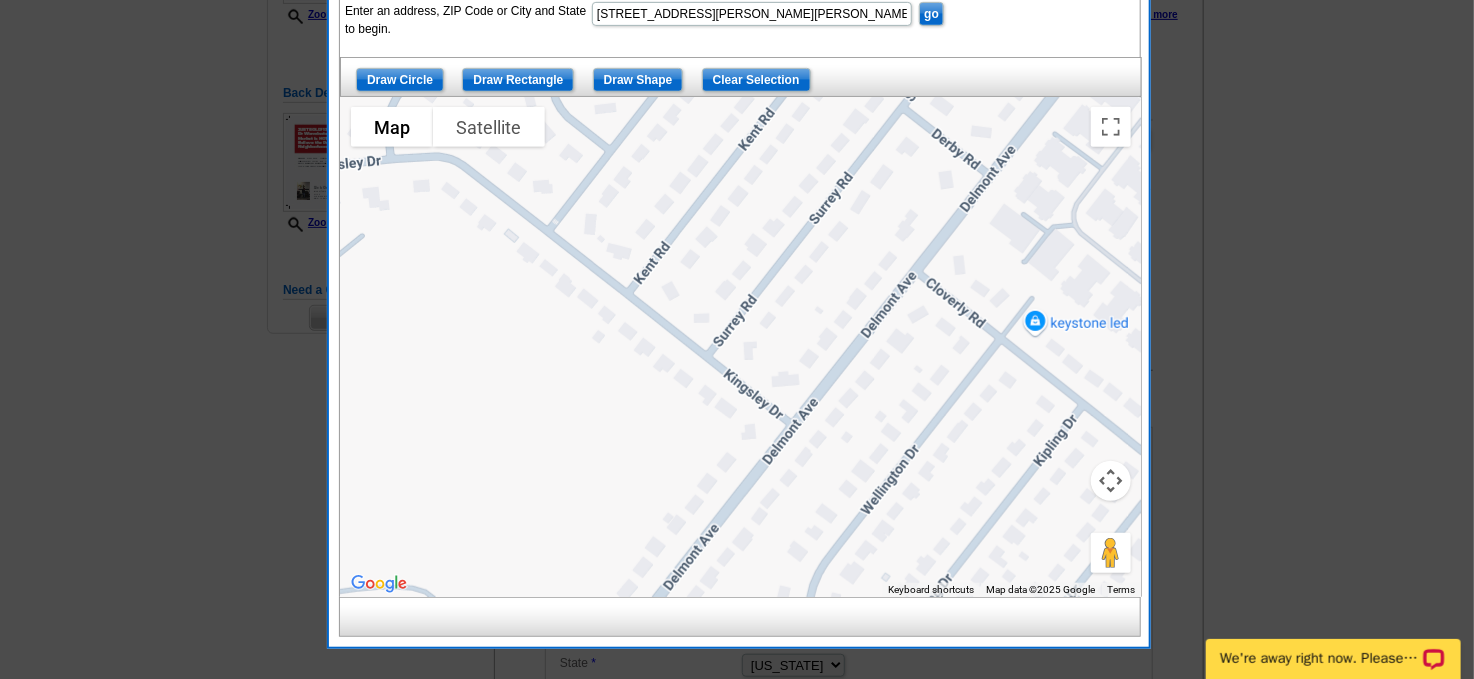 click at bounding box center (1111, 481) 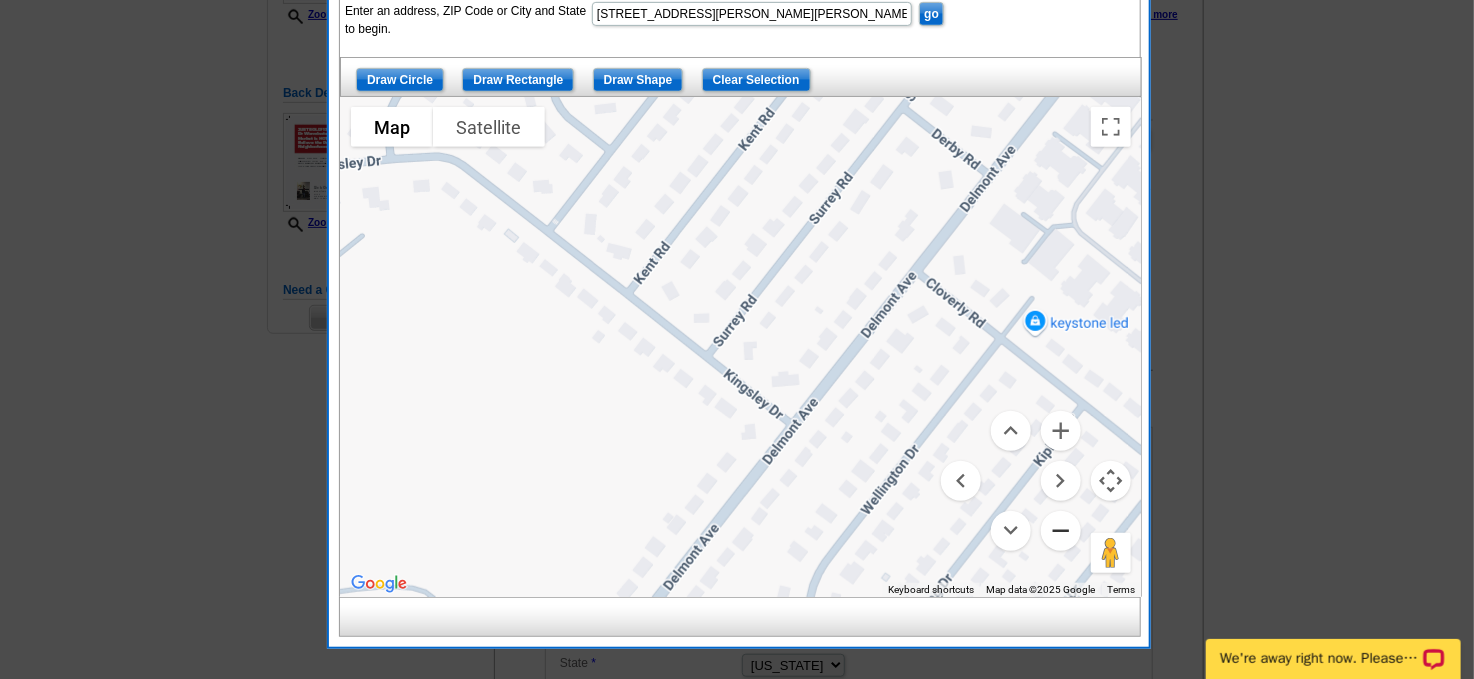 click at bounding box center (1061, 531) 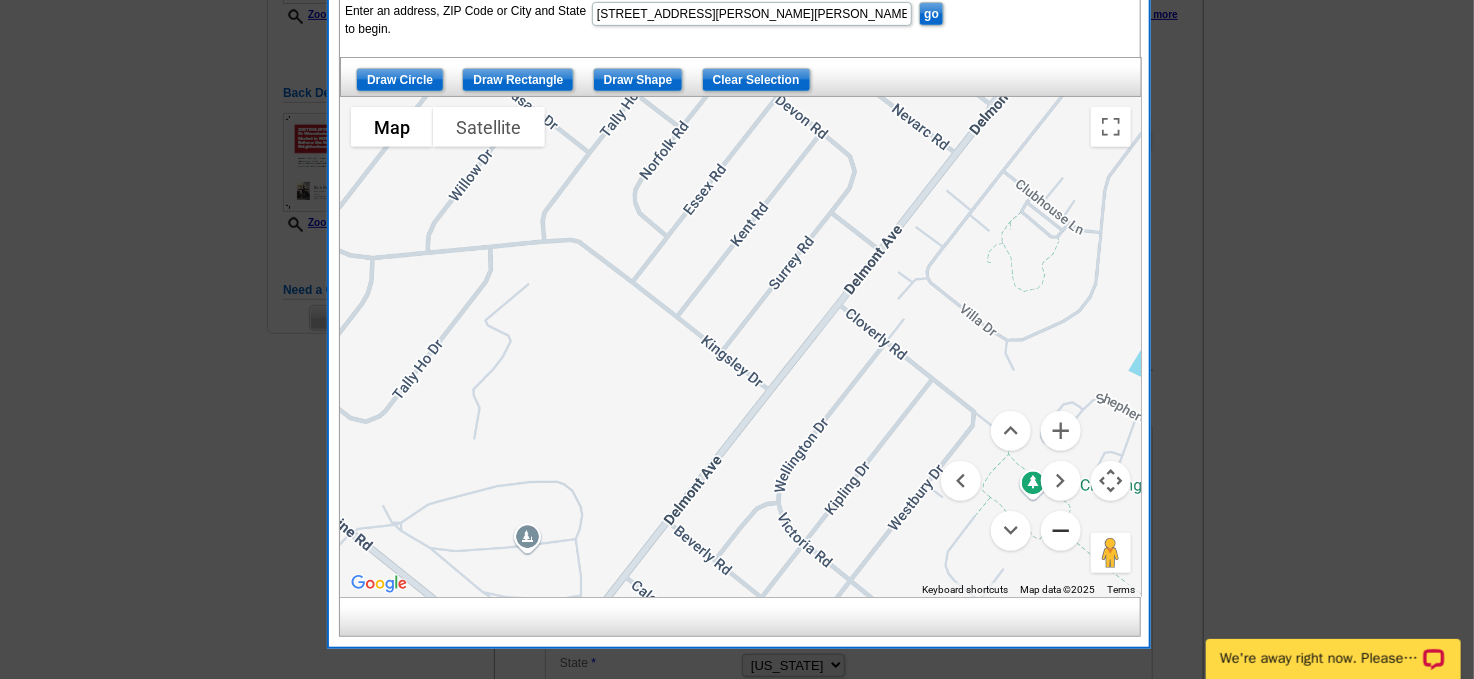 click at bounding box center (1061, 531) 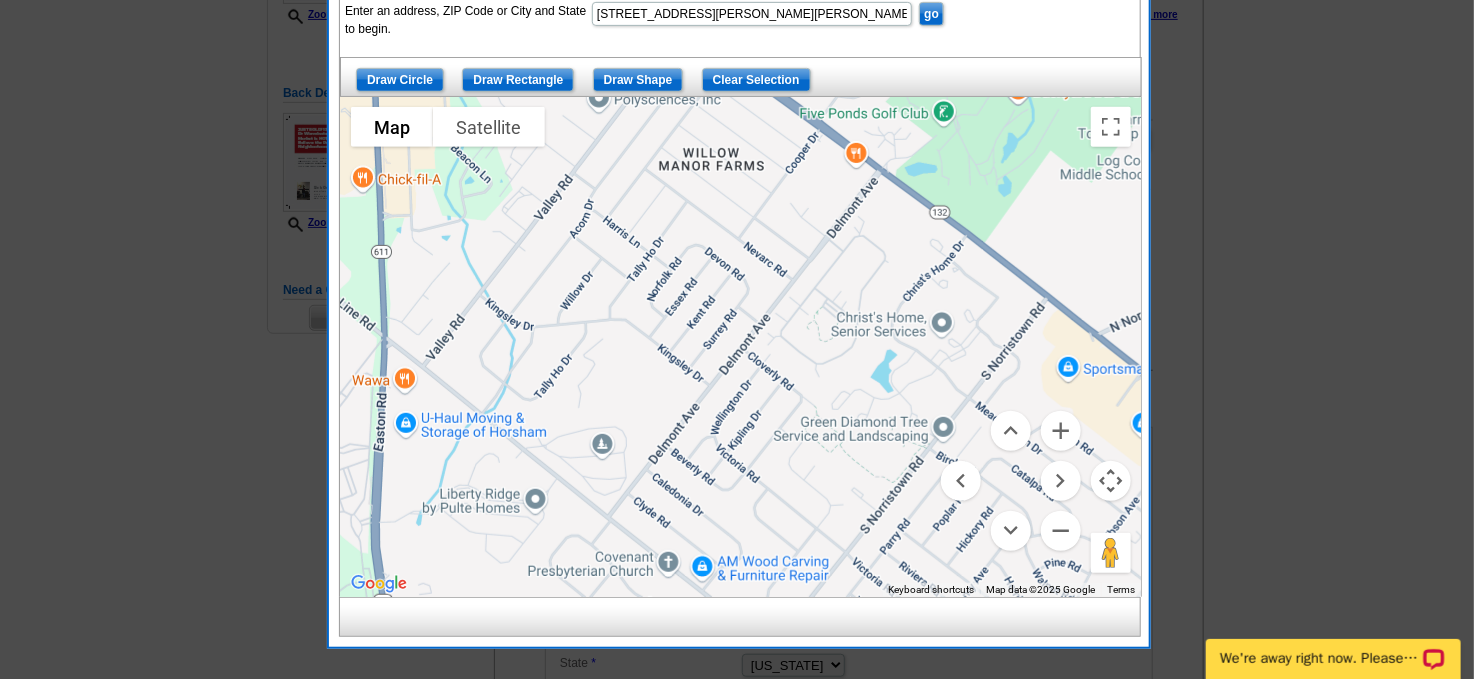 drag, startPoint x: 818, startPoint y: 372, endPoint x: 714, endPoint y: 391, distance: 105.72133 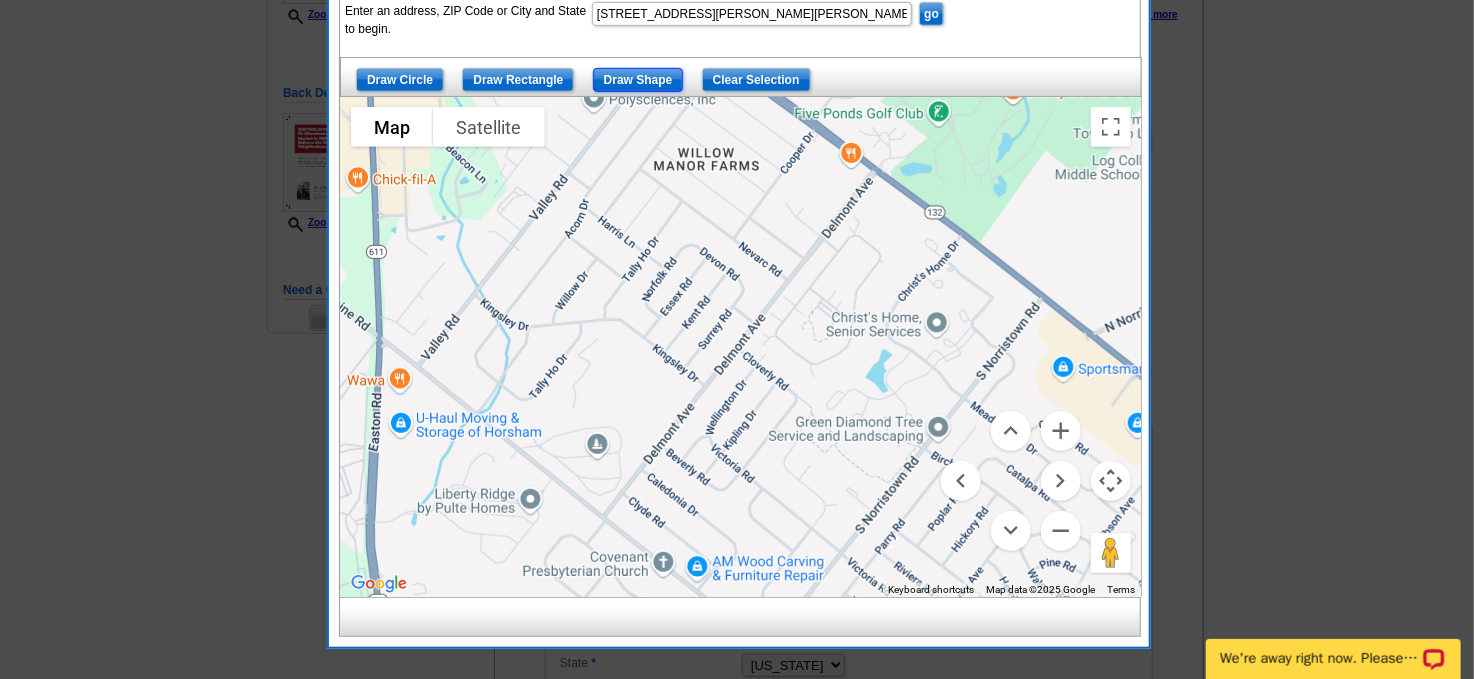 click on "Draw Shape" at bounding box center [638, 80] 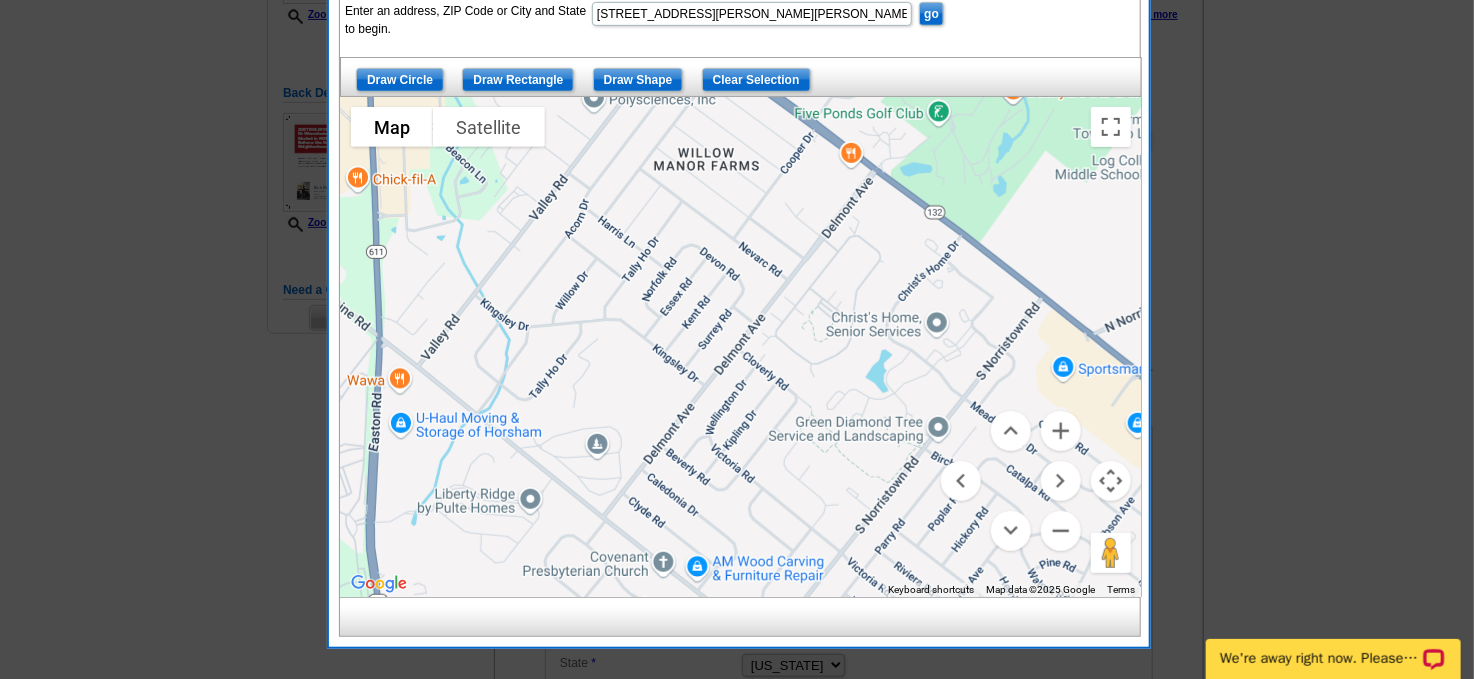 click at bounding box center (741, 347) 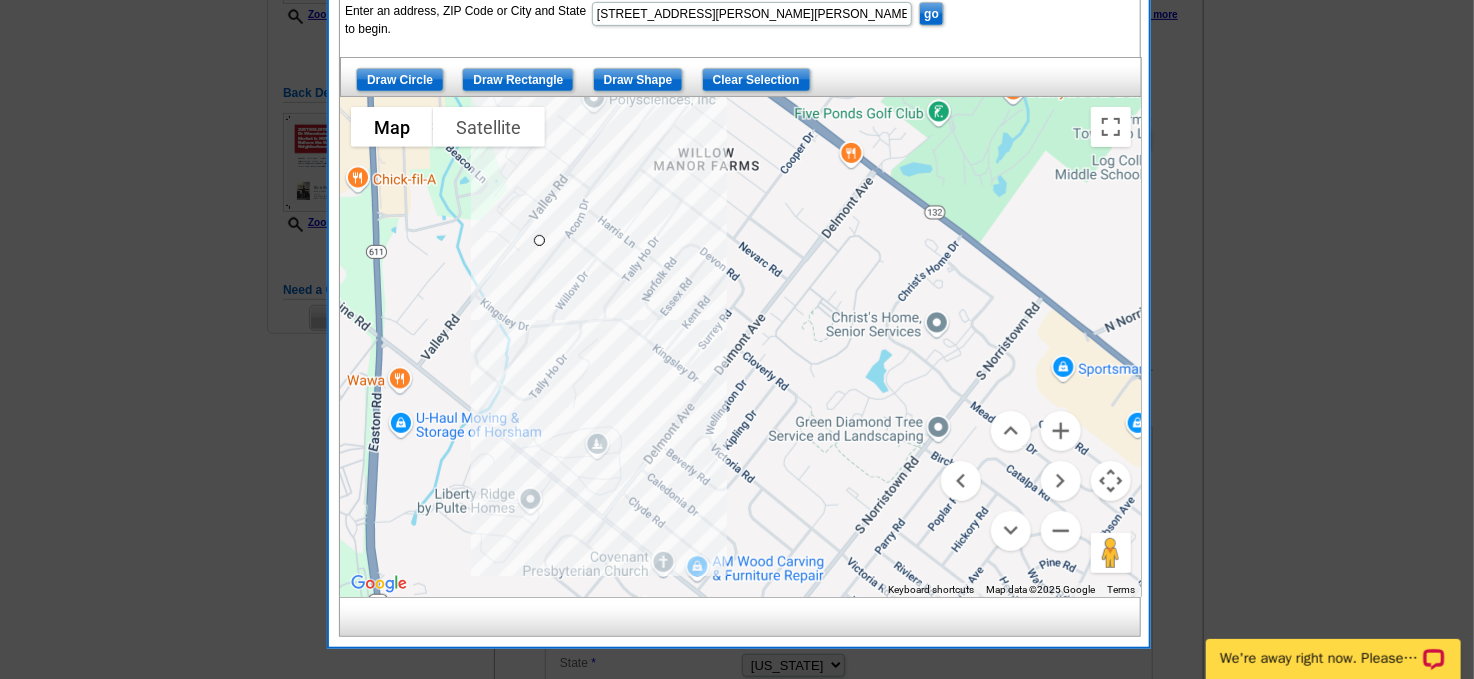 click at bounding box center [741, 347] 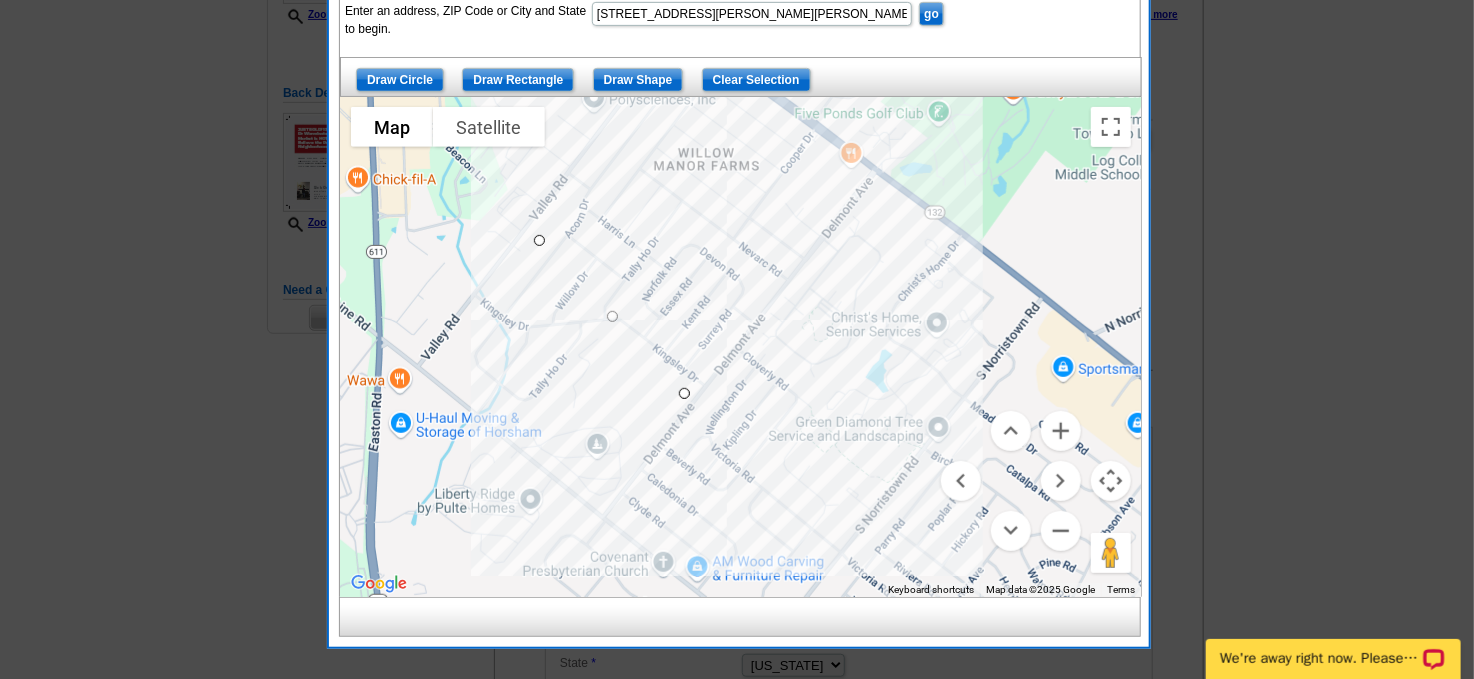 click at bounding box center (741, 347) 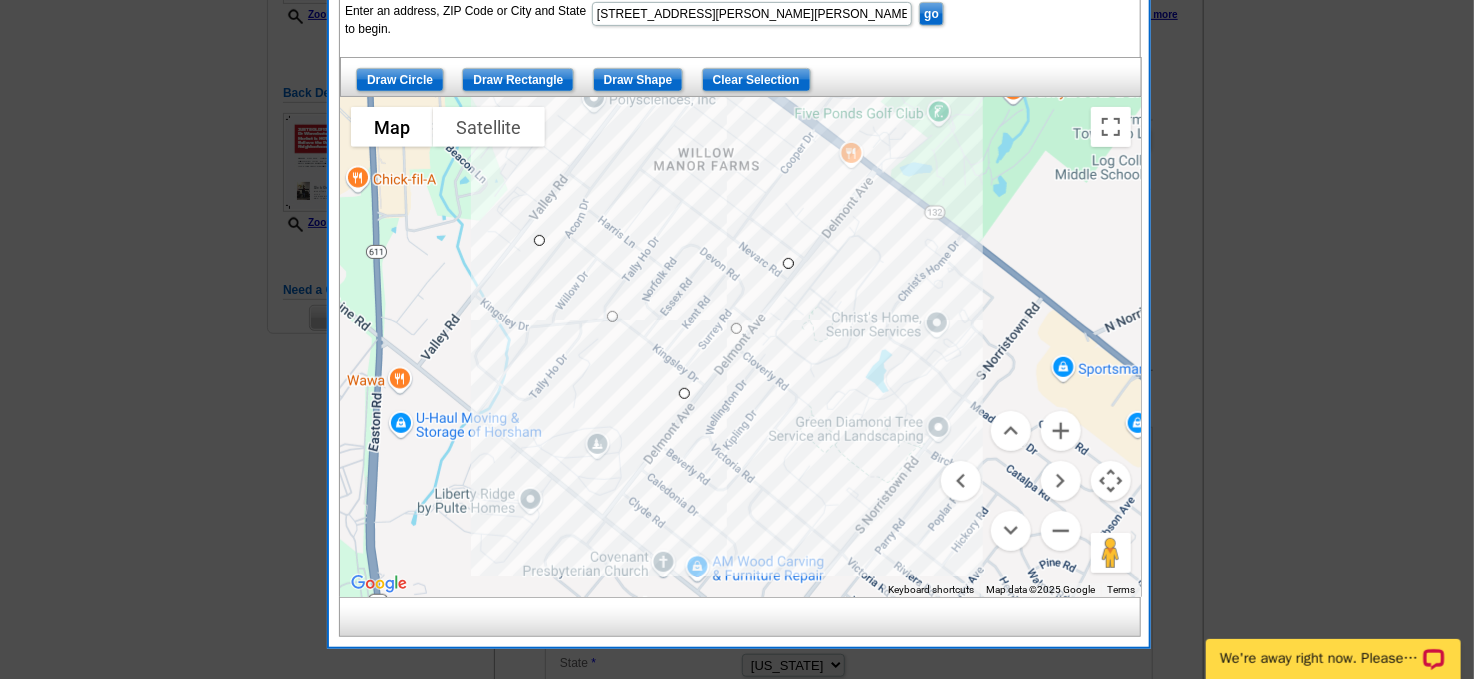 click at bounding box center [741, 347] 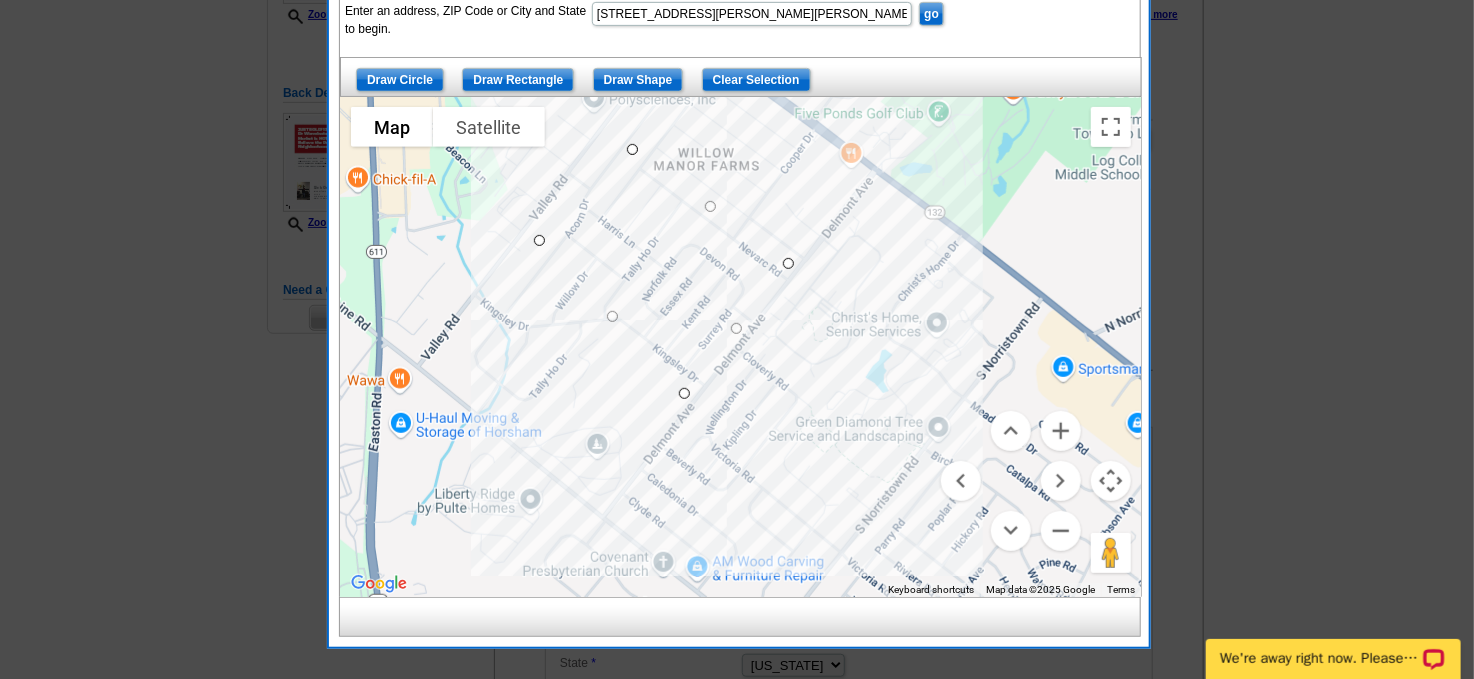 click at bounding box center [741, 347] 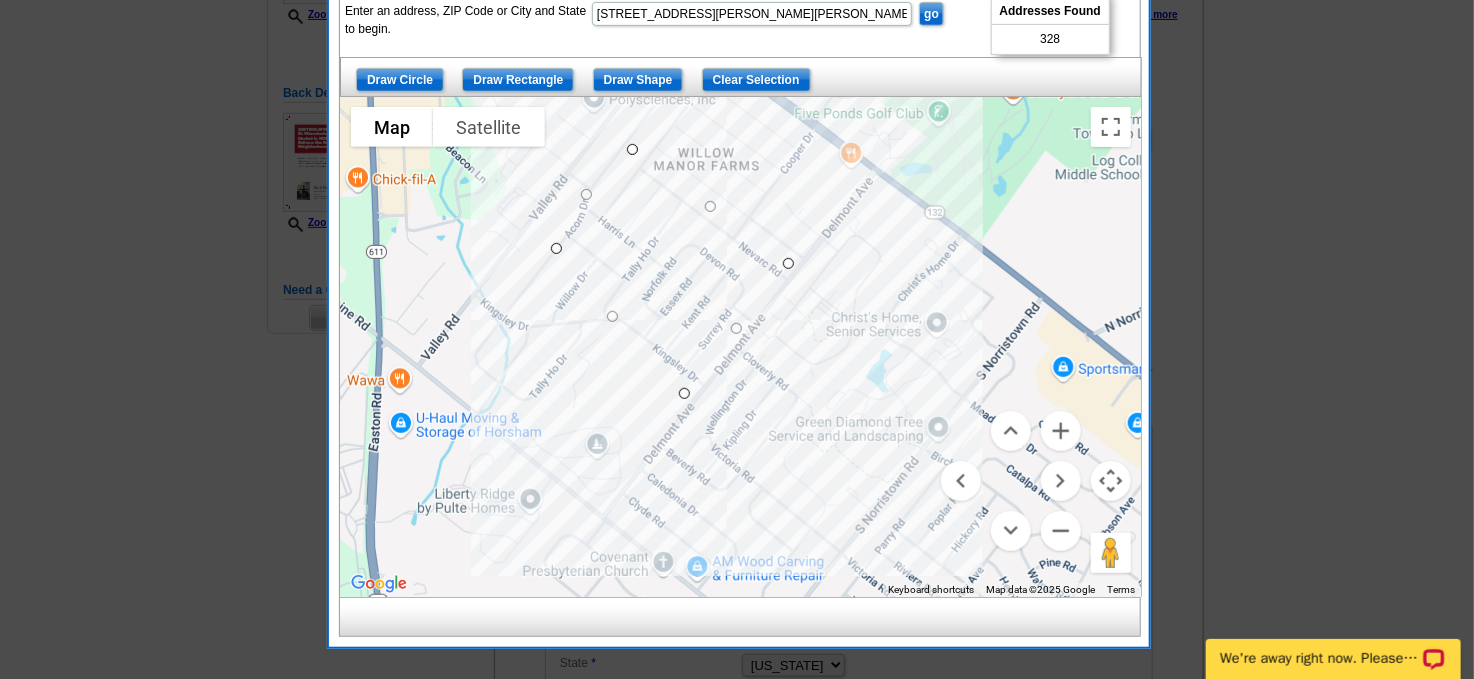 drag, startPoint x: 541, startPoint y: 234, endPoint x: 560, endPoint y: 242, distance: 20.615528 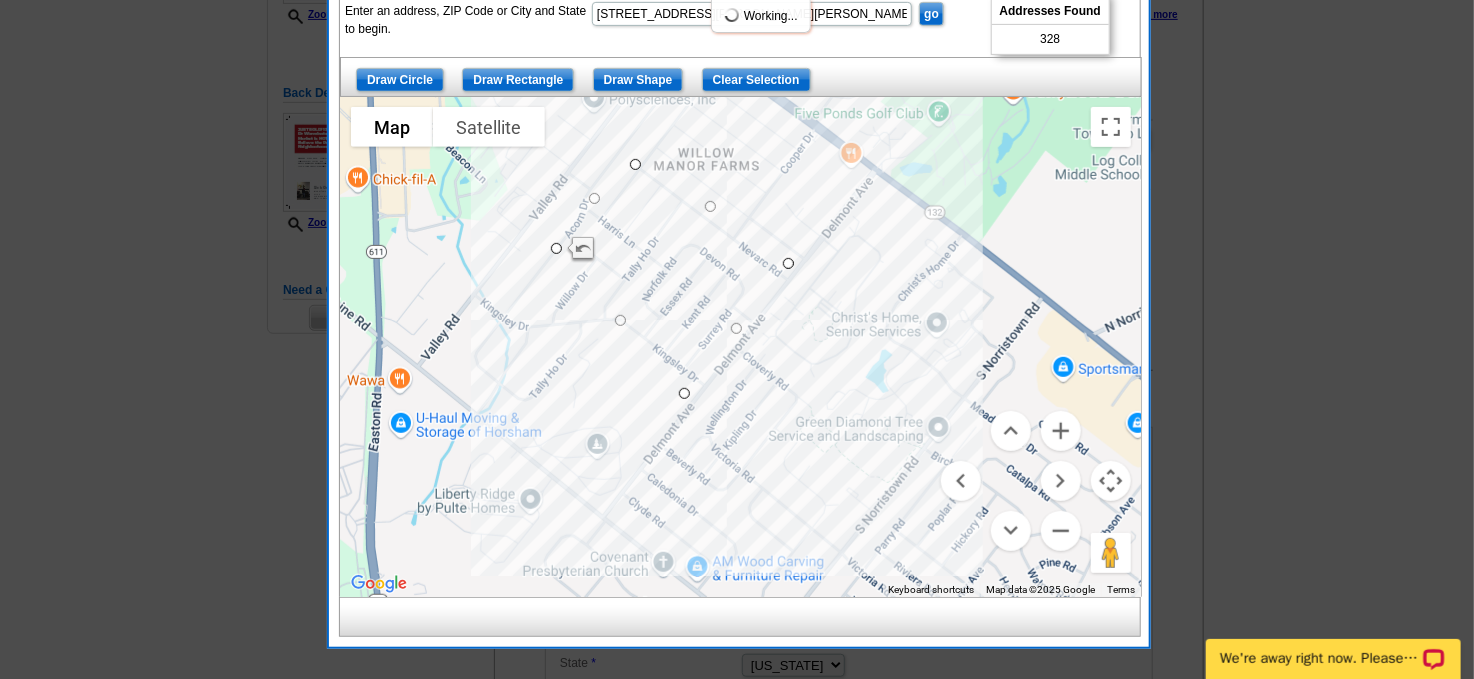 drag, startPoint x: 632, startPoint y: 144, endPoint x: 637, endPoint y: 159, distance: 15.811388 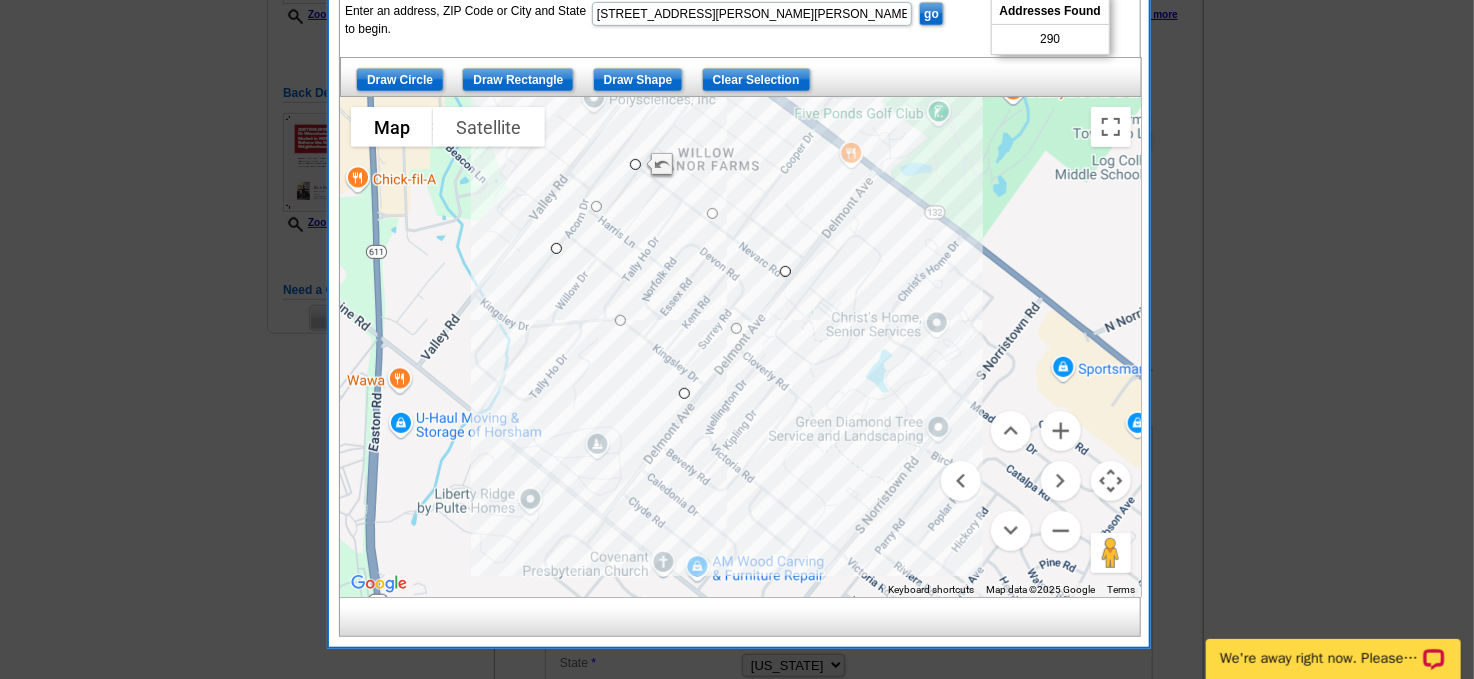 drag, startPoint x: 787, startPoint y: 255, endPoint x: 783, endPoint y: 265, distance: 10.770329 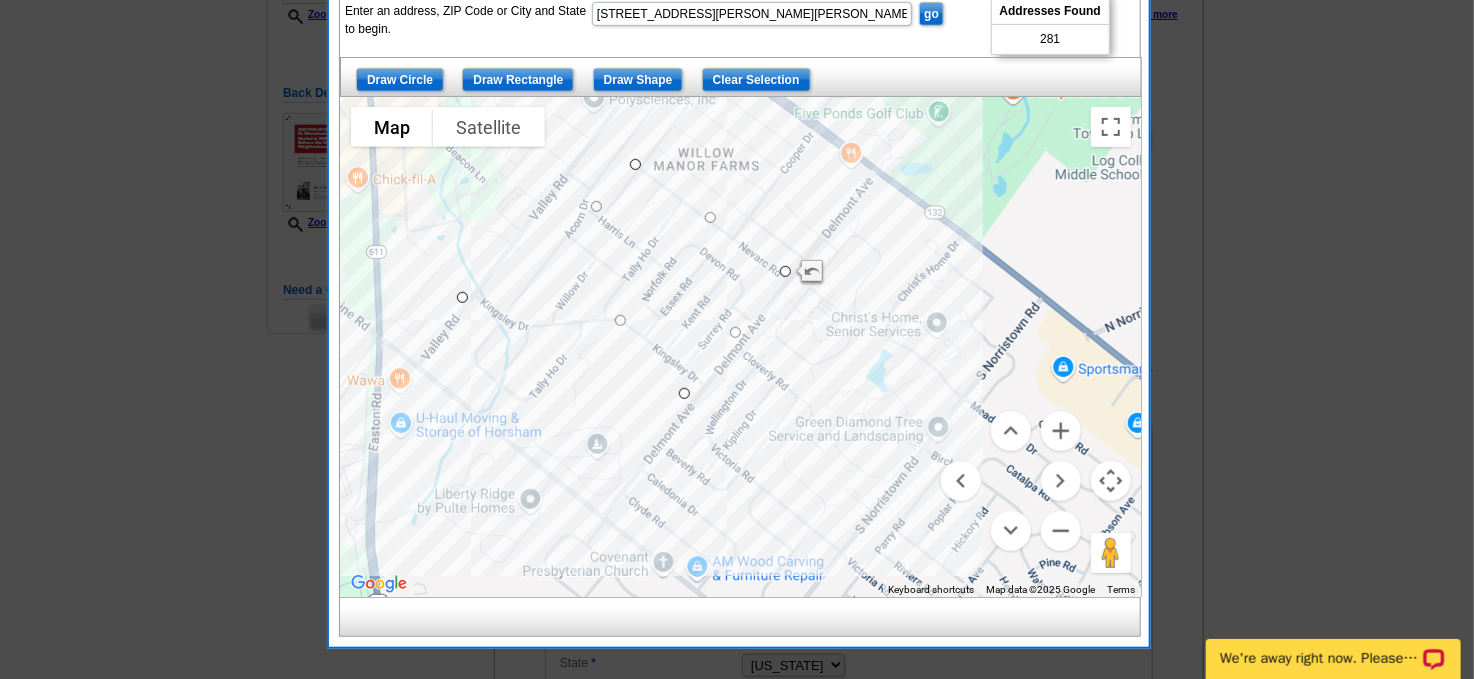 drag, startPoint x: 556, startPoint y: 241, endPoint x: 461, endPoint y: 292, distance: 107.82393 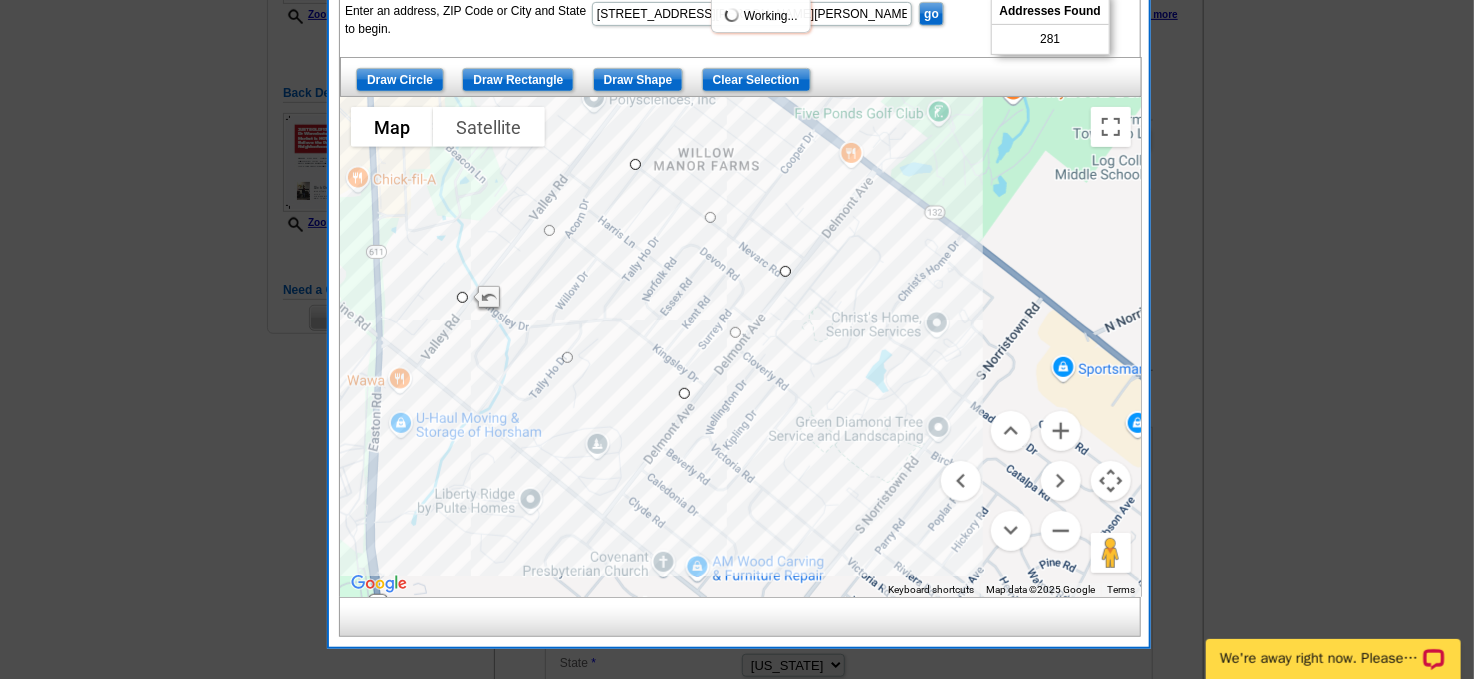 drag, startPoint x: 569, startPoint y: 341, endPoint x: 563, endPoint y: 355, distance: 15.231546 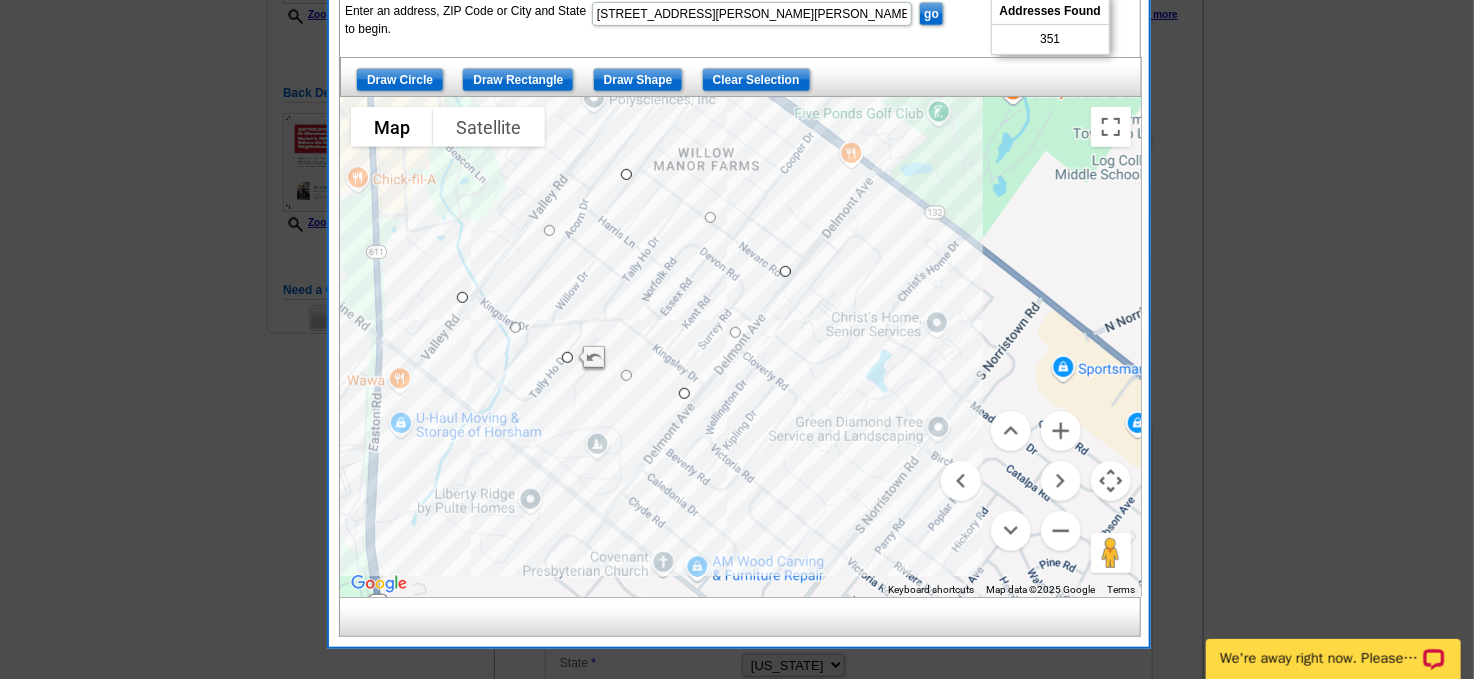 drag, startPoint x: 635, startPoint y: 163, endPoint x: 625, endPoint y: 175, distance: 15.6205 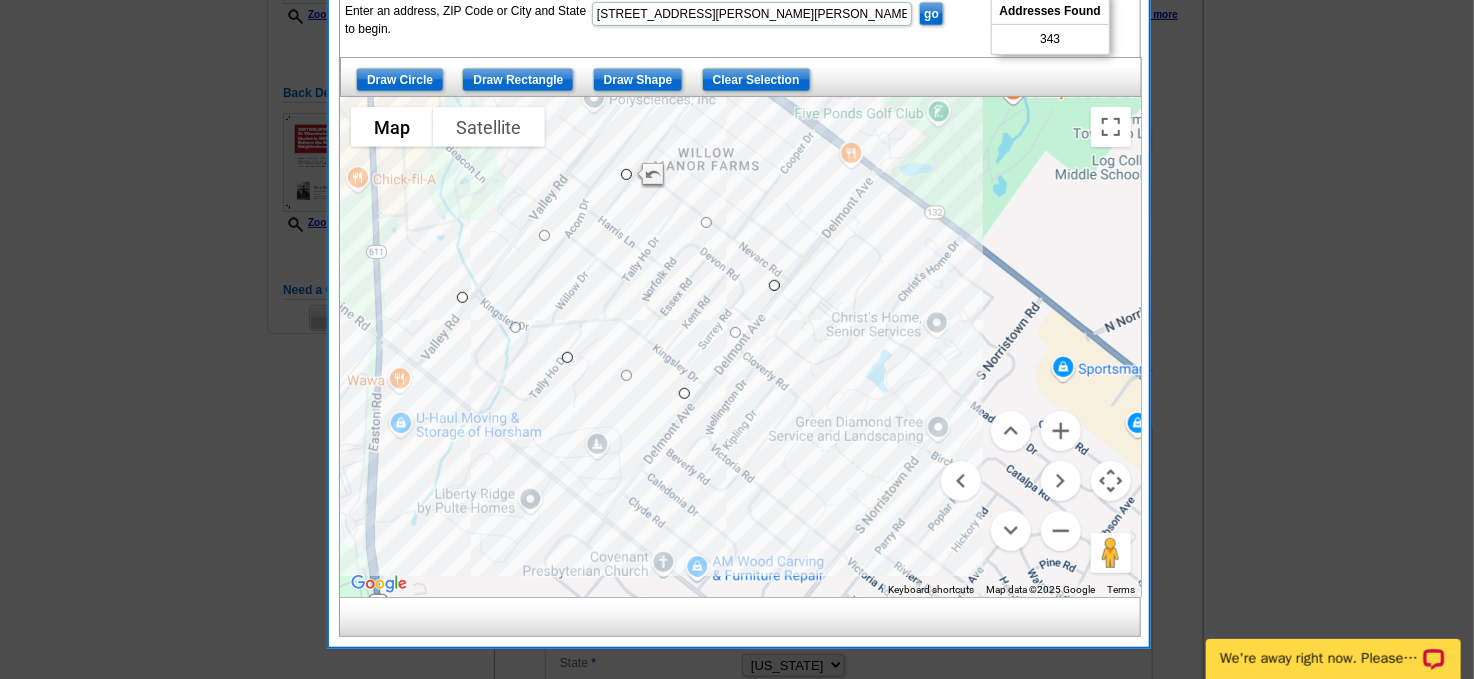 drag, startPoint x: 781, startPoint y: 267, endPoint x: 763, endPoint y: 285, distance: 25.455845 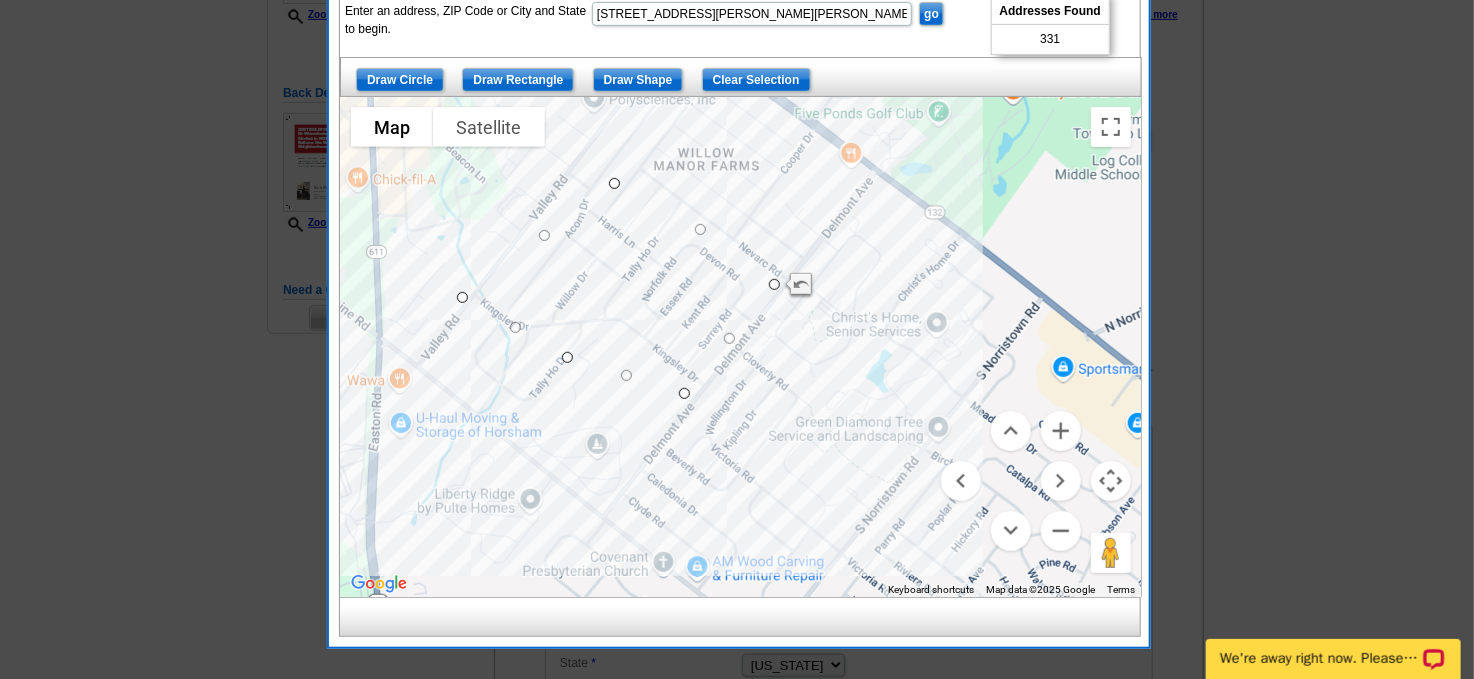 drag, startPoint x: 625, startPoint y: 170, endPoint x: 611, endPoint y: 181, distance: 17.804493 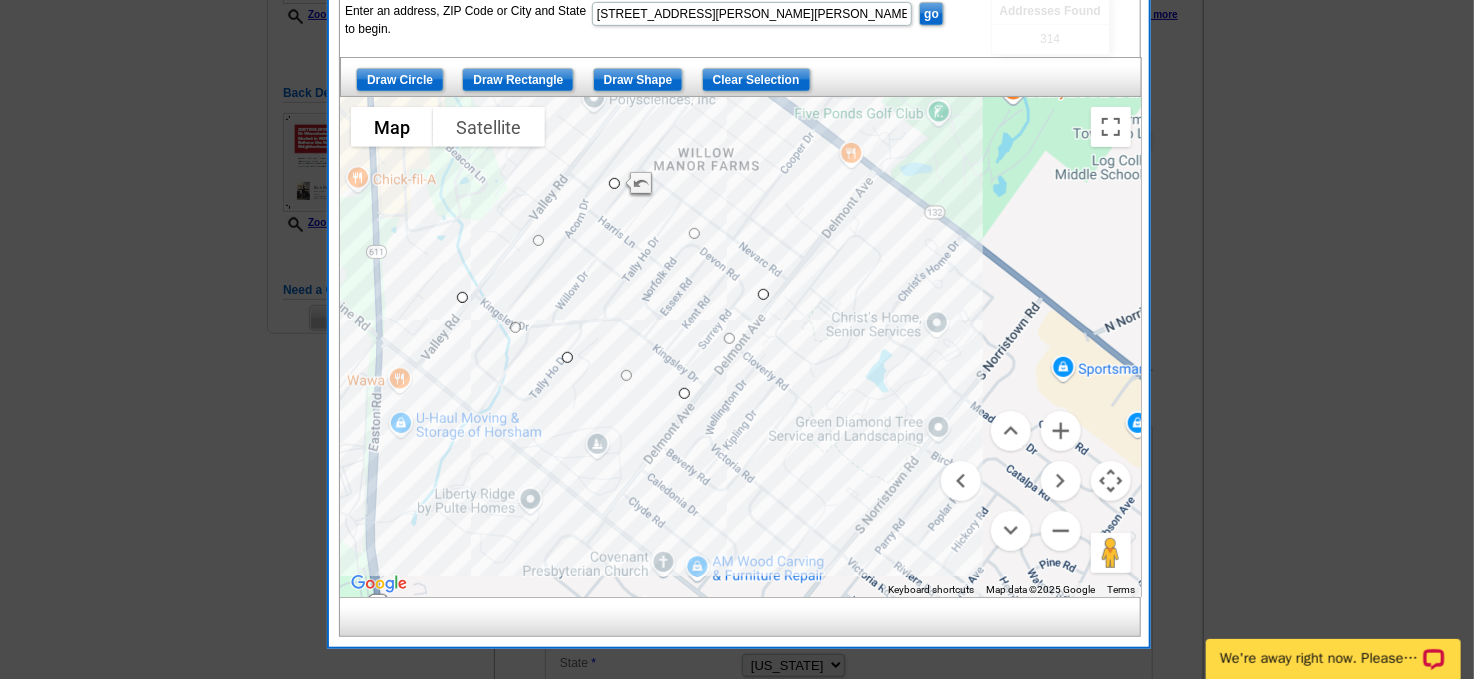 drag, startPoint x: 768, startPoint y: 279, endPoint x: 758, endPoint y: 287, distance: 12.806249 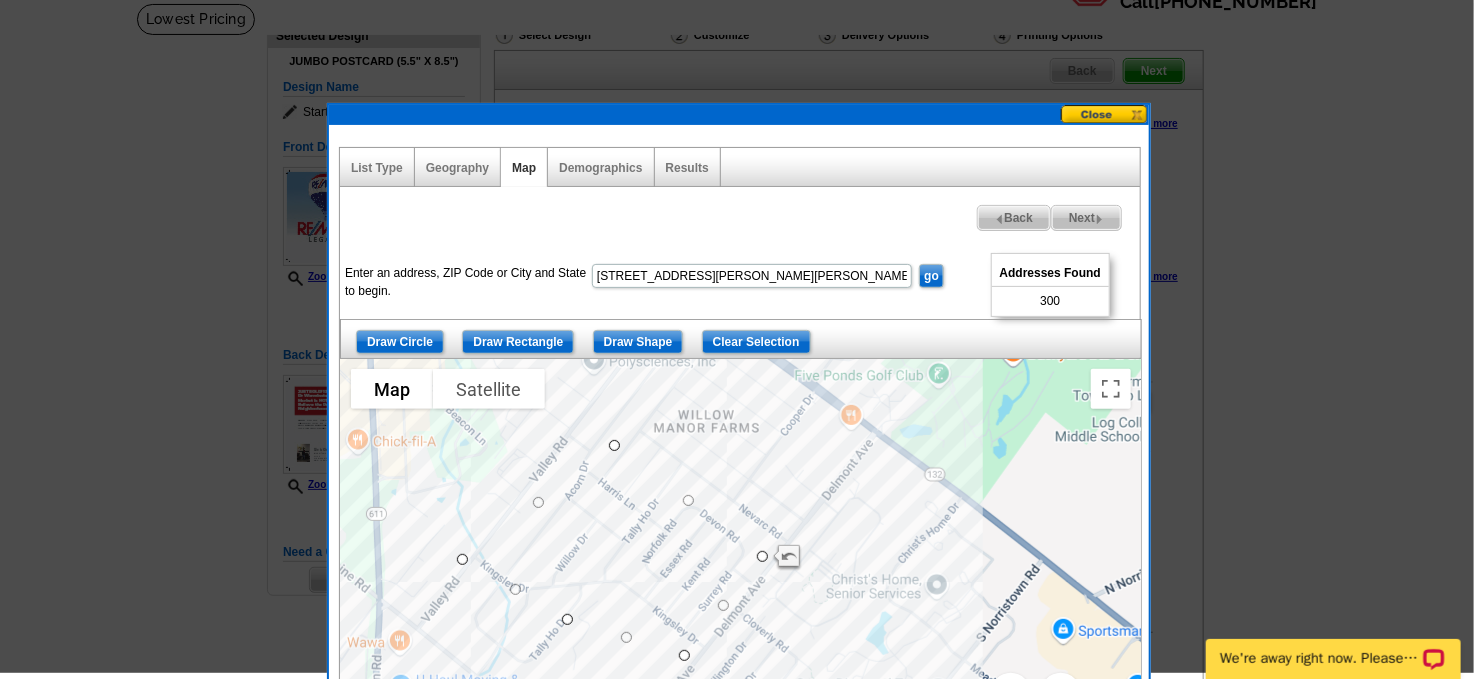 scroll, scrollTop: 124, scrollLeft: 0, axis: vertical 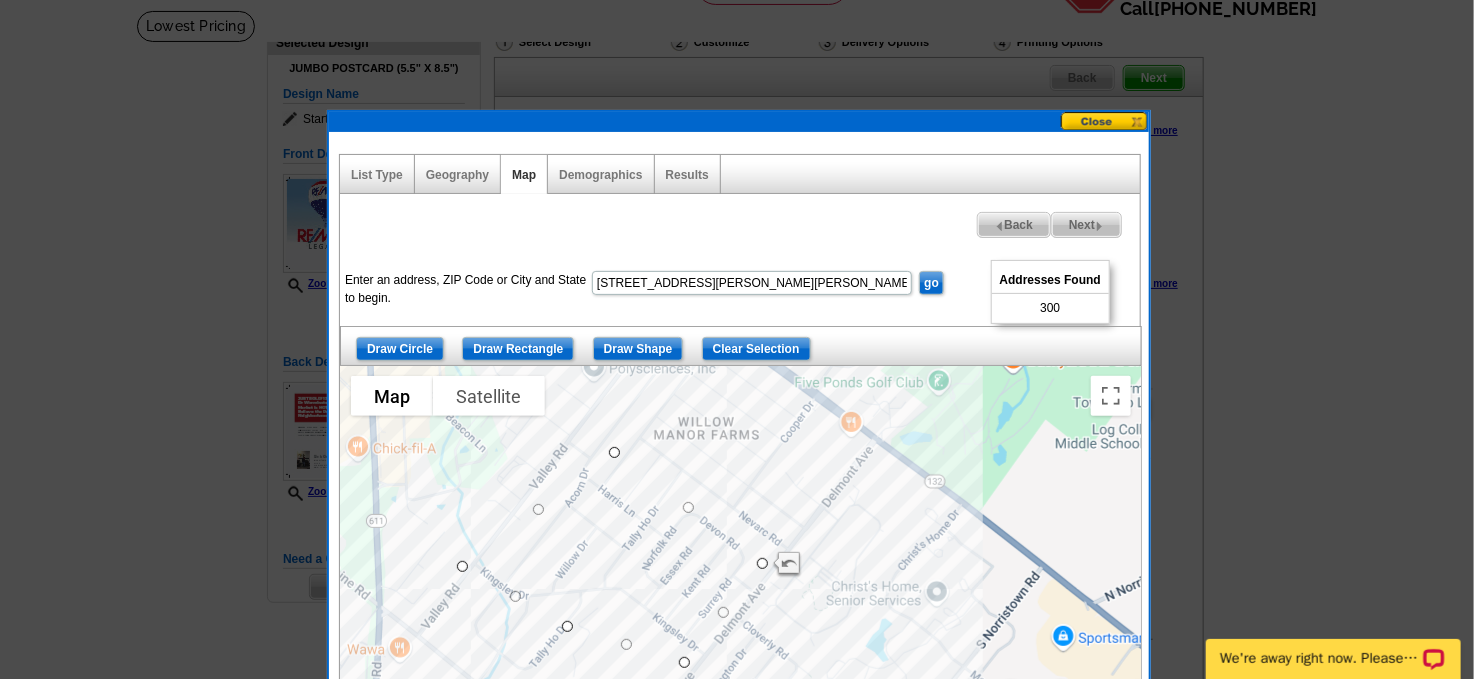 click on "Next" at bounding box center (1086, 225) 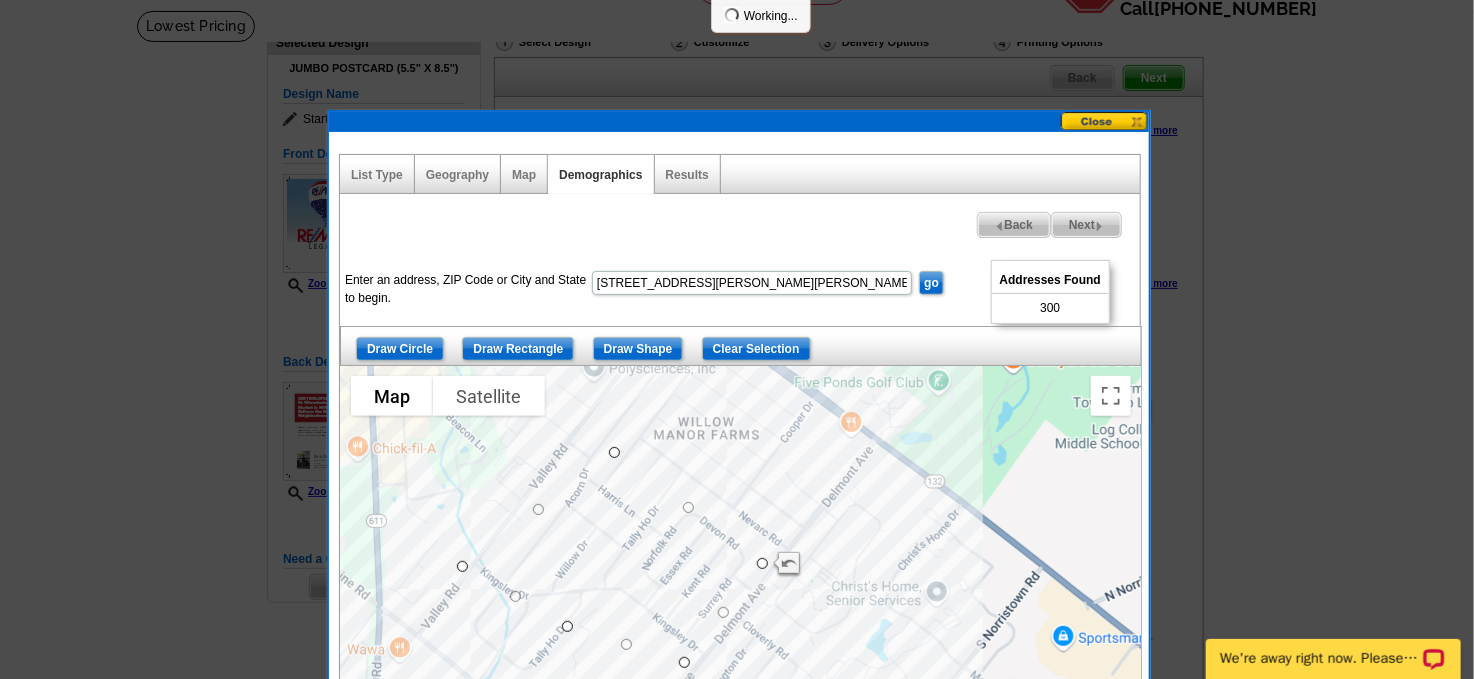select 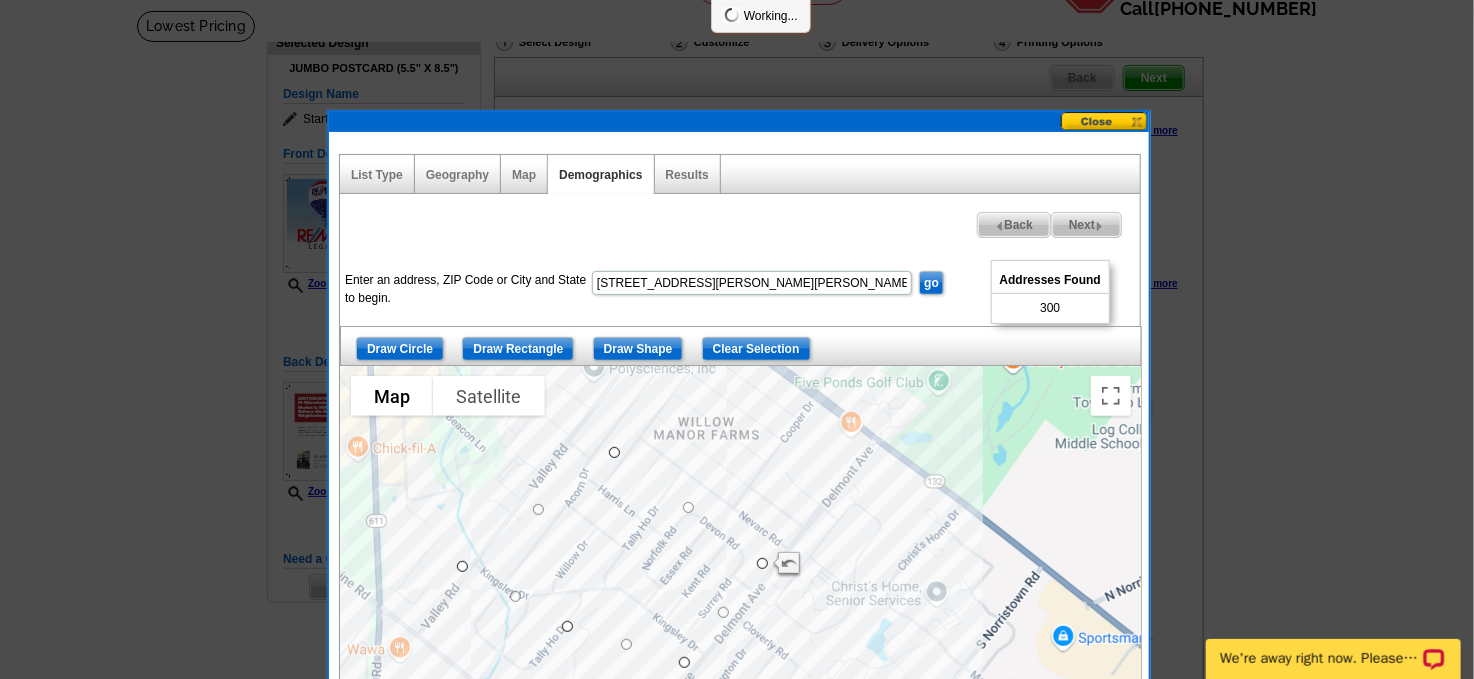 select 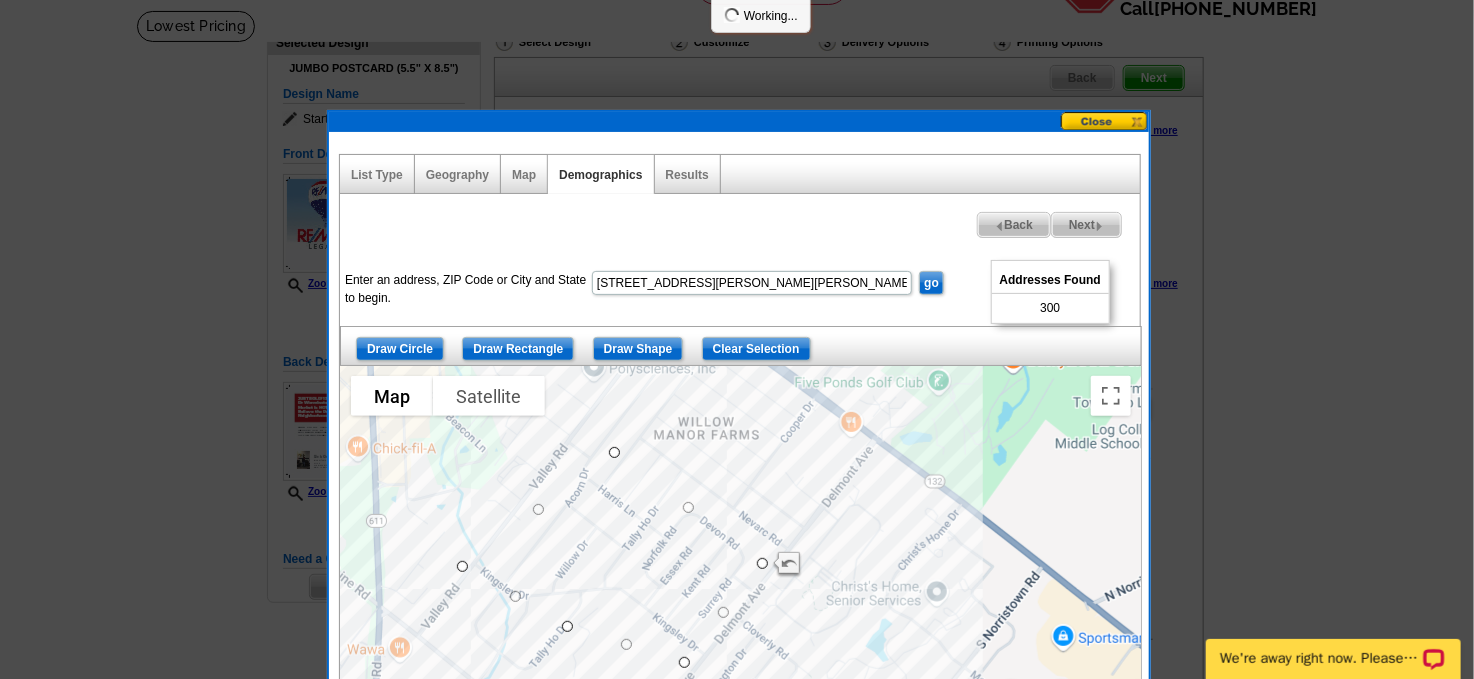 select 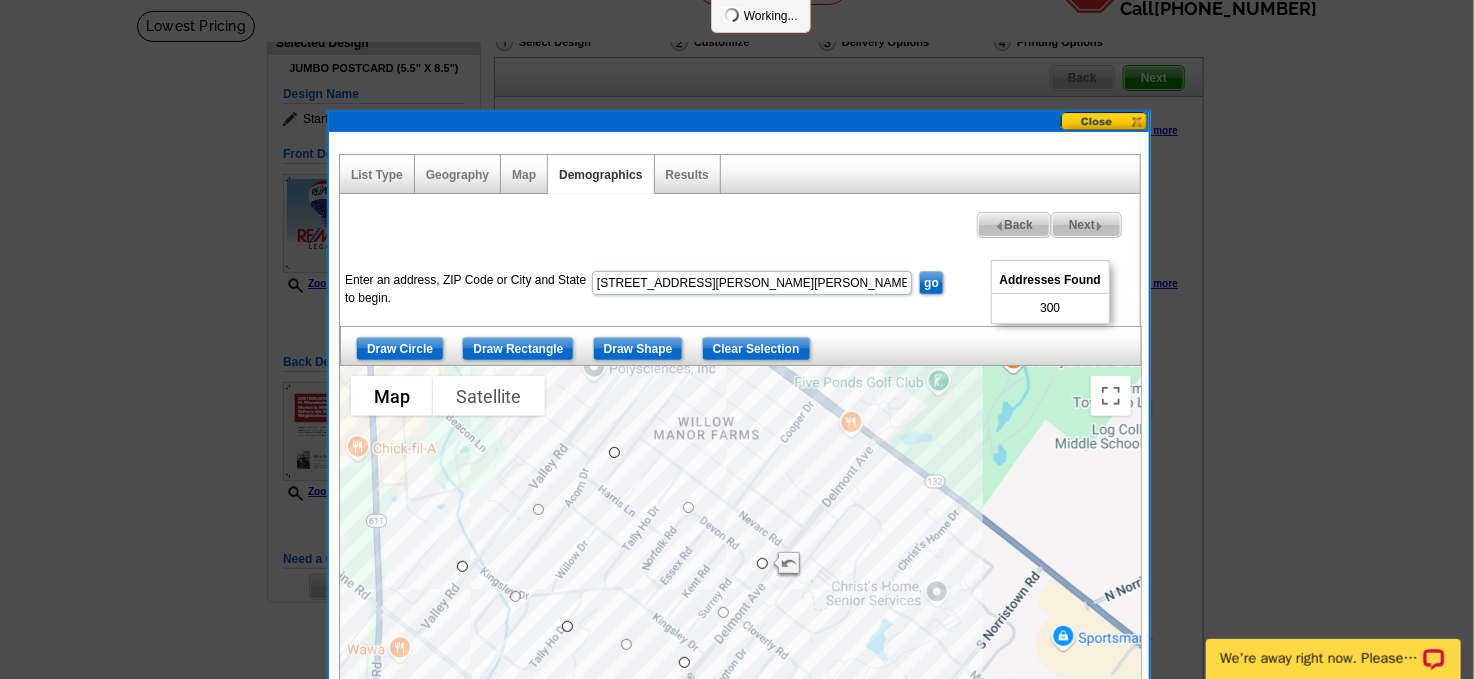 select 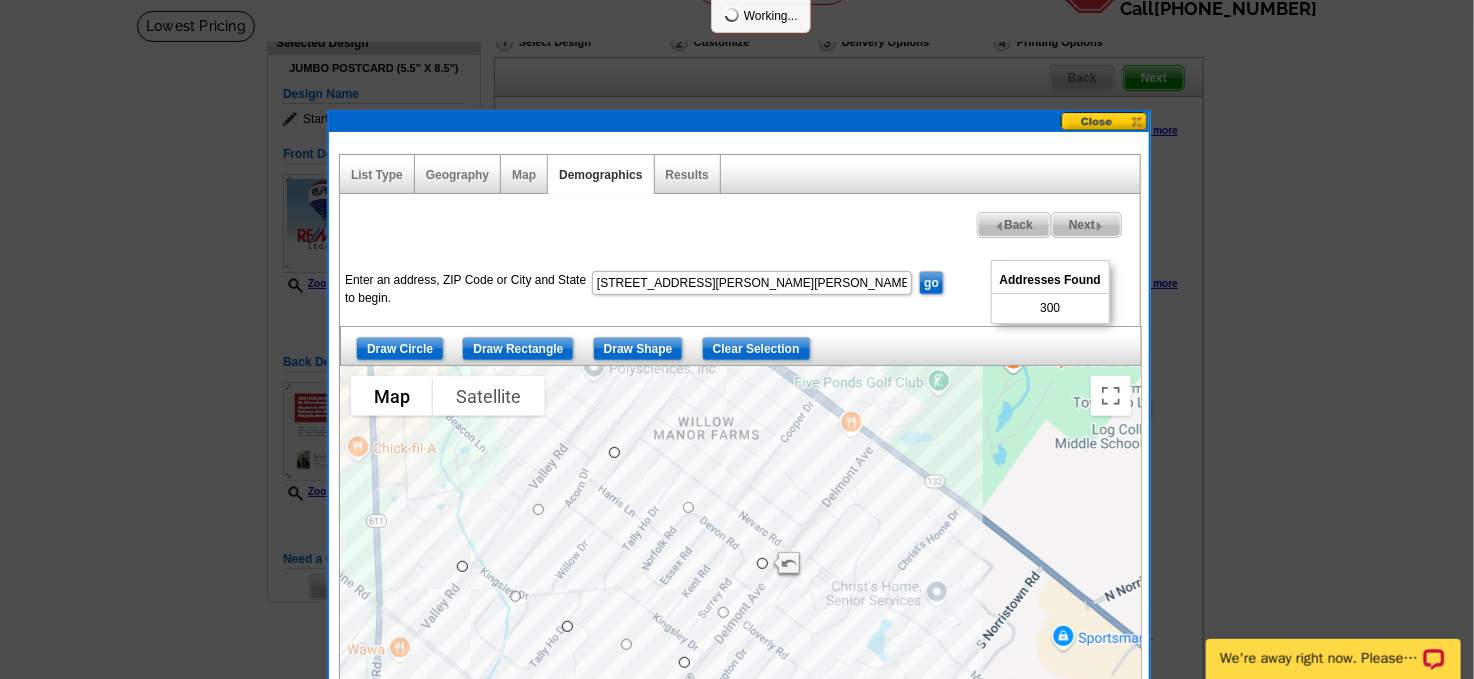 select 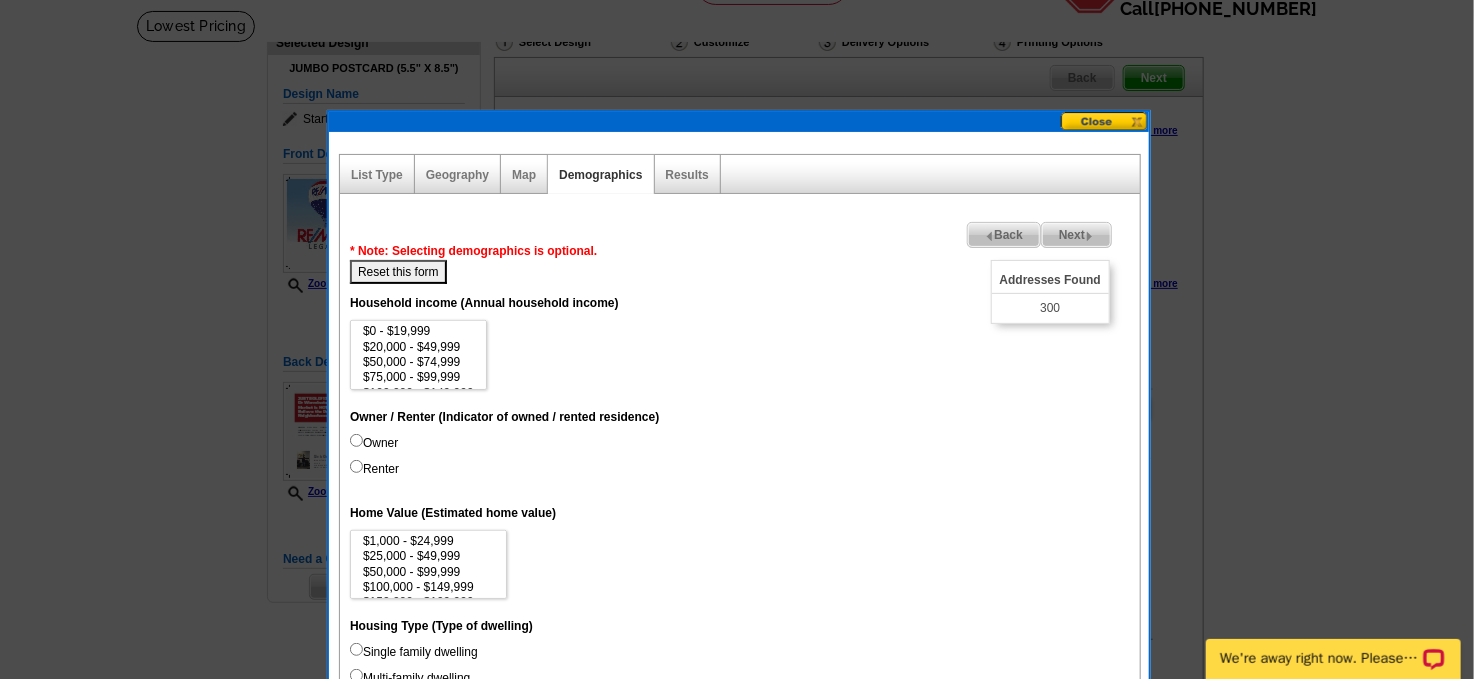 drag, startPoint x: 1065, startPoint y: 229, endPoint x: 1066, endPoint y: 369, distance: 140.00357 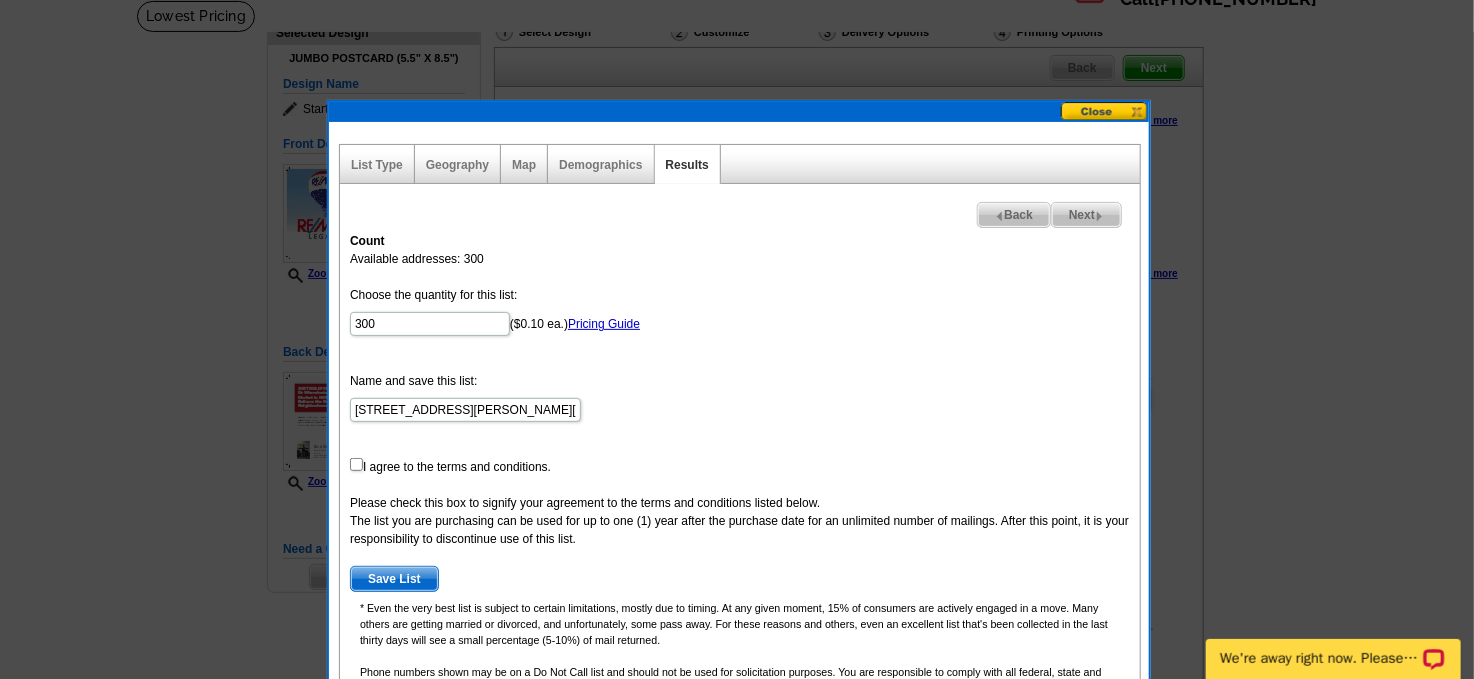 scroll, scrollTop: 124, scrollLeft: 0, axis: vertical 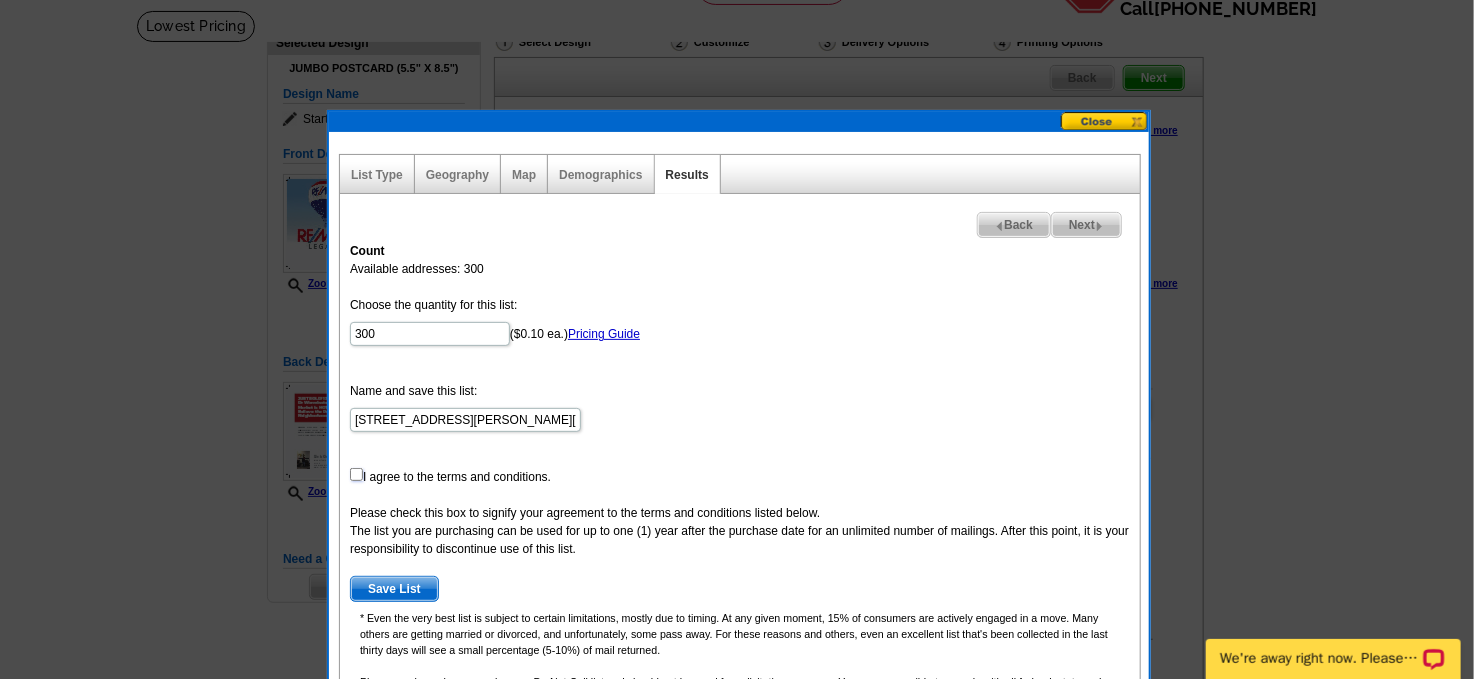 click at bounding box center [356, 474] 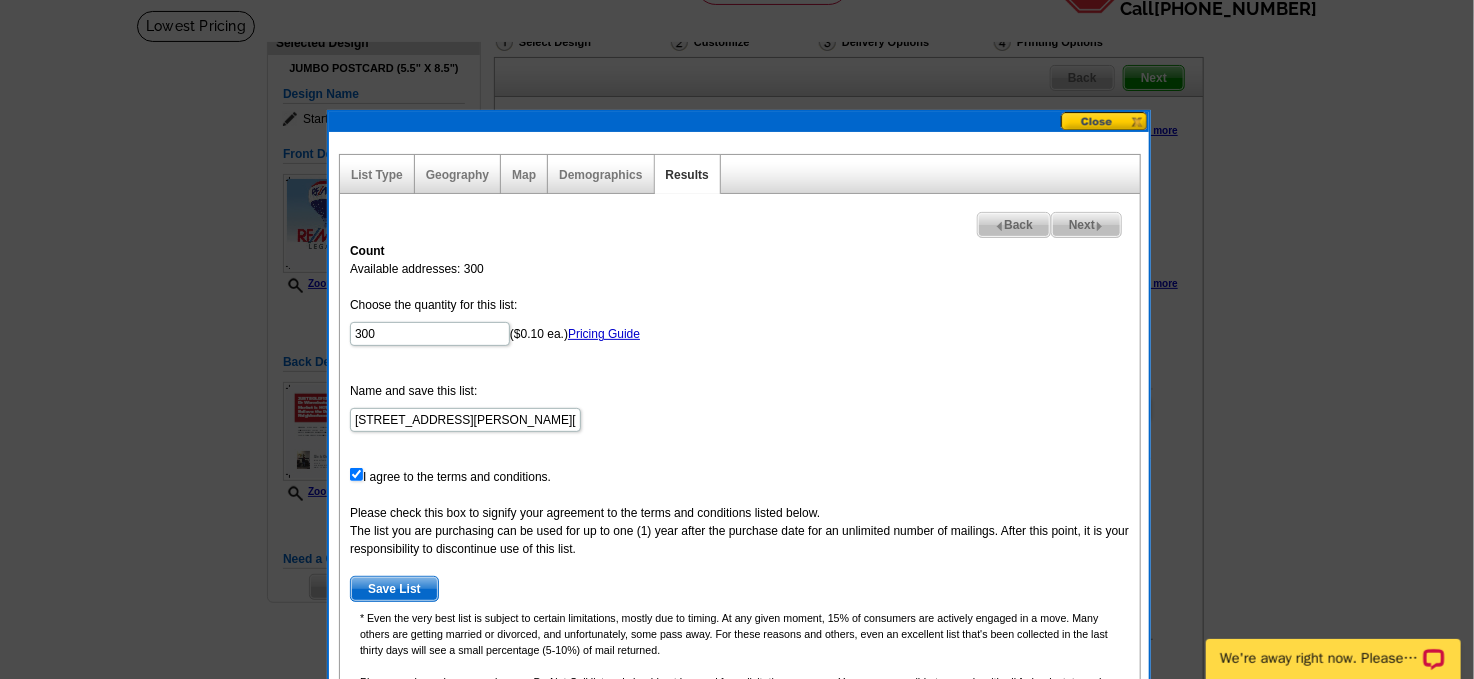 click on "Next" at bounding box center [1086, 225] 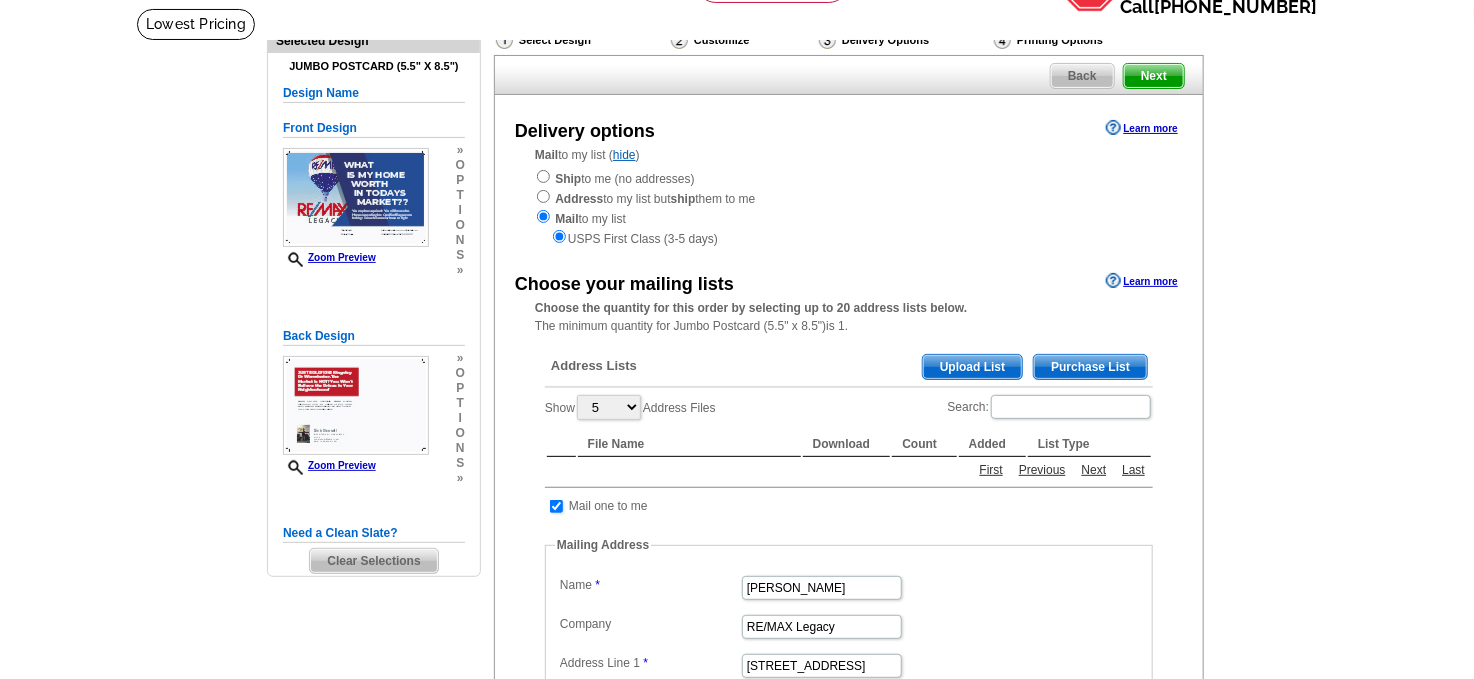 scroll, scrollTop: 124, scrollLeft: 0, axis: vertical 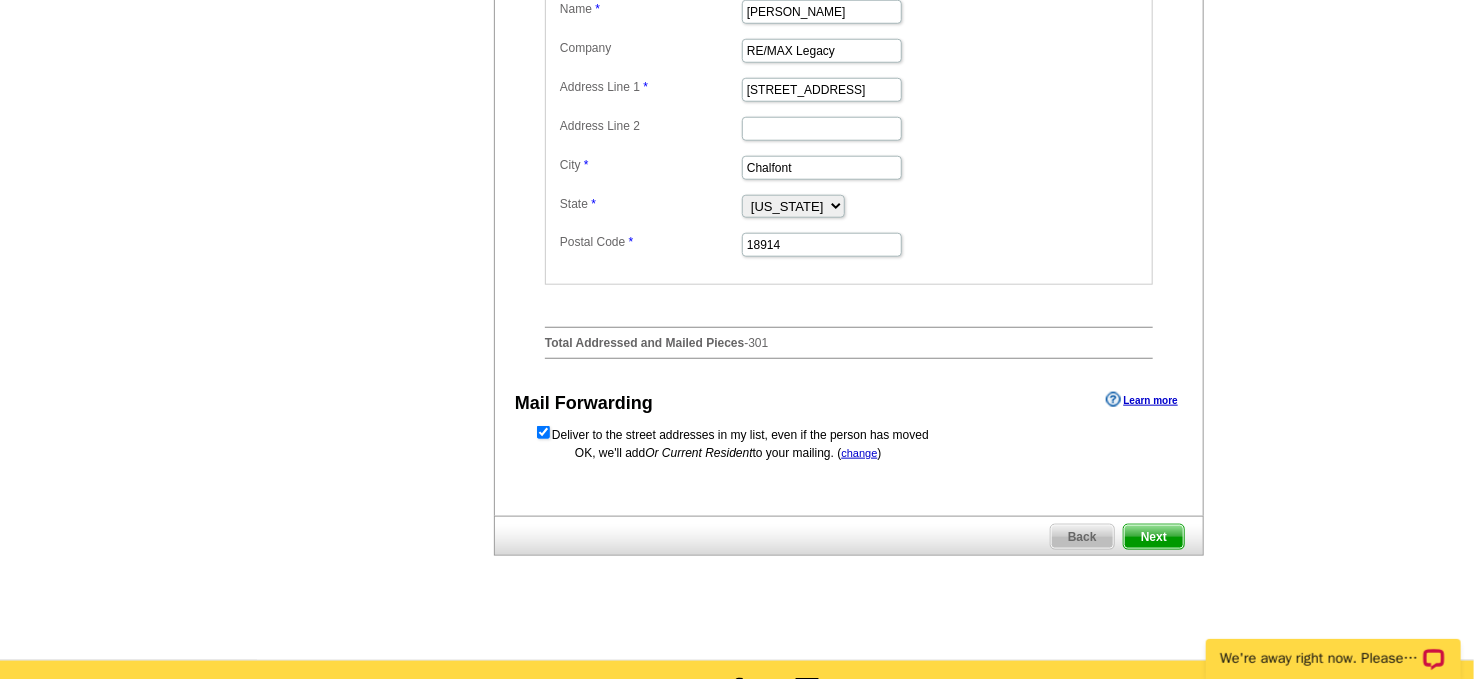 click on "Next" at bounding box center (1154, 537) 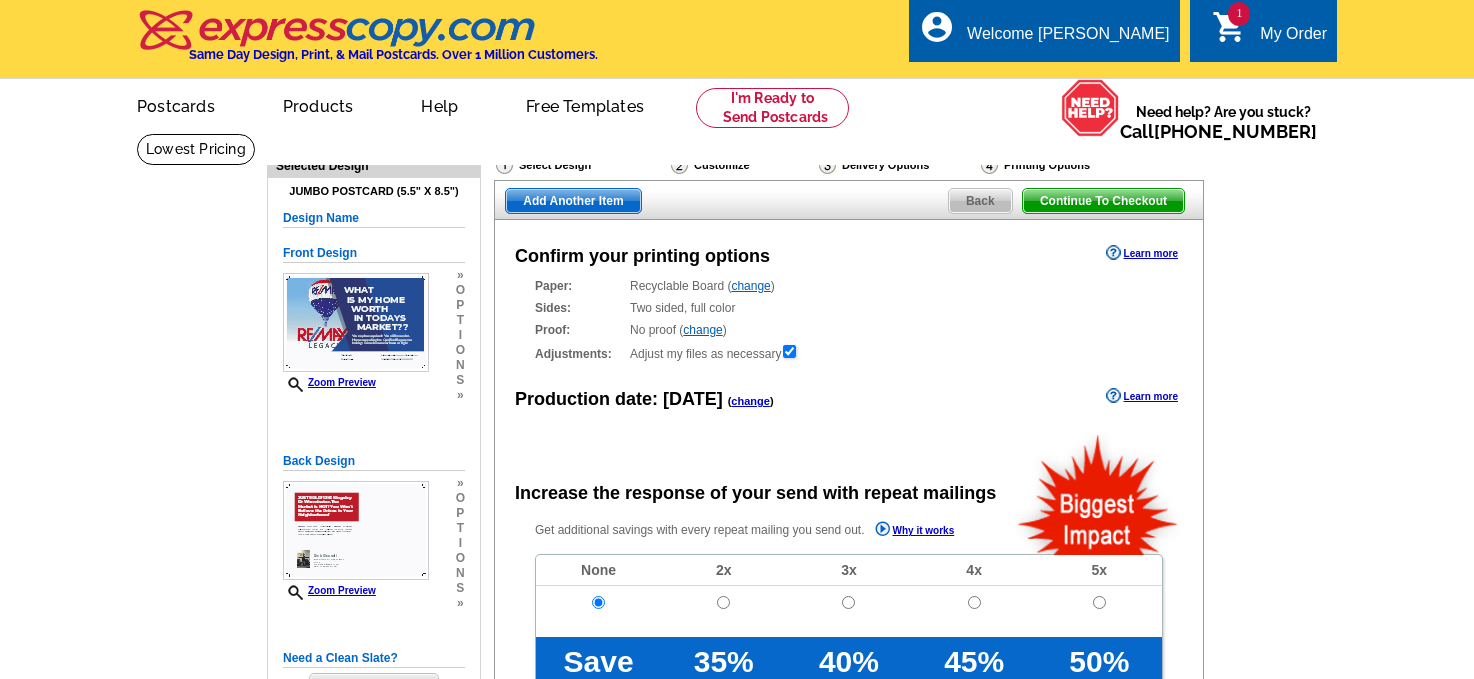scroll, scrollTop: 0, scrollLeft: 0, axis: both 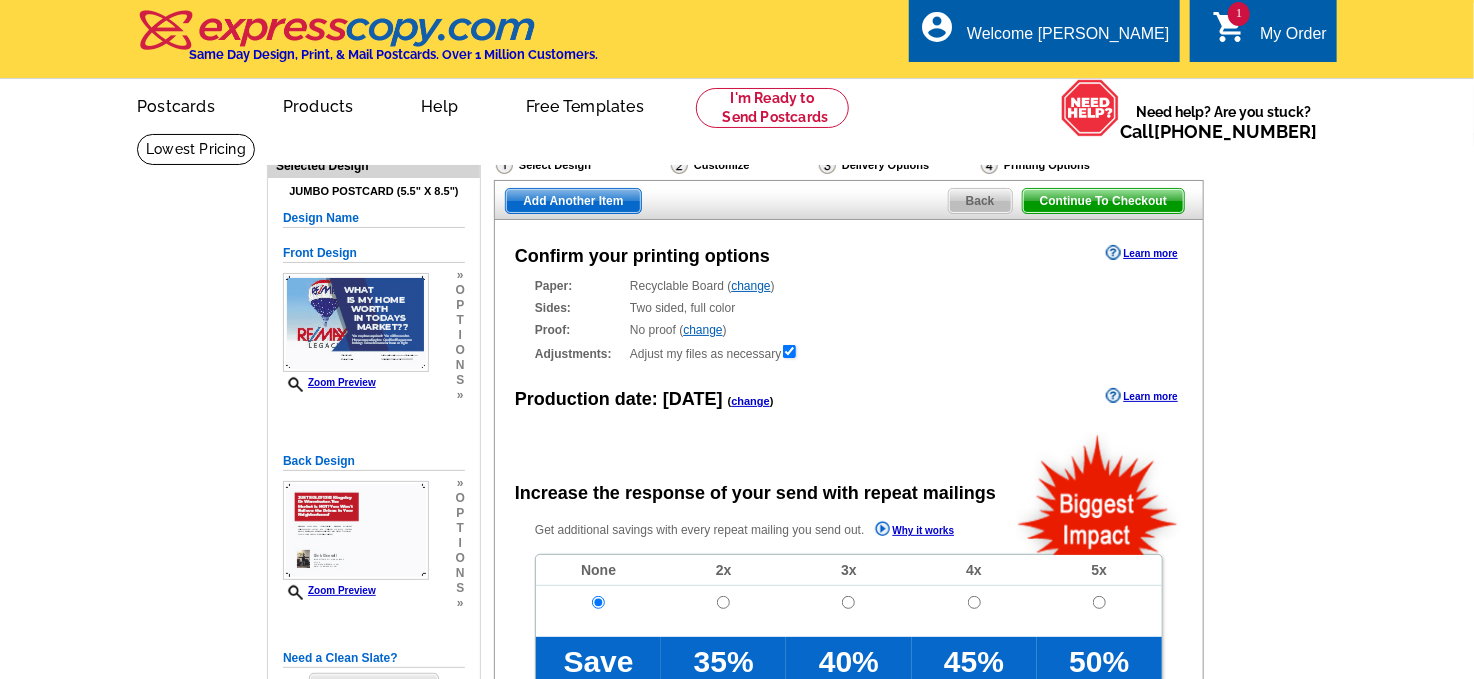 radio on "false" 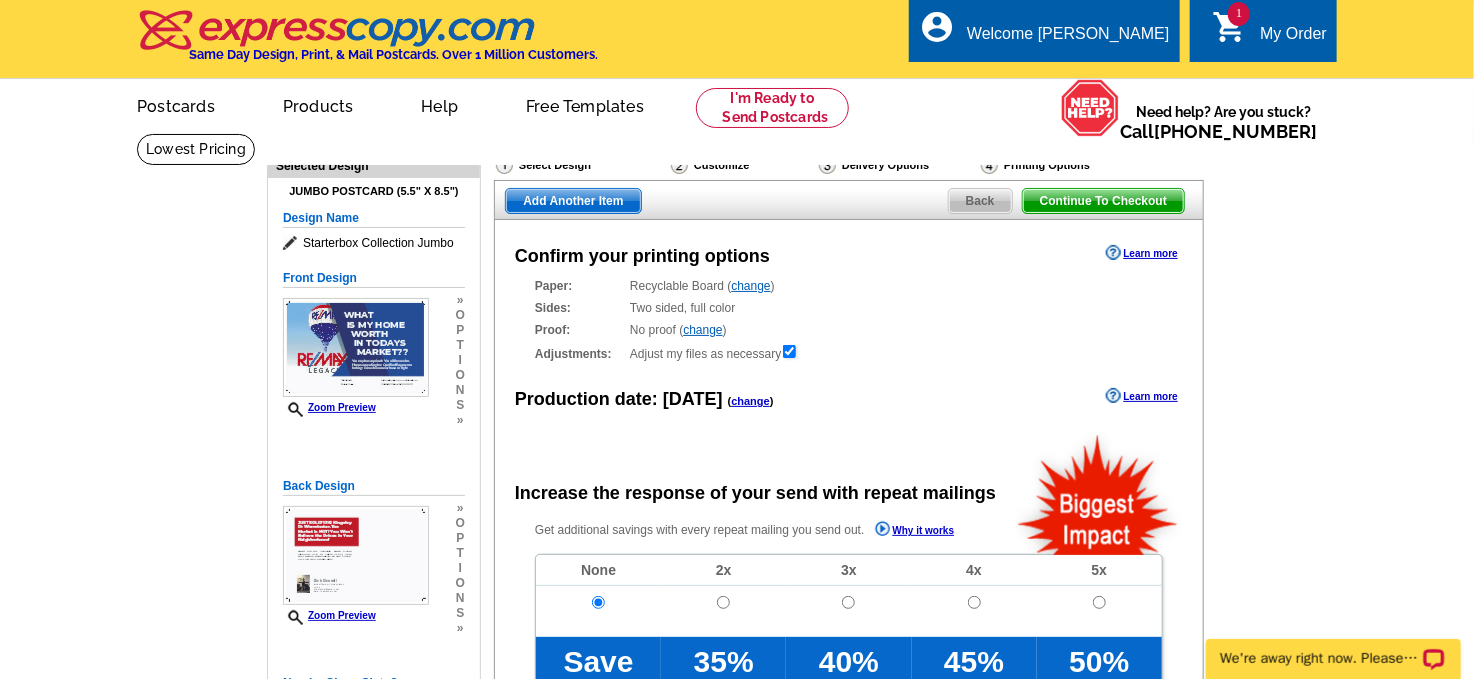 scroll, scrollTop: 0, scrollLeft: 0, axis: both 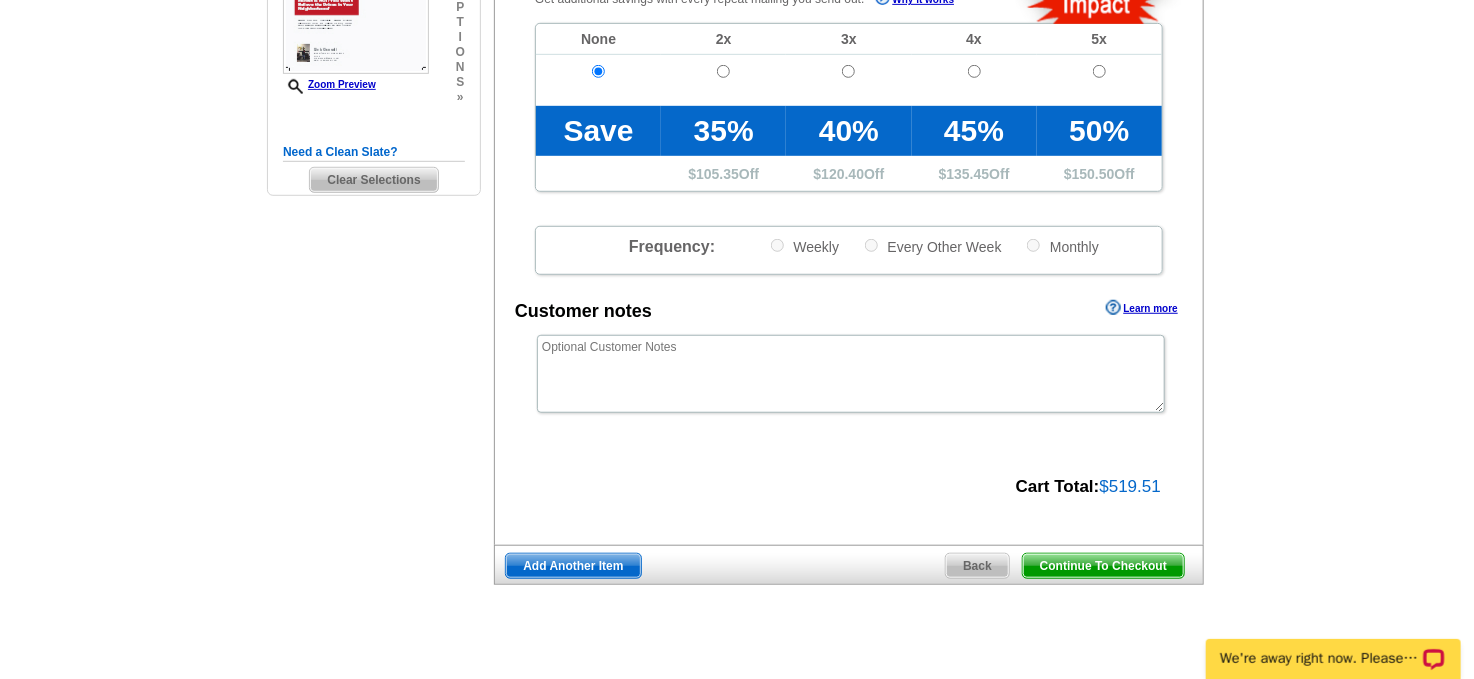 drag, startPoint x: 1090, startPoint y: 558, endPoint x: 1347, endPoint y: 342, distance: 335.71567 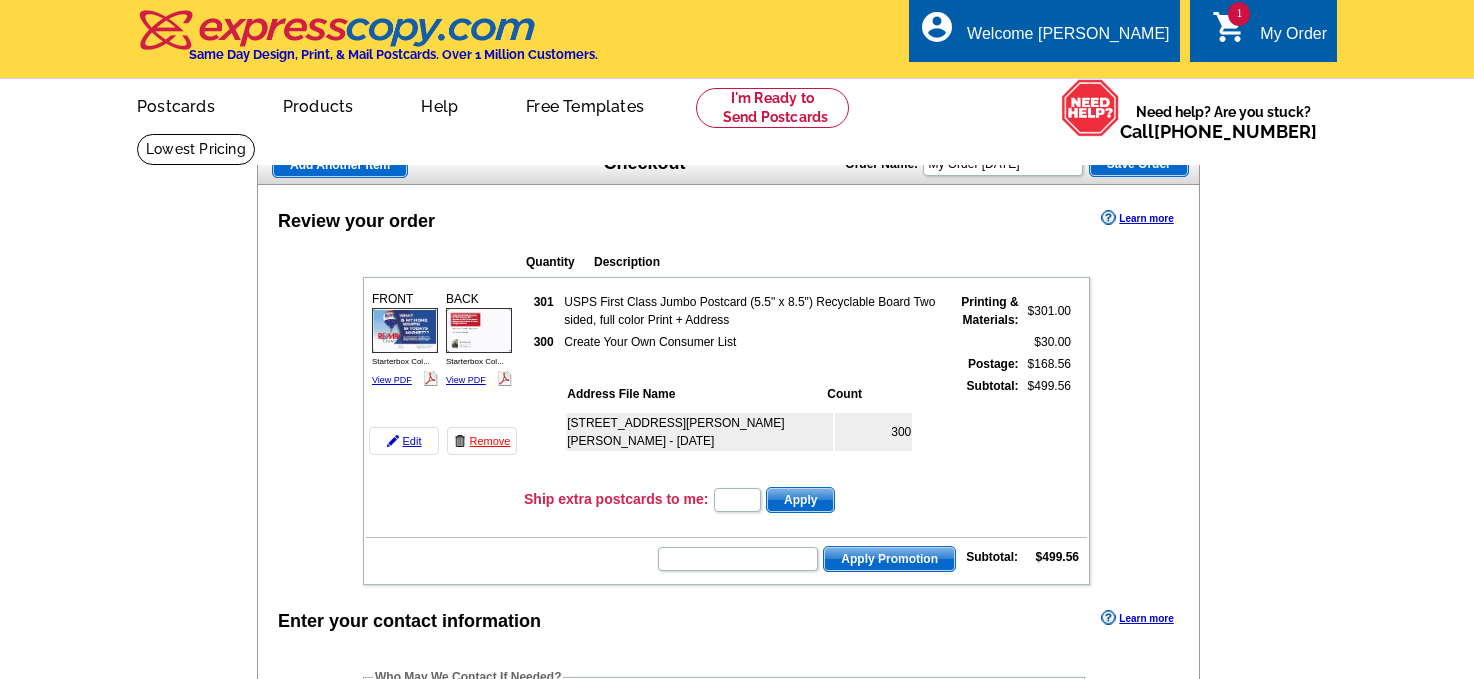scroll, scrollTop: 0, scrollLeft: 0, axis: both 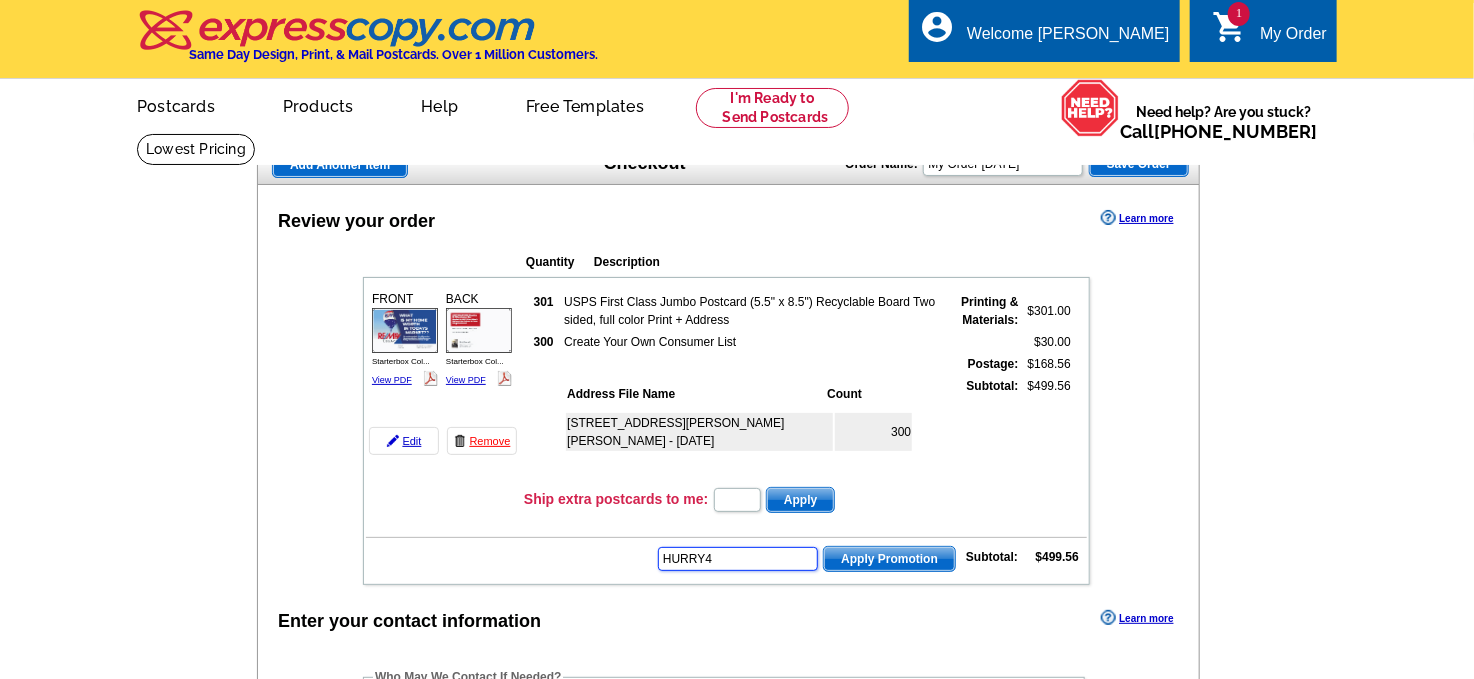 type on "HURRY40" 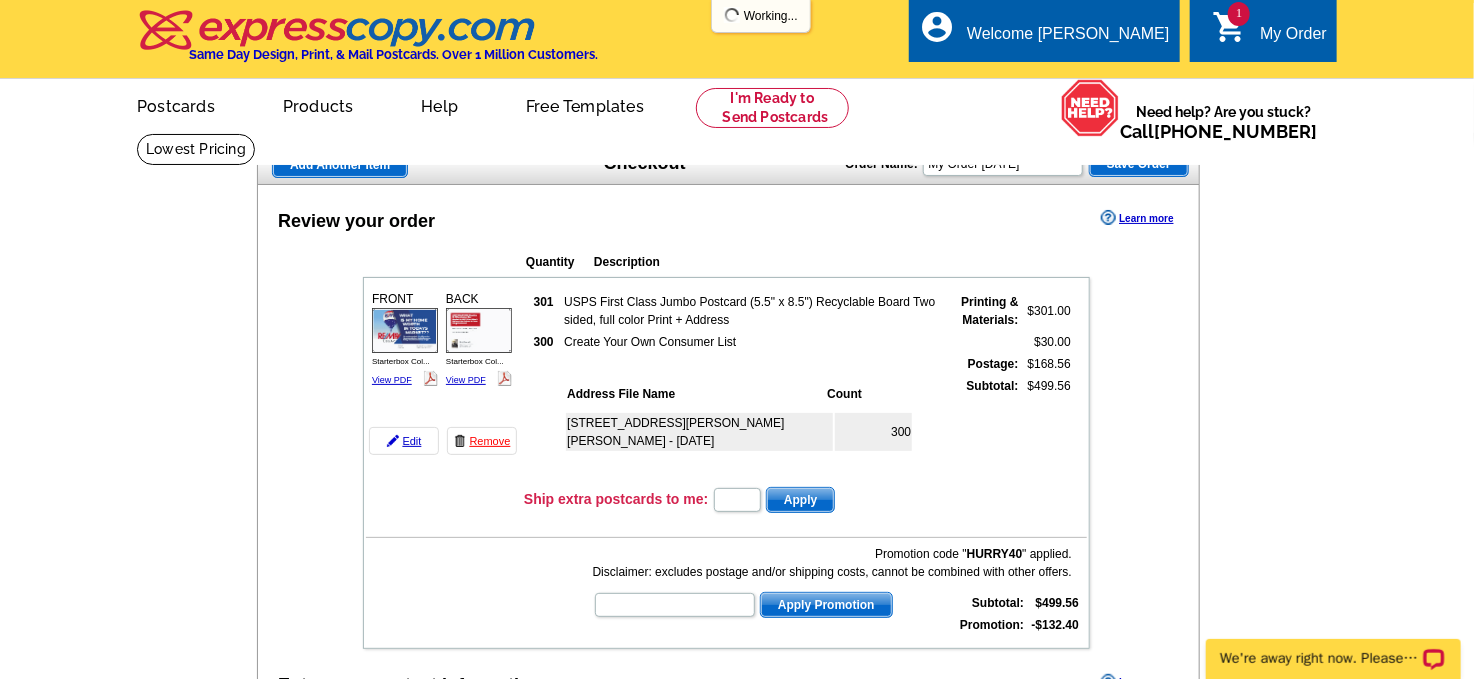 scroll, scrollTop: 0, scrollLeft: 0, axis: both 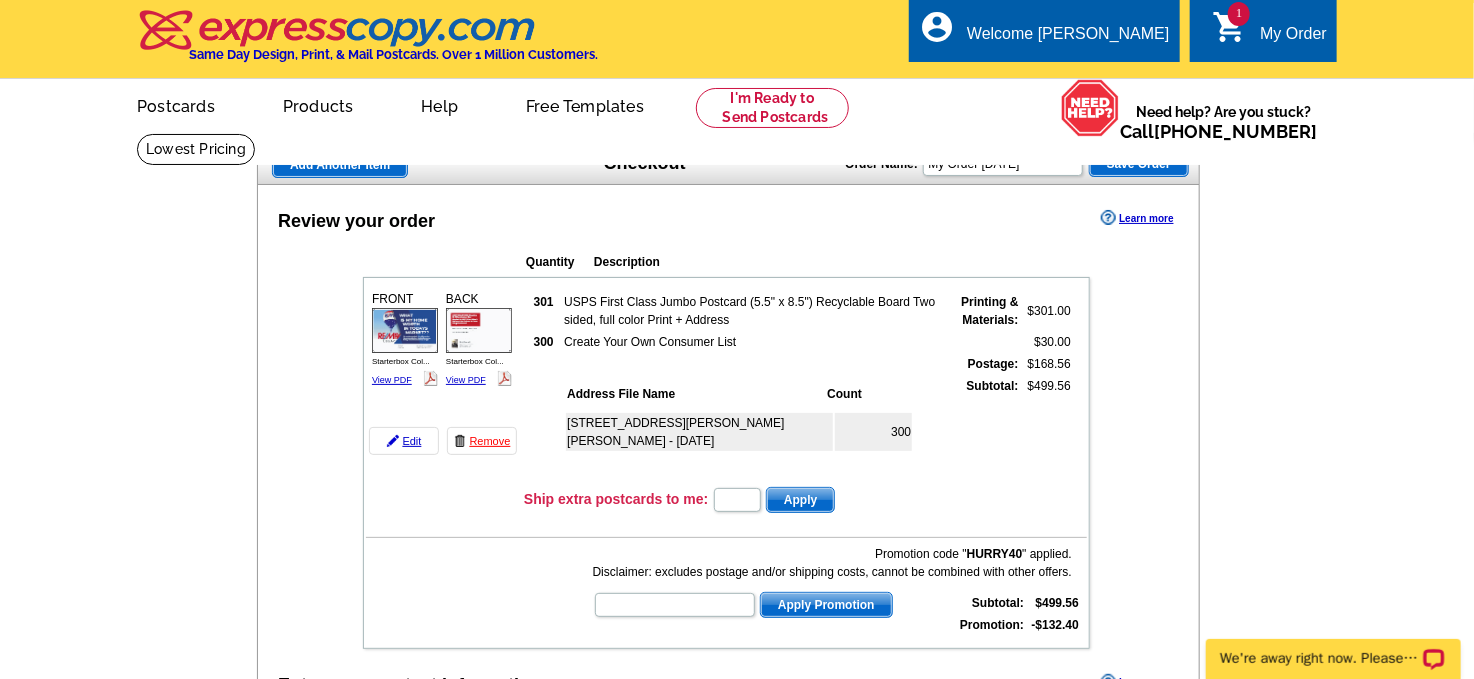 click at bounding box center [0, 1931] 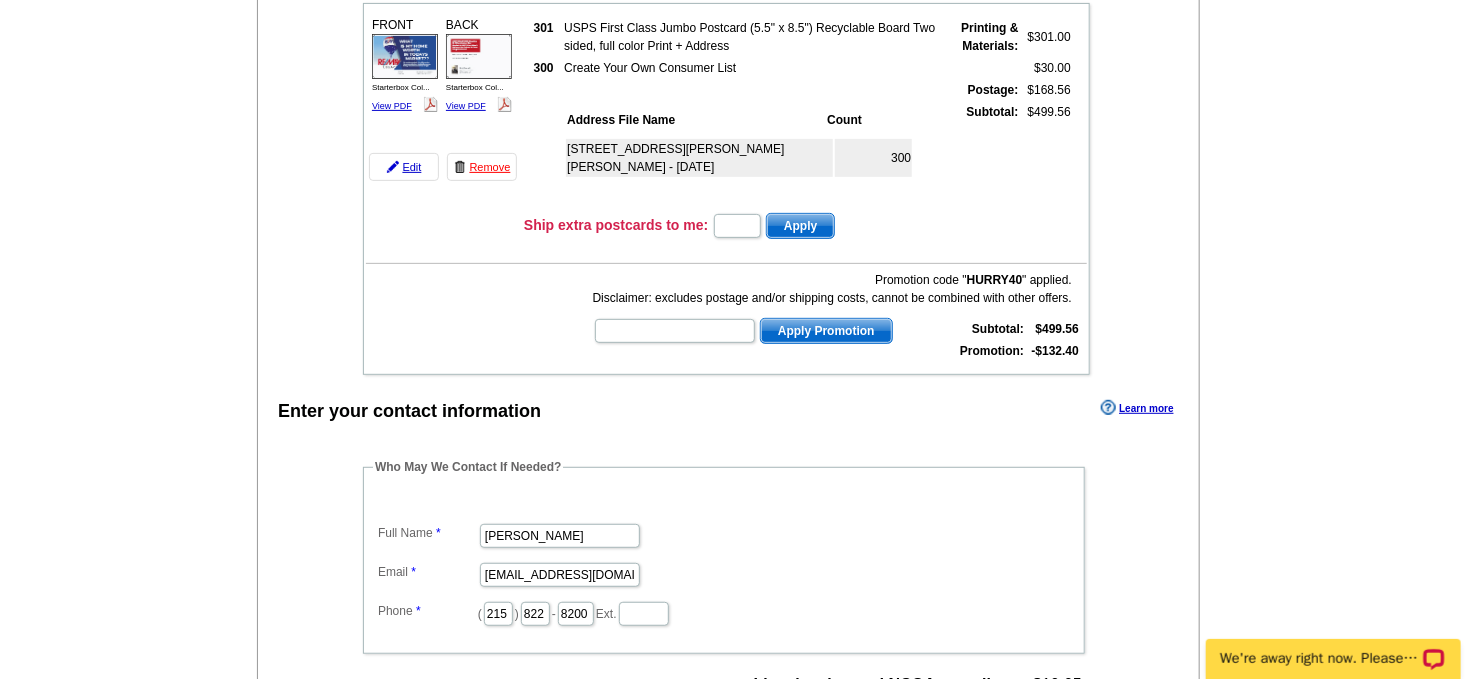 scroll, scrollTop: 265, scrollLeft: 0, axis: vertical 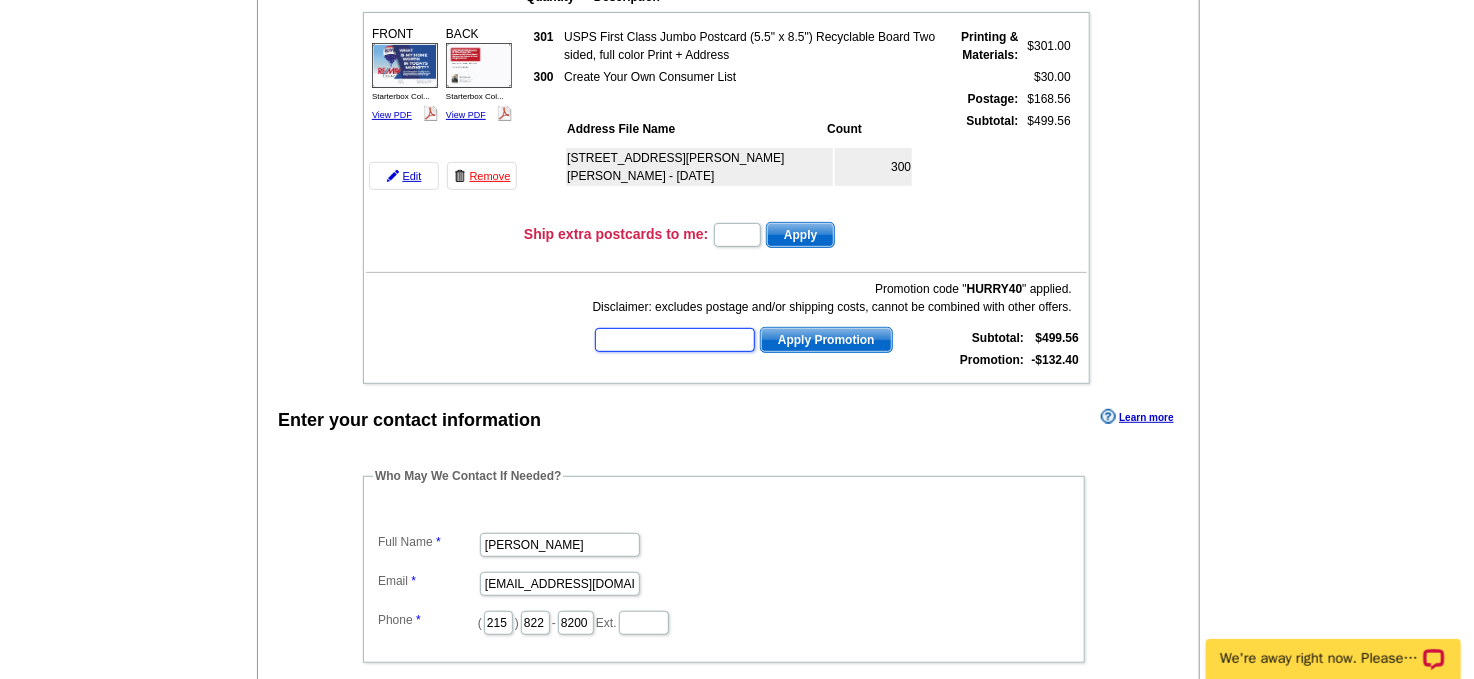 click at bounding box center [675, 340] 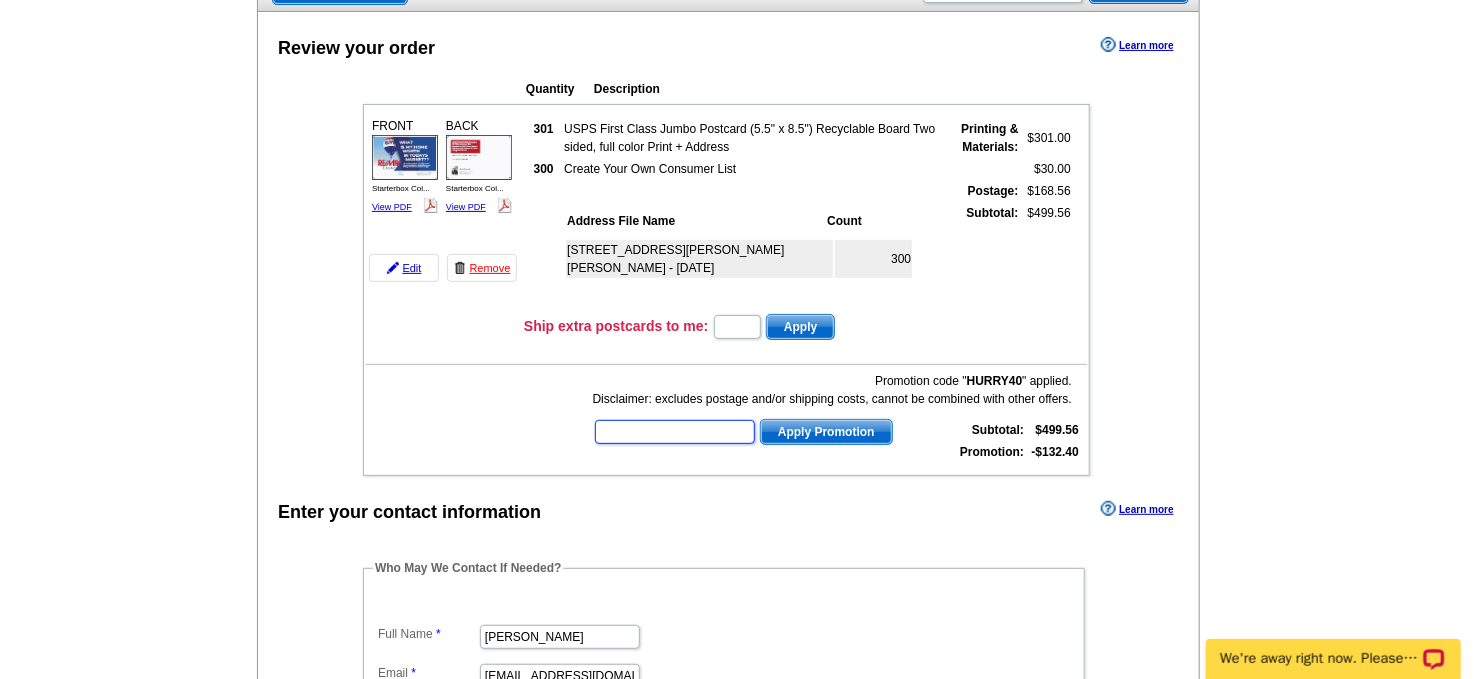 scroll, scrollTop: 171, scrollLeft: 0, axis: vertical 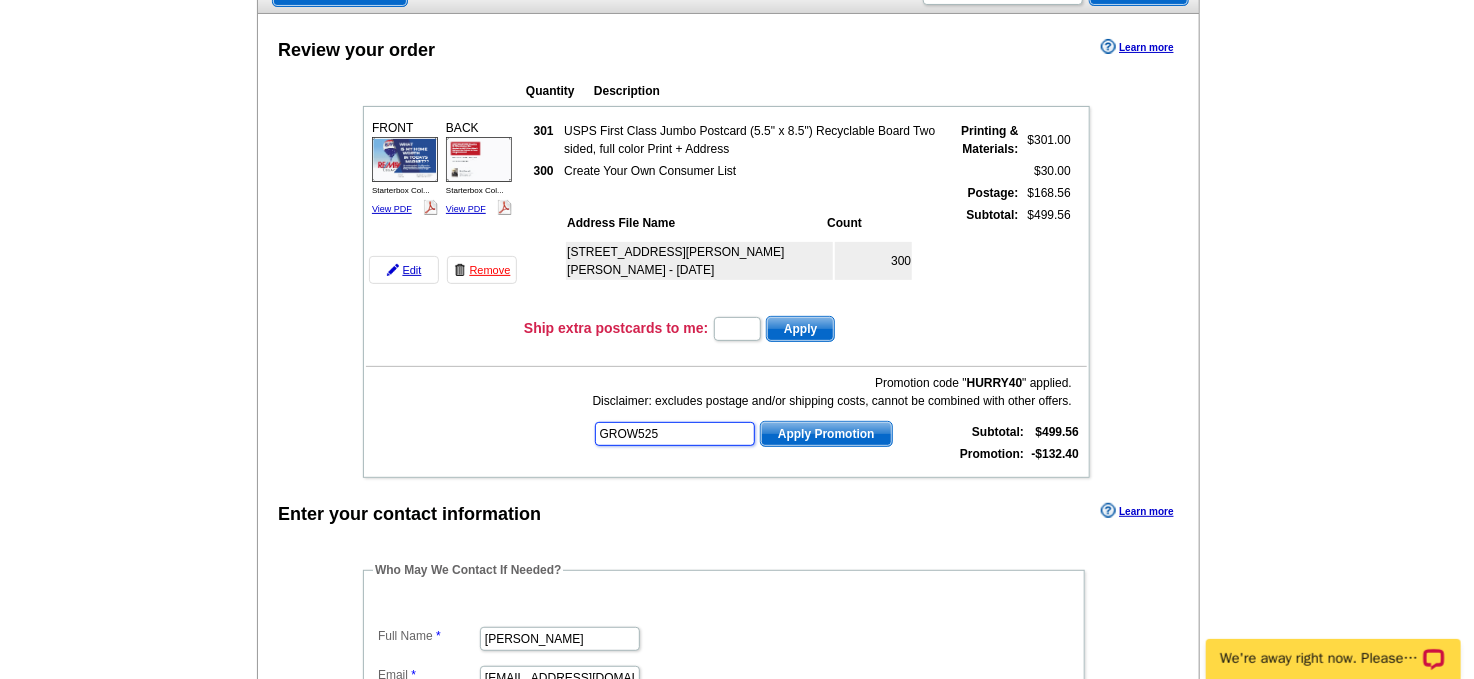 type on "GROW525" 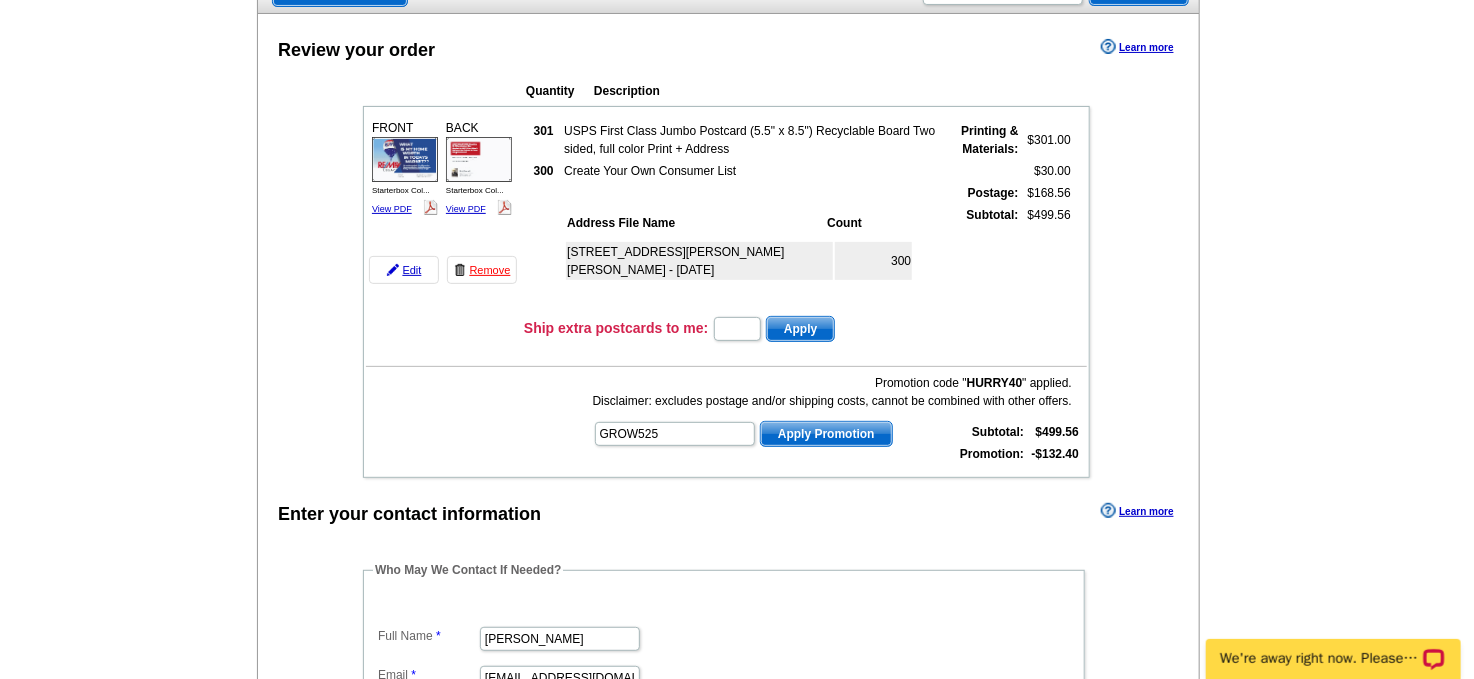 drag, startPoint x: 827, startPoint y: 420, endPoint x: 1263, endPoint y: 339, distance: 443.46027 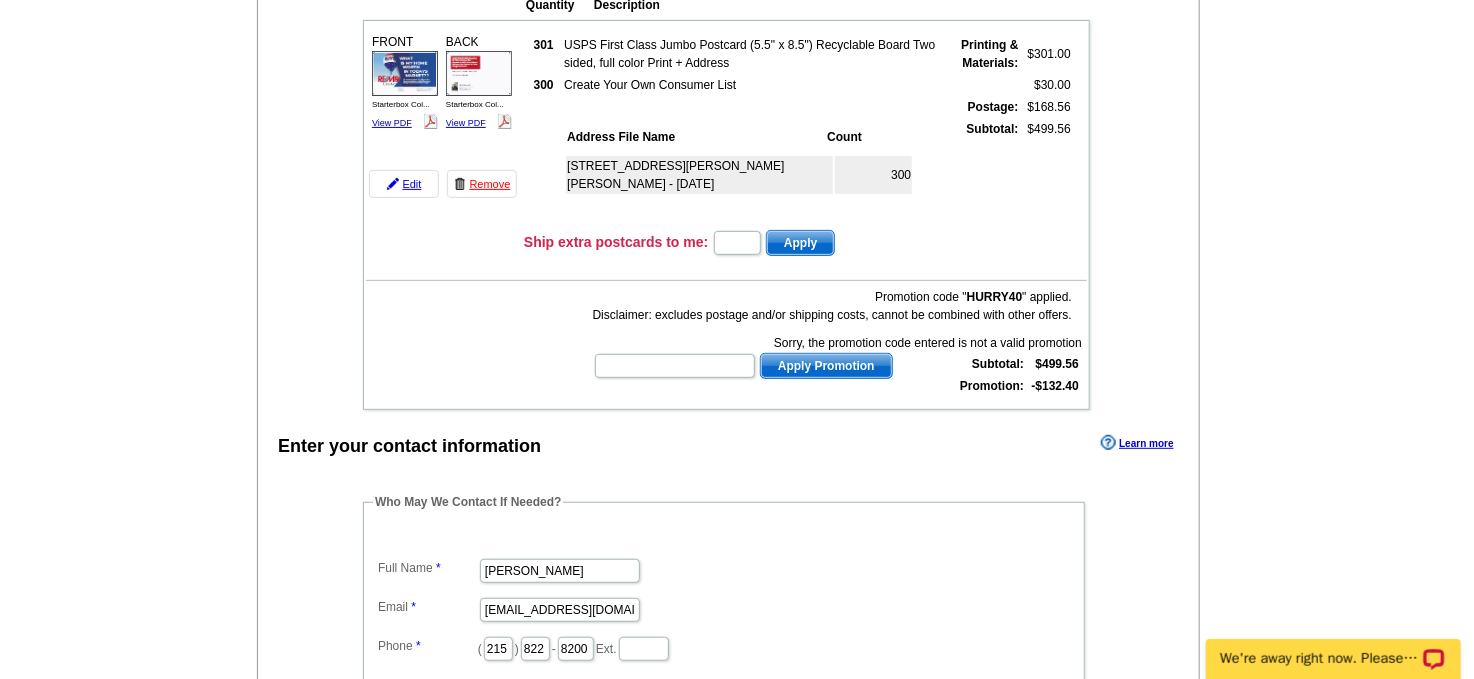 scroll, scrollTop: 185, scrollLeft: 0, axis: vertical 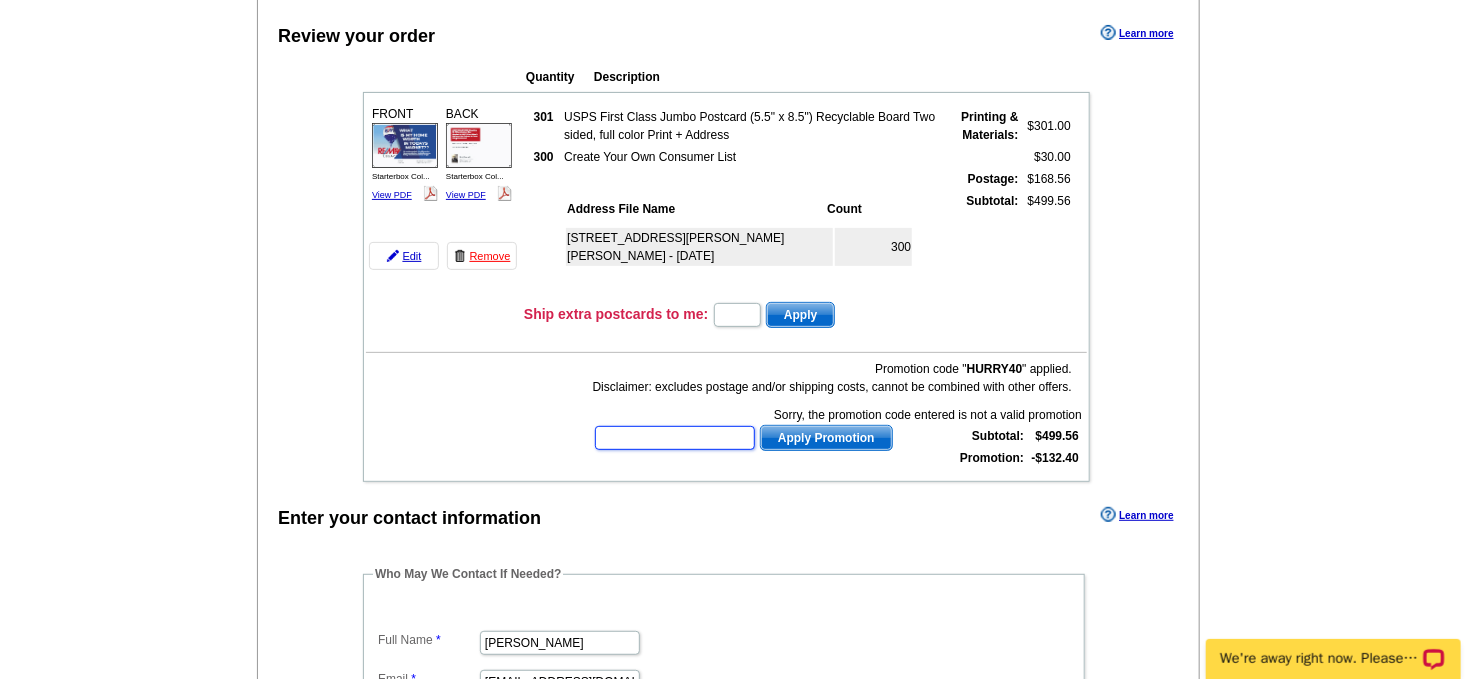 click at bounding box center (675, 438) 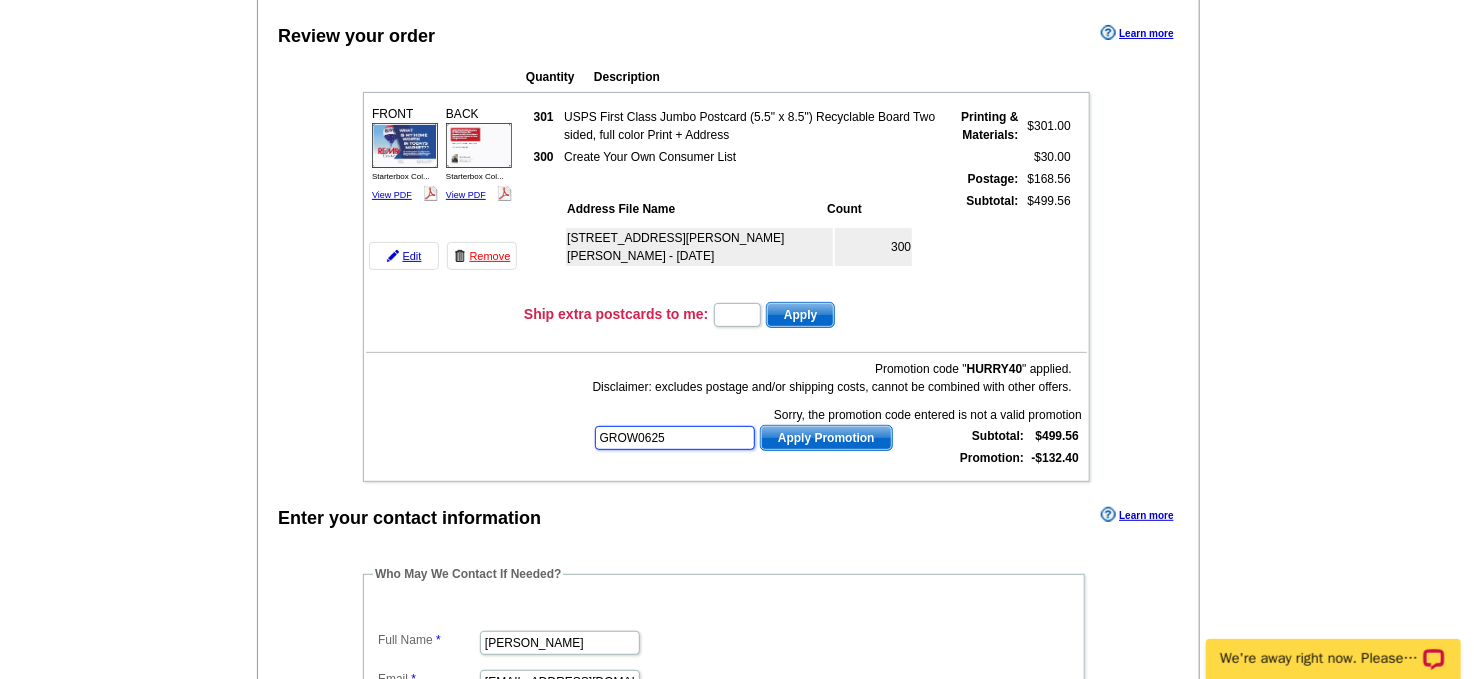 type on "GROW0625" 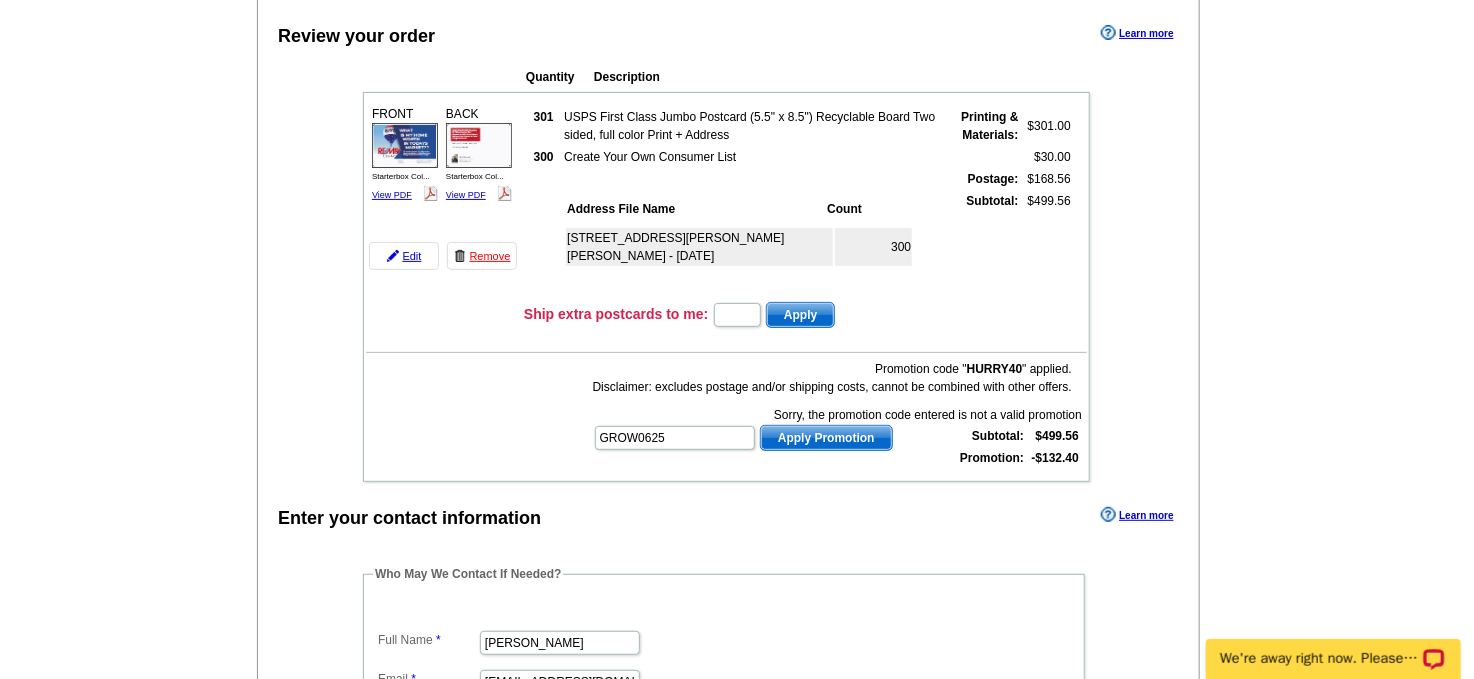 click on "Apply Promotion" at bounding box center [826, 438] 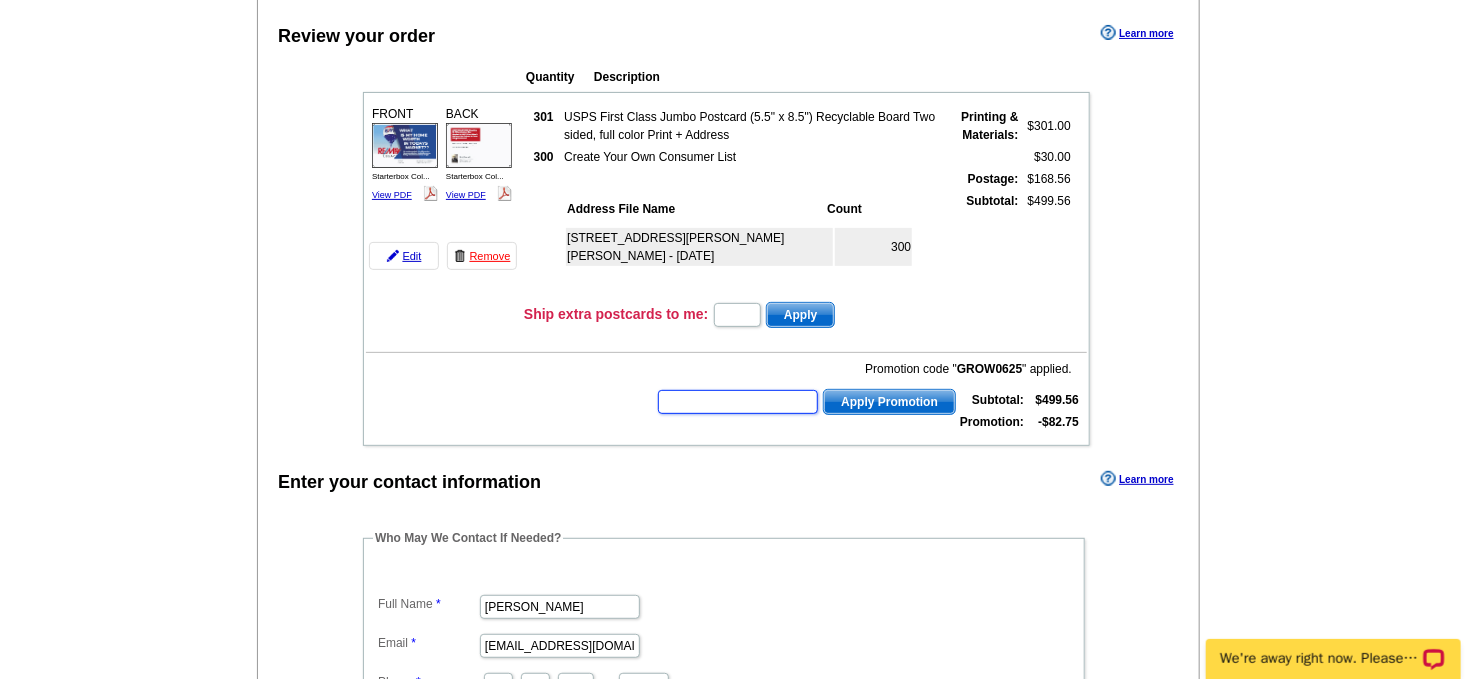 click at bounding box center (738, 402) 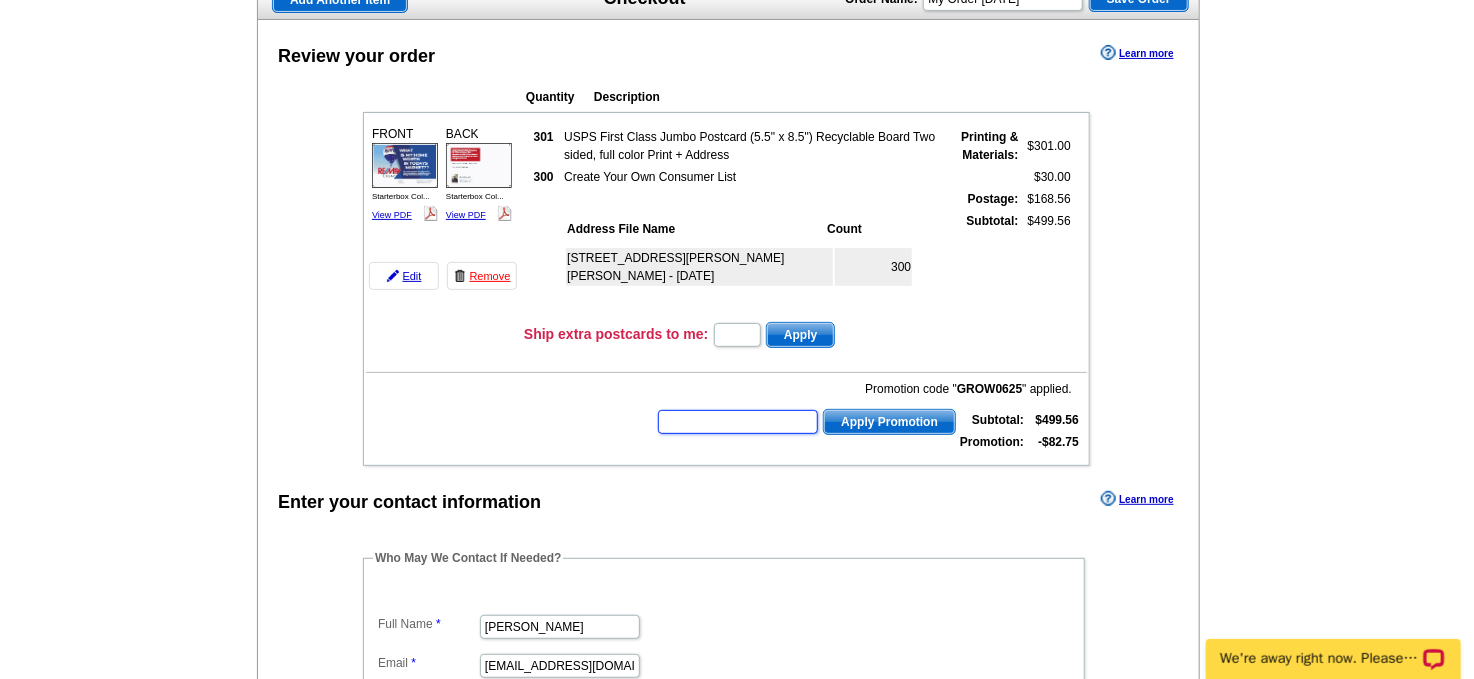 scroll, scrollTop: 153, scrollLeft: 0, axis: vertical 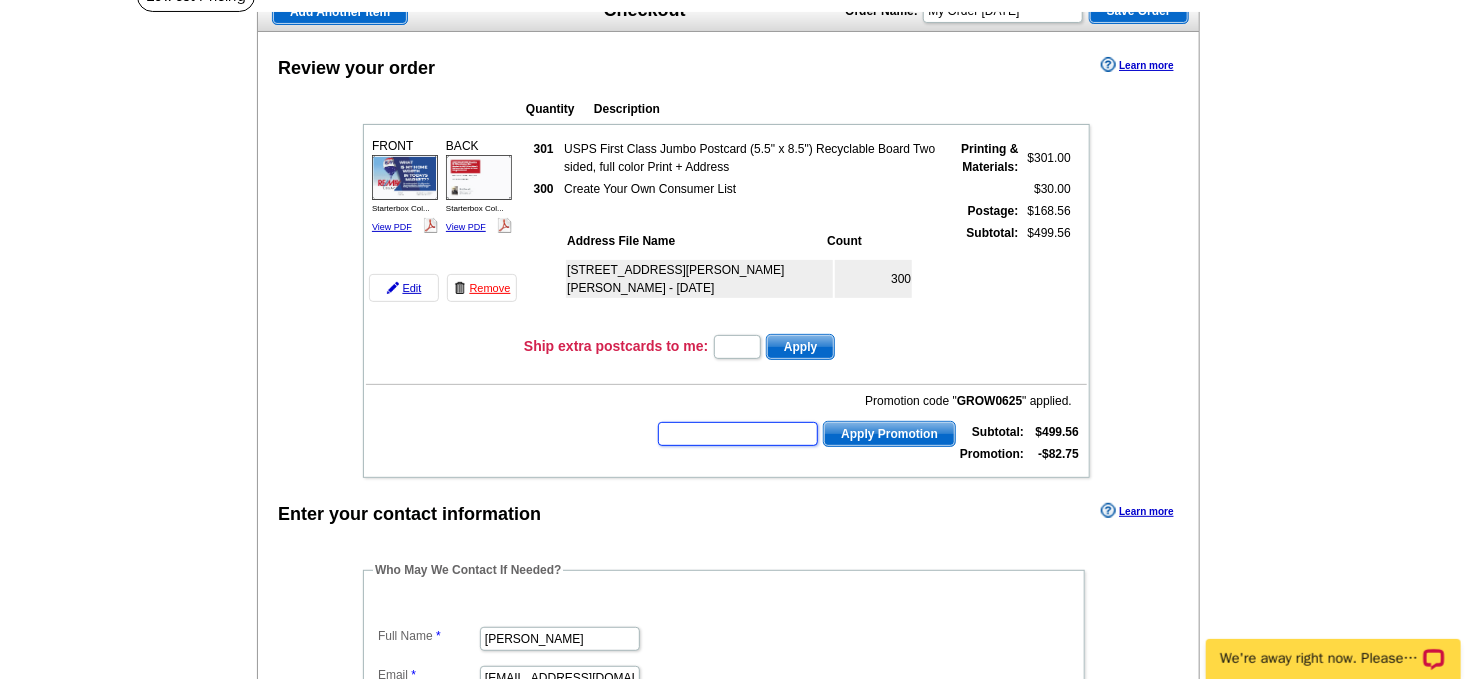 click at bounding box center [738, 434] 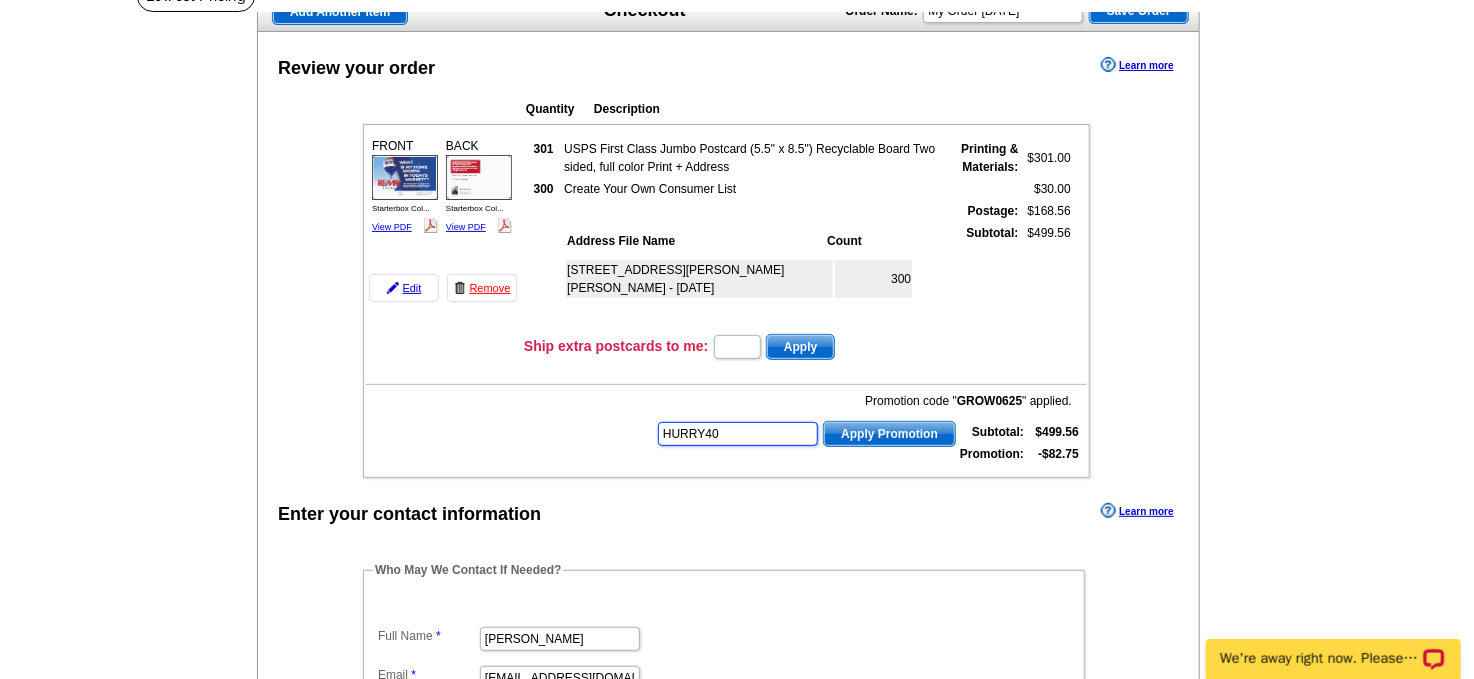 type on "HURRY40" 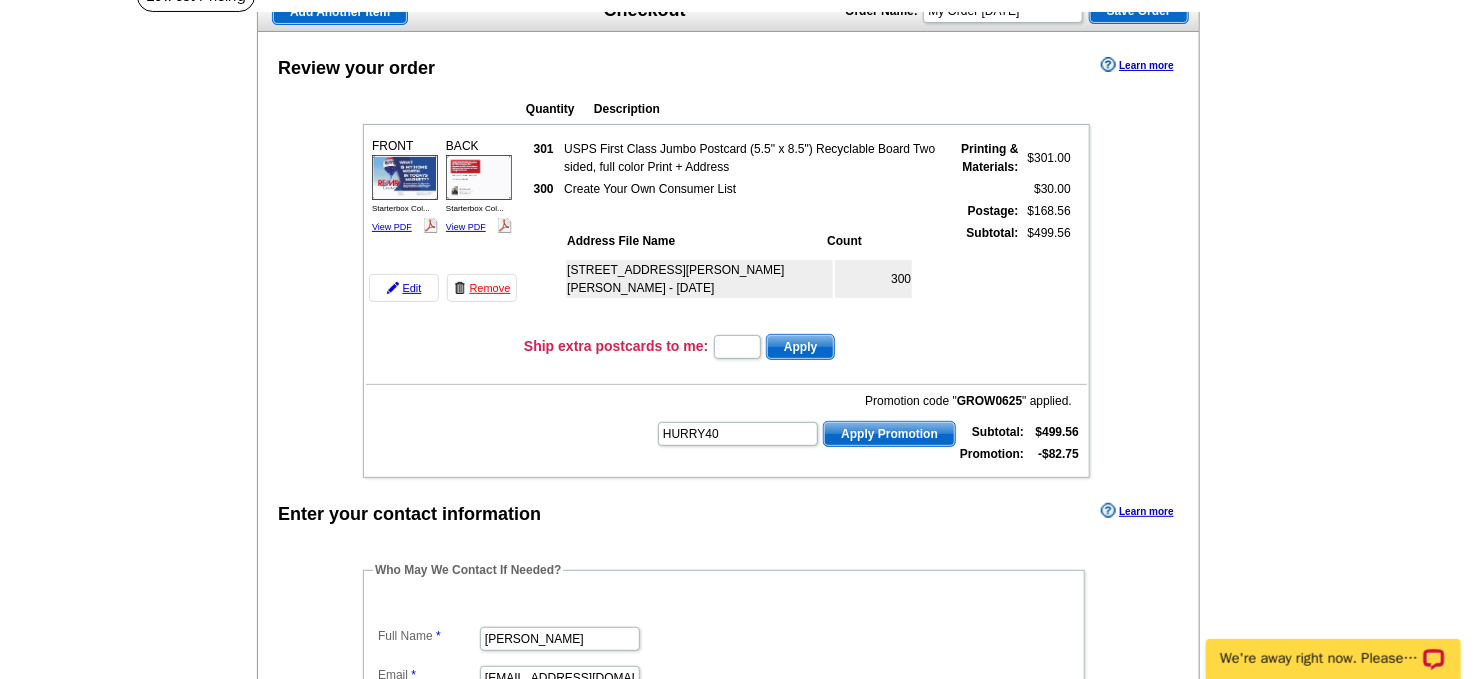 drag, startPoint x: 864, startPoint y: 421, endPoint x: 860, endPoint y: 440, distance: 19.416489 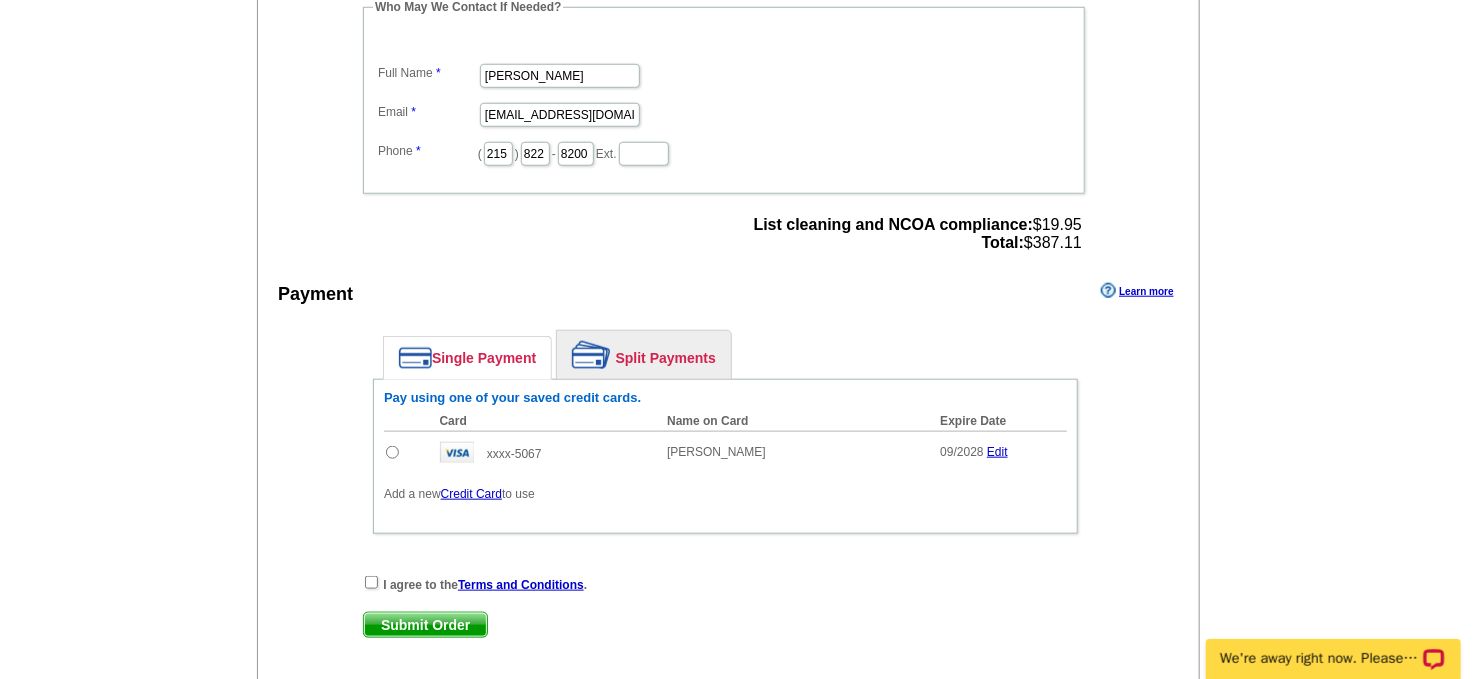 scroll, scrollTop: 829, scrollLeft: 0, axis: vertical 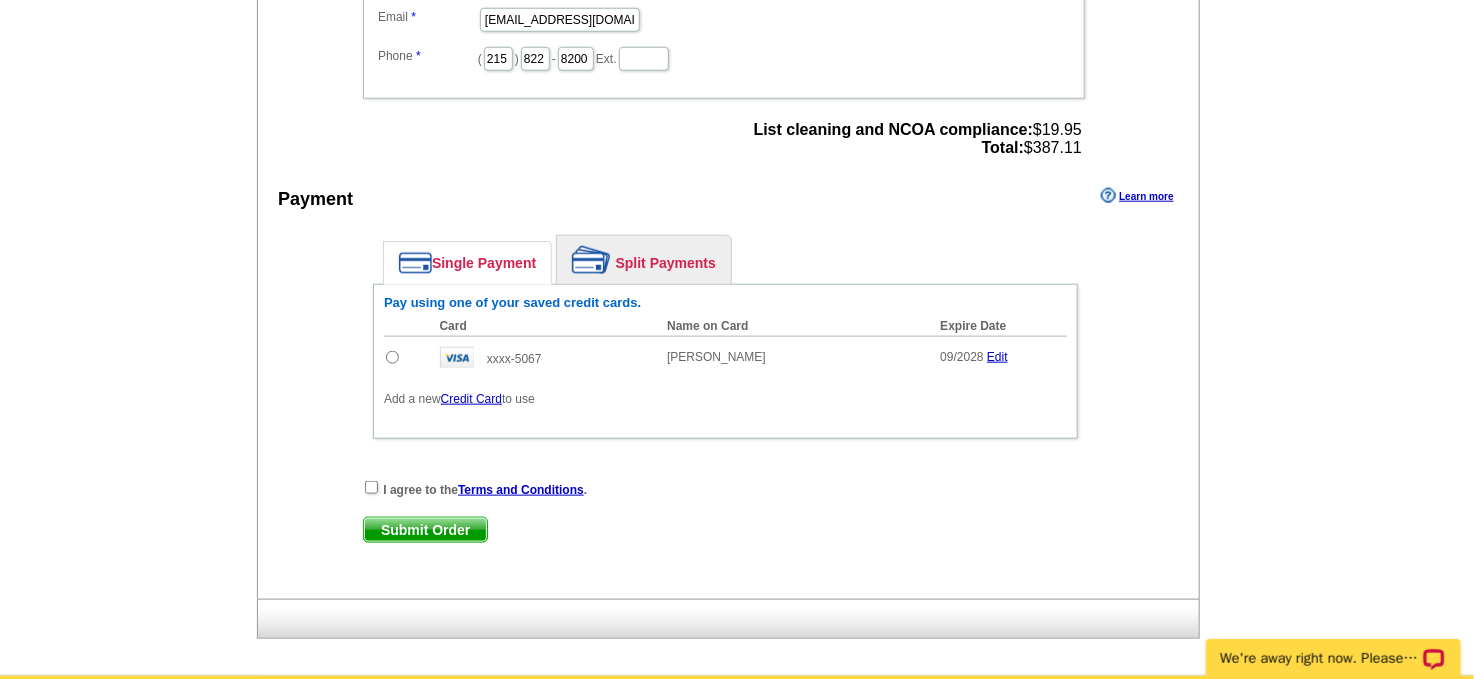 click at bounding box center [392, 357] 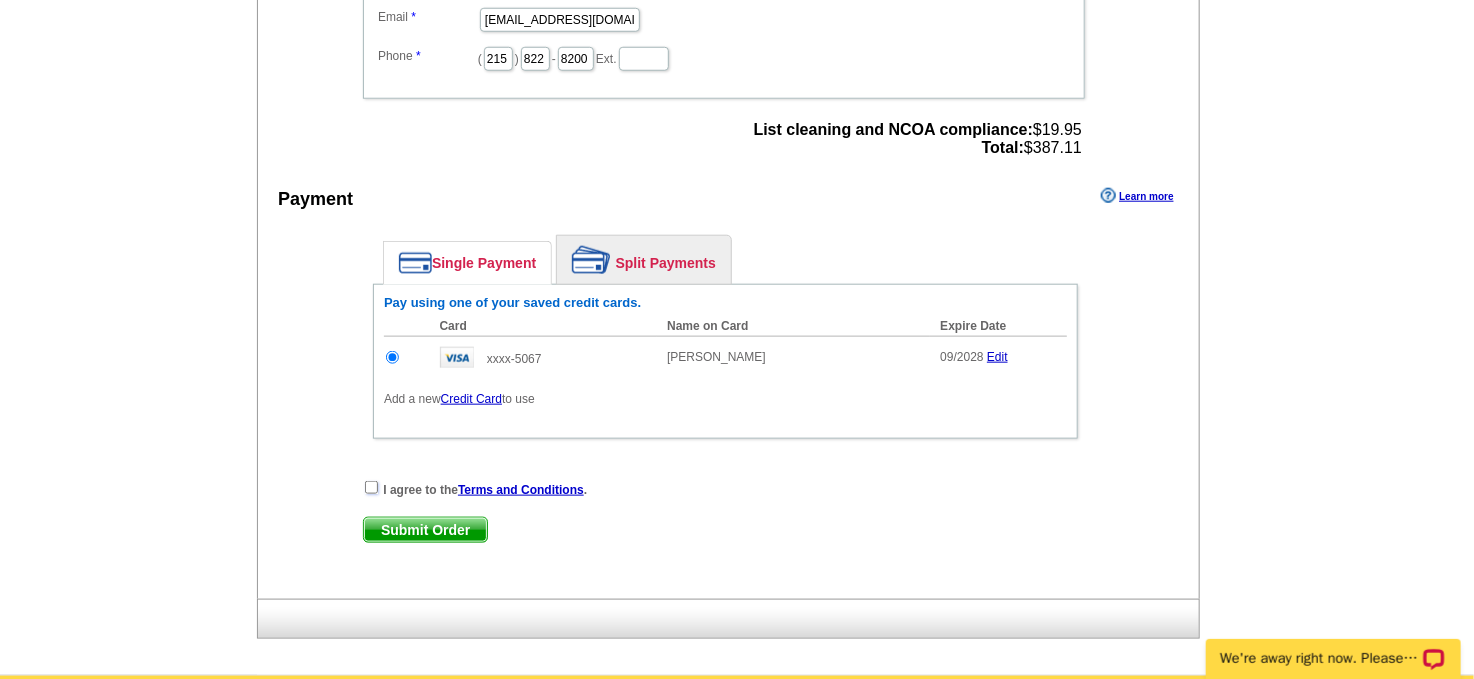 click at bounding box center [371, 487] 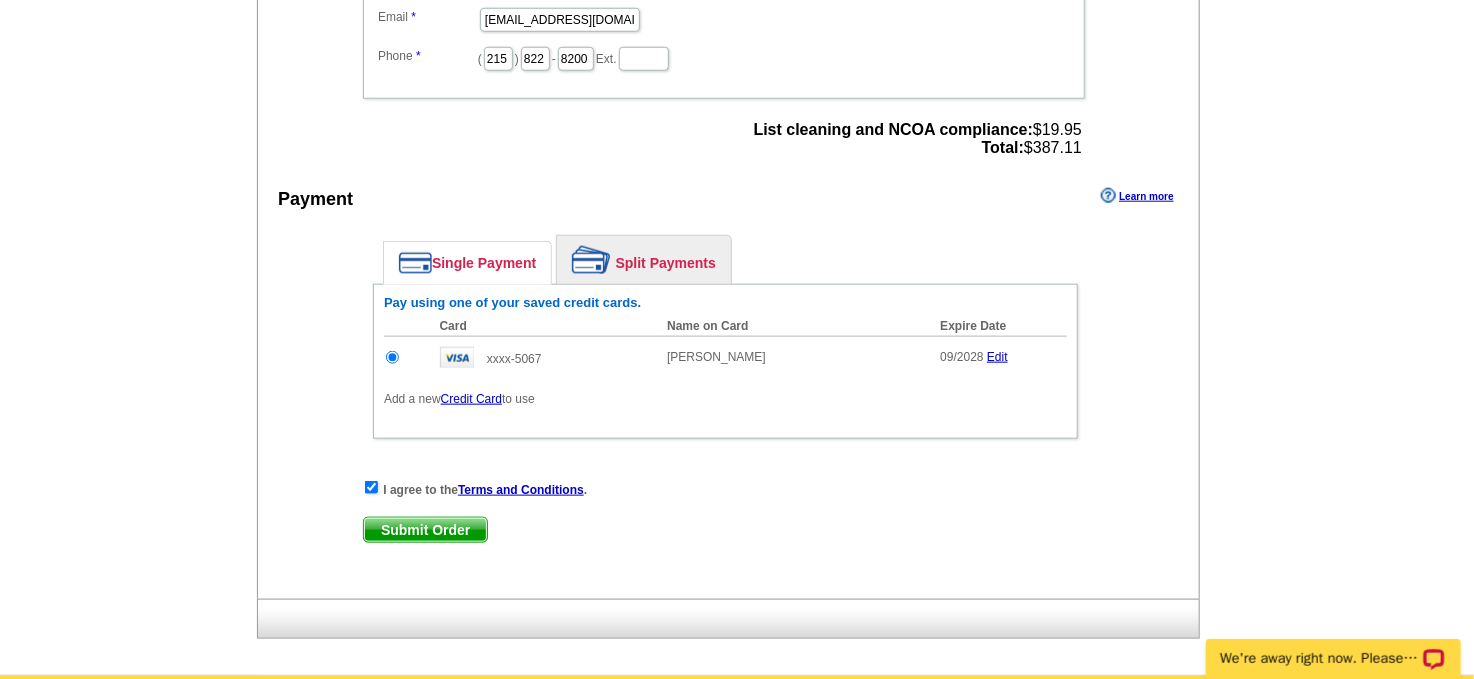 click on "Submit Order" at bounding box center (425, 530) 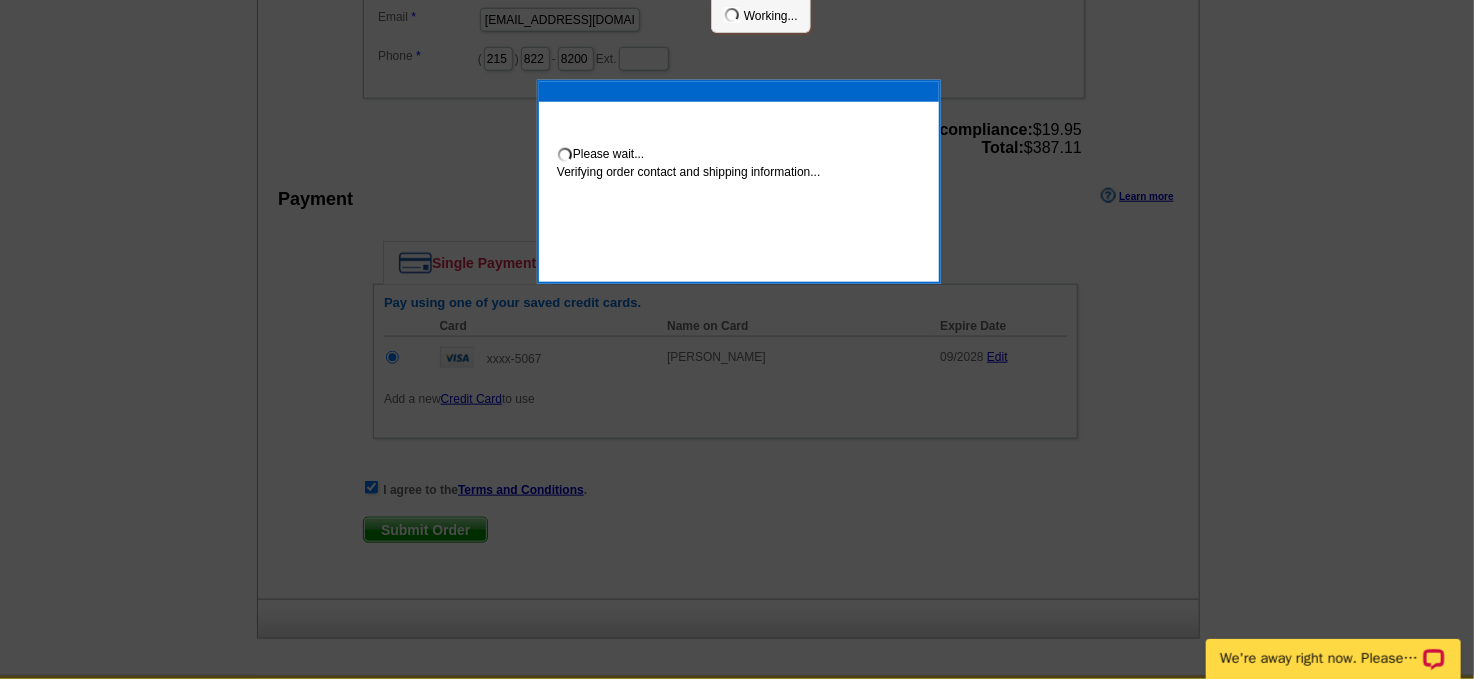 scroll, scrollTop: 821, scrollLeft: 0, axis: vertical 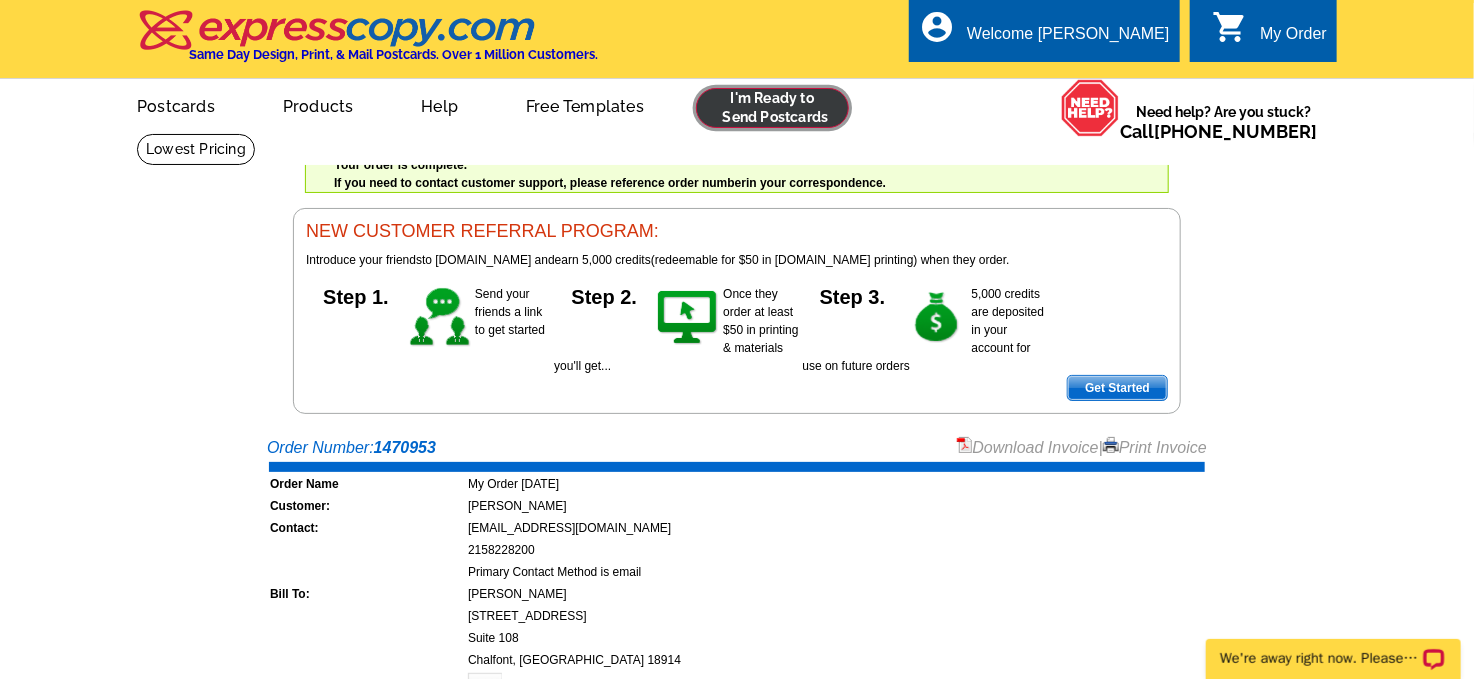 click at bounding box center [772, 108] 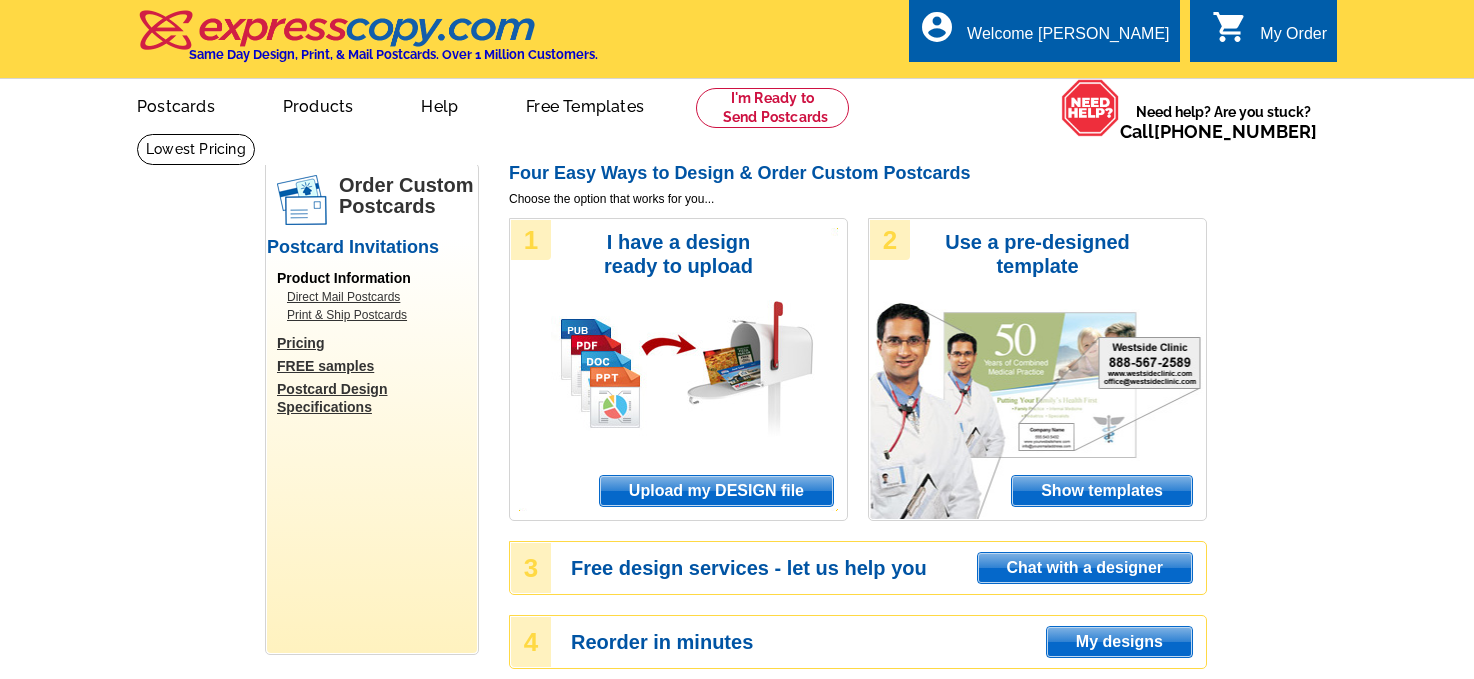 scroll, scrollTop: 0, scrollLeft: 0, axis: both 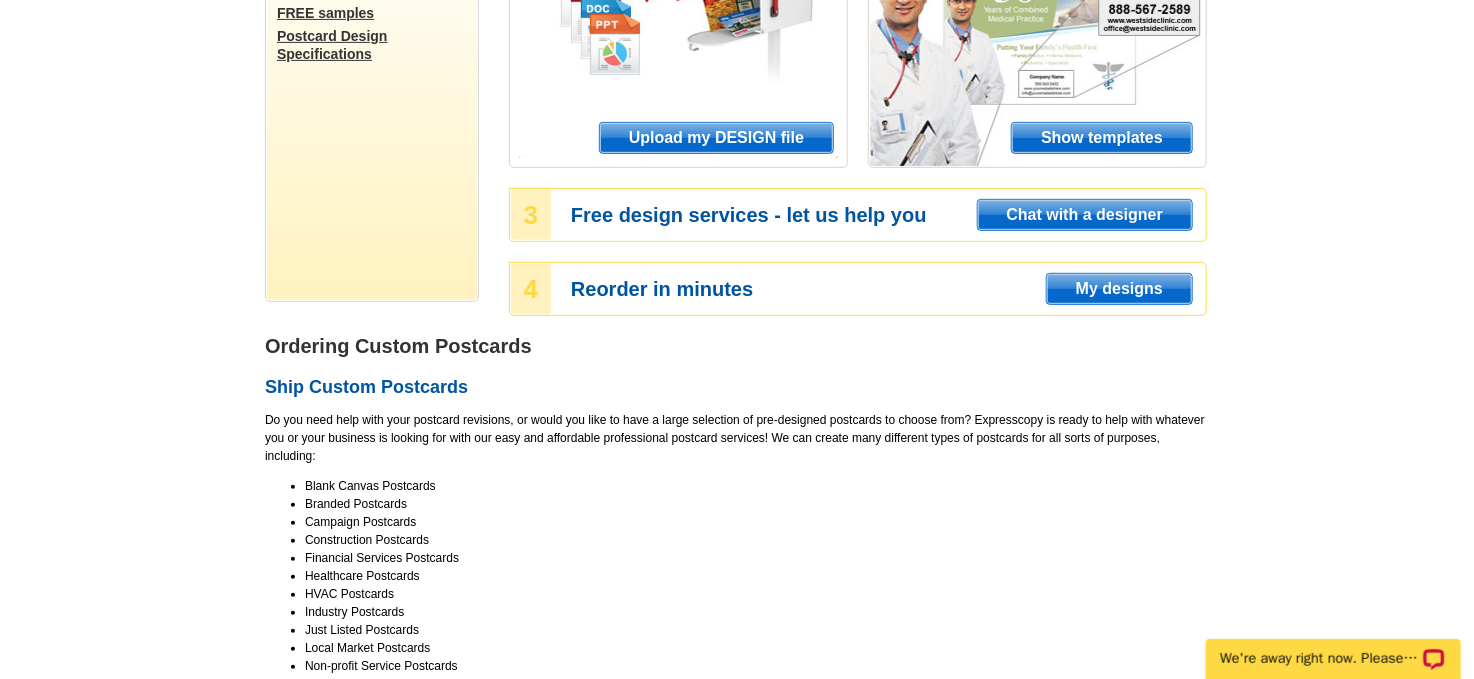 click on "My designs" at bounding box center (1119, 289) 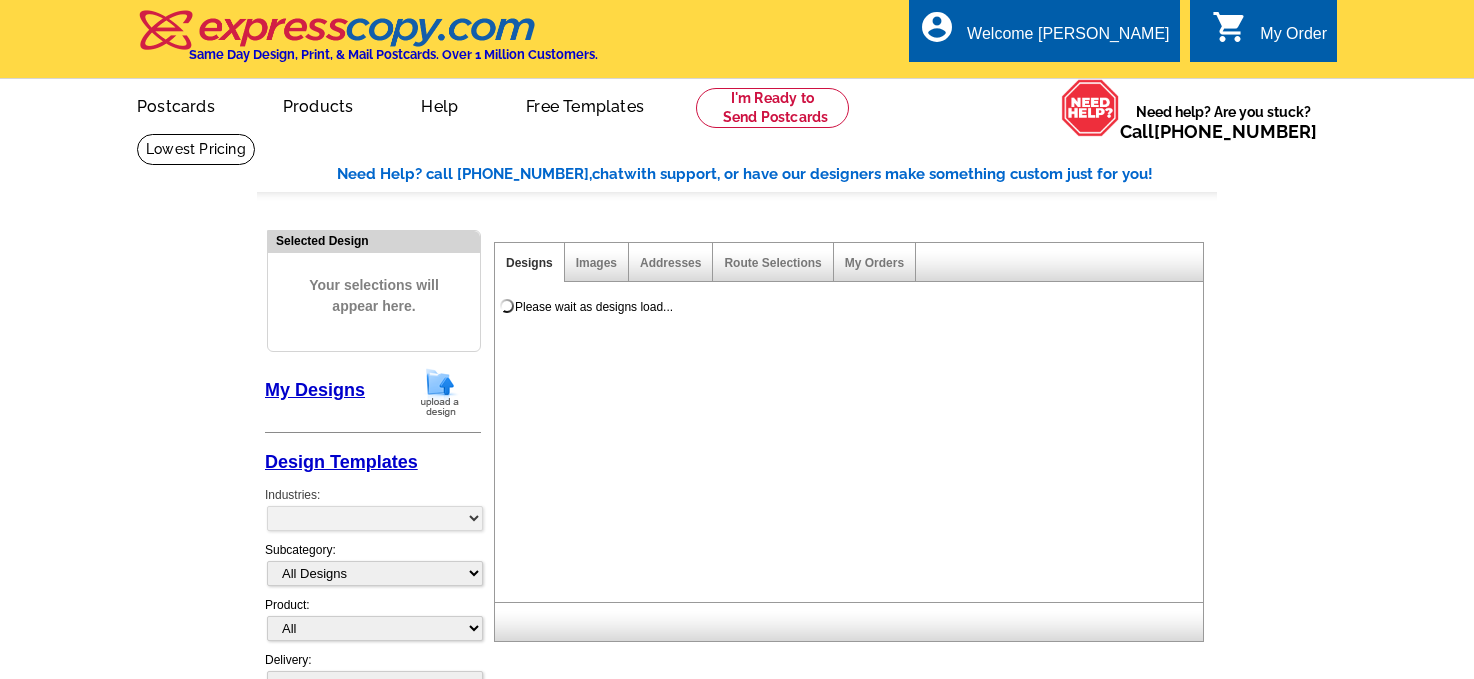 scroll, scrollTop: 0, scrollLeft: 0, axis: both 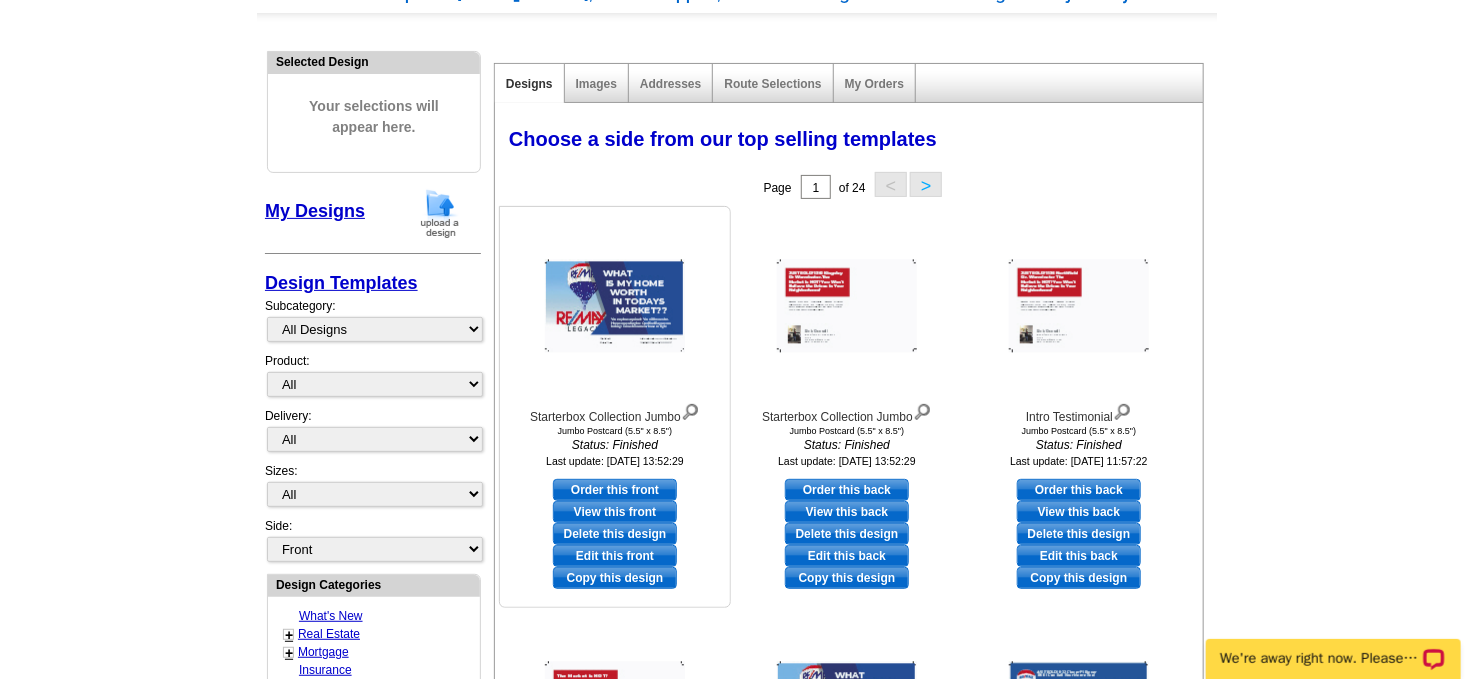 click on "Order this front" at bounding box center [615, 490] 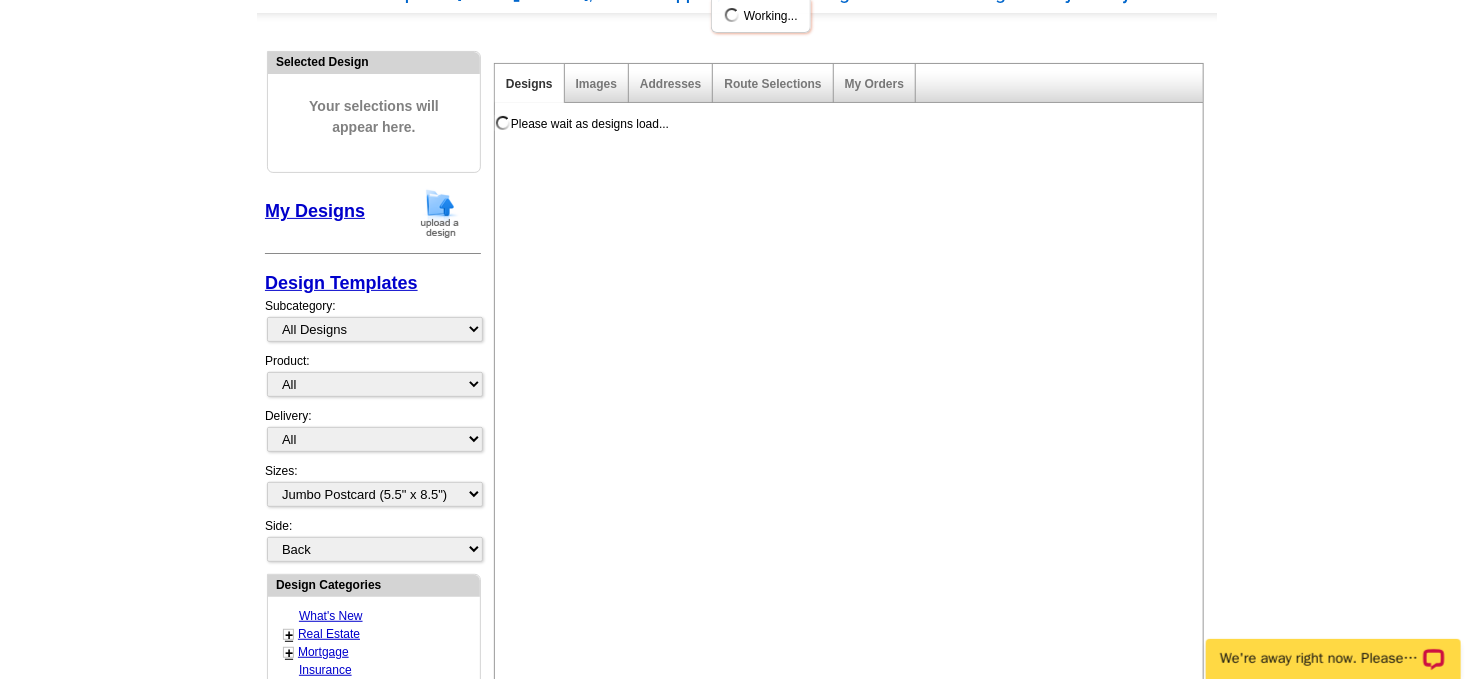 scroll, scrollTop: 0, scrollLeft: 0, axis: both 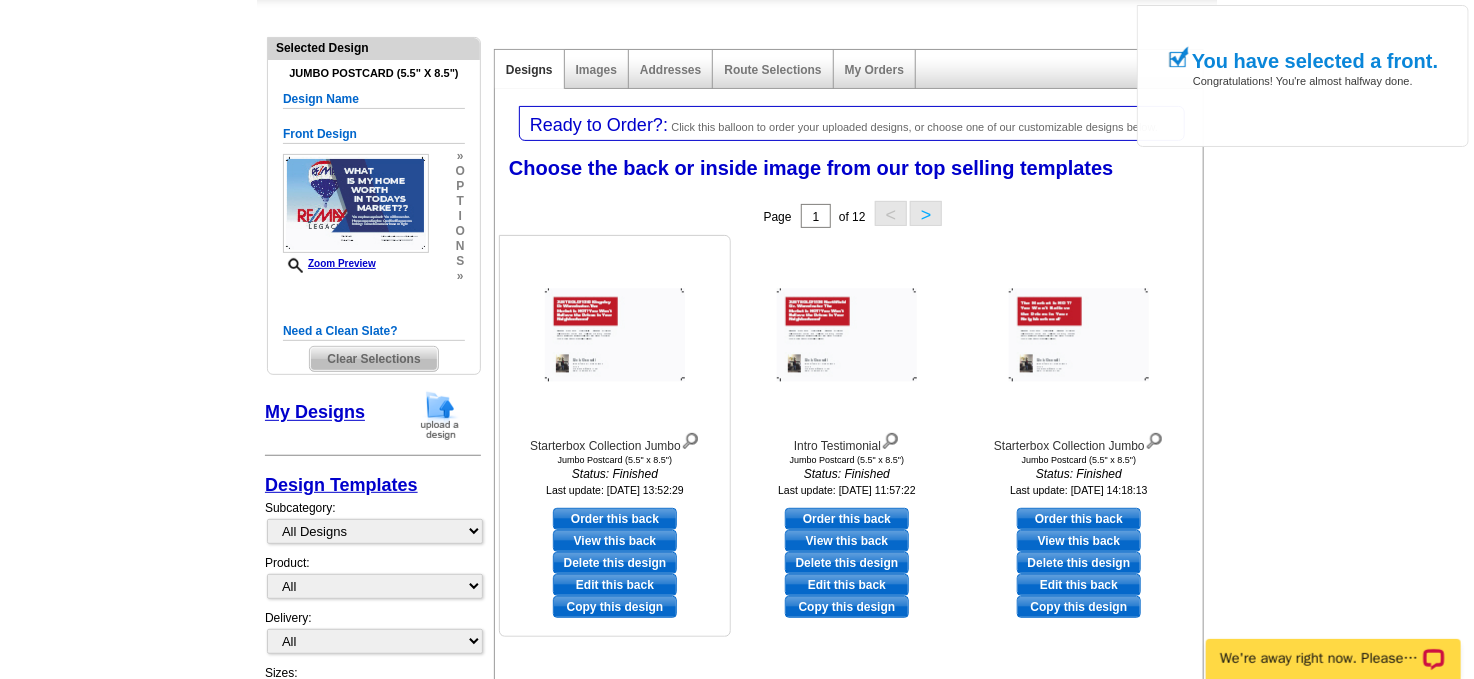 click on "Order this back" at bounding box center (615, 519) 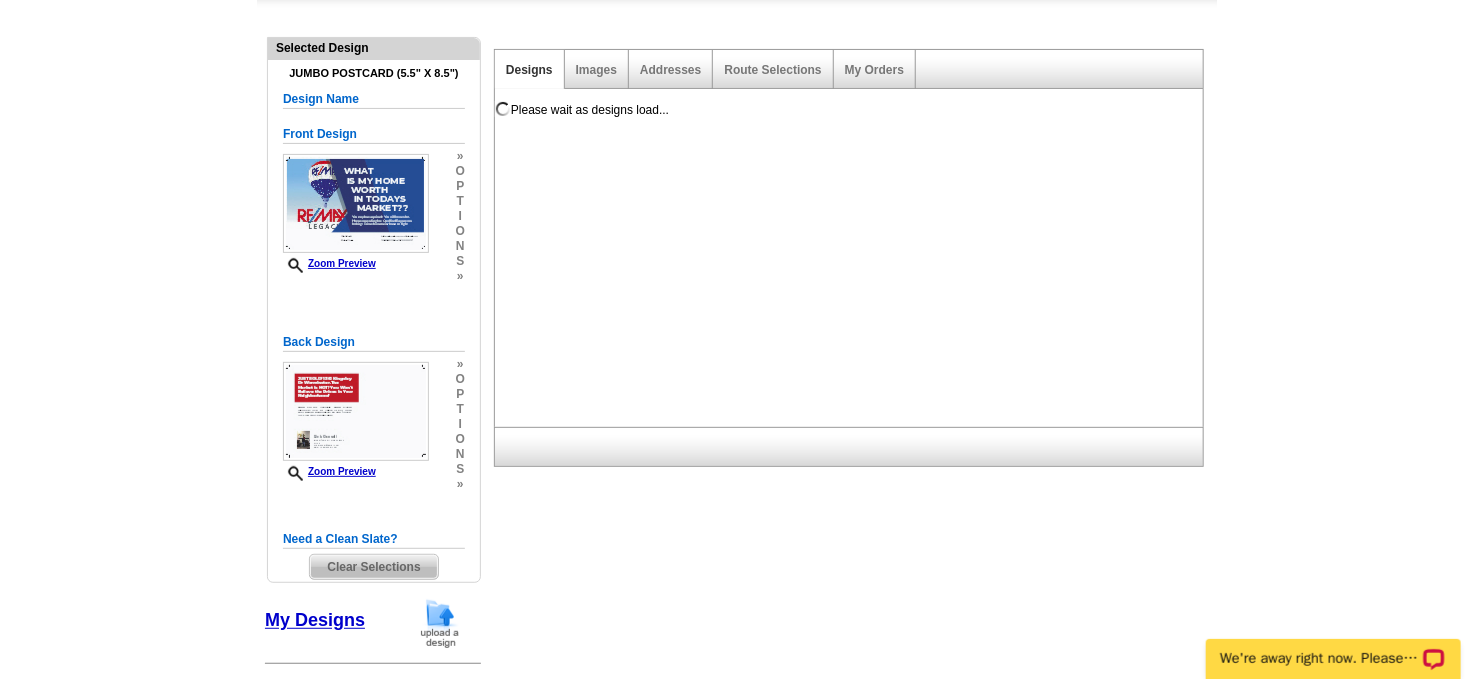 scroll, scrollTop: 0, scrollLeft: 0, axis: both 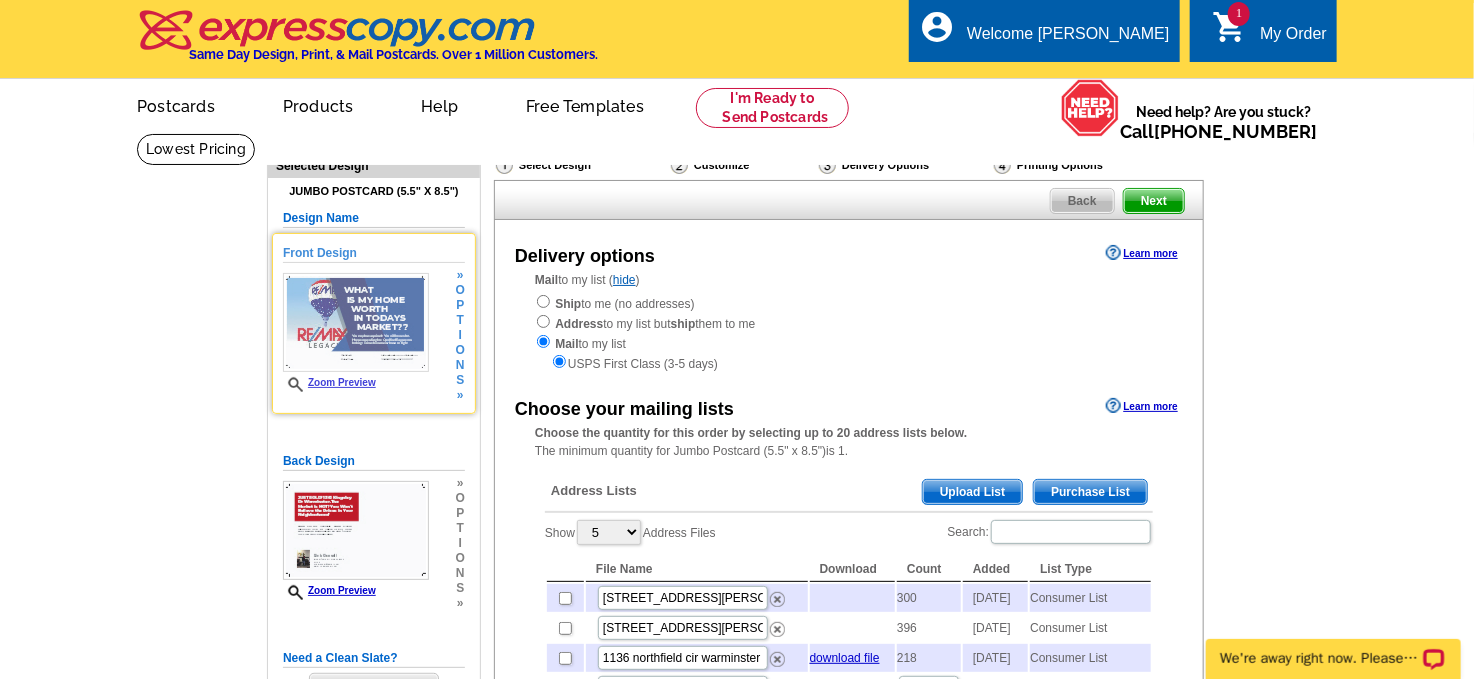 click at bounding box center [356, 322] 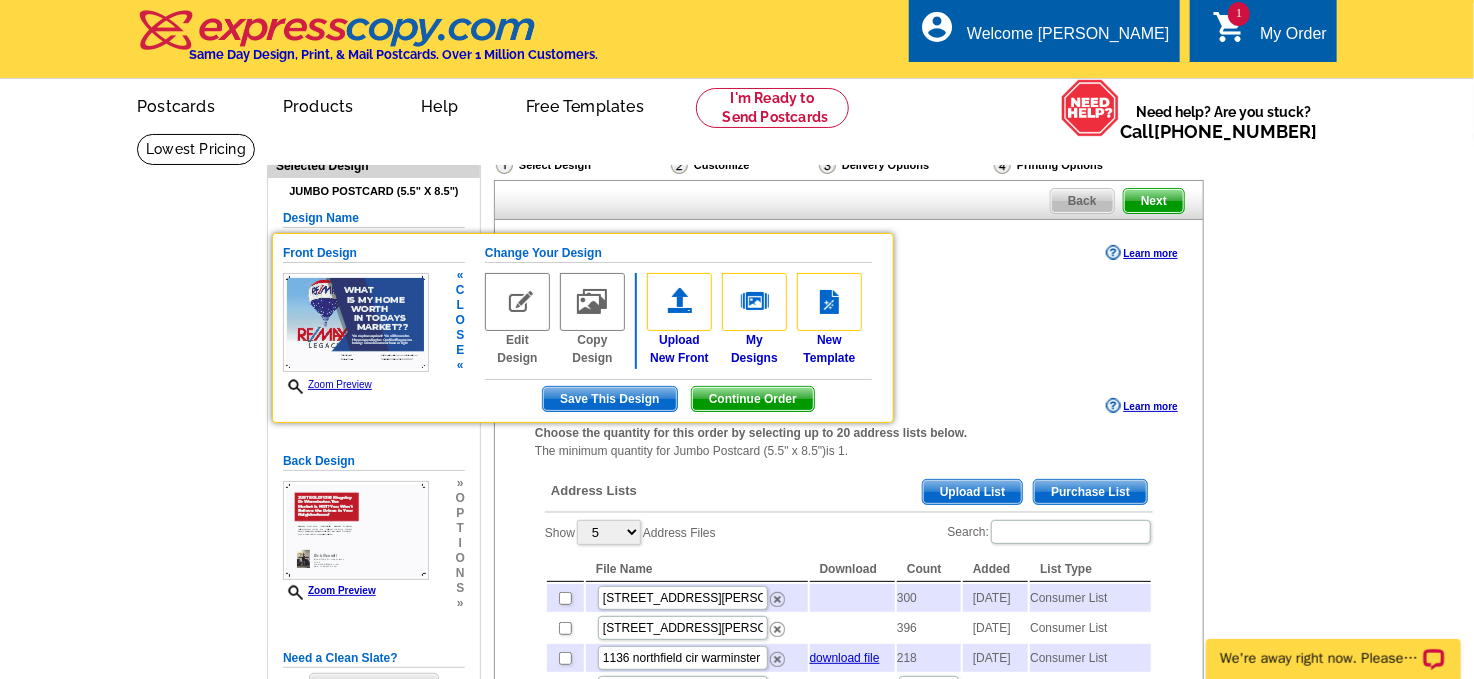 click at bounding box center [517, 302] 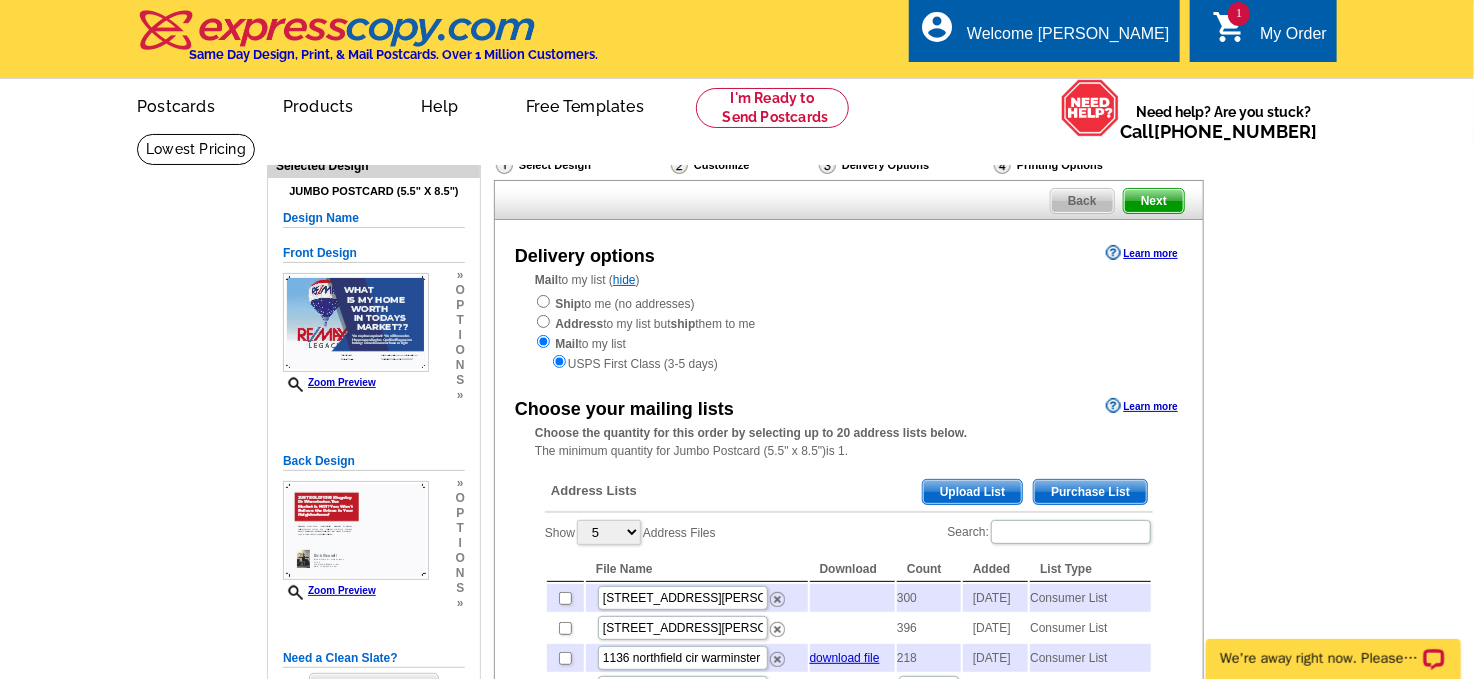 click on "Mail  to my list                            ( hide )
Ship  to me (no addresses)
Address  to my list but  ship  them to me
Mail  to my list
USPS First Class                                                    (3-5 days)" at bounding box center (849, 322) 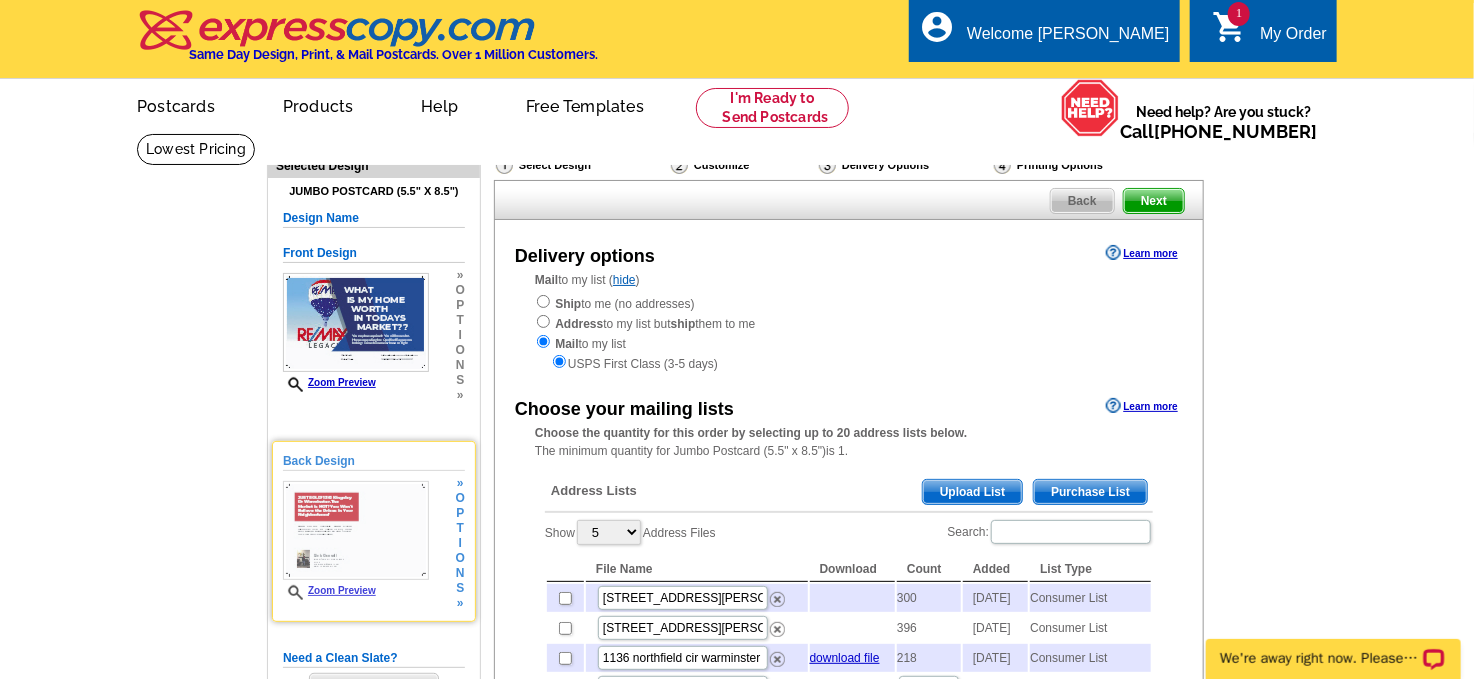 click at bounding box center [356, 530] 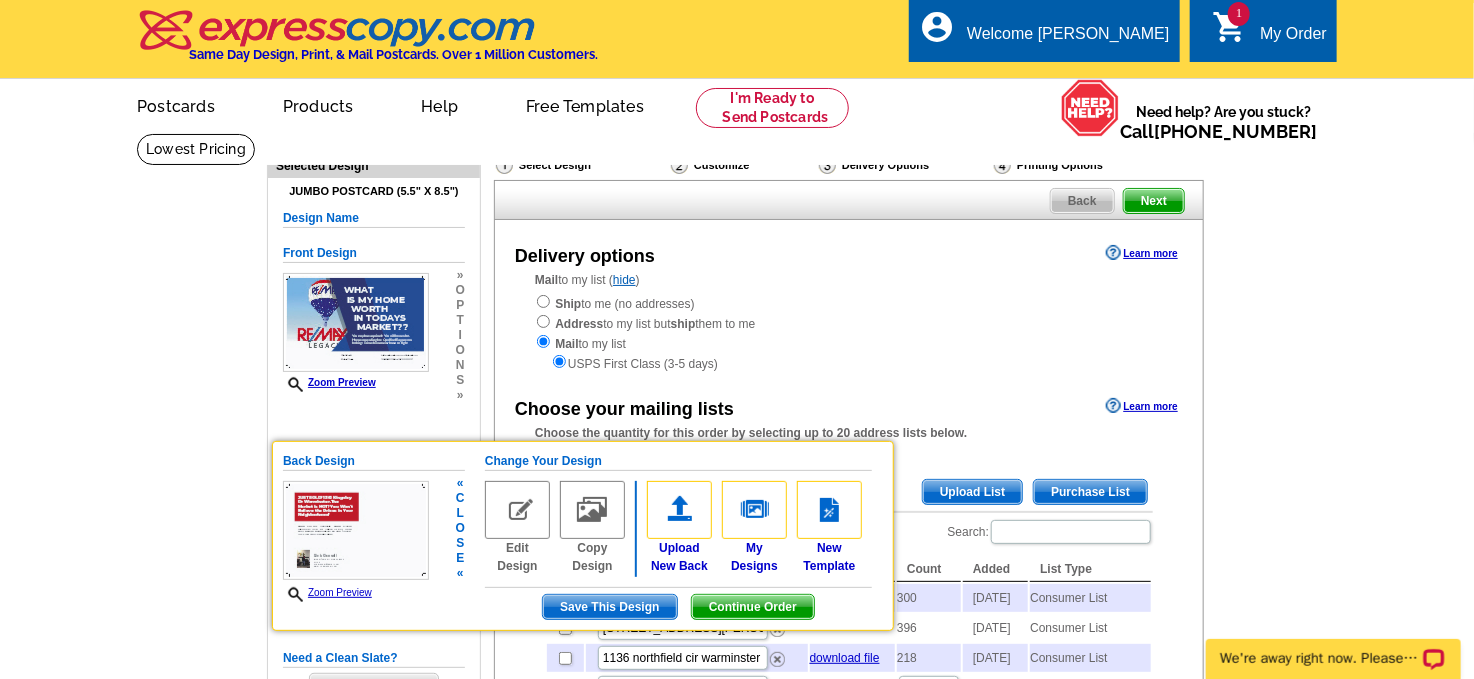 click on "Change Your Design" at bounding box center (678, 461) 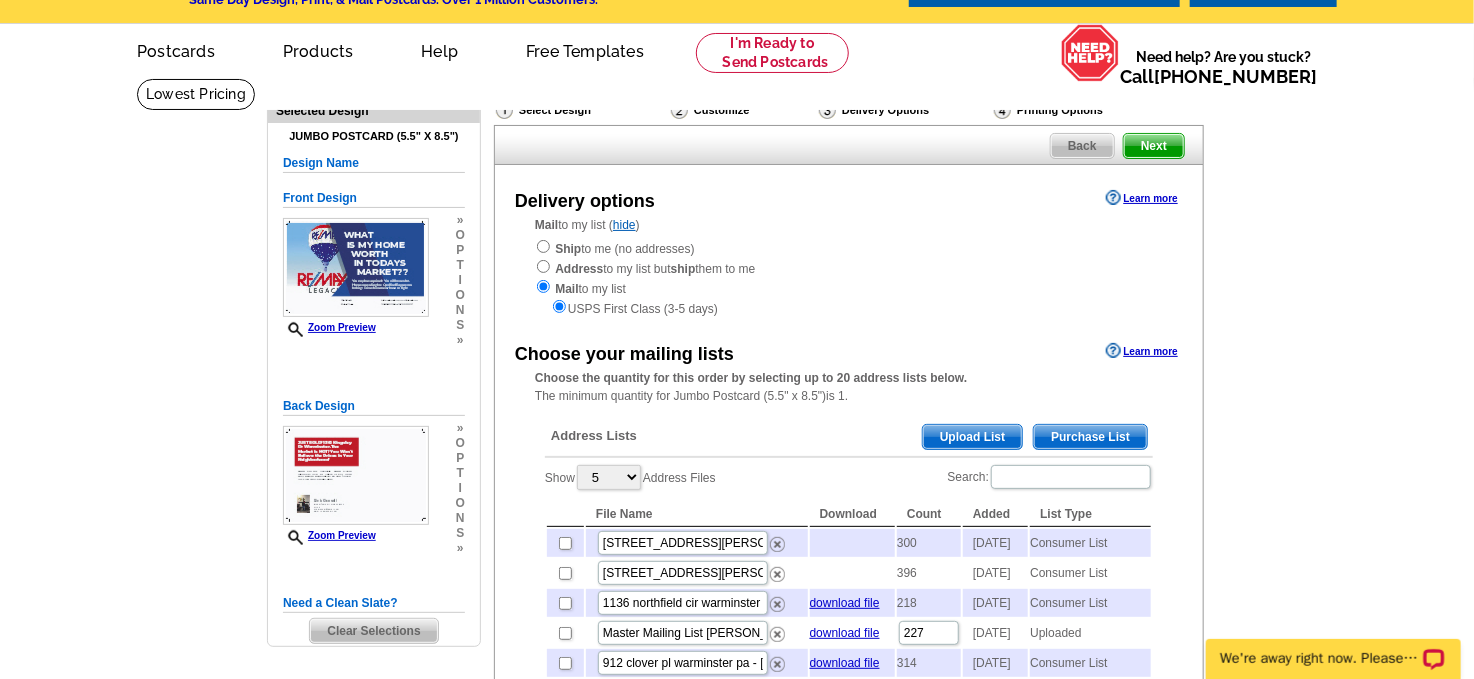scroll, scrollTop: 0, scrollLeft: 0, axis: both 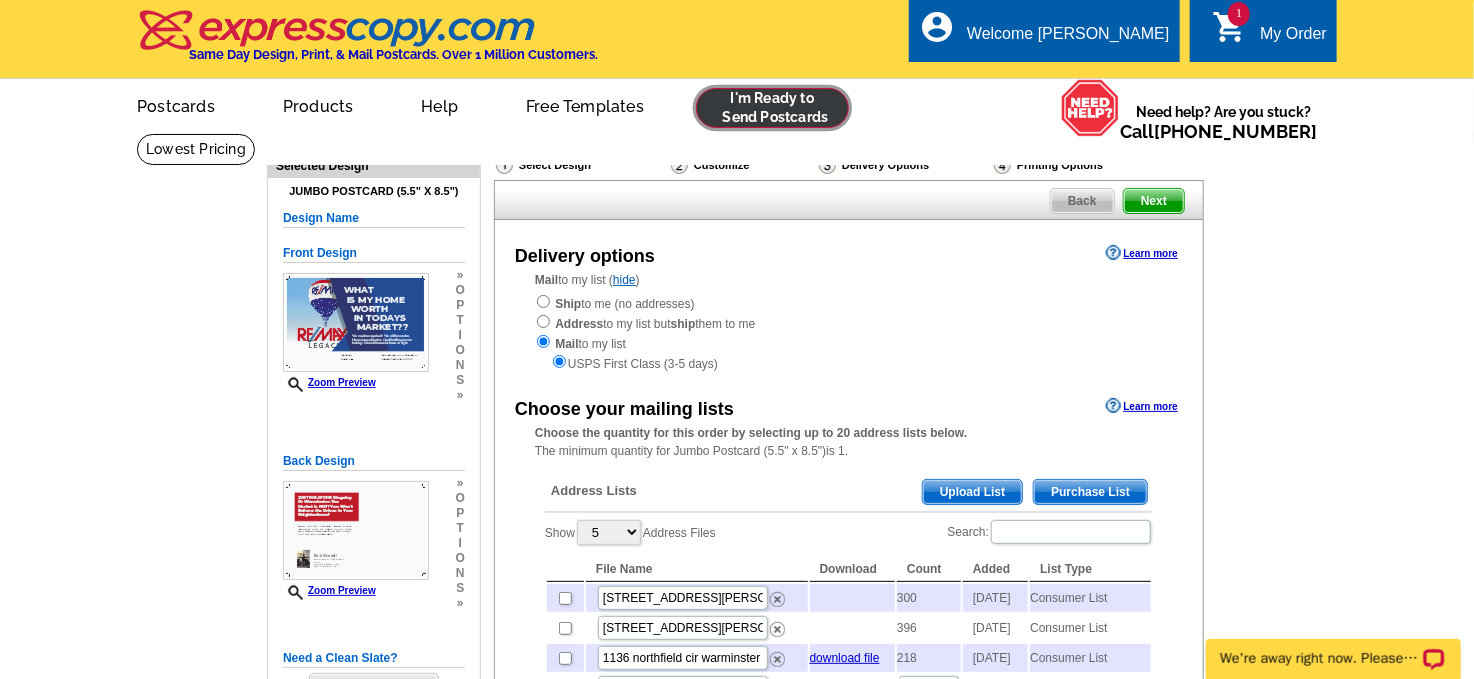 click at bounding box center (772, 108) 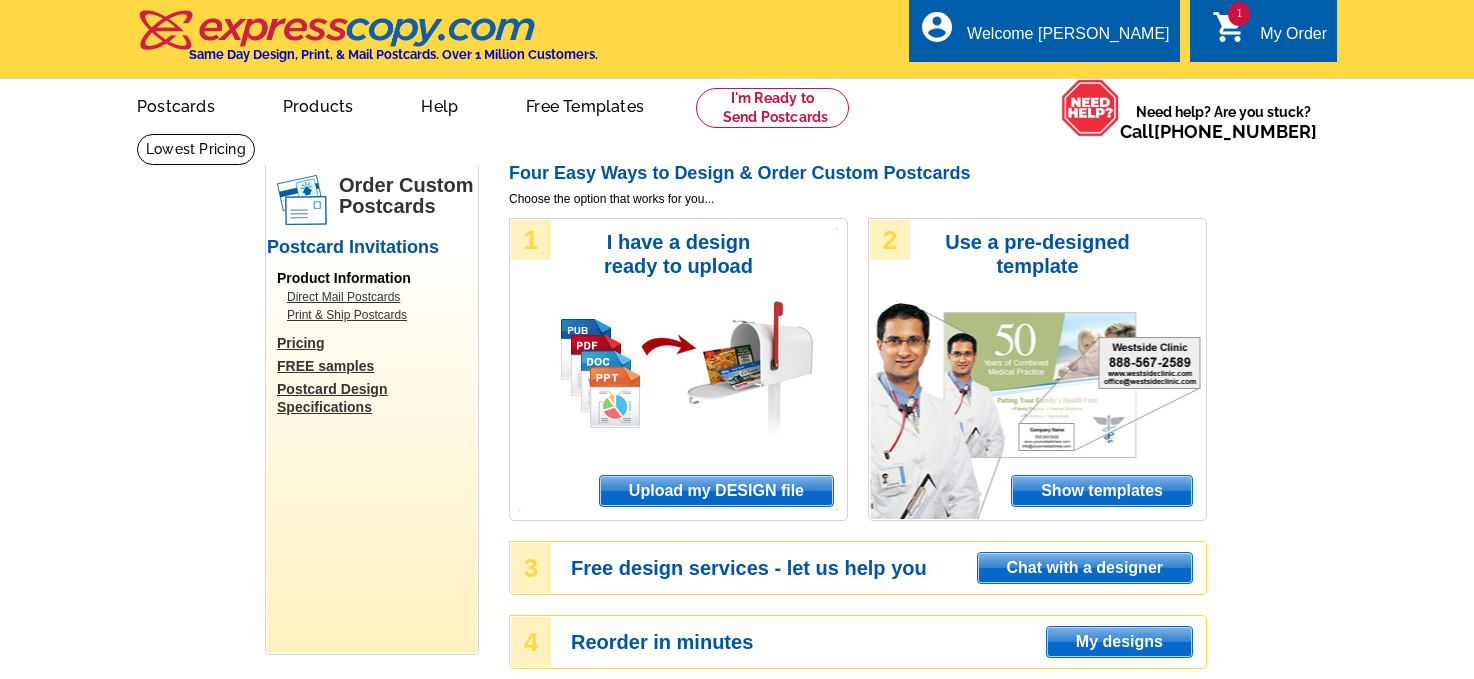 scroll, scrollTop: 0, scrollLeft: 0, axis: both 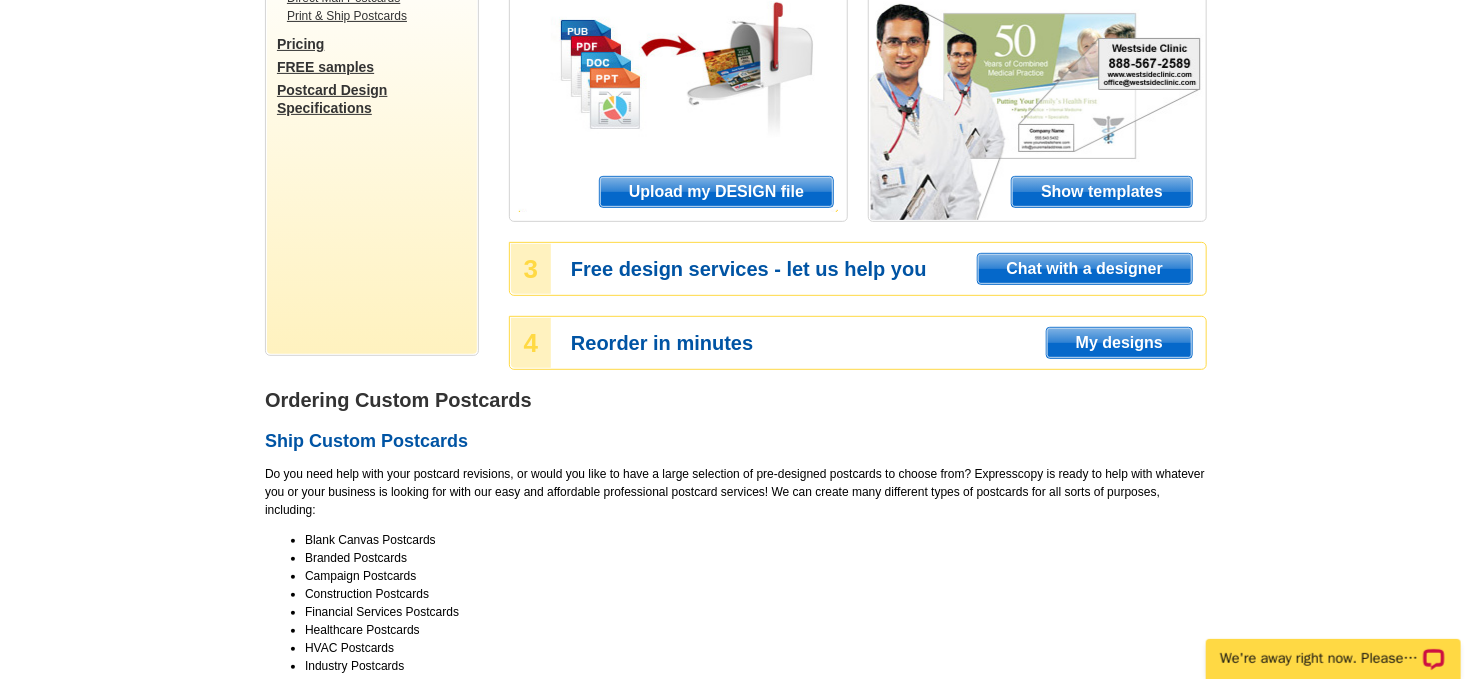 click on "My designs" at bounding box center [1119, 343] 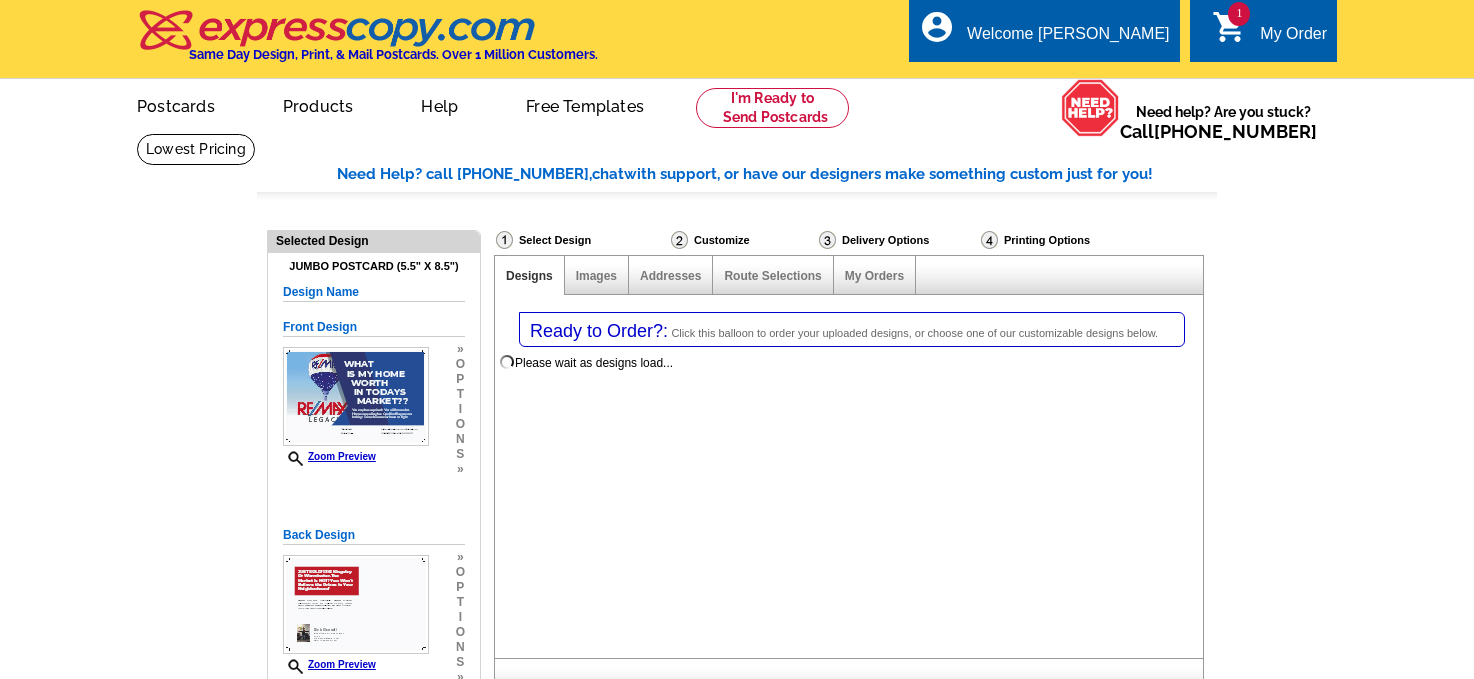 select on "1" 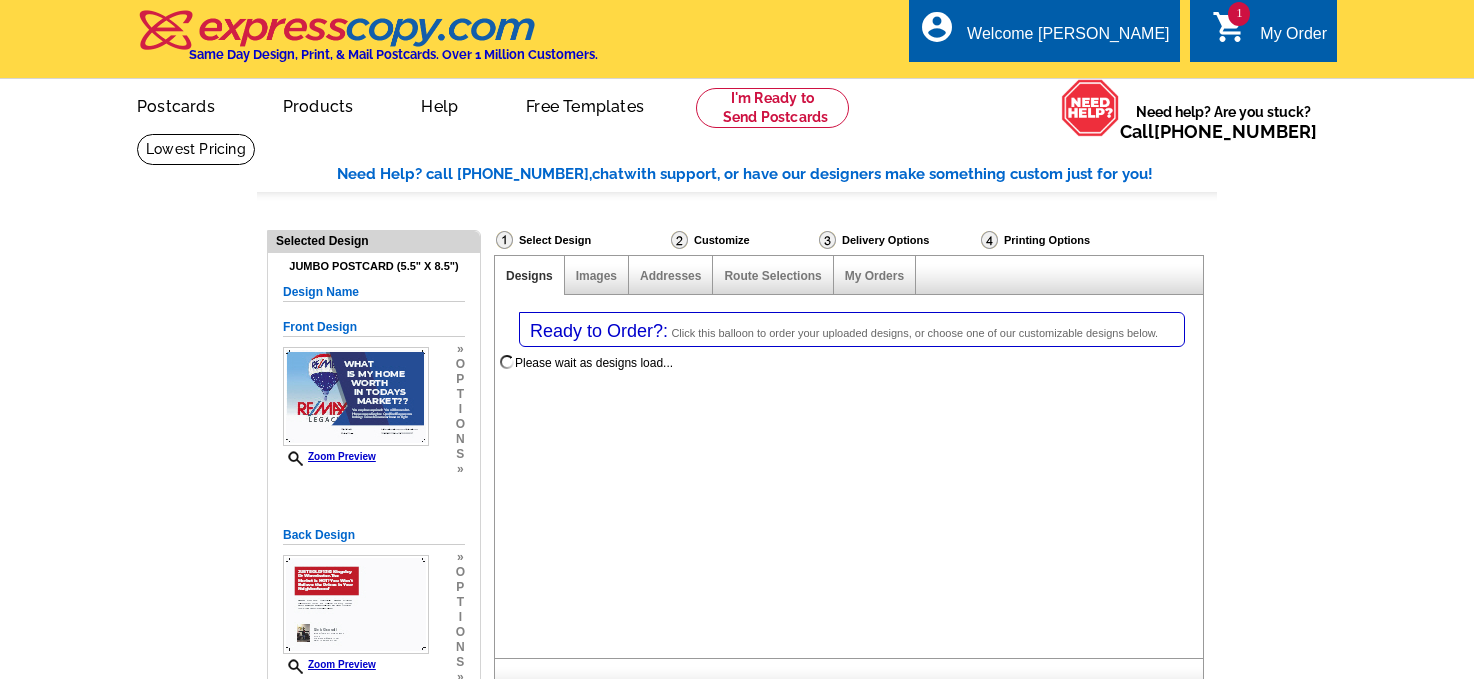 select on "2" 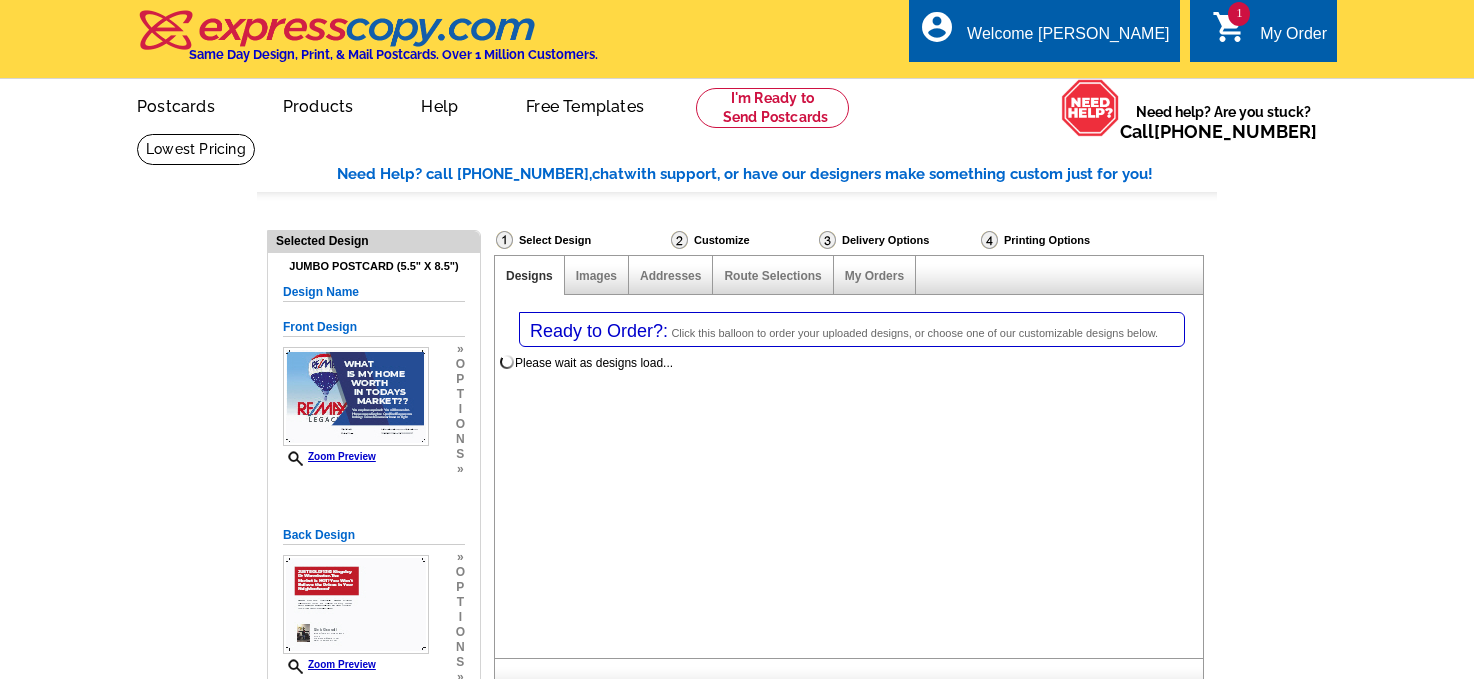 scroll, scrollTop: 0, scrollLeft: 0, axis: both 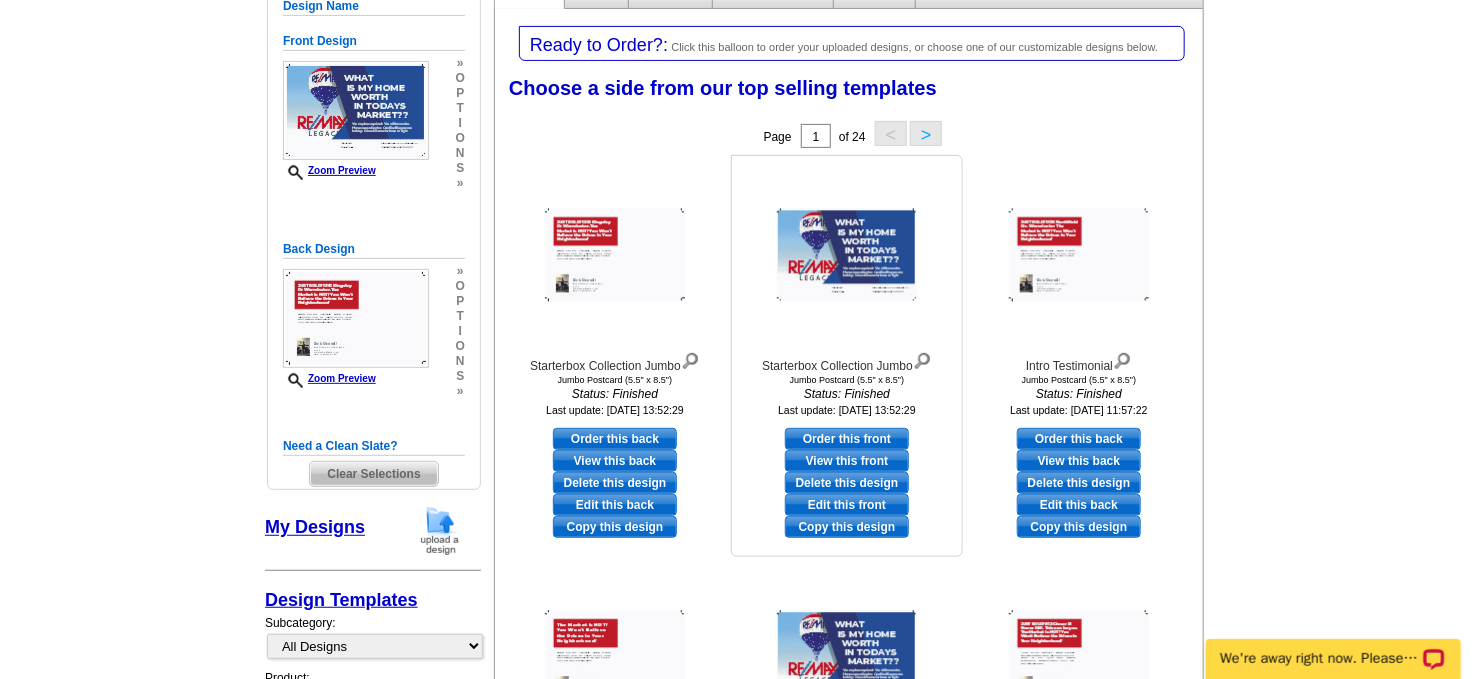 click on "Edit this front" at bounding box center [847, 505] 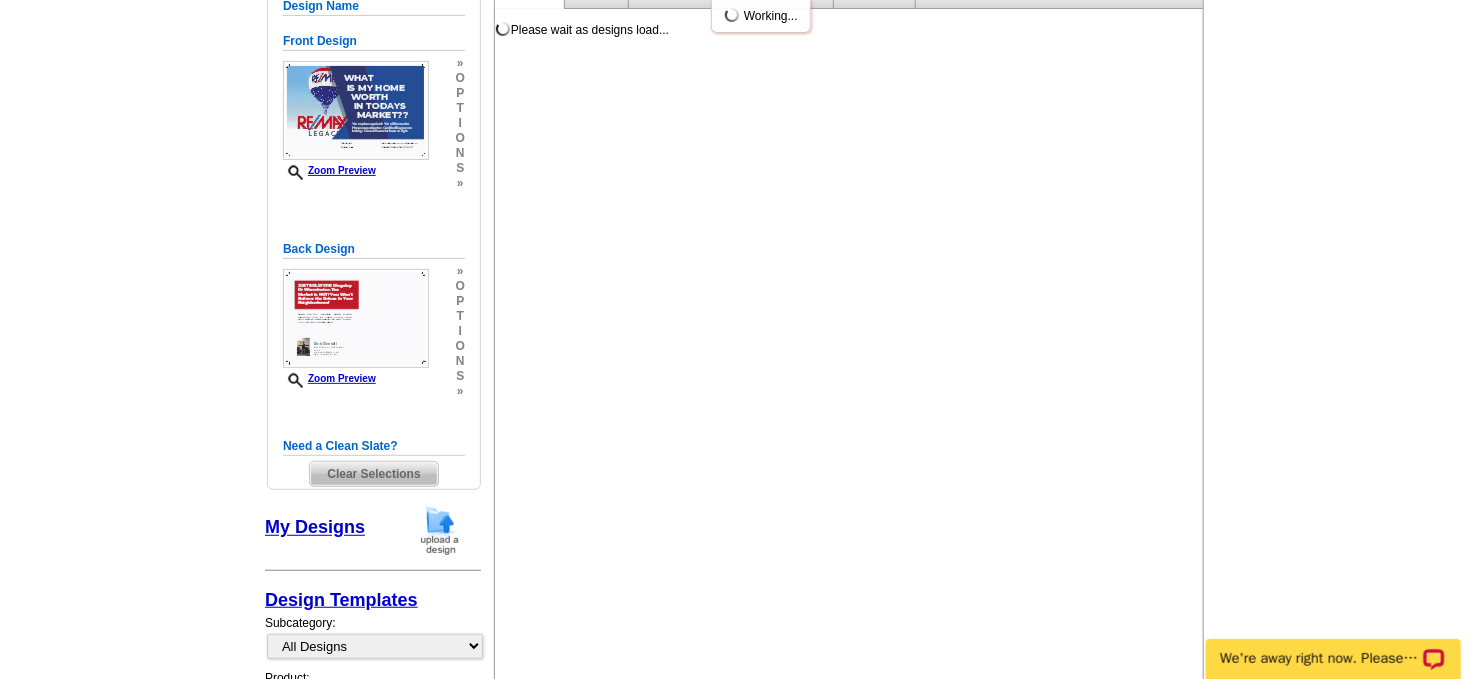 scroll, scrollTop: 0, scrollLeft: 0, axis: both 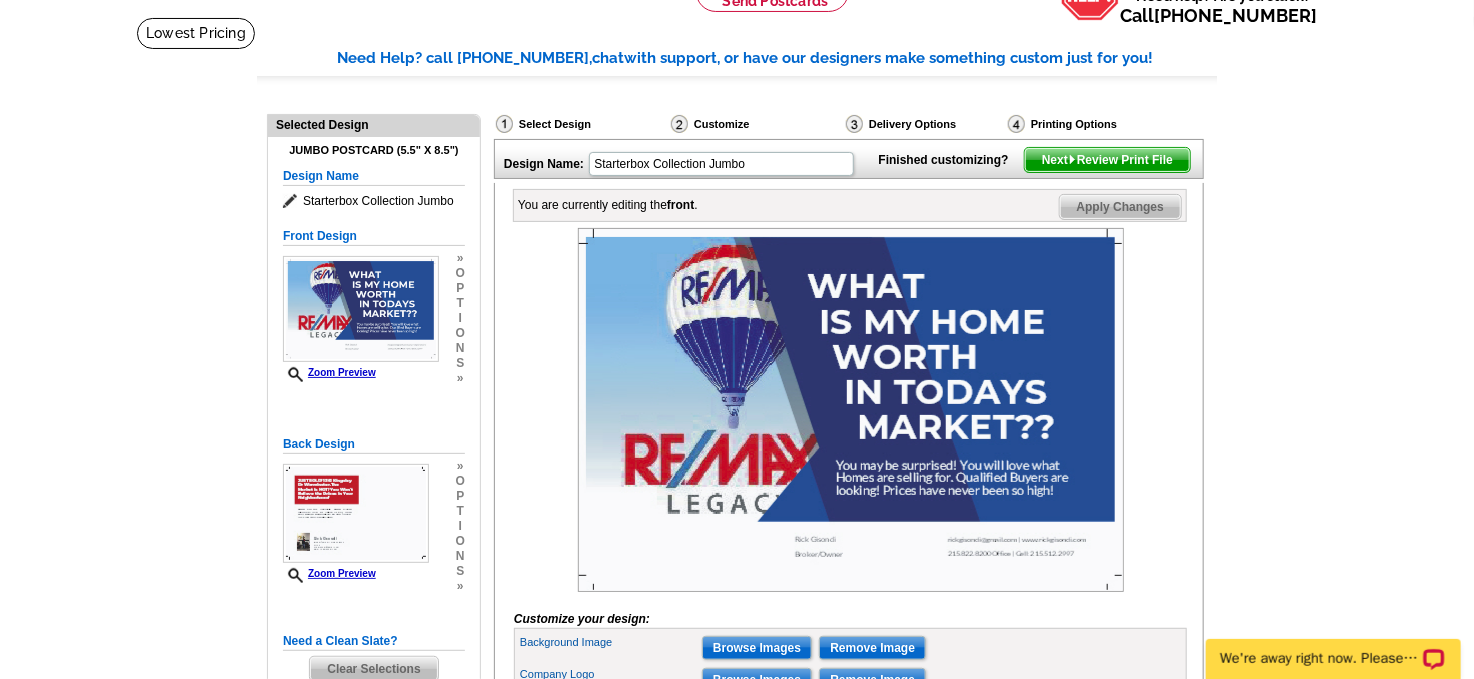 click on "Apply Changes" at bounding box center [1120, 207] 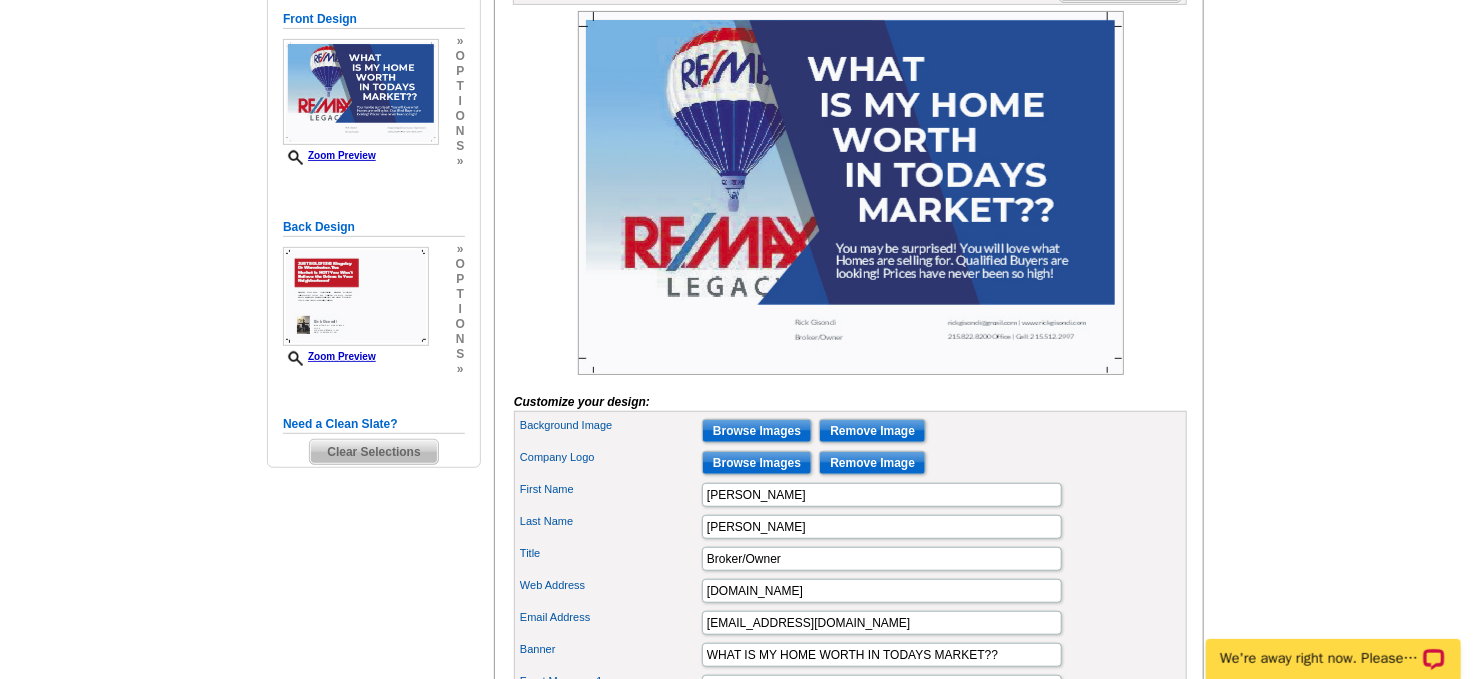 scroll, scrollTop: 526, scrollLeft: 0, axis: vertical 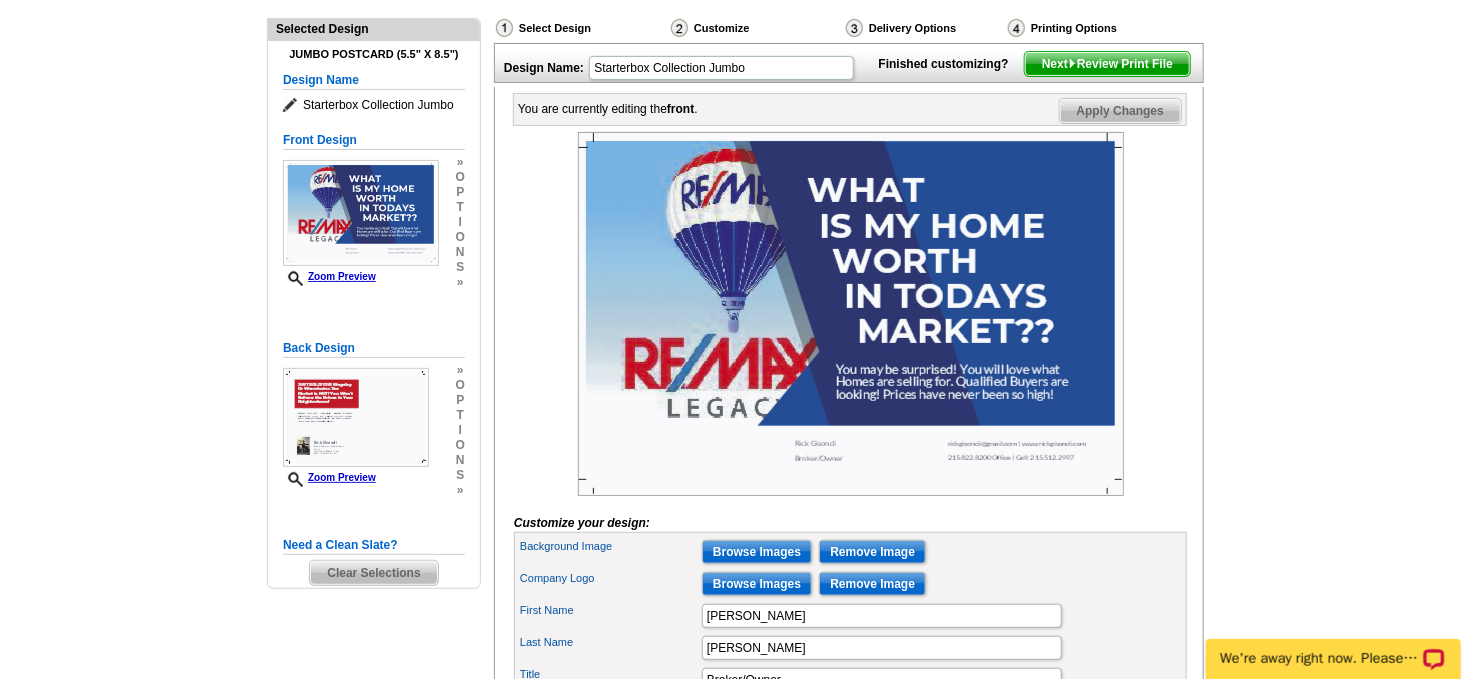 drag, startPoint x: 373, startPoint y: 566, endPoint x: 341, endPoint y: 677, distance: 115.52056 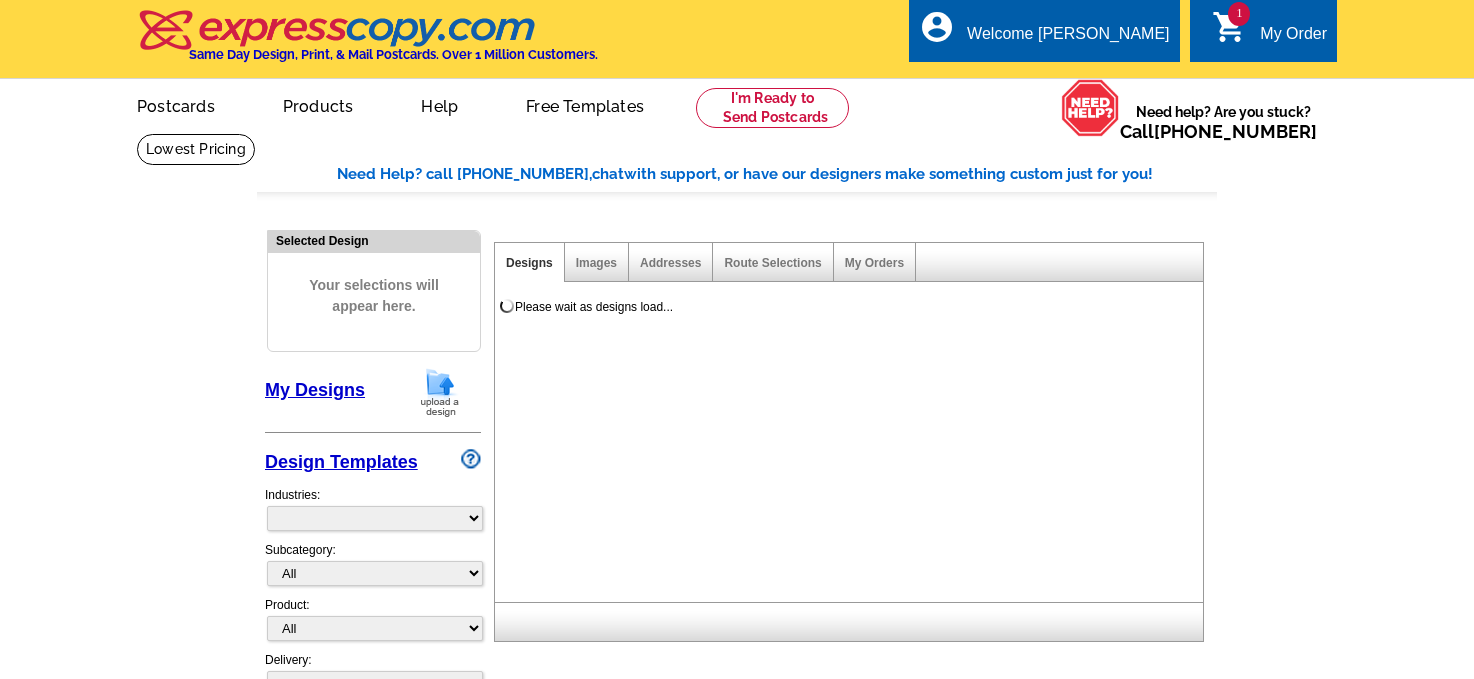scroll, scrollTop: 0, scrollLeft: 0, axis: both 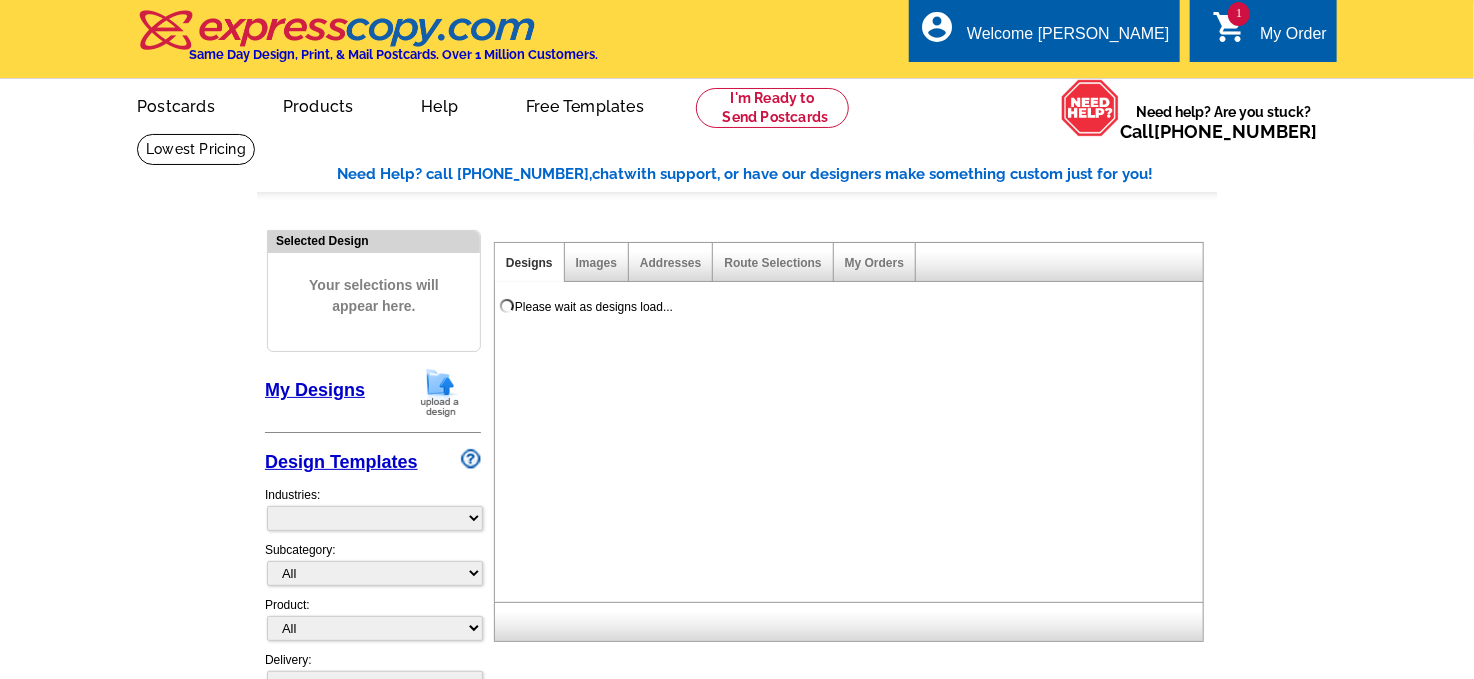 select on "785" 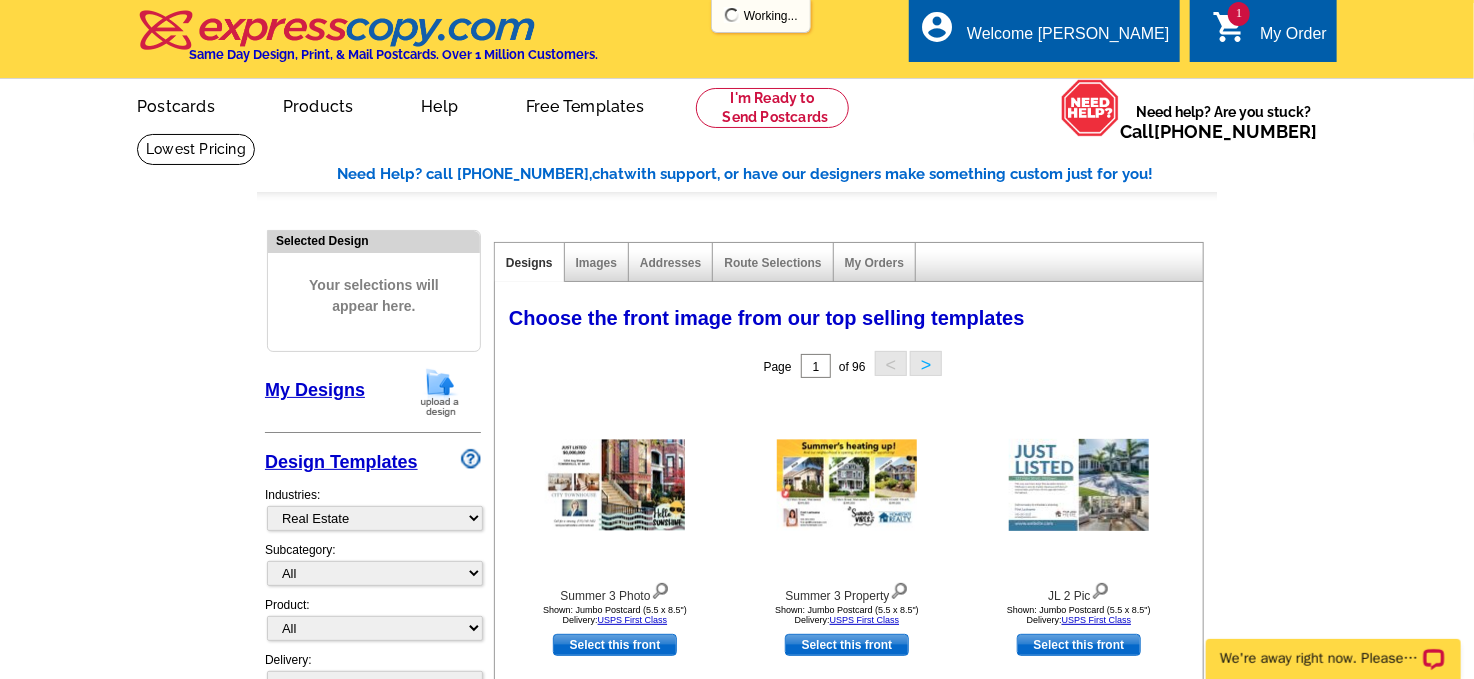 scroll, scrollTop: 0, scrollLeft: 0, axis: both 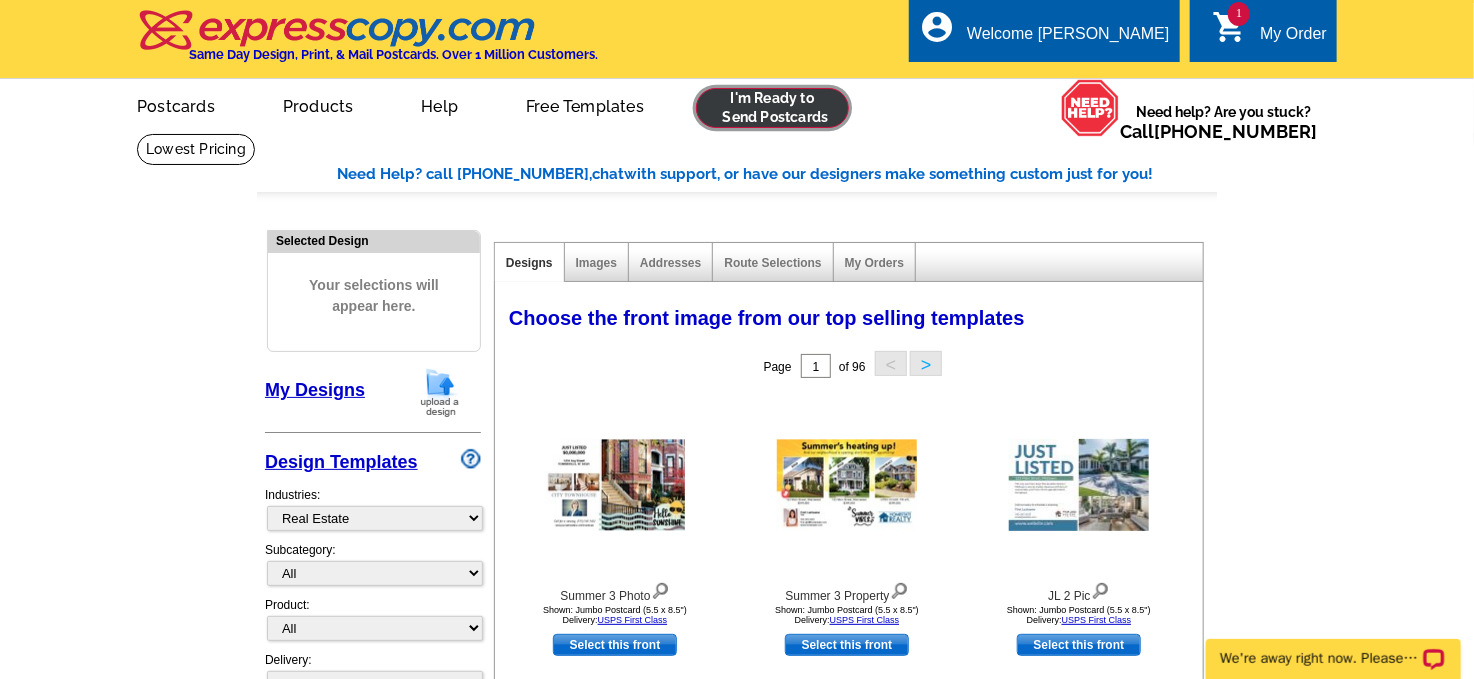 click at bounding box center (772, 108) 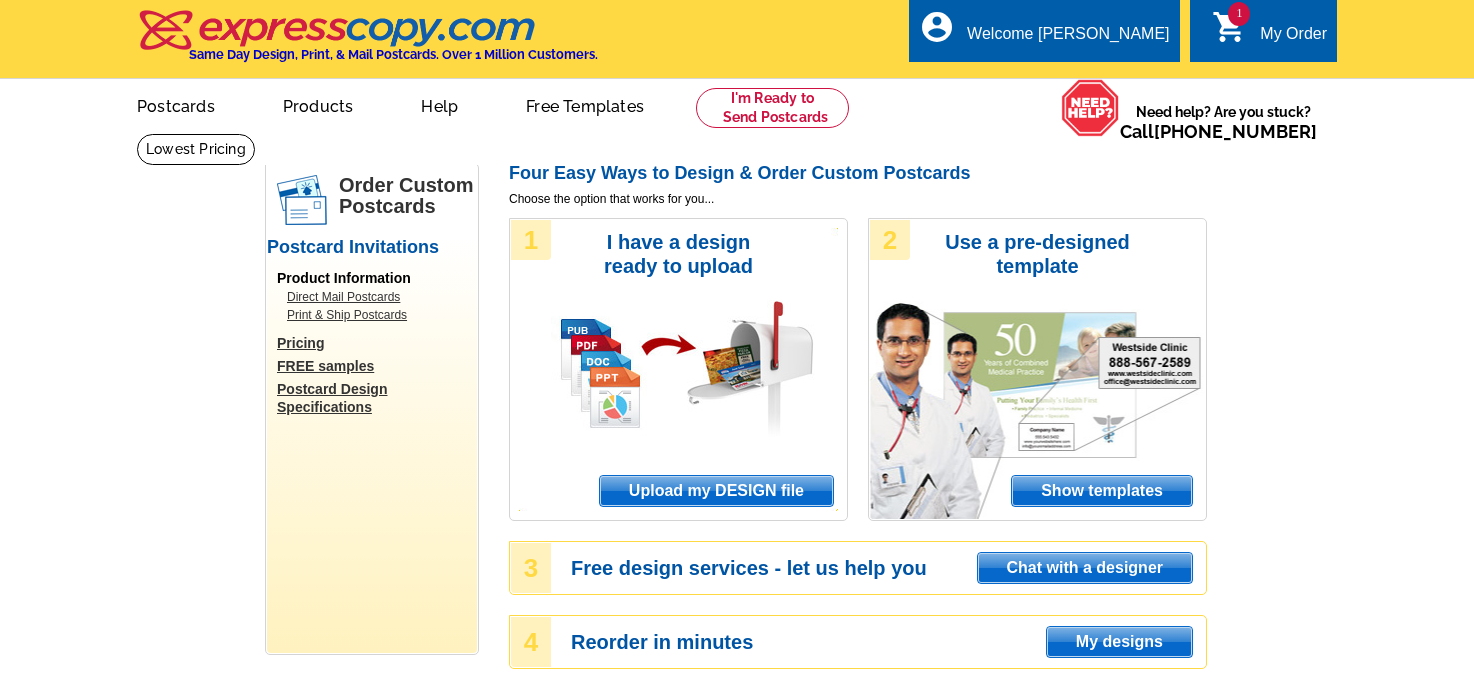 scroll, scrollTop: 0, scrollLeft: 0, axis: both 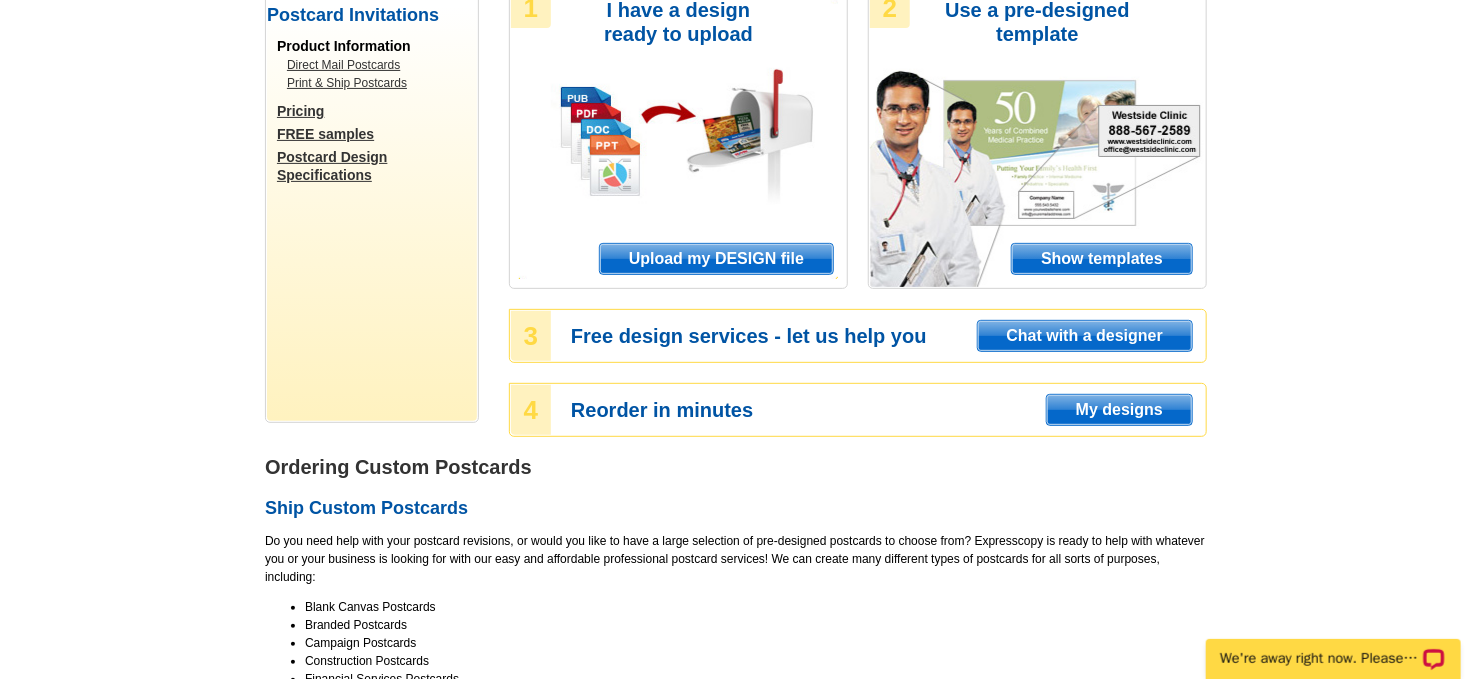 click on "My designs" at bounding box center [1119, 410] 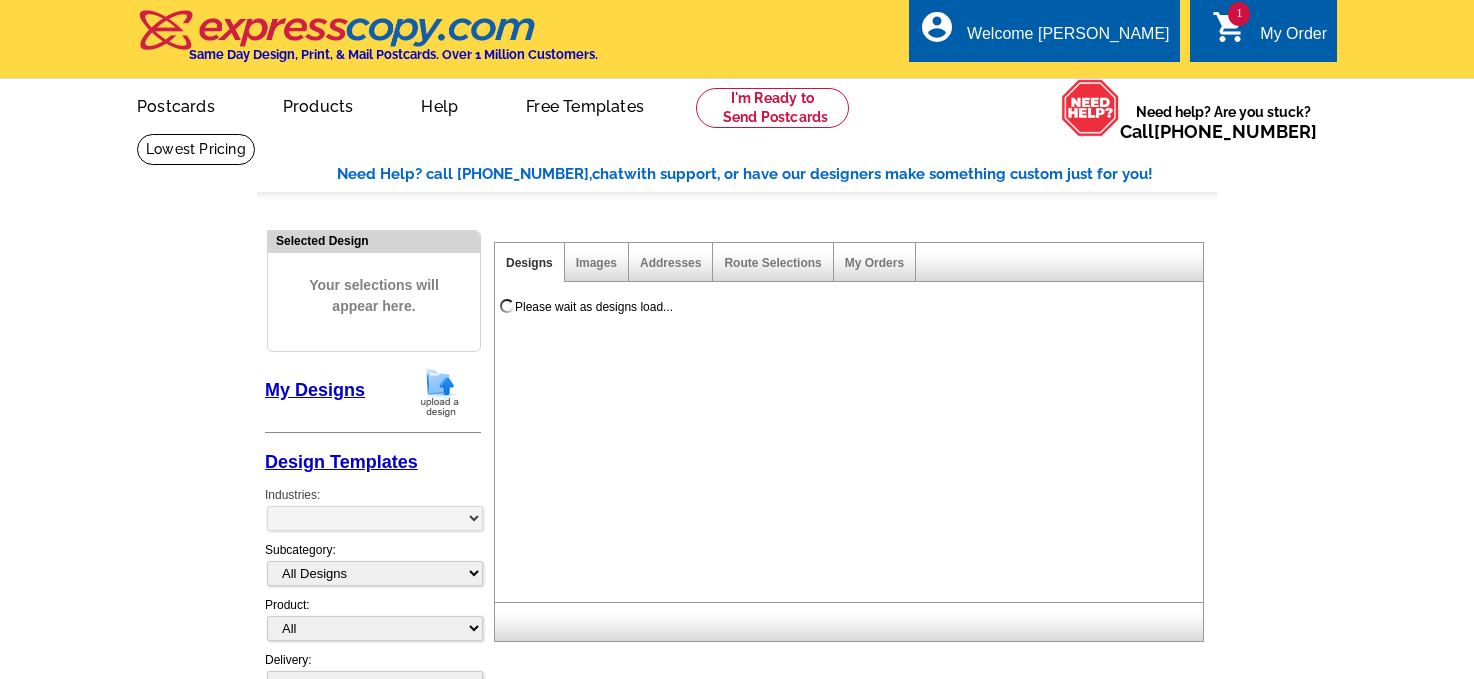 scroll, scrollTop: 0, scrollLeft: 0, axis: both 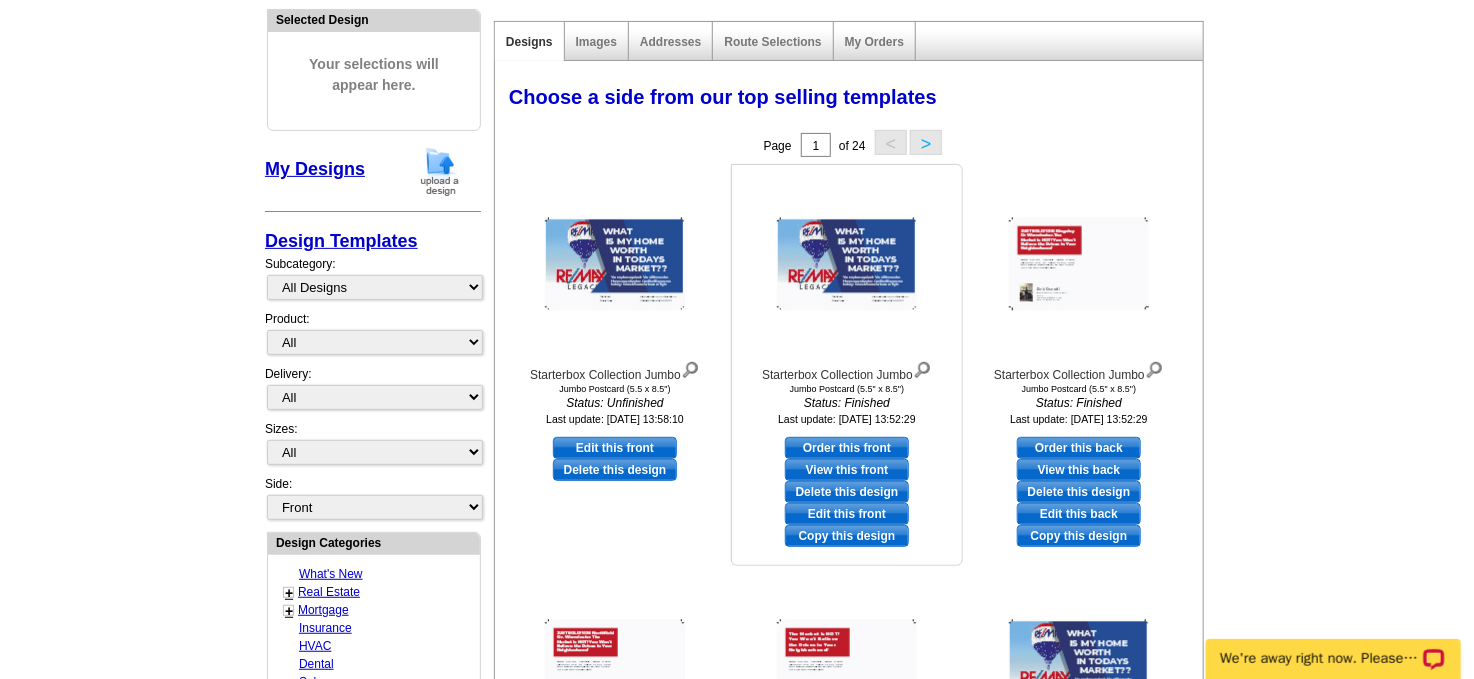 click on "Order this front" at bounding box center [847, 448] 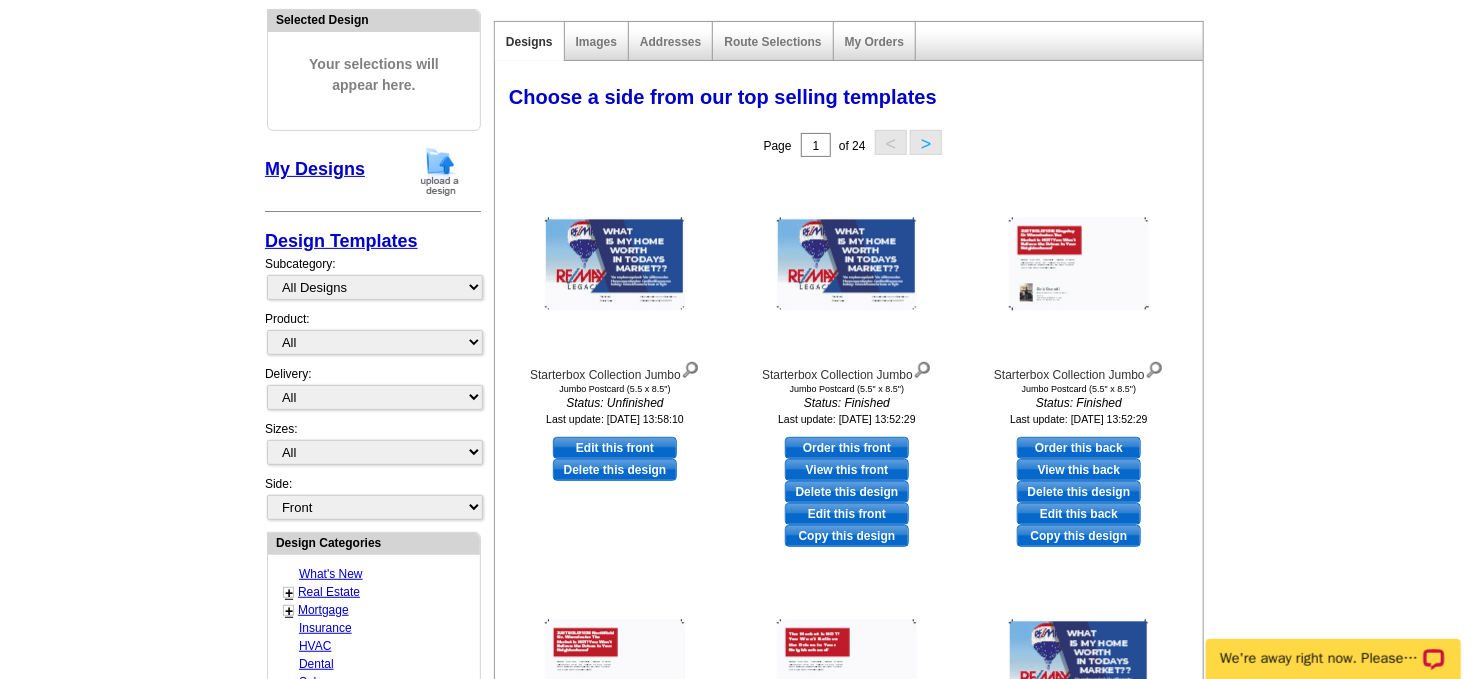 select on "2" 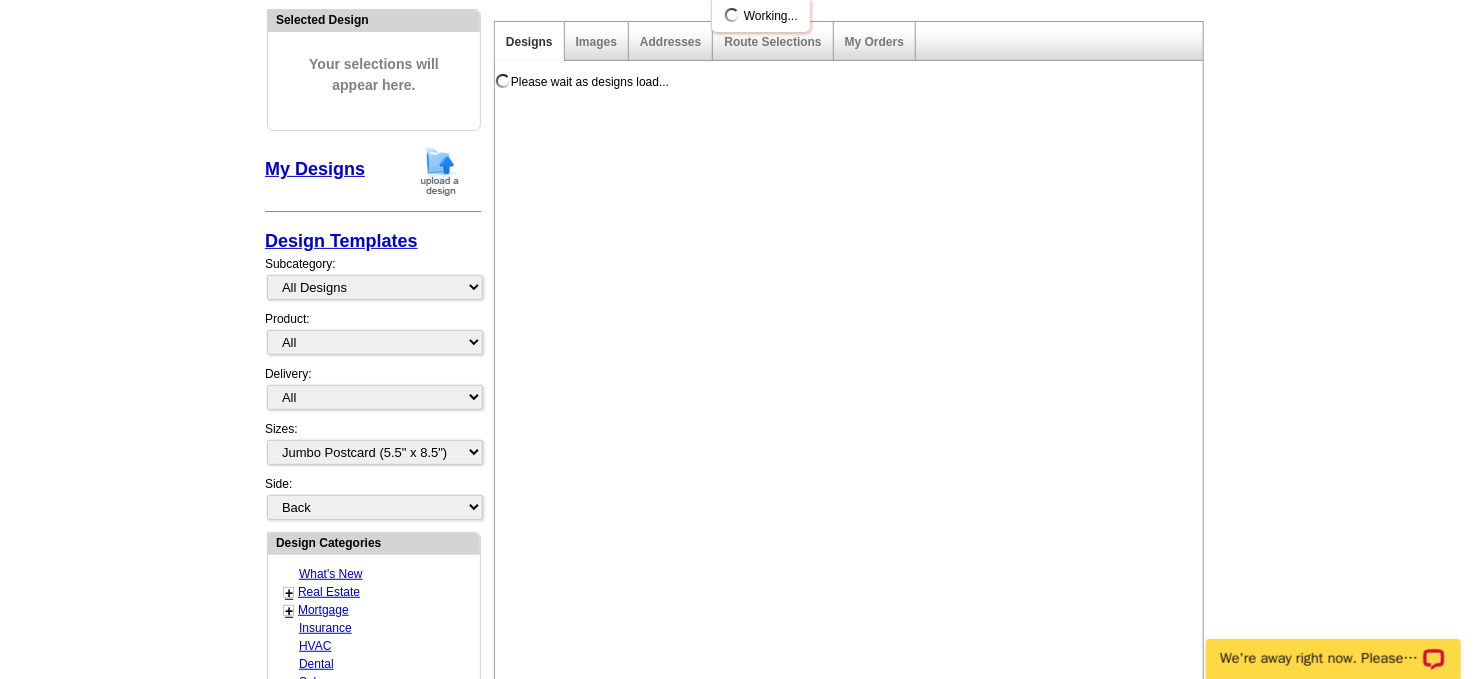 scroll, scrollTop: 0, scrollLeft: 0, axis: both 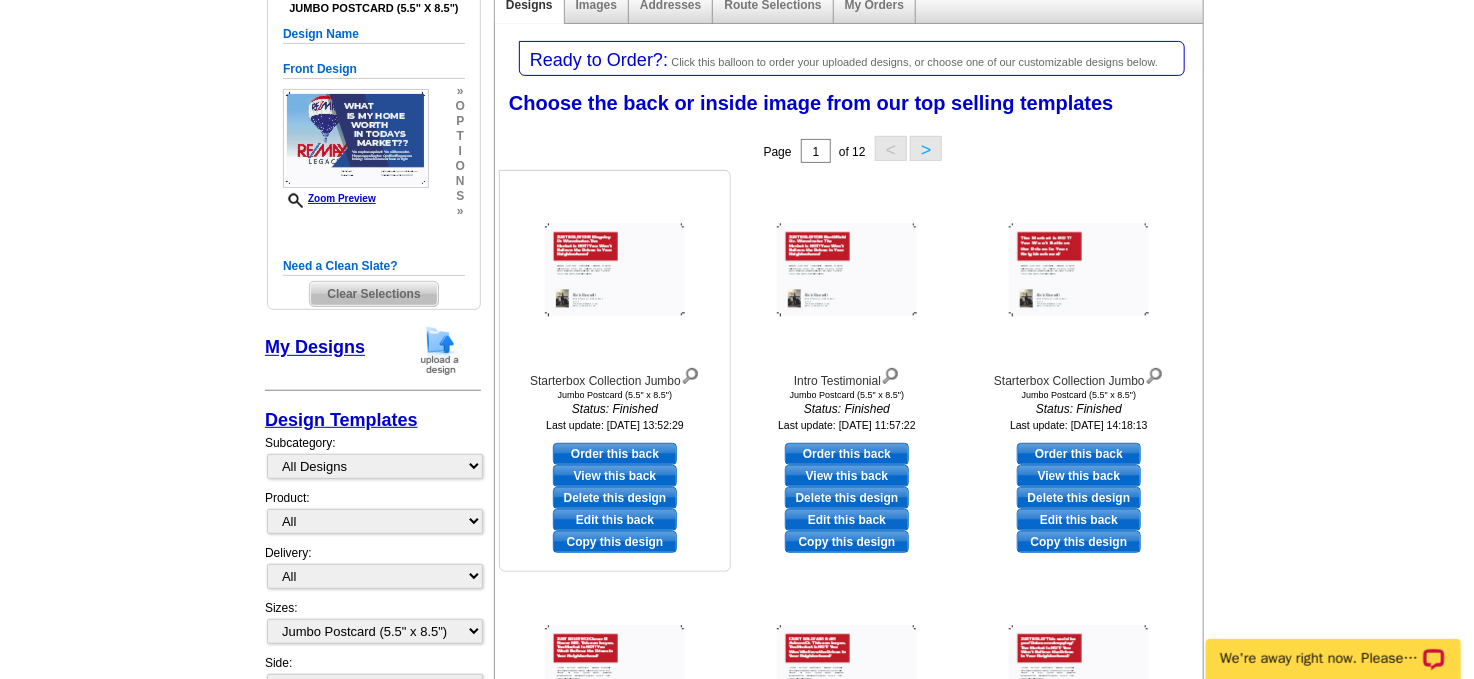 click on "Edit this back" at bounding box center (615, 520) 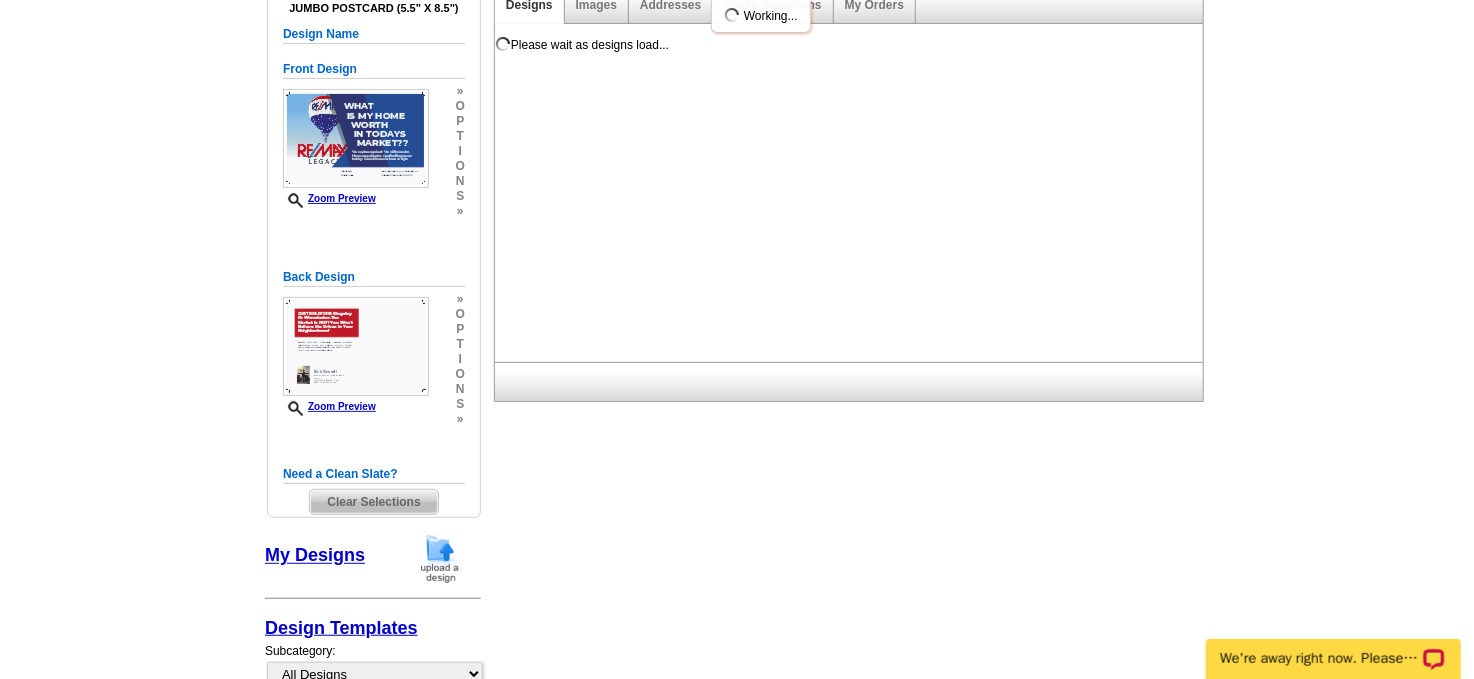 scroll, scrollTop: 0, scrollLeft: 0, axis: both 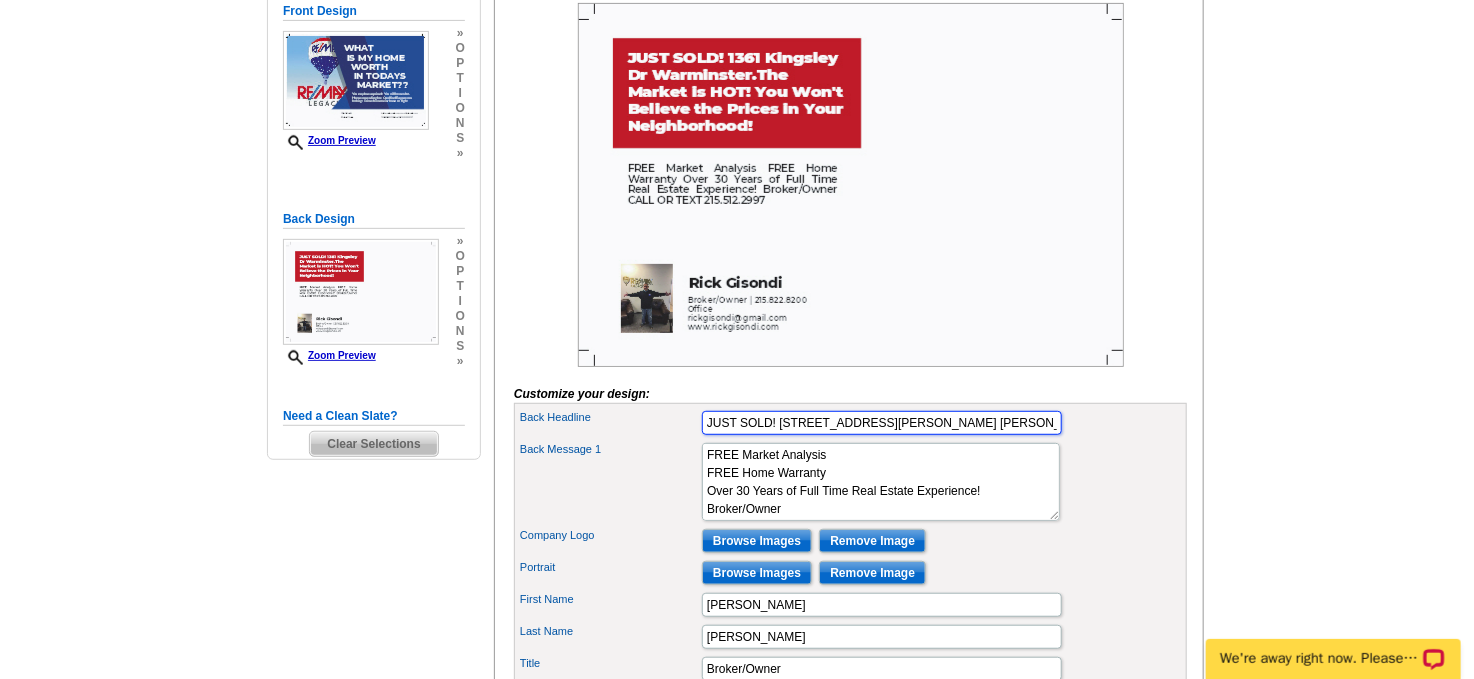 click on "JUST SOLD! [STREET_ADDRESS][PERSON_NAME] [PERSON_NAME].The Market is HOT! You Won't Believe the Prices in Your Neighborhood!" at bounding box center [882, 423] 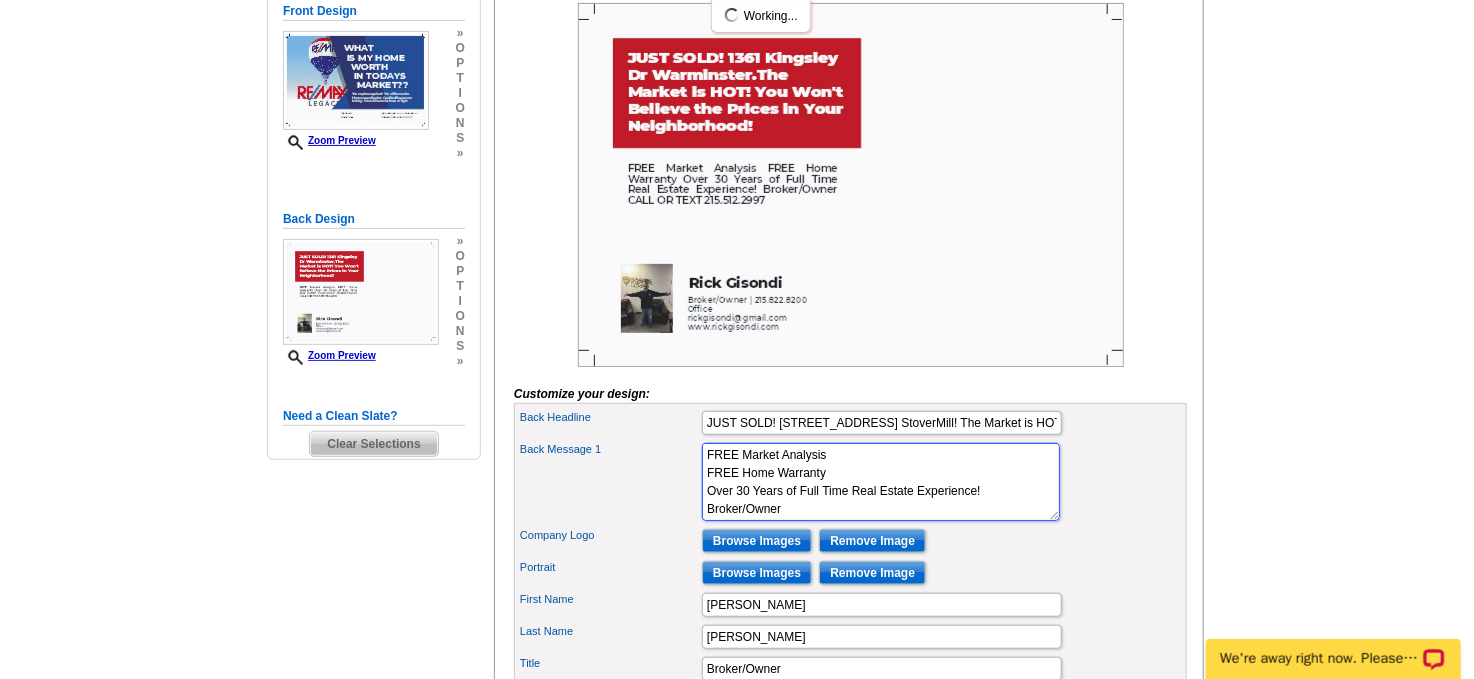 scroll, scrollTop: 0, scrollLeft: 0, axis: both 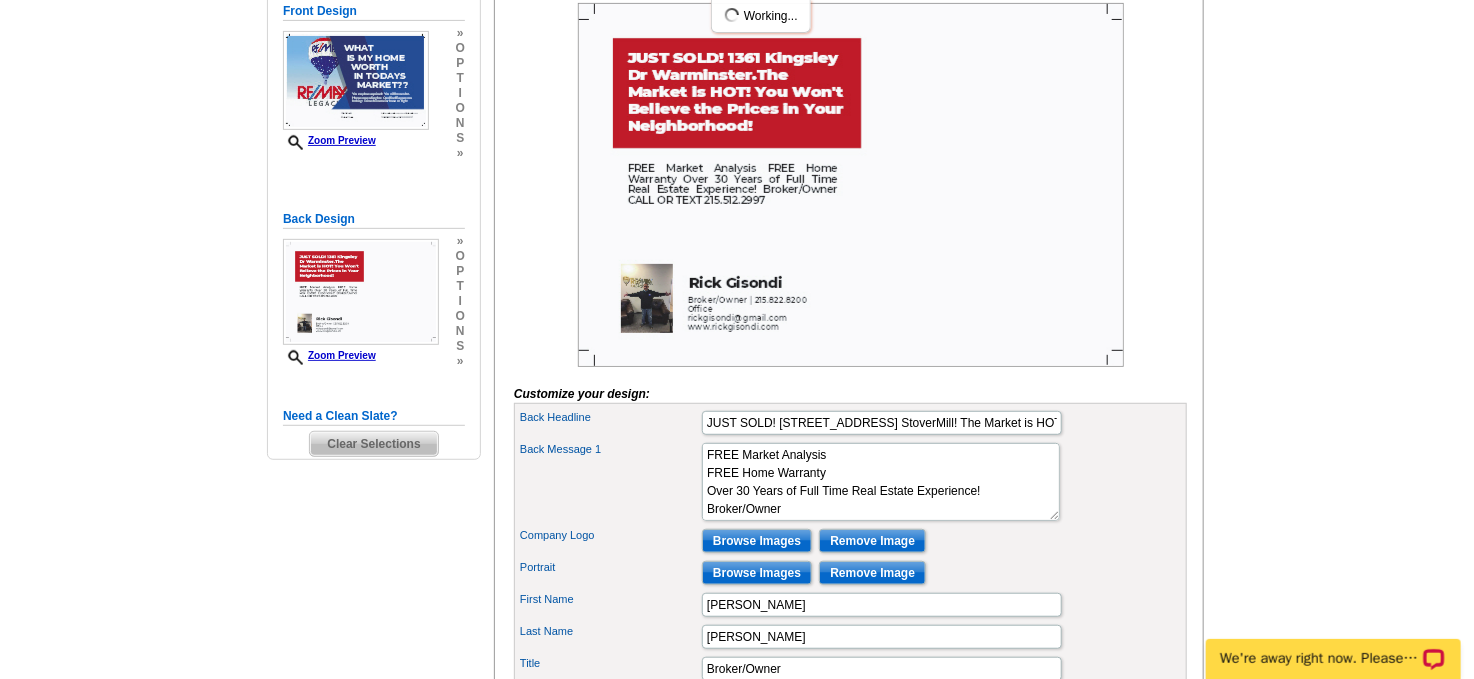 click on "Back Message 1
FREE Market Analysis
FREE Home Warranty
Over 30 Years of Full Time Real Estate Experience!
Broker/Owner
CALL OR TEXT [PHONE_NUMBER]" at bounding box center (850, 482) 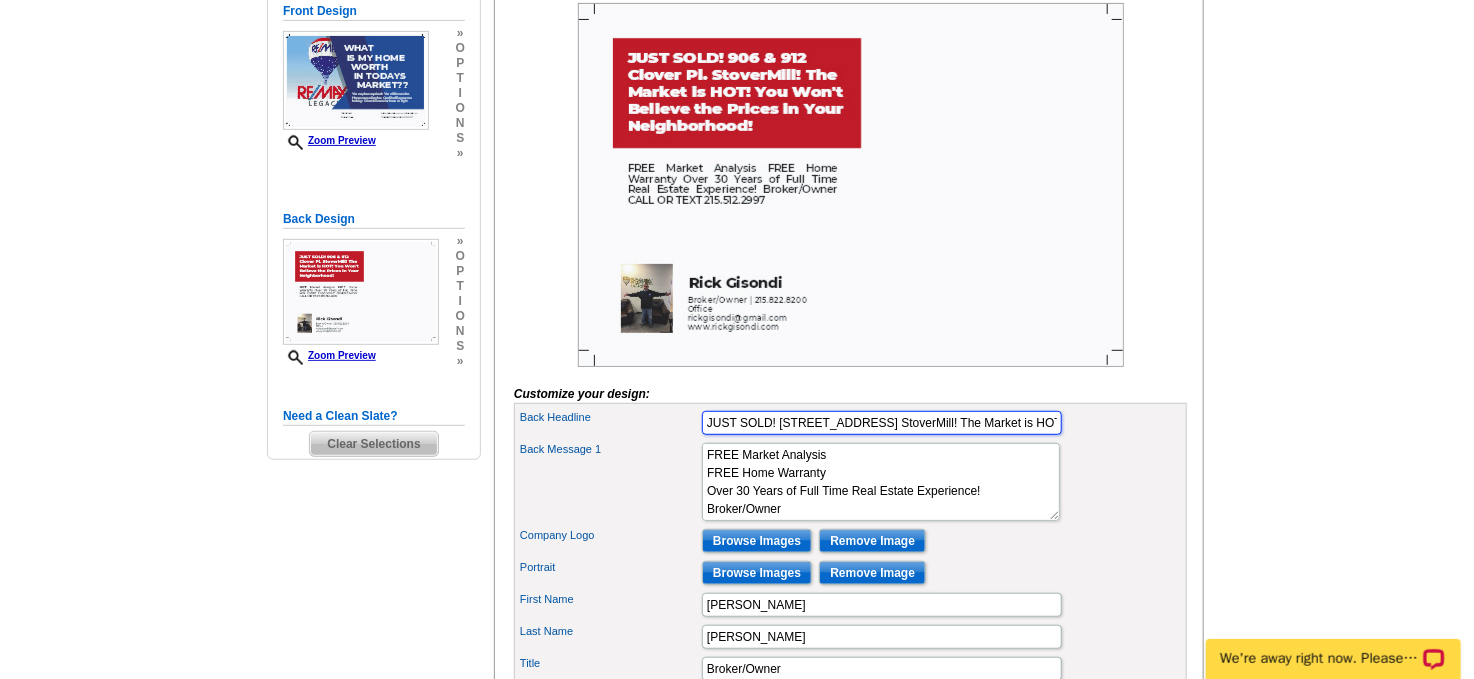 click on "JUST SOLD! [STREET_ADDRESS] StoverMill! The Market is HOT! You Won't Believe the Prices in Your Neighborhood!" at bounding box center [882, 423] 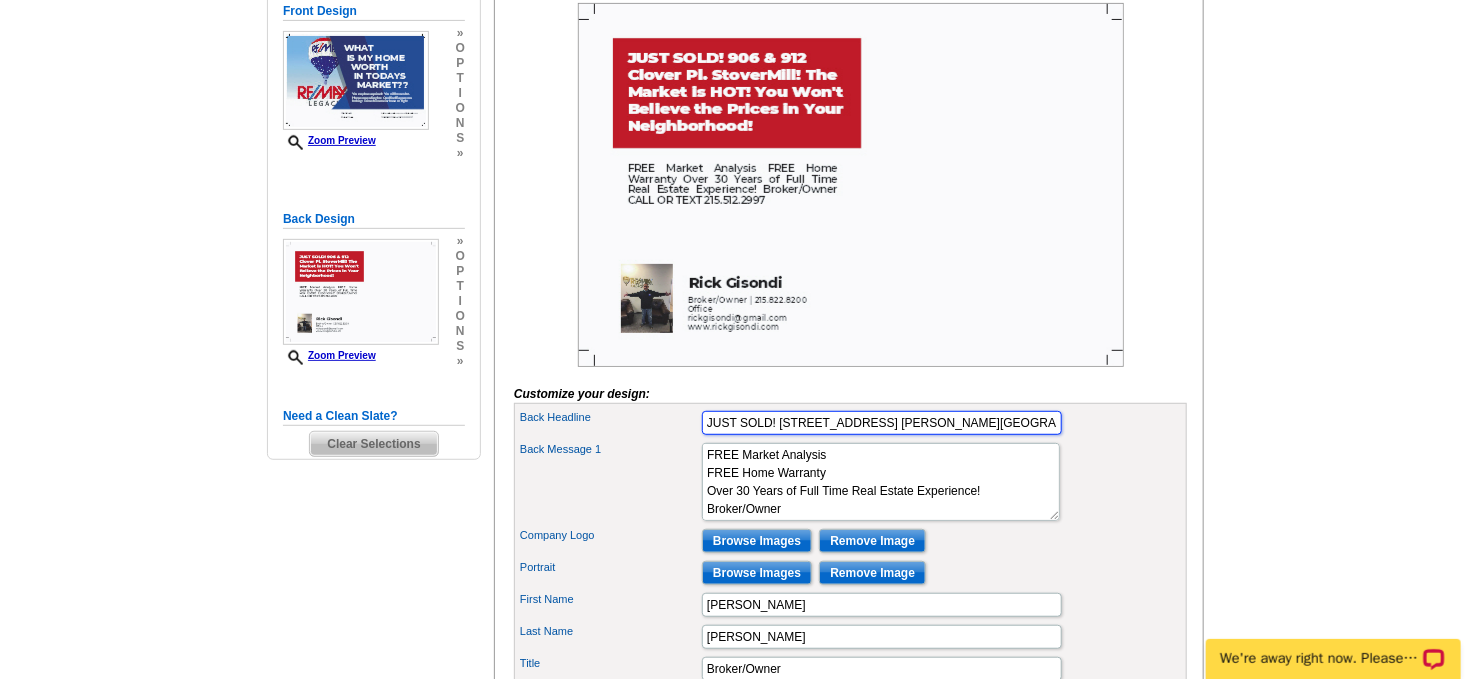 click on "JUST SOLD! [STREET_ADDRESS] [PERSON_NAME][GEOGRAPHIC_DATA]! The Market is HOT! You Won't Believe the Prices in Your Neighborhood!" at bounding box center [882, 423] 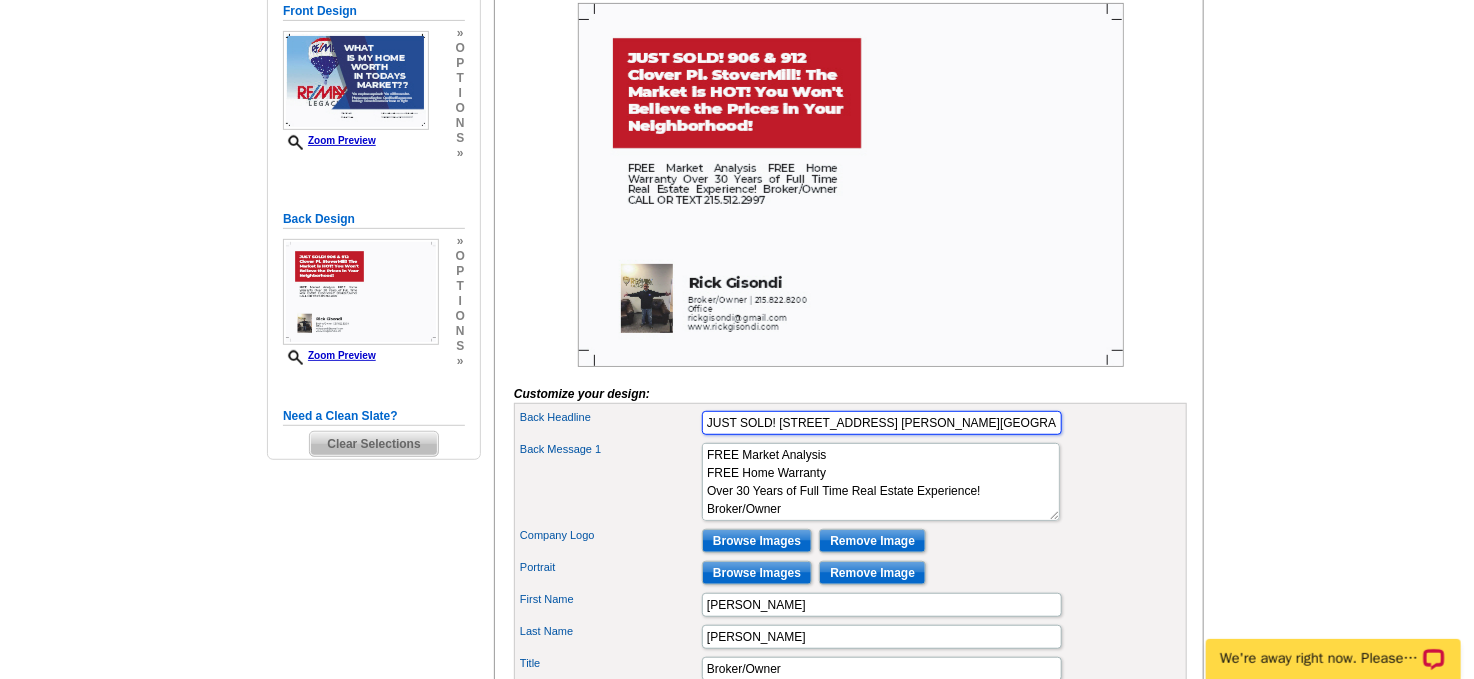 scroll, scrollTop: 0, scrollLeft: 2, axis: horizontal 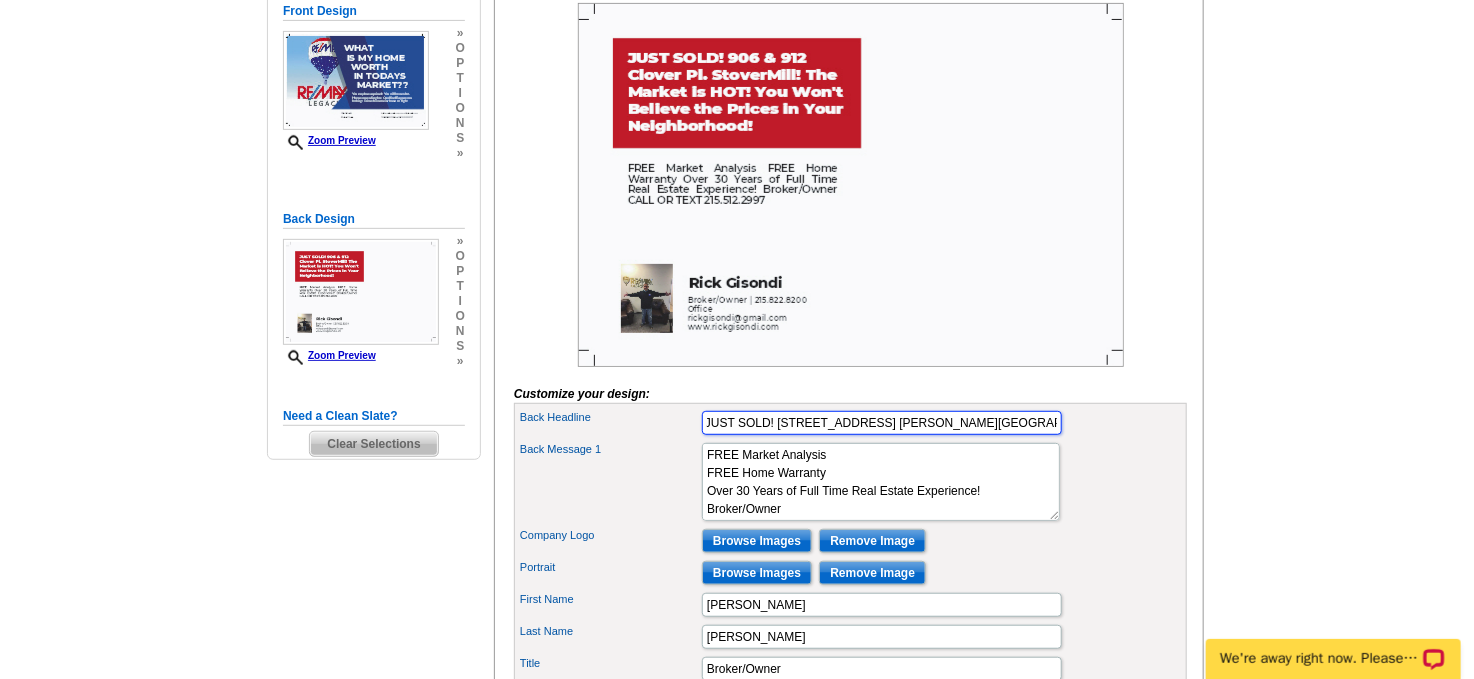 type on "JUST SOLD! [STREET_ADDRESS] [PERSON_NAME][GEOGRAPHIC_DATA]! I can sell yours too.The Market is HOT! You Won't Believe the Prices in Your Neighborhood!" 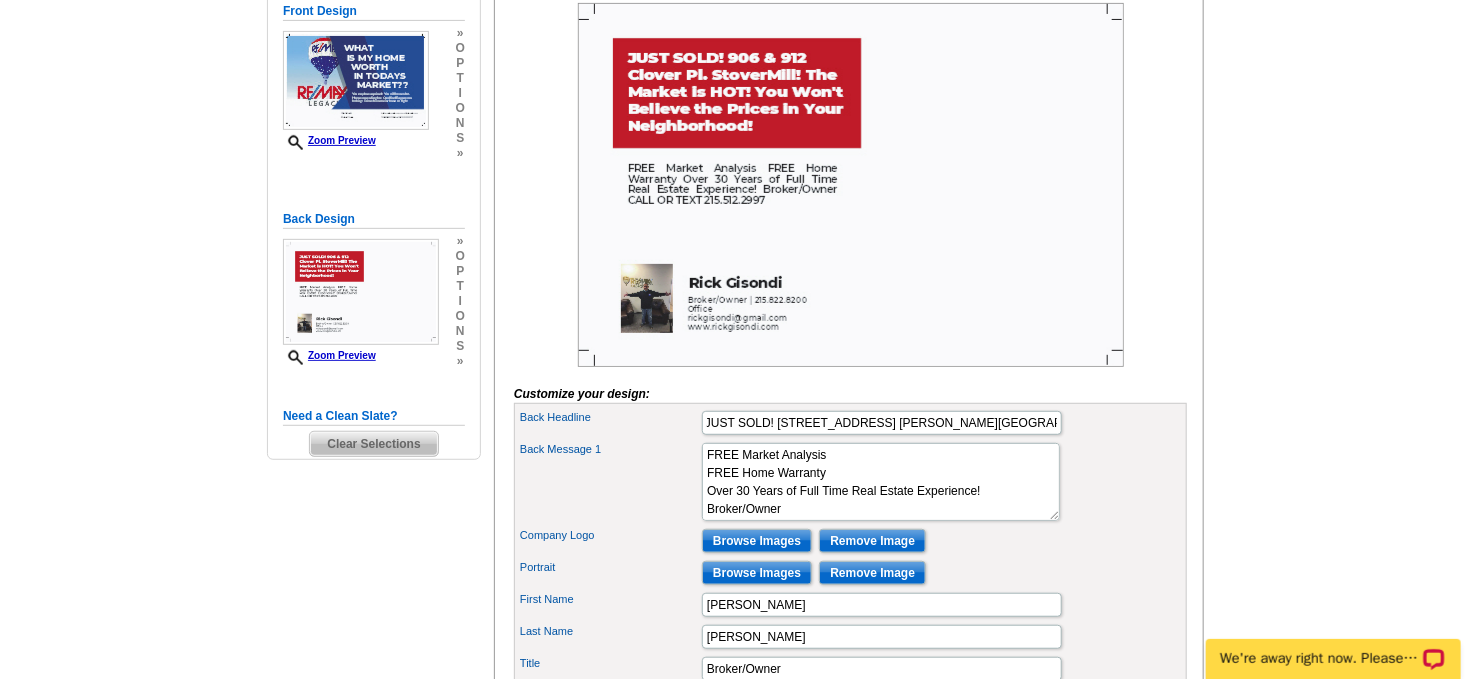 click on "Back Message 1
FREE Market Analysis
FREE Home Warranty
Over 30 Years of Full Time Real Estate Experience!
Broker/Owner
CALL OR TEXT [PHONE_NUMBER]" at bounding box center [850, 482] 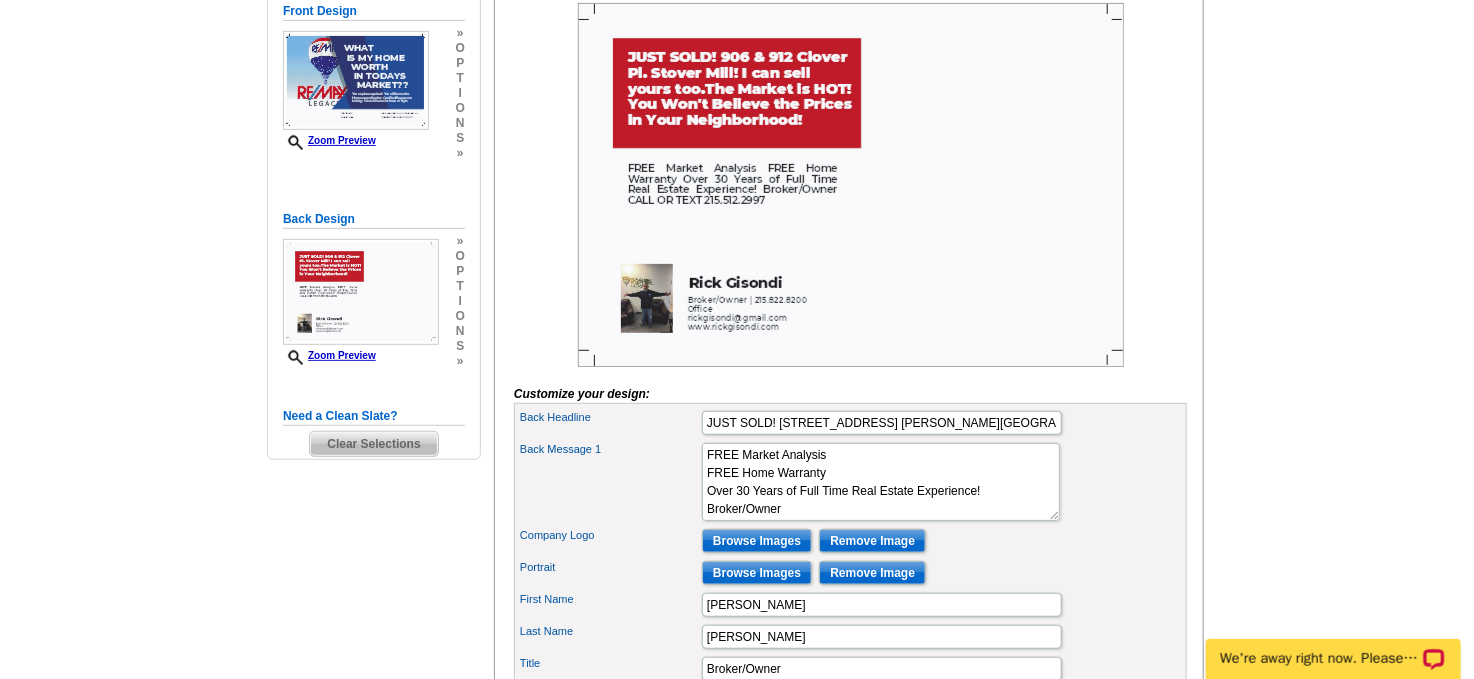 click on "Apply Changes" at bounding box center [1120, -18] 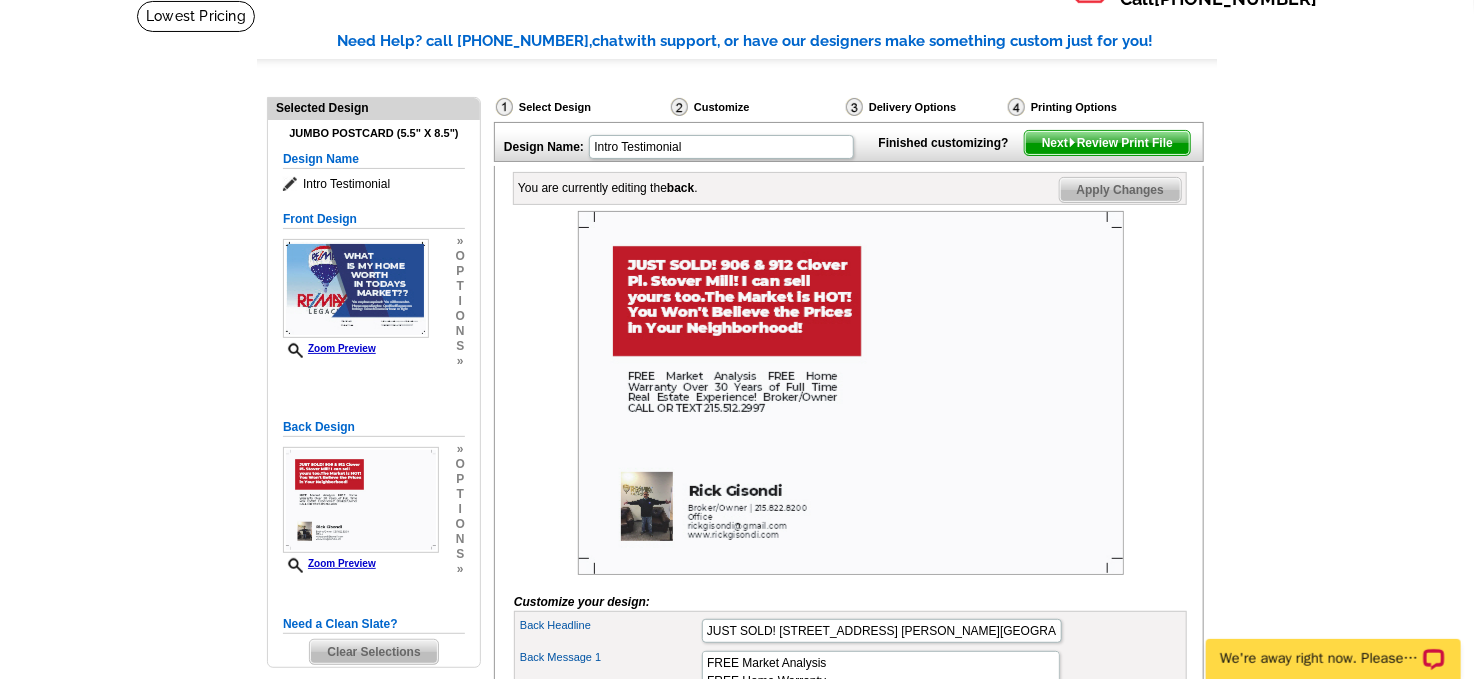 scroll, scrollTop: 0, scrollLeft: 0, axis: both 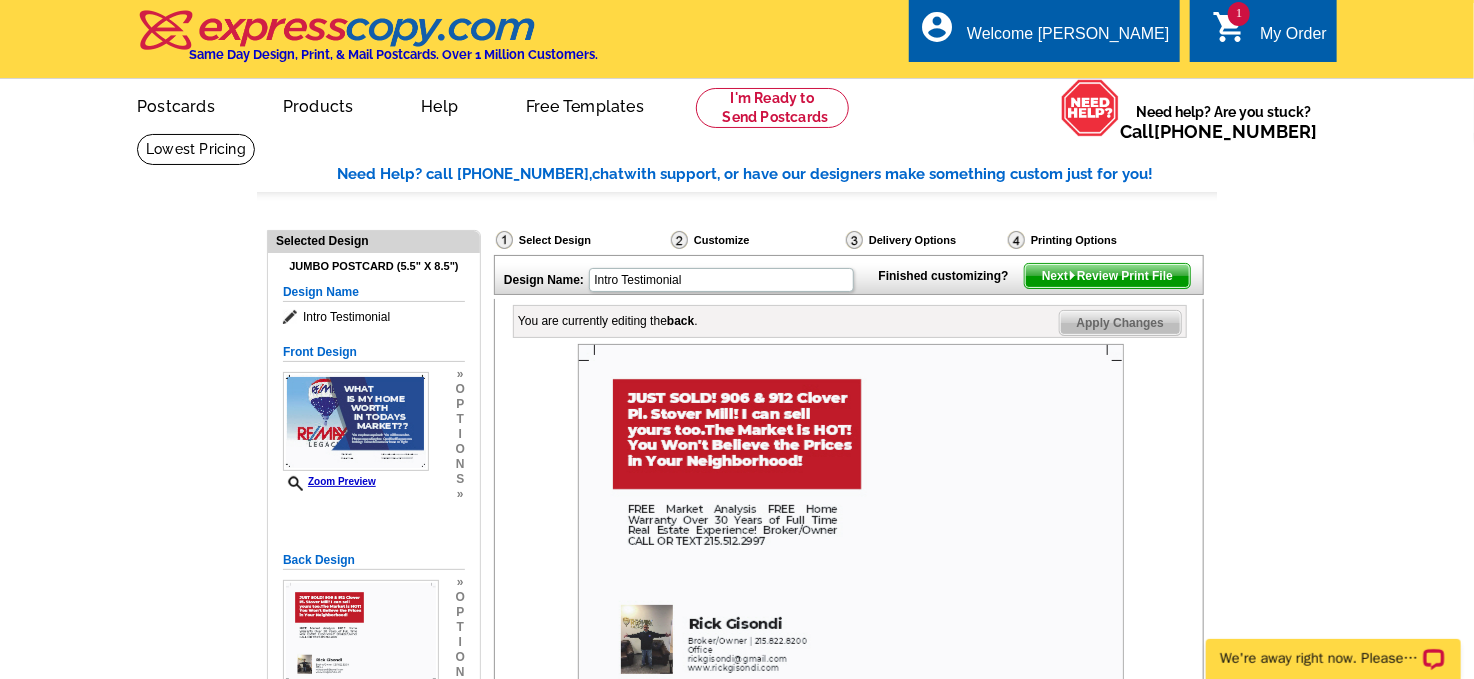 click on "Next   Review Print File" at bounding box center [1107, 276] 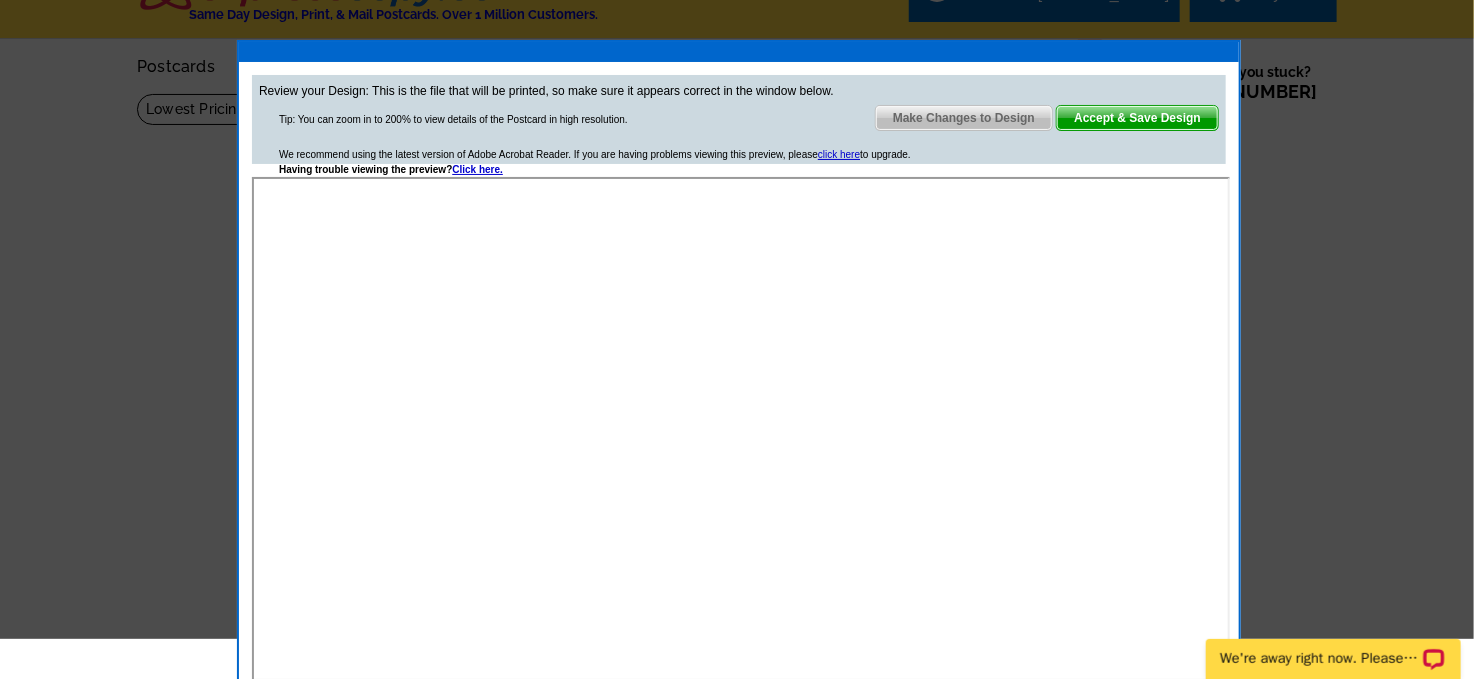 scroll, scrollTop: 0, scrollLeft: 0, axis: both 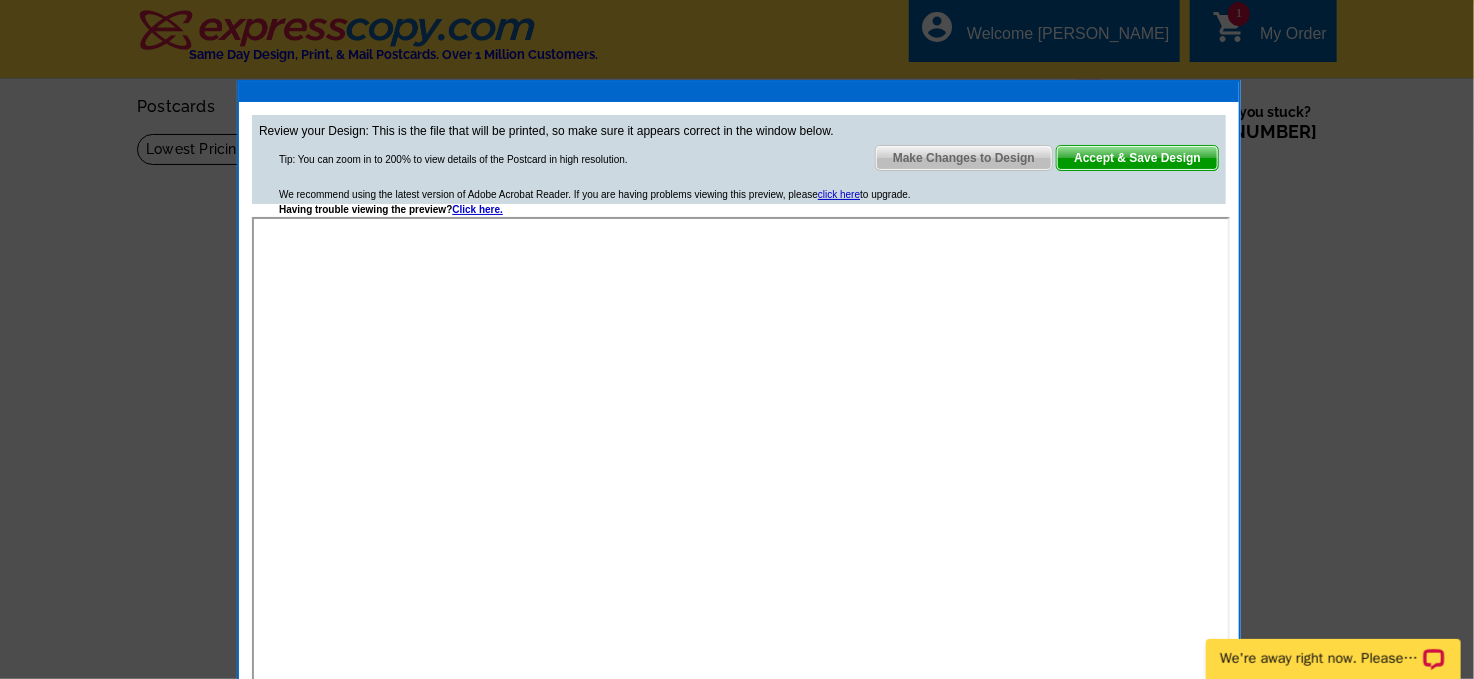 drag, startPoint x: 1142, startPoint y: 152, endPoint x: 1304, endPoint y: 187, distance: 165.73775 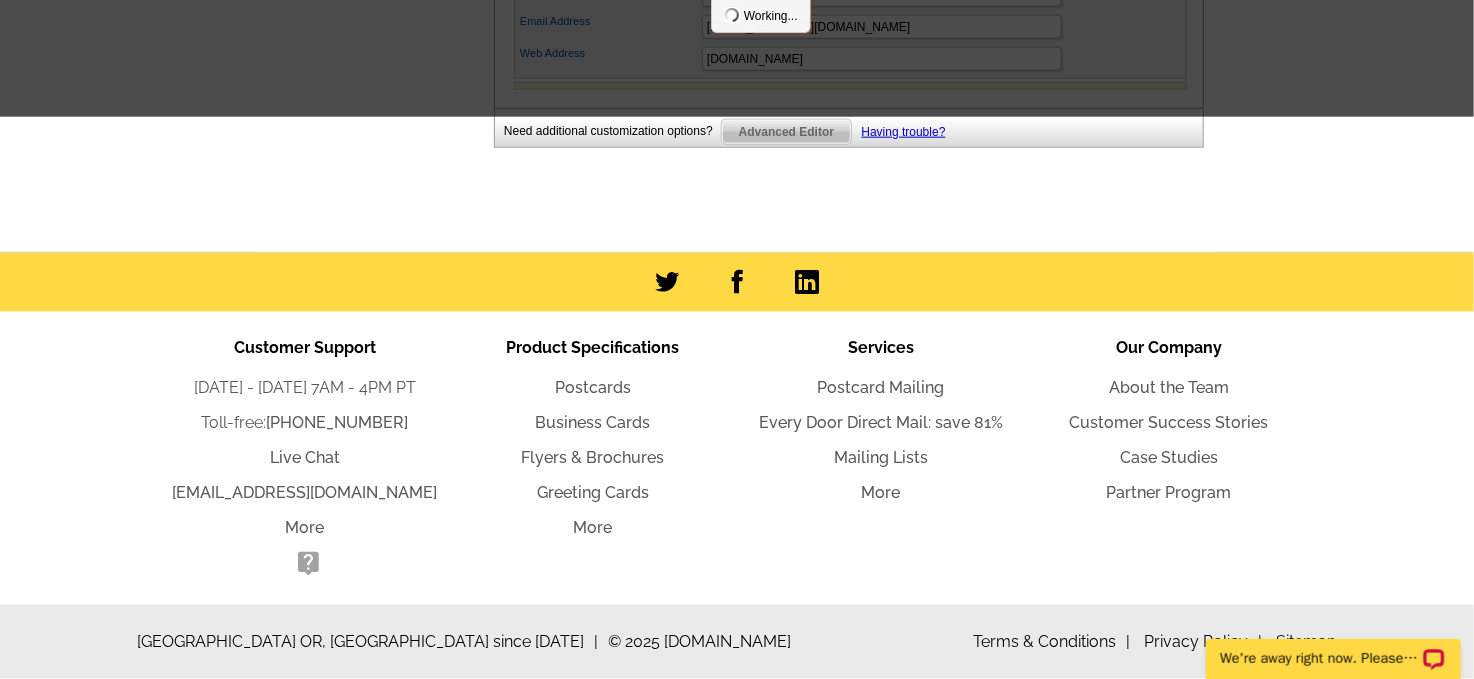scroll, scrollTop: 0, scrollLeft: 0, axis: both 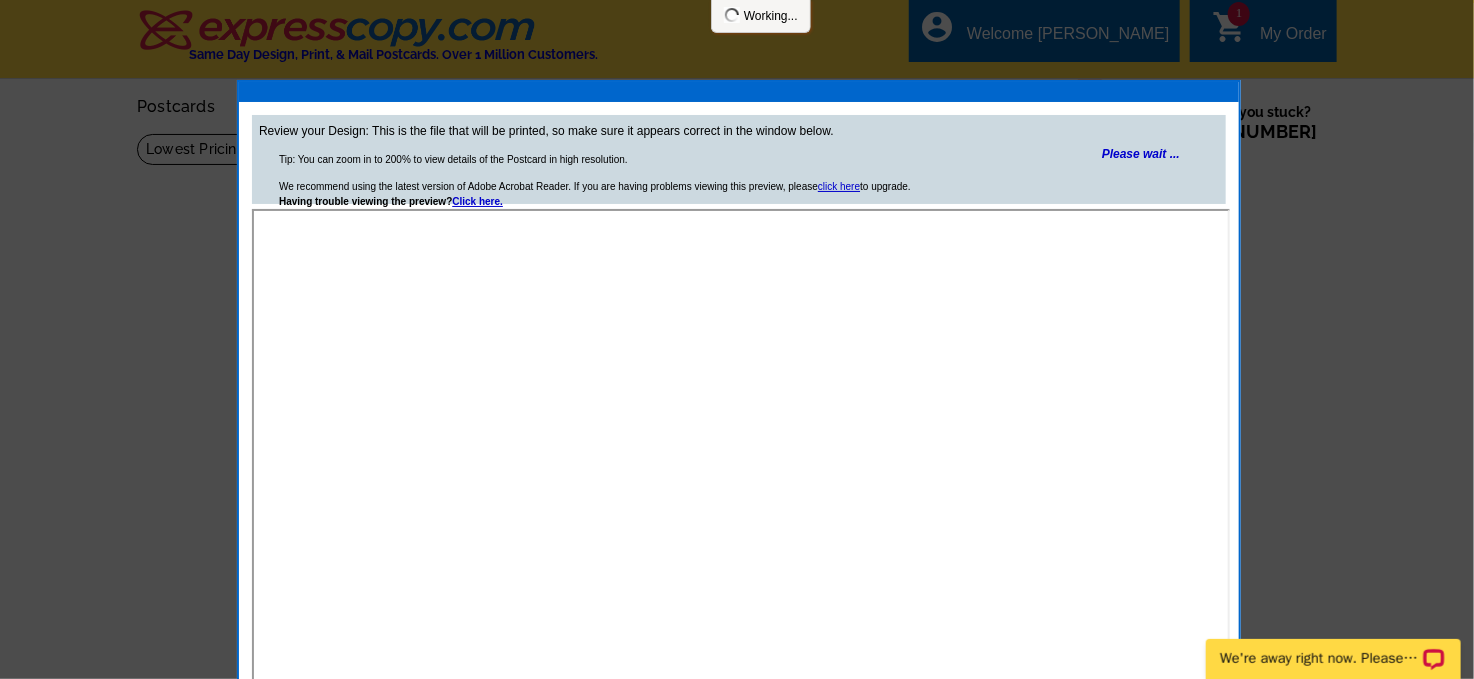 click at bounding box center (737, 339) 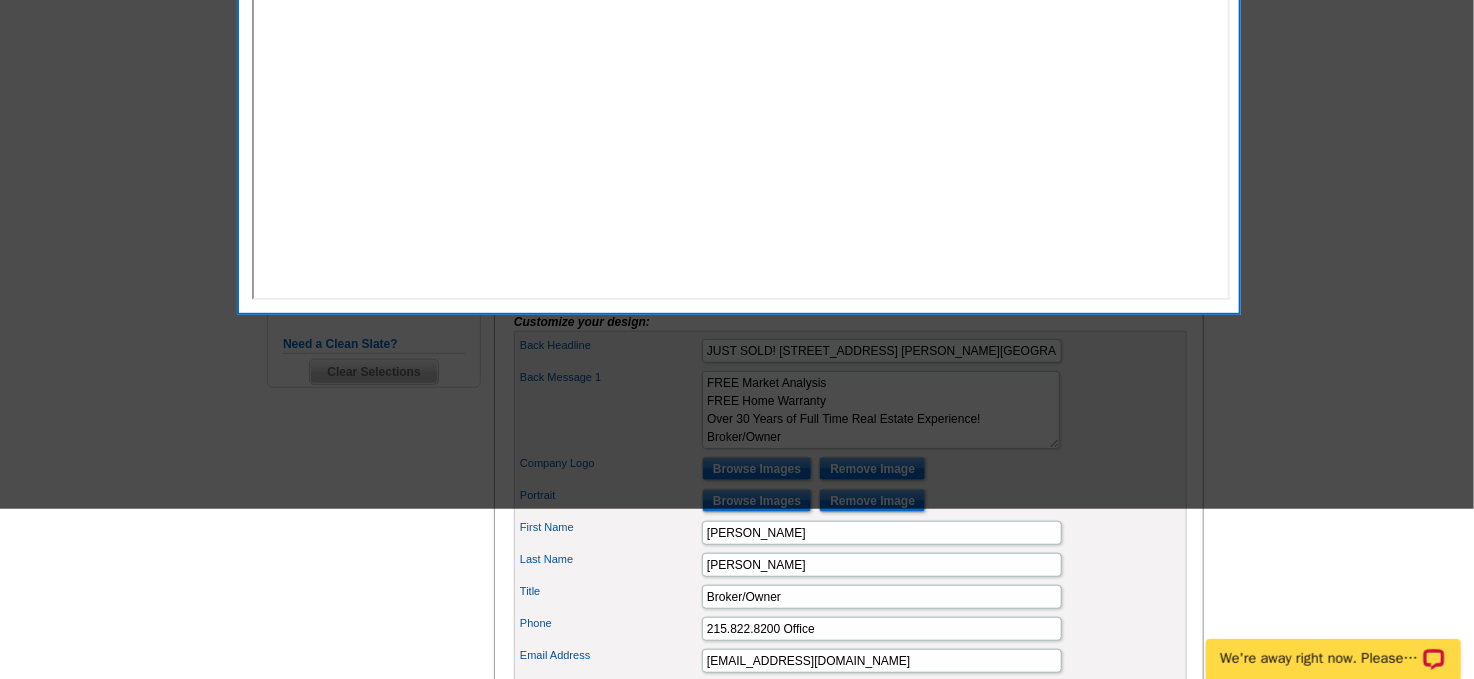 scroll, scrollTop: 196, scrollLeft: 0, axis: vertical 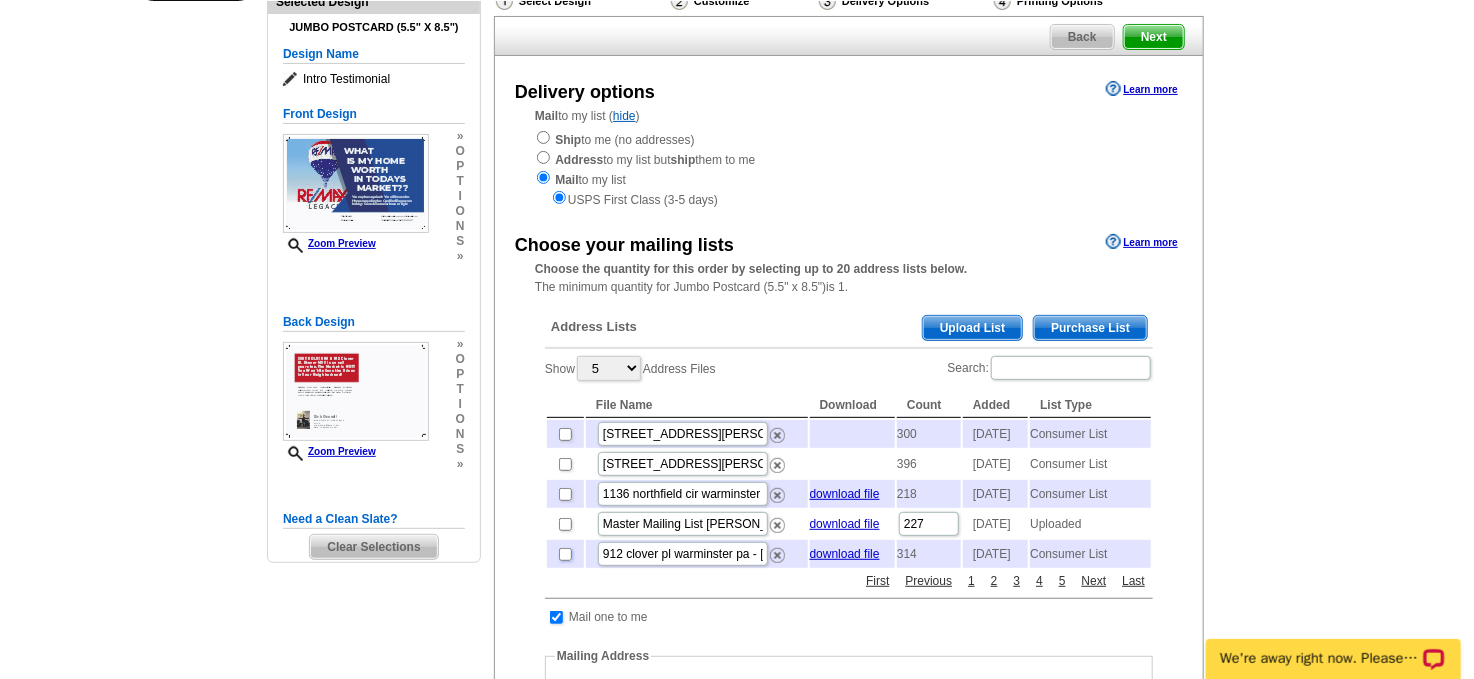 click at bounding box center [565, 554] 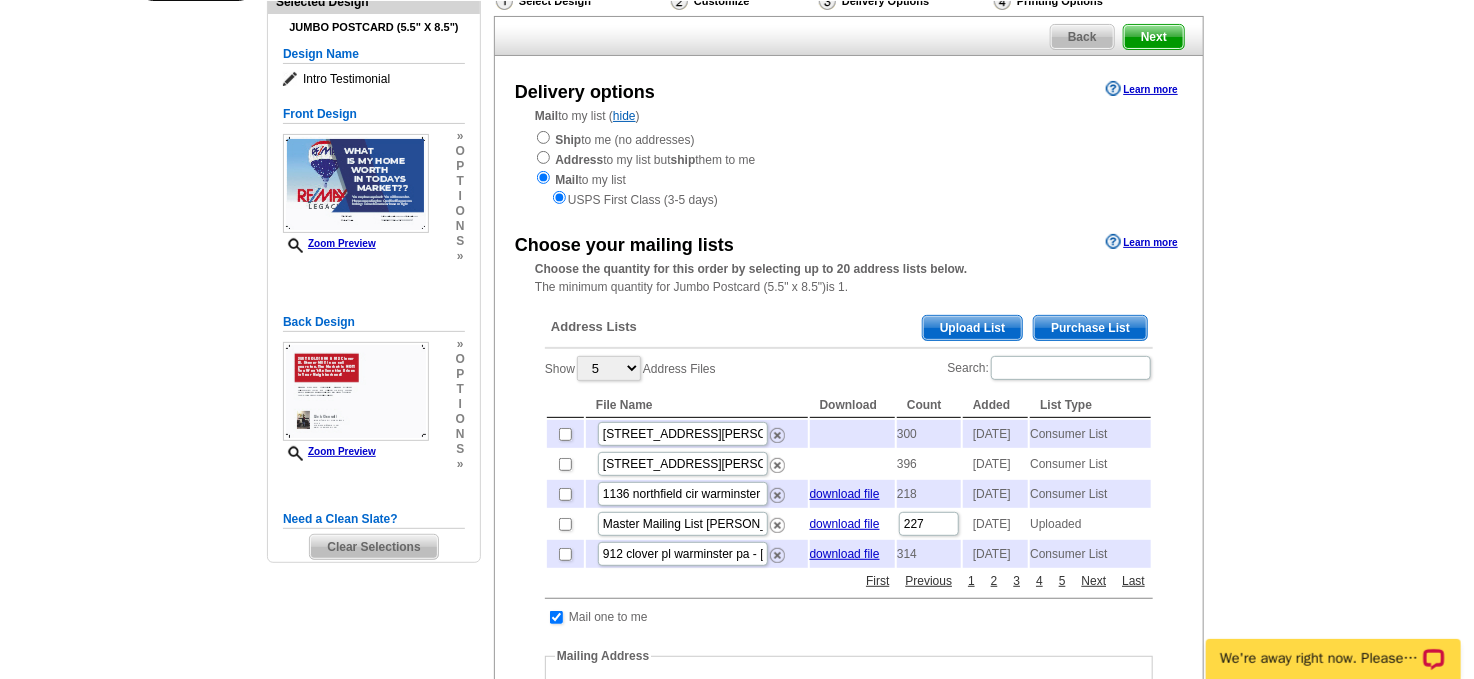 checkbox on "true" 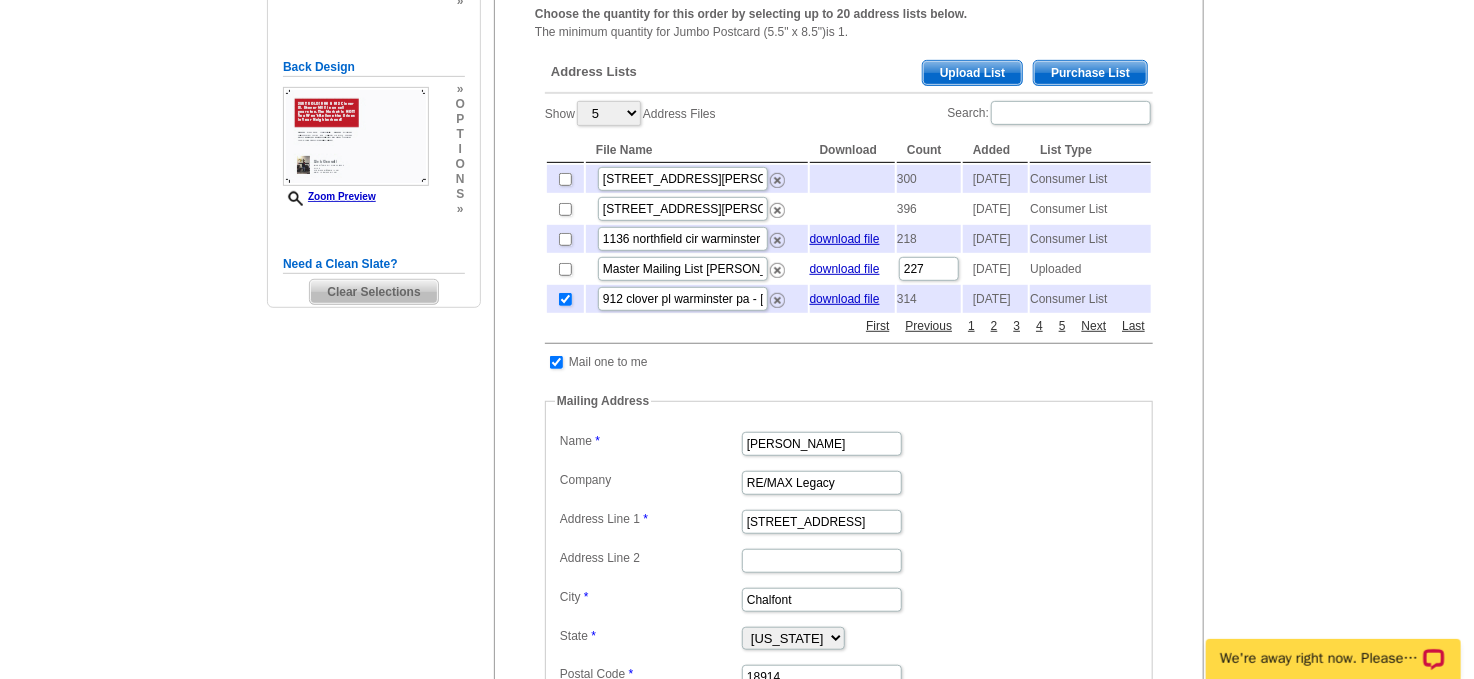 scroll, scrollTop: 486, scrollLeft: 0, axis: vertical 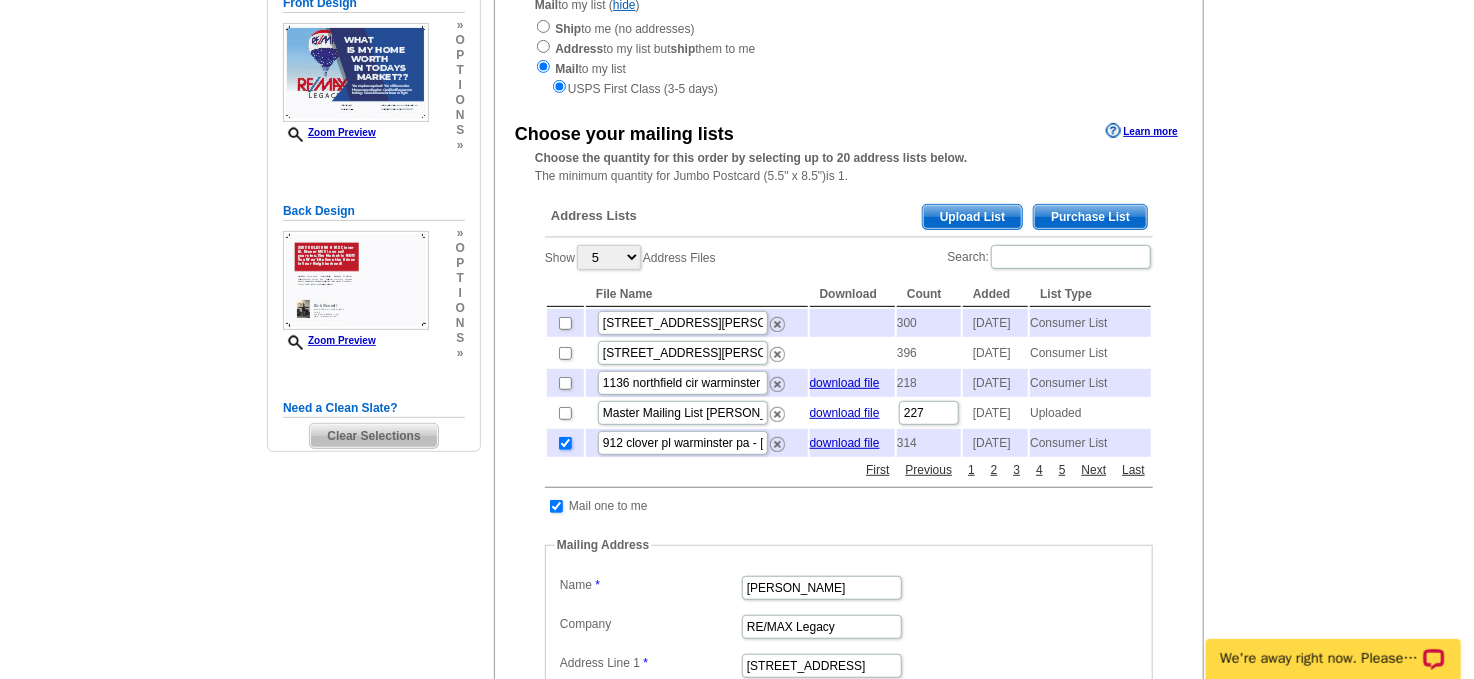 click at bounding box center [565, 443] 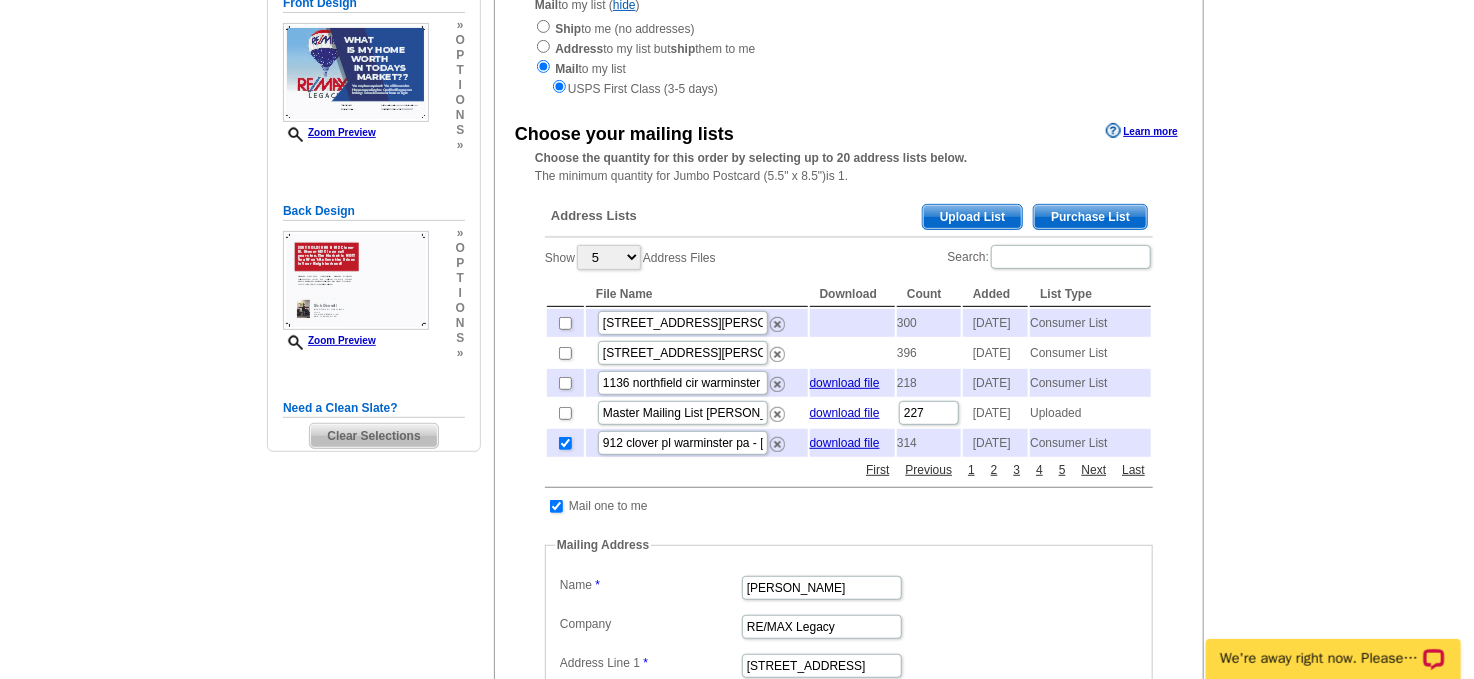 checkbox on "false" 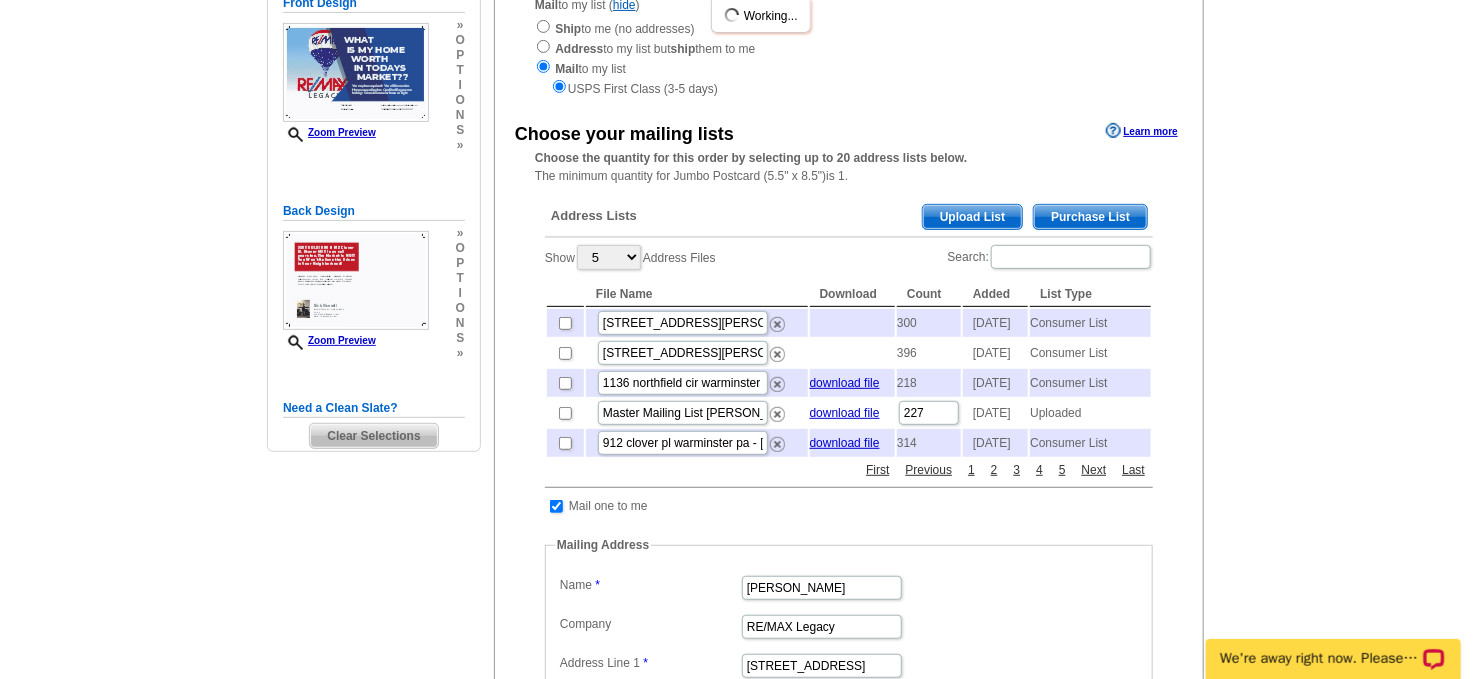 click on "Purchase List" at bounding box center [1090, 217] 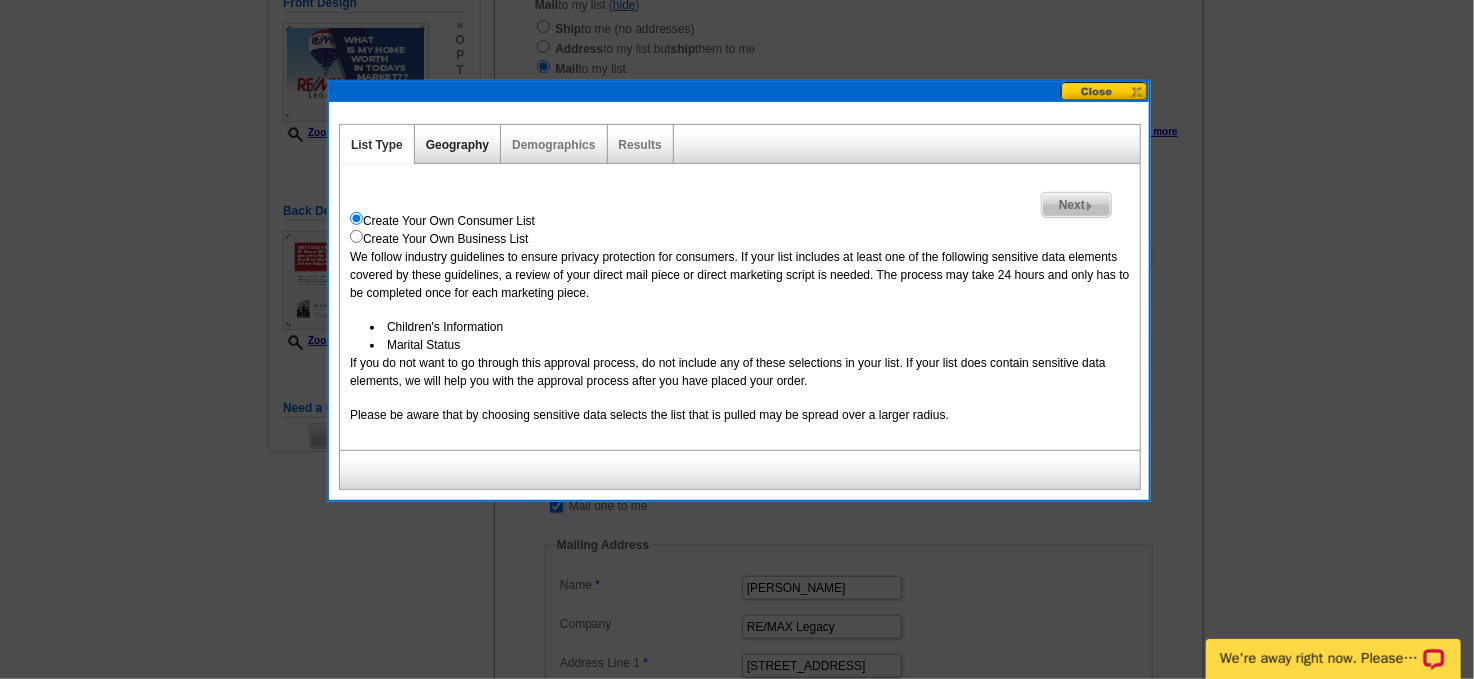 click on "Geography" at bounding box center (457, 145) 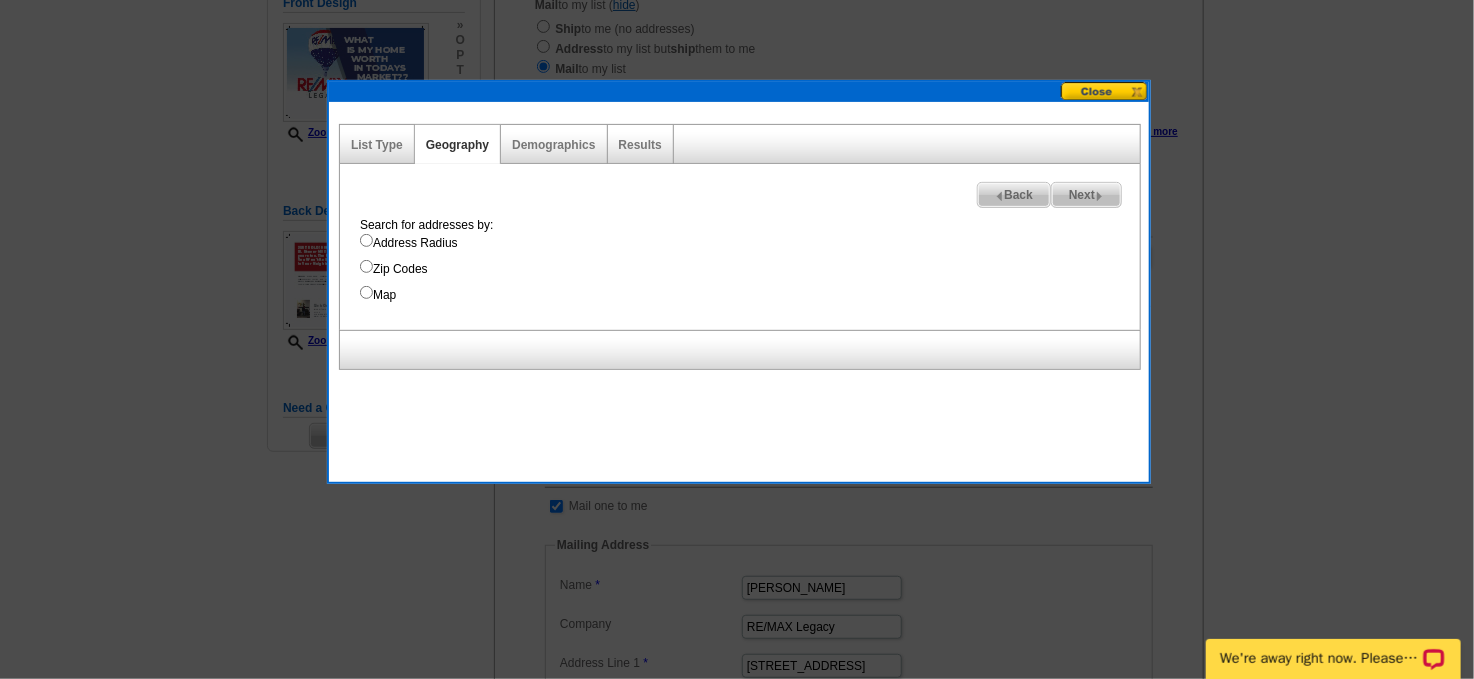 drag, startPoint x: 363, startPoint y: 291, endPoint x: 379, endPoint y: 323, distance: 35.77709 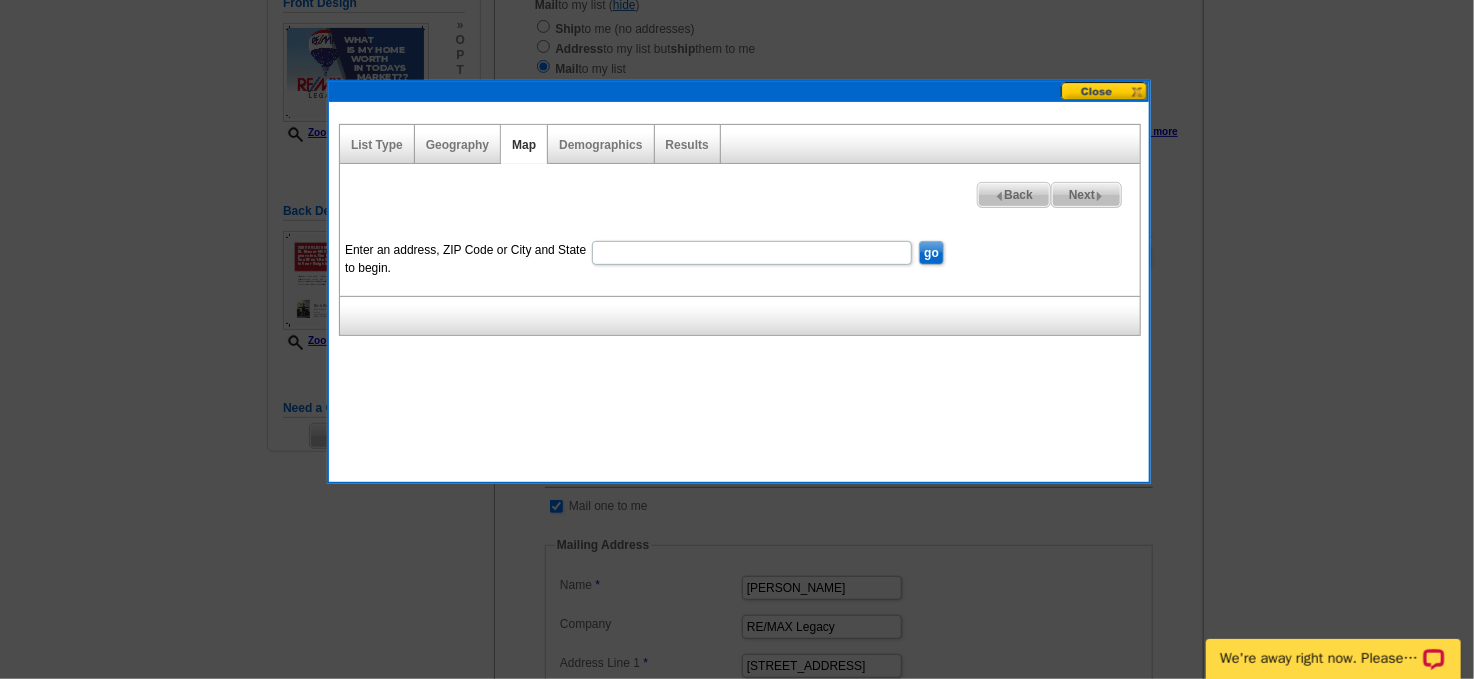 drag, startPoint x: 647, startPoint y: 252, endPoint x: 652, endPoint y: 242, distance: 11.18034 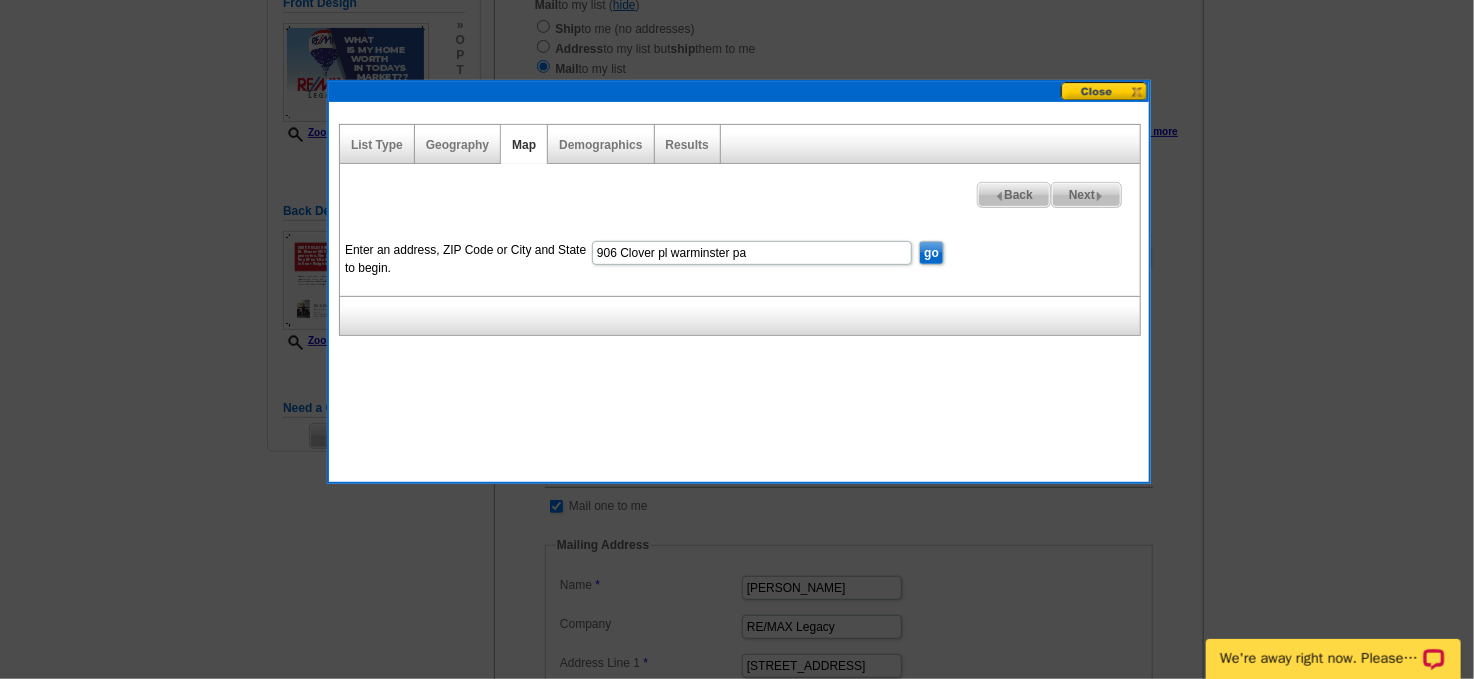 type on "906 Clover pl warminster pa" 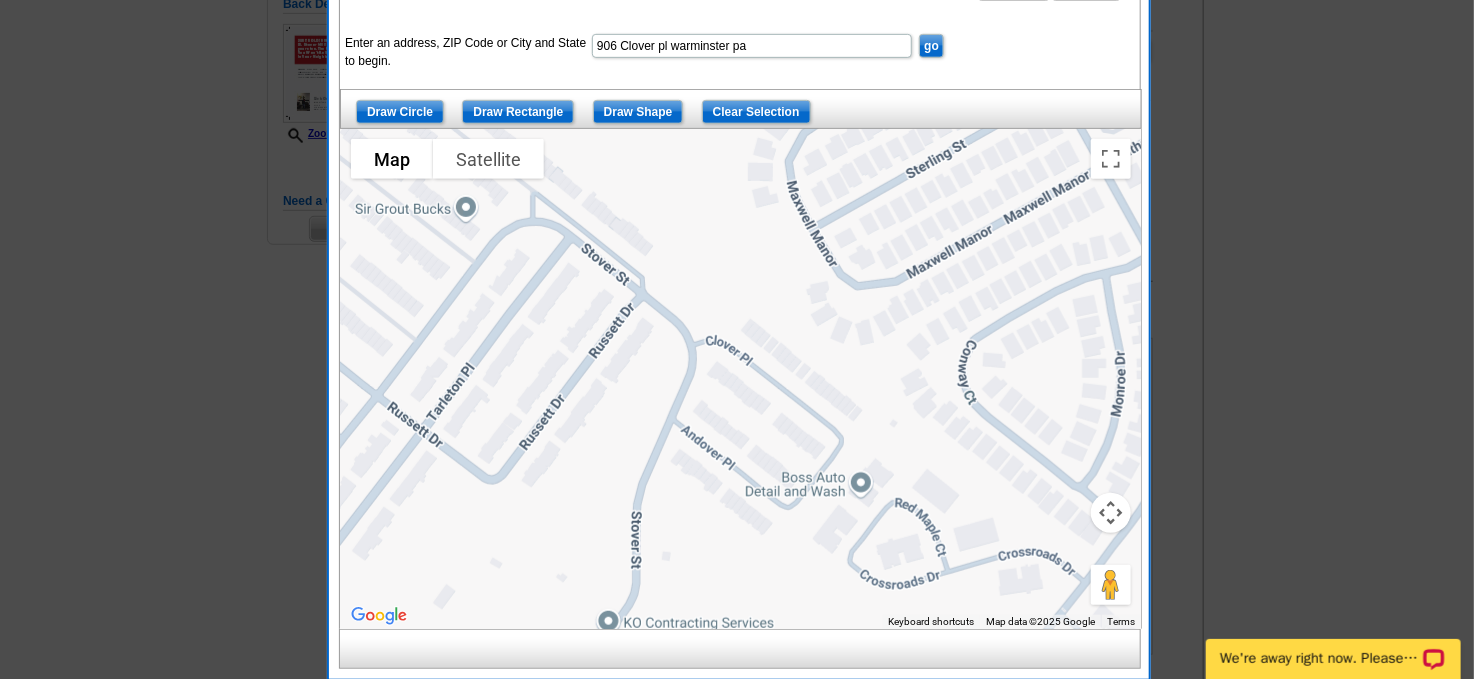 scroll, scrollTop: 457, scrollLeft: 0, axis: vertical 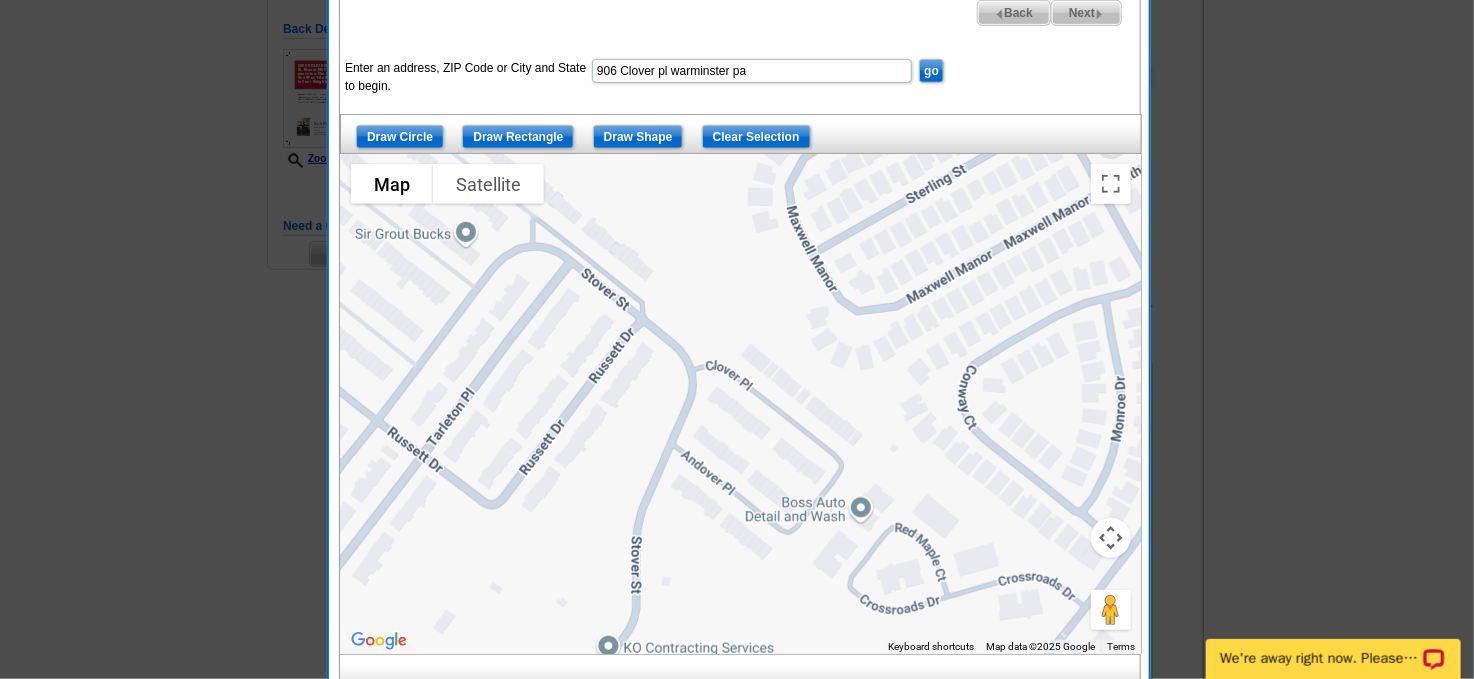 click at bounding box center (1111, 538) 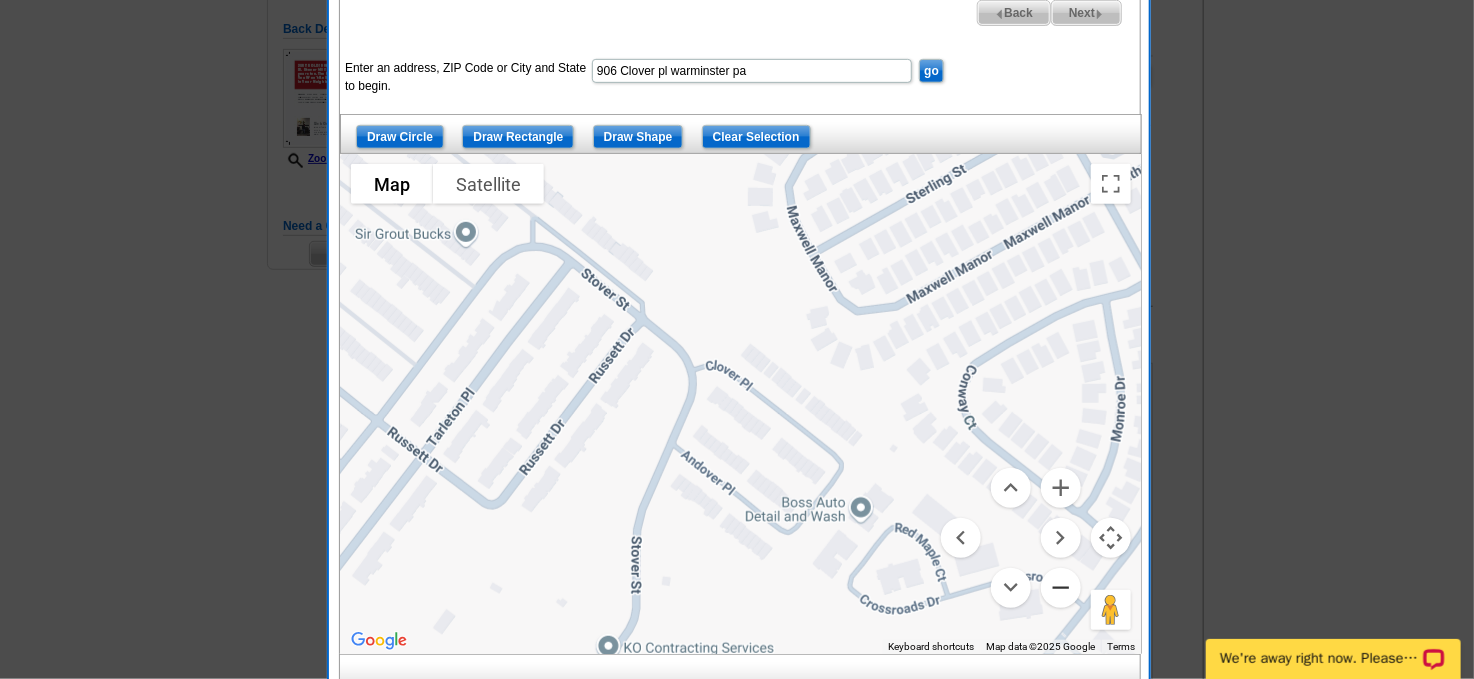 click at bounding box center [1061, 588] 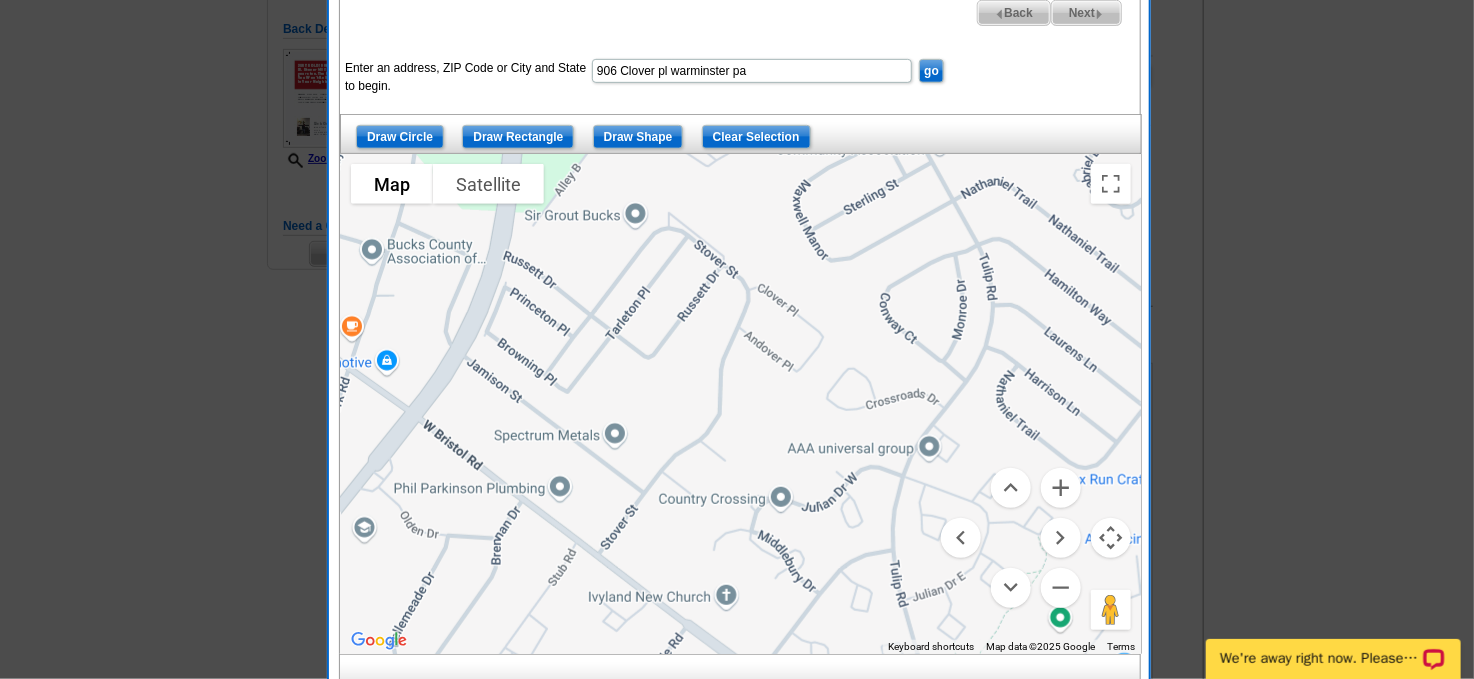 drag, startPoint x: 730, startPoint y: 510, endPoint x: 748, endPoint y: 423, distance: 88.84256 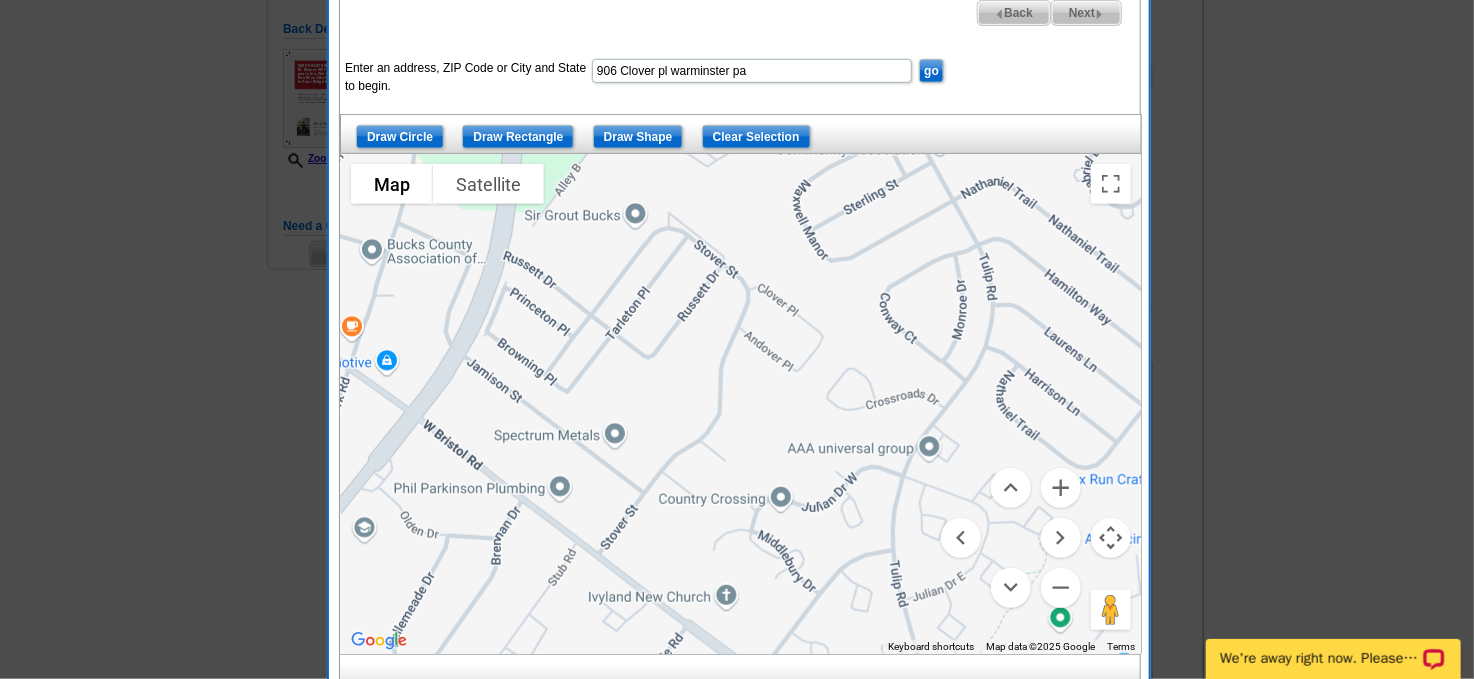 click on "To navigate, press the arrow keys." at bounding box center (741, 404) 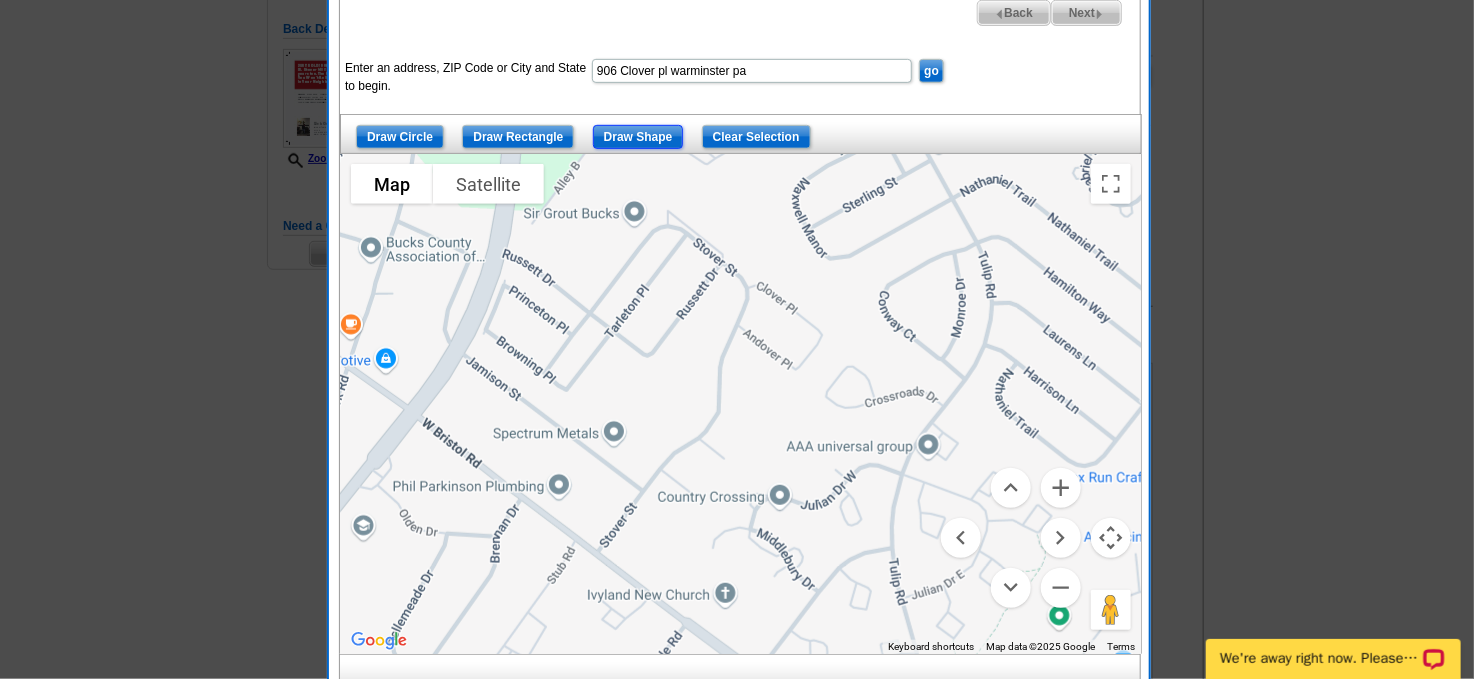 click on "Draw Shape" at bounding box center [638, 137] 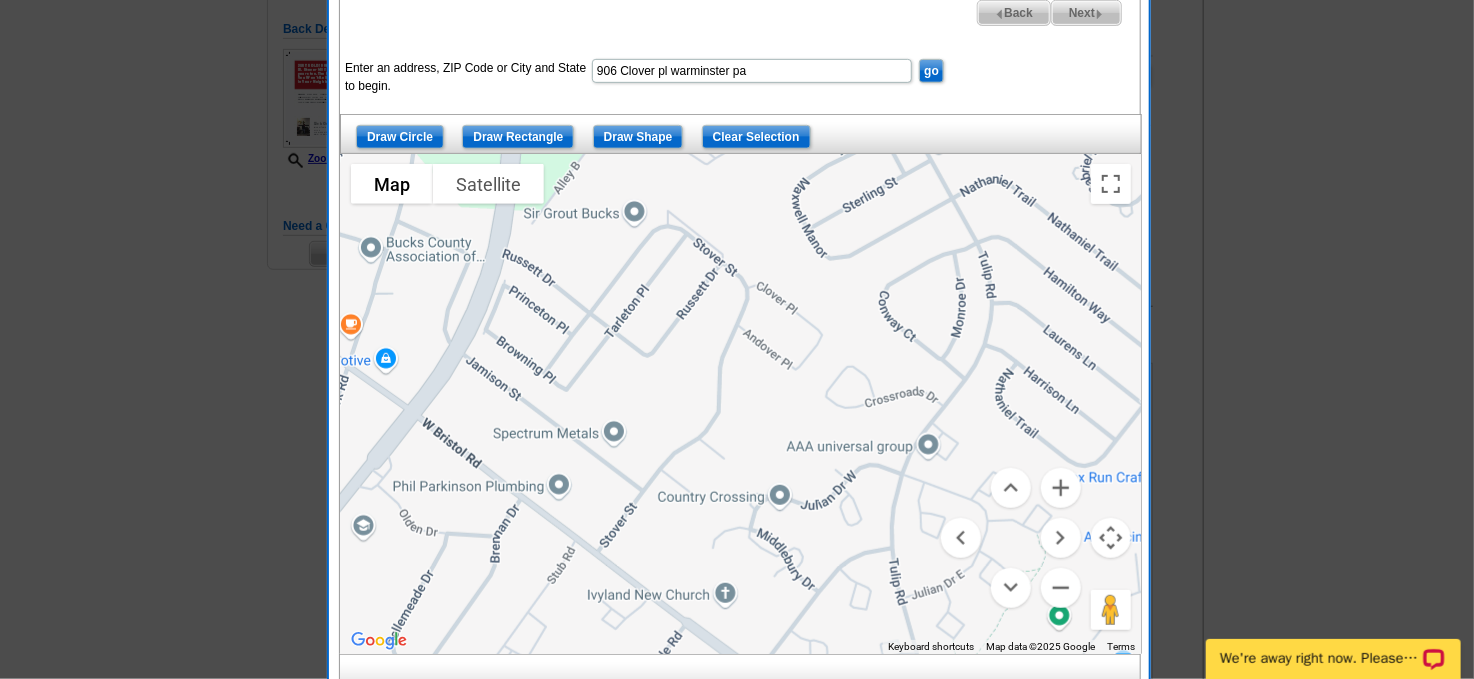 click at bounding box center (741, 404) 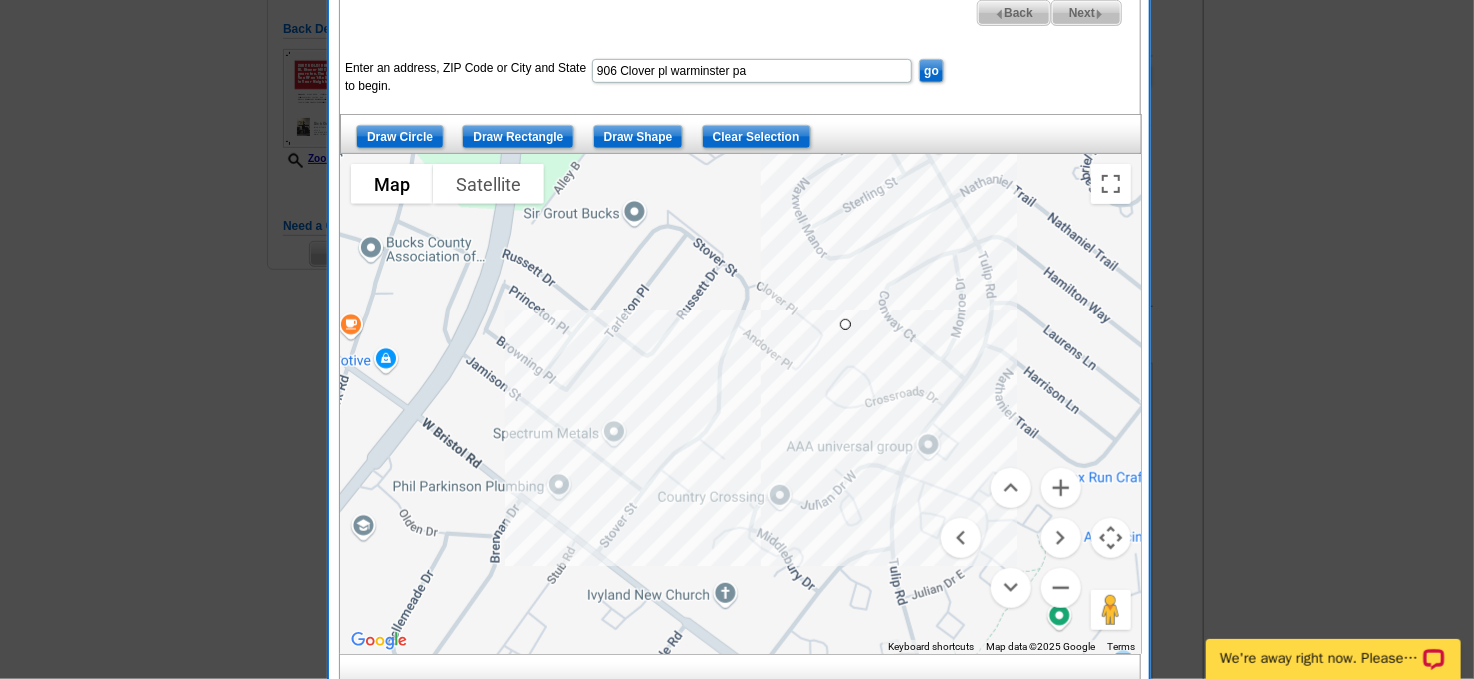 click at bounding box center [741, 404] 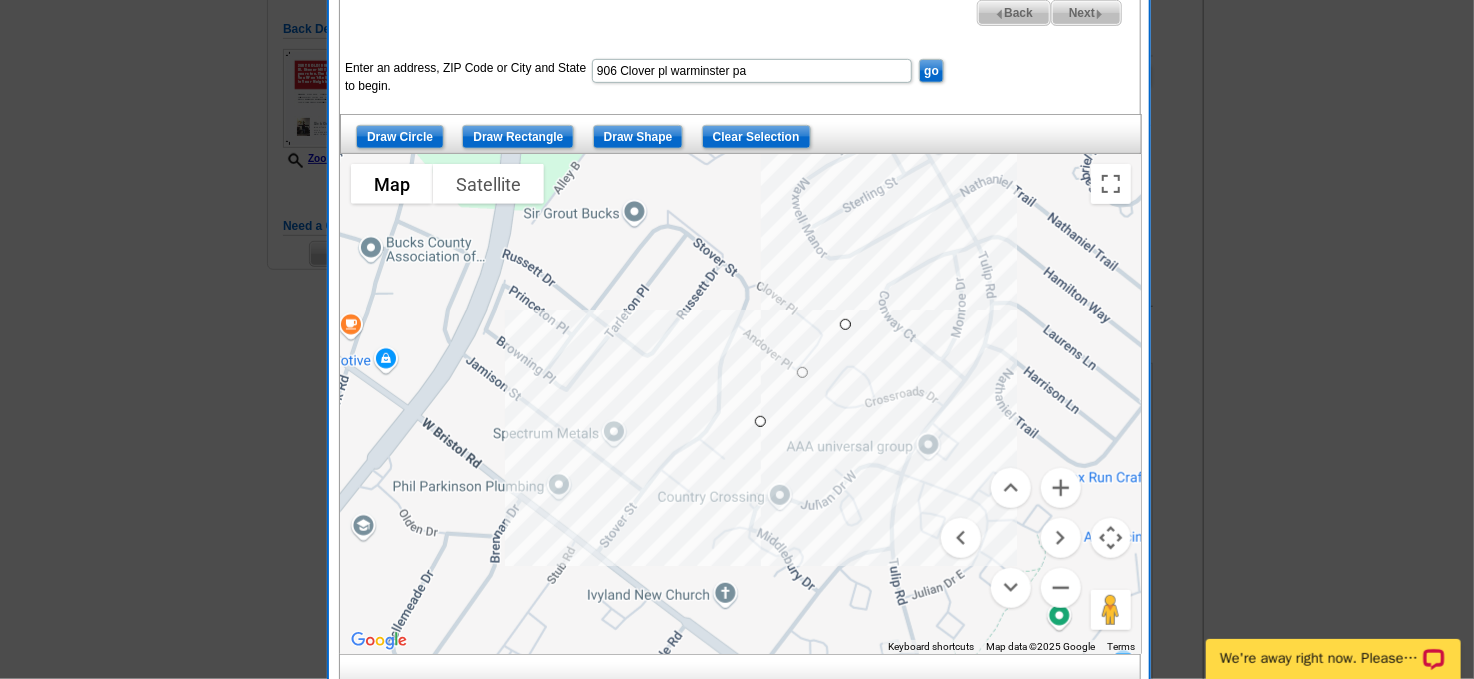 click at bounding box center [741, 404] 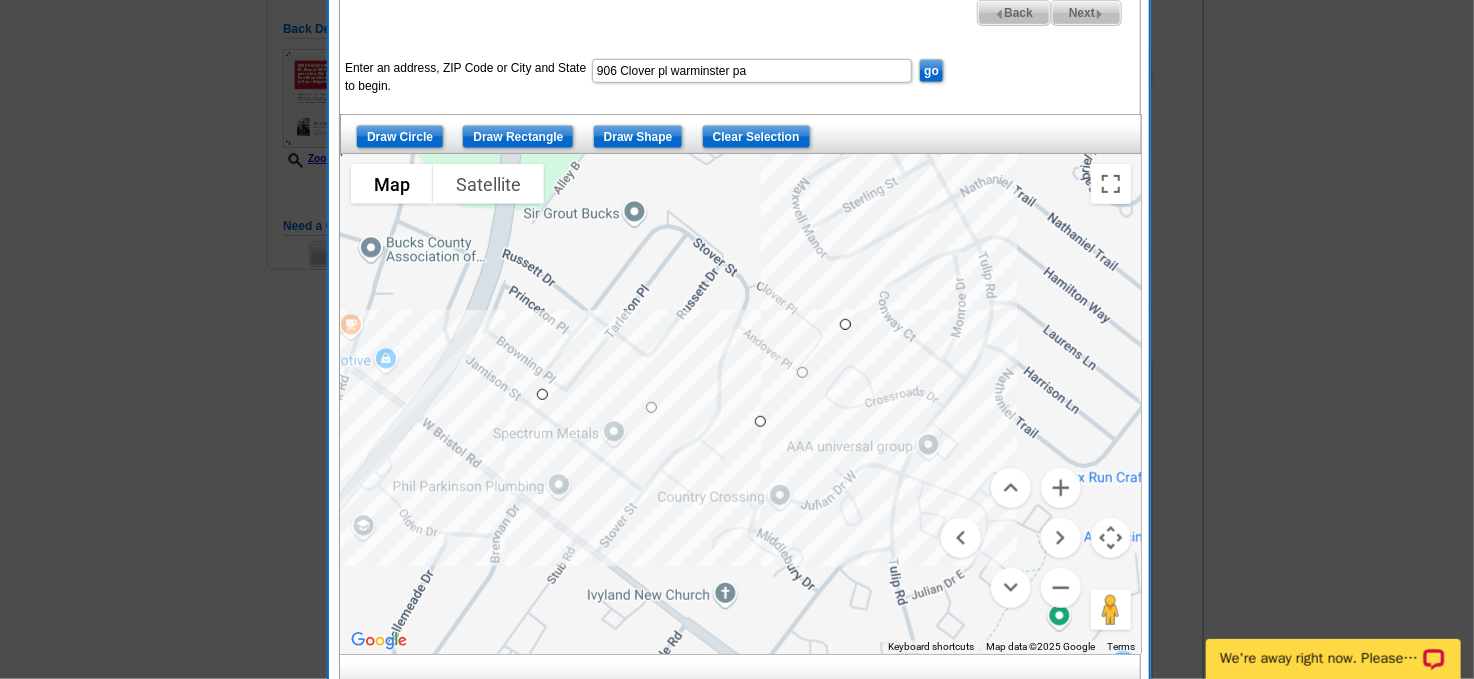 click at bounding box center [741, 404] 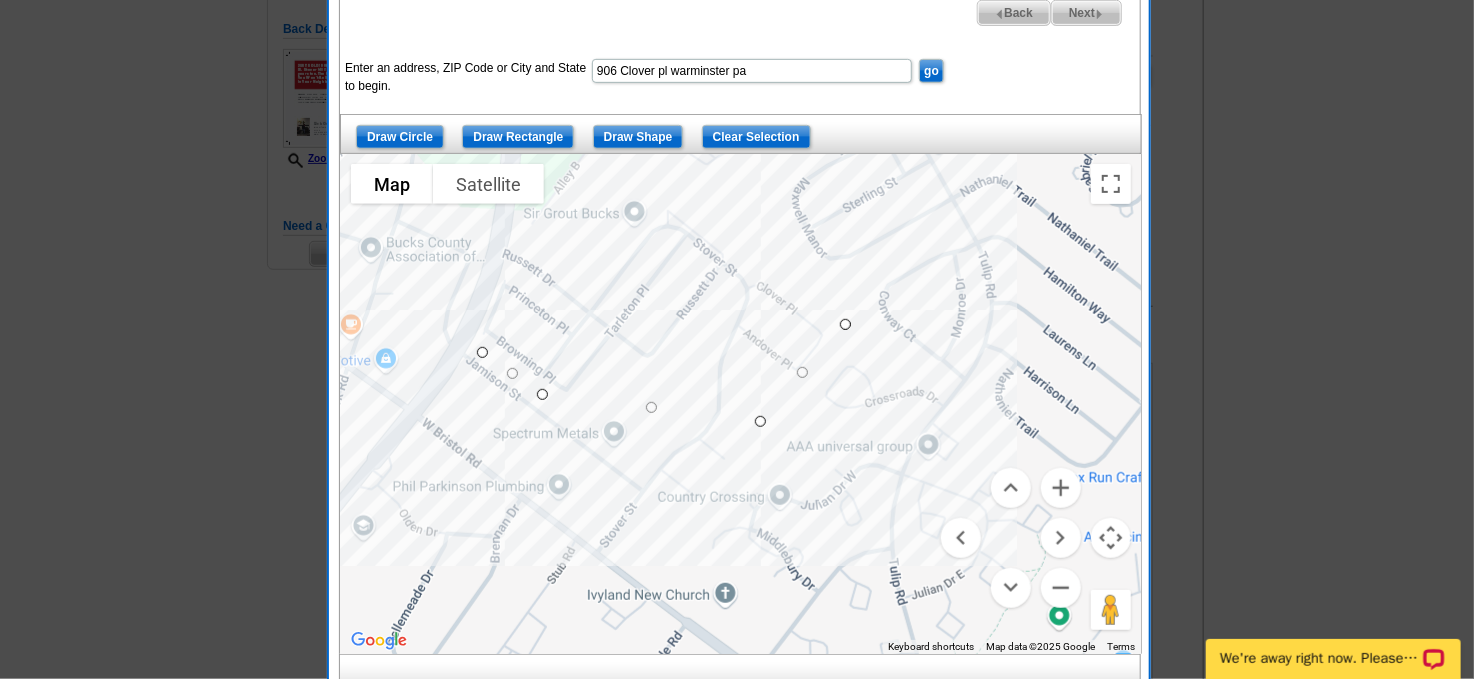 click at bounding box center (741, 404) 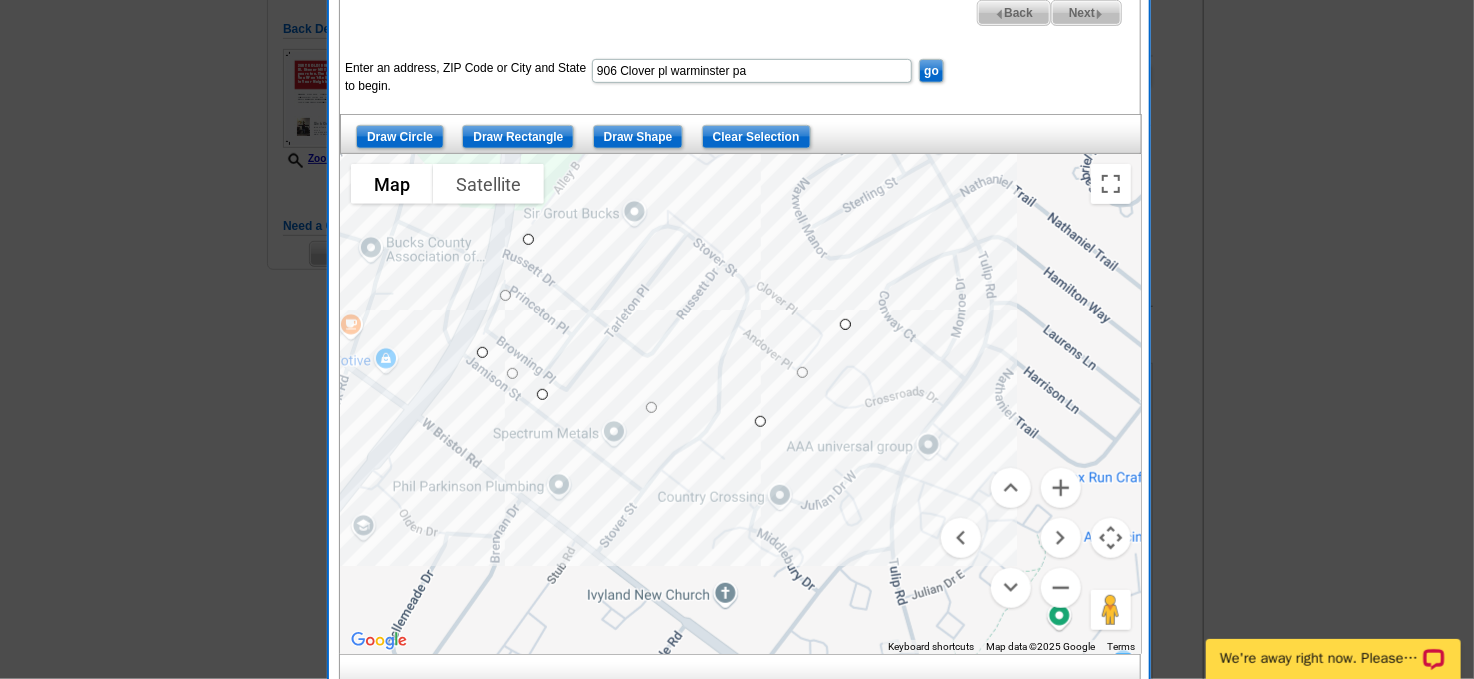 click at bounding box center [741, 404] 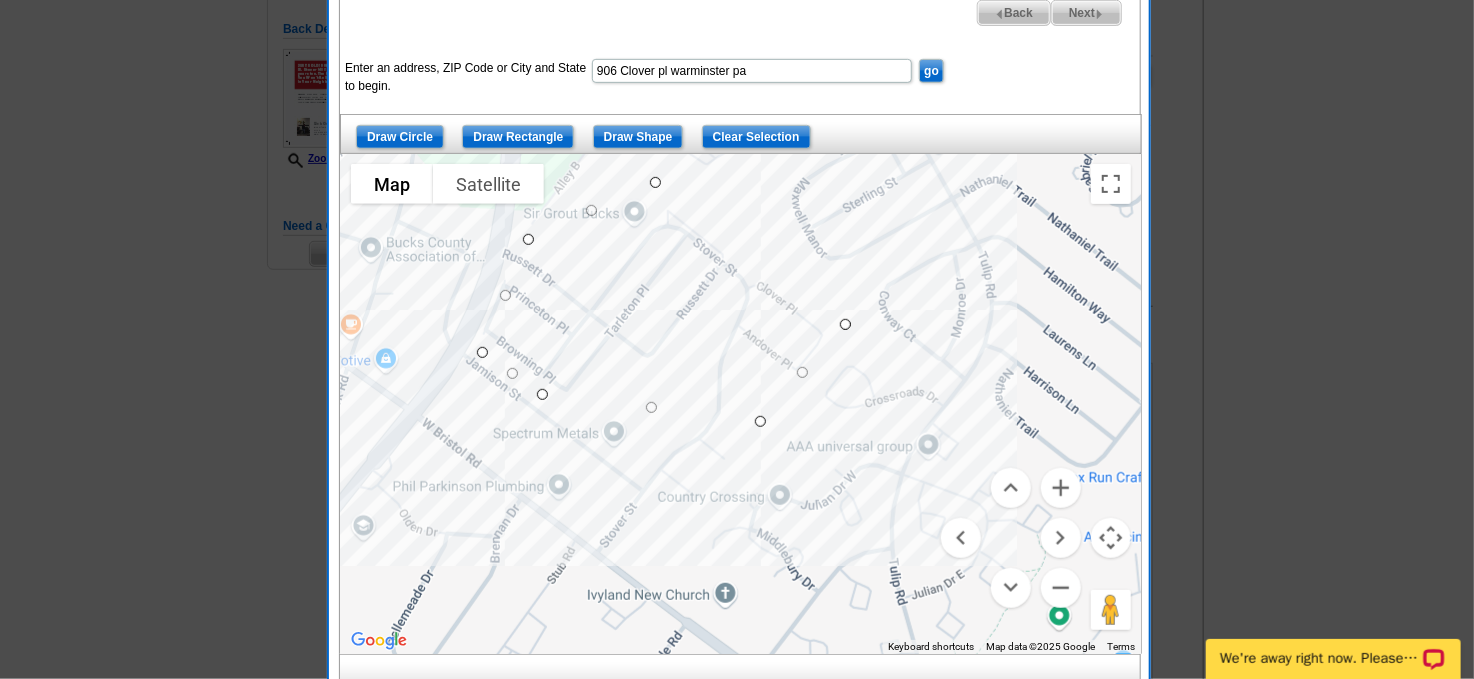 click at bounding box center [741, 404] 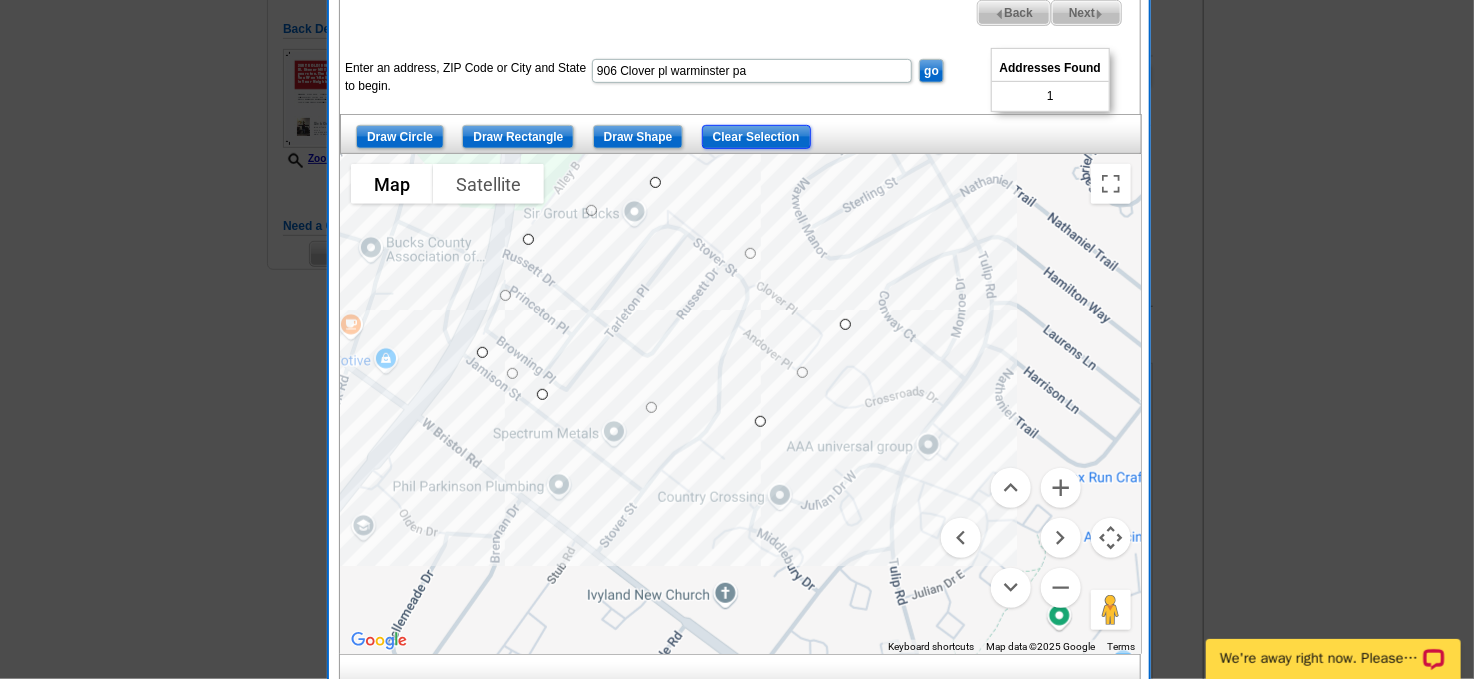 click on "Clear Selection" at bounding box center (756, 137) 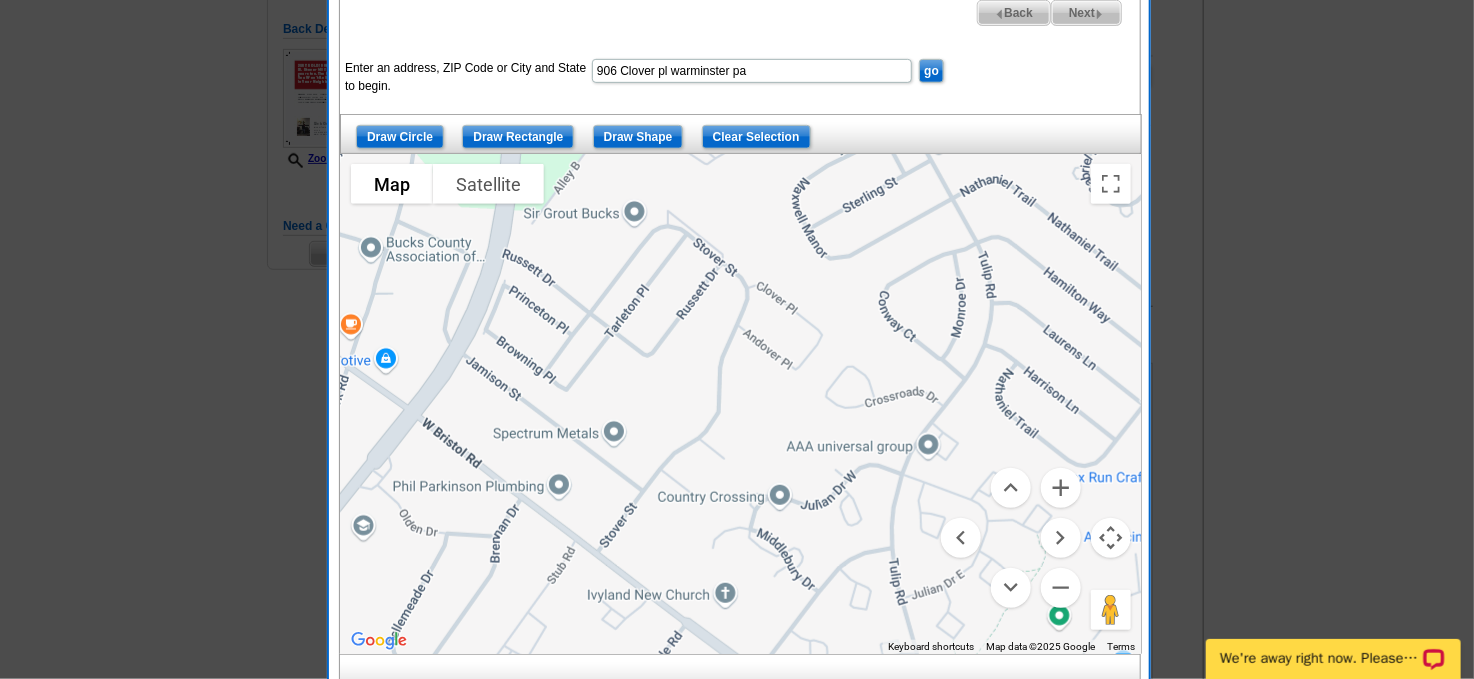 click on "To navigate, press the arrow keys." at bounding box center (741, 404) 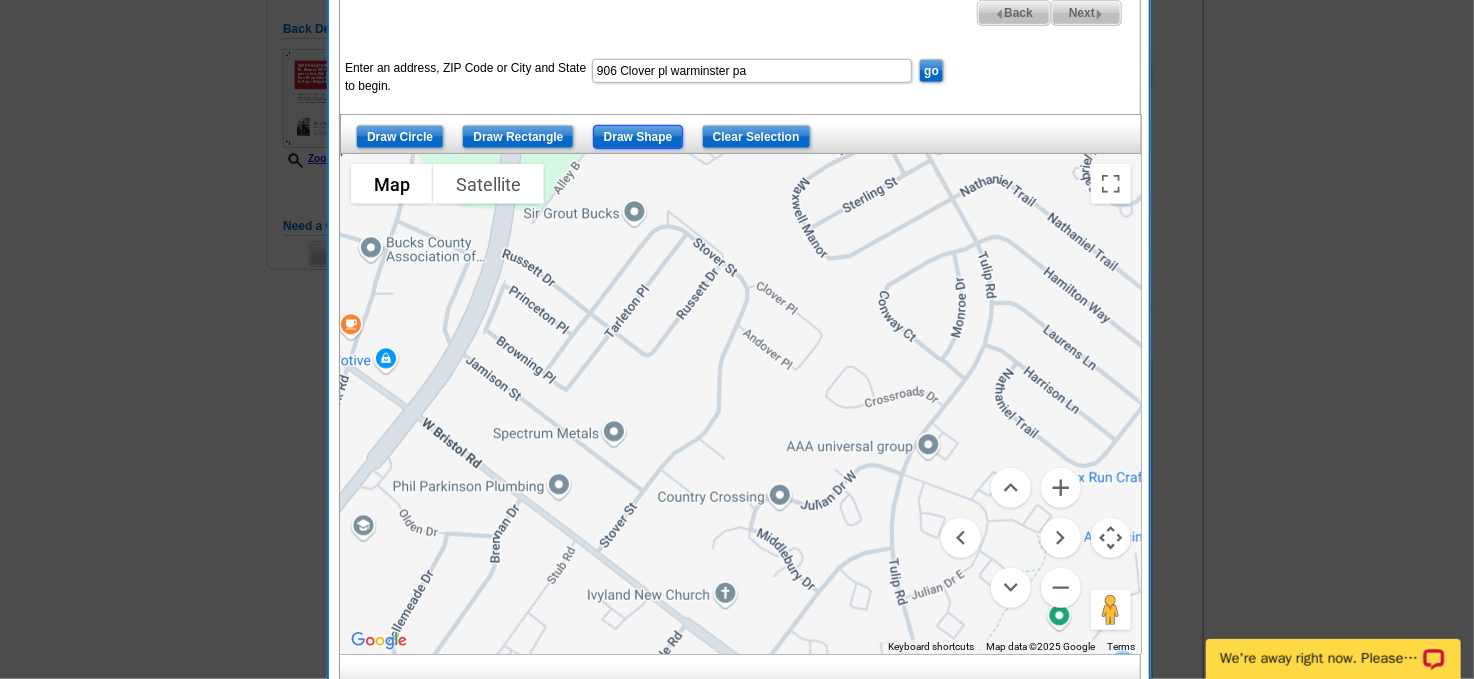 click on "Draw Shape" at bounding box center (638, 137) 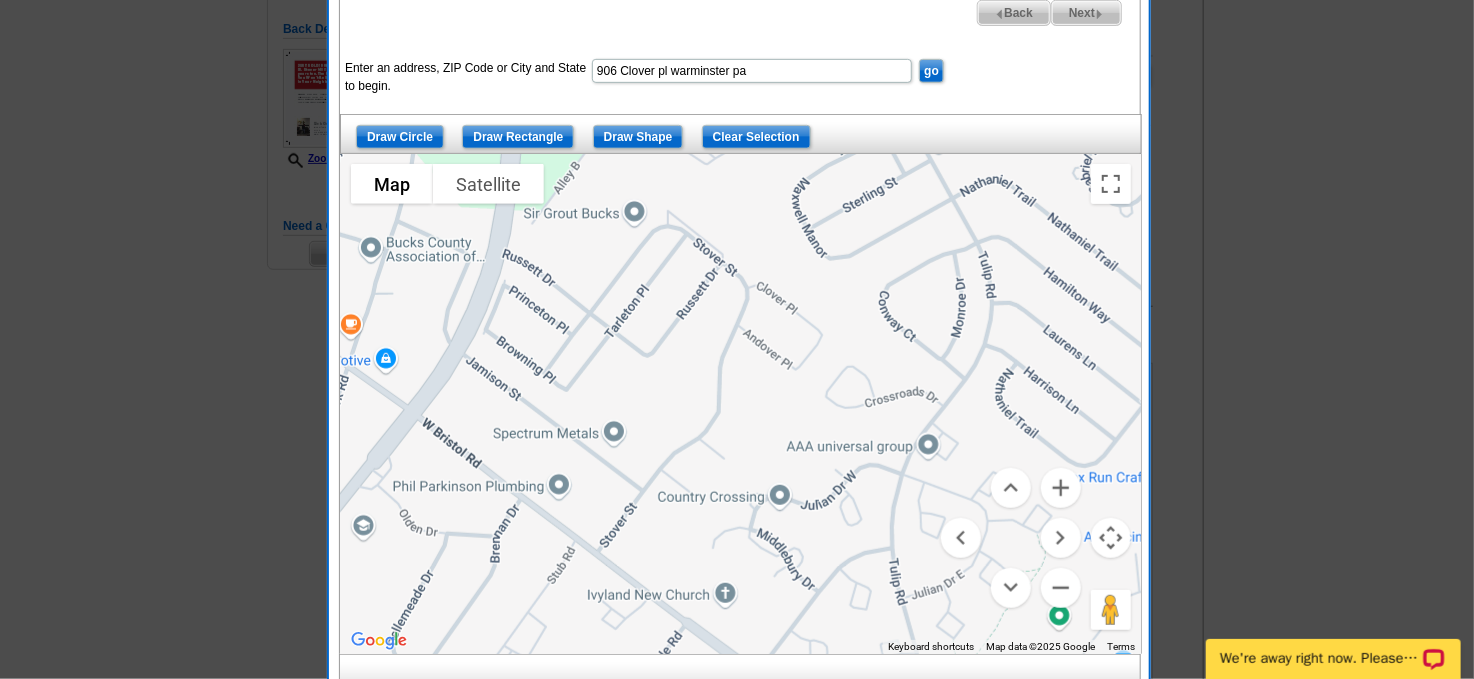 click at bounding box center (741, 404) 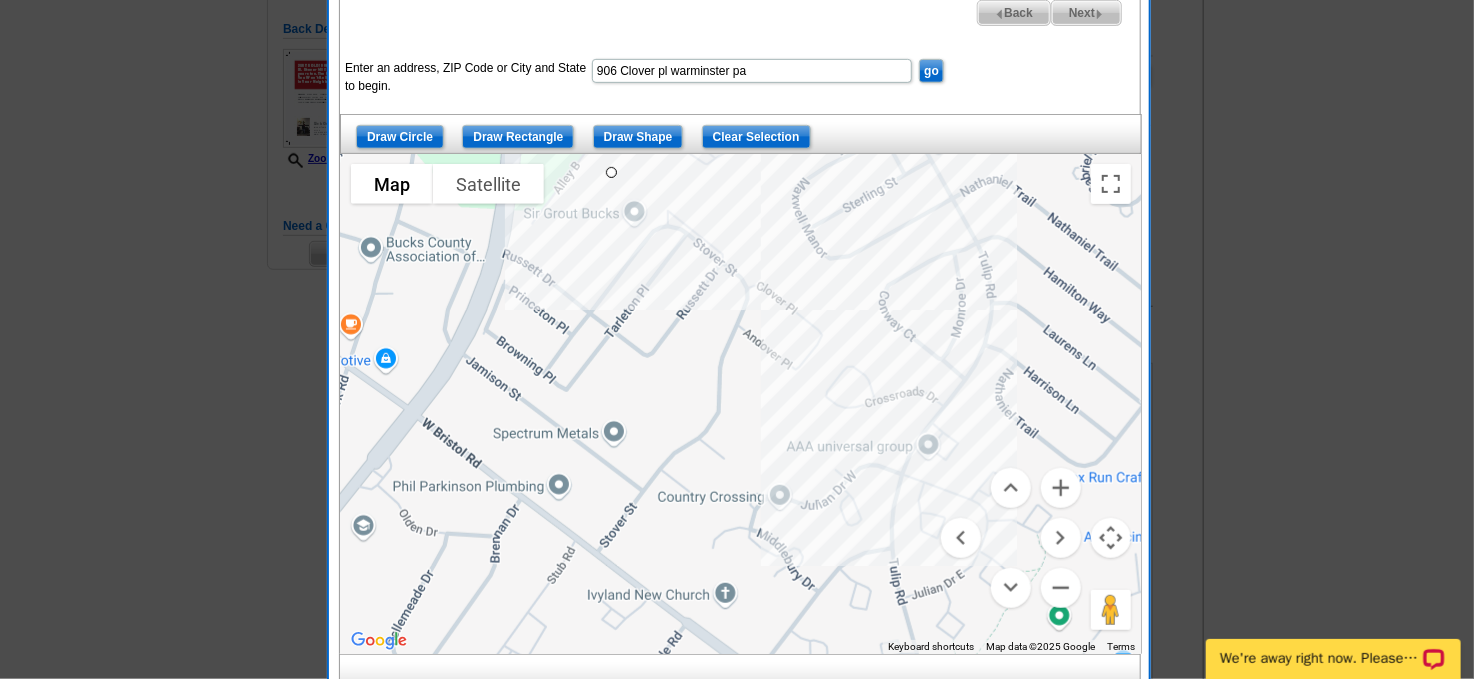 click at bounding box center [741, 404] 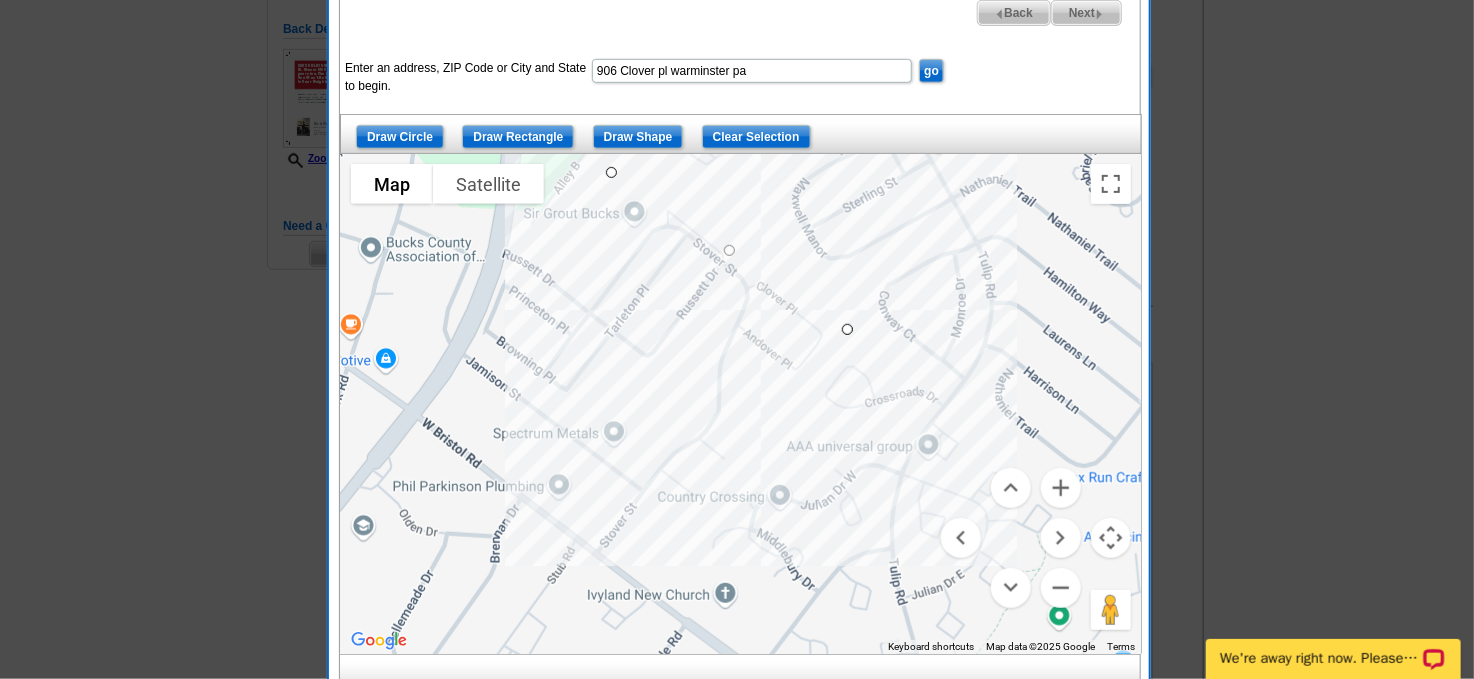 click at bounding box center (741, 404) 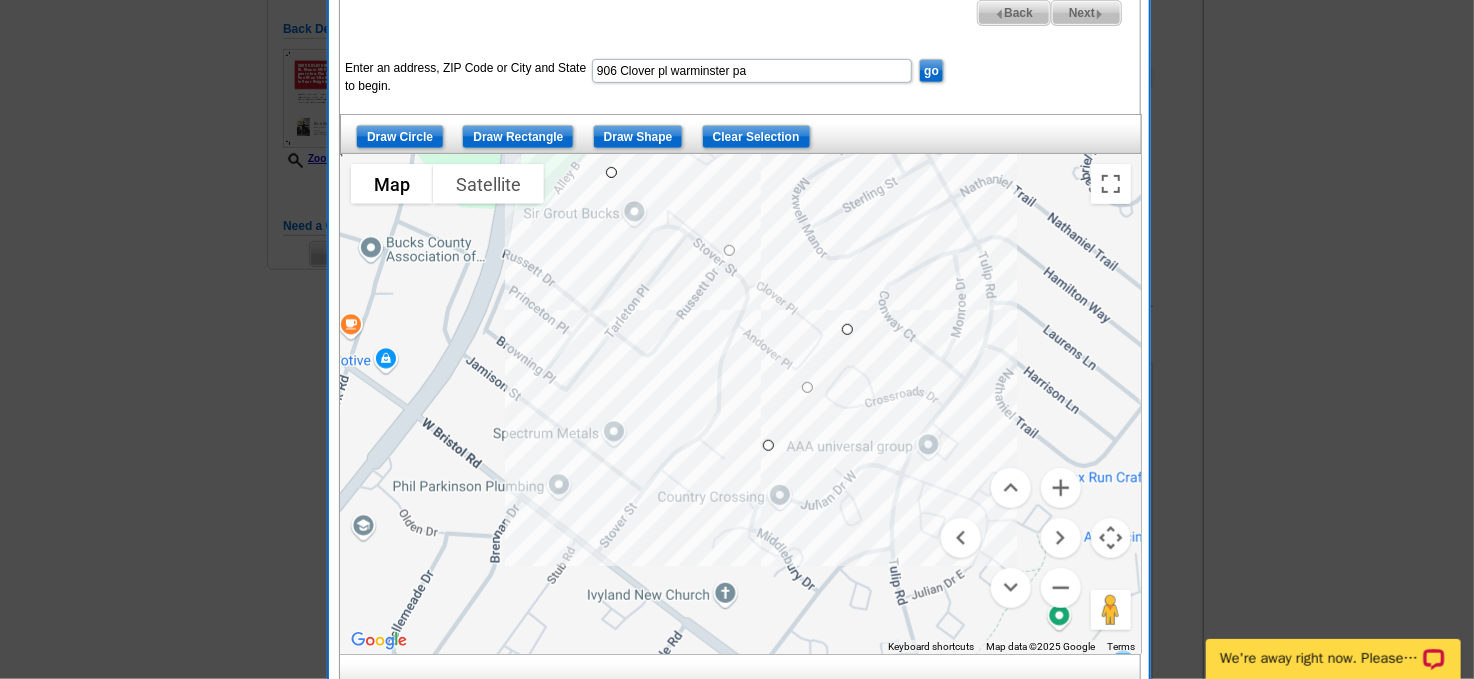 click at bounding box center [741, 404] 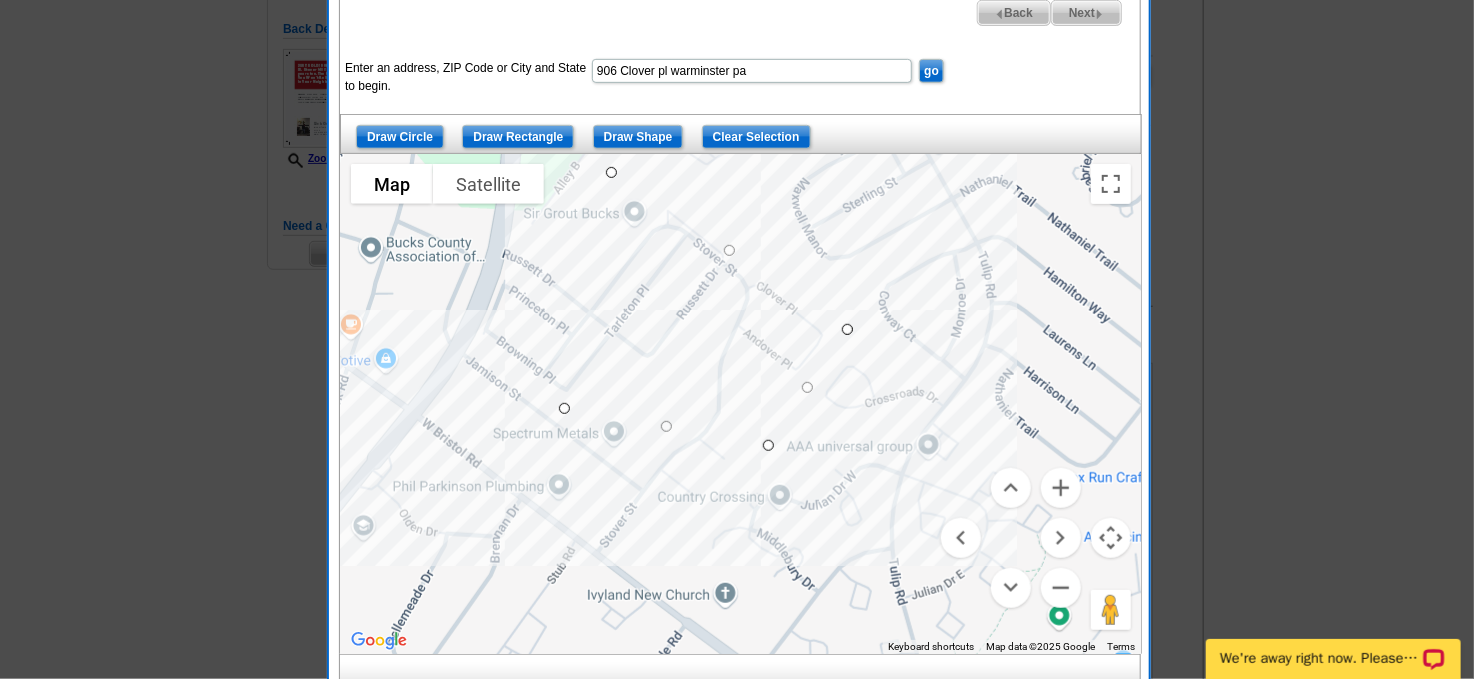 click at bounding box center (741, 404) 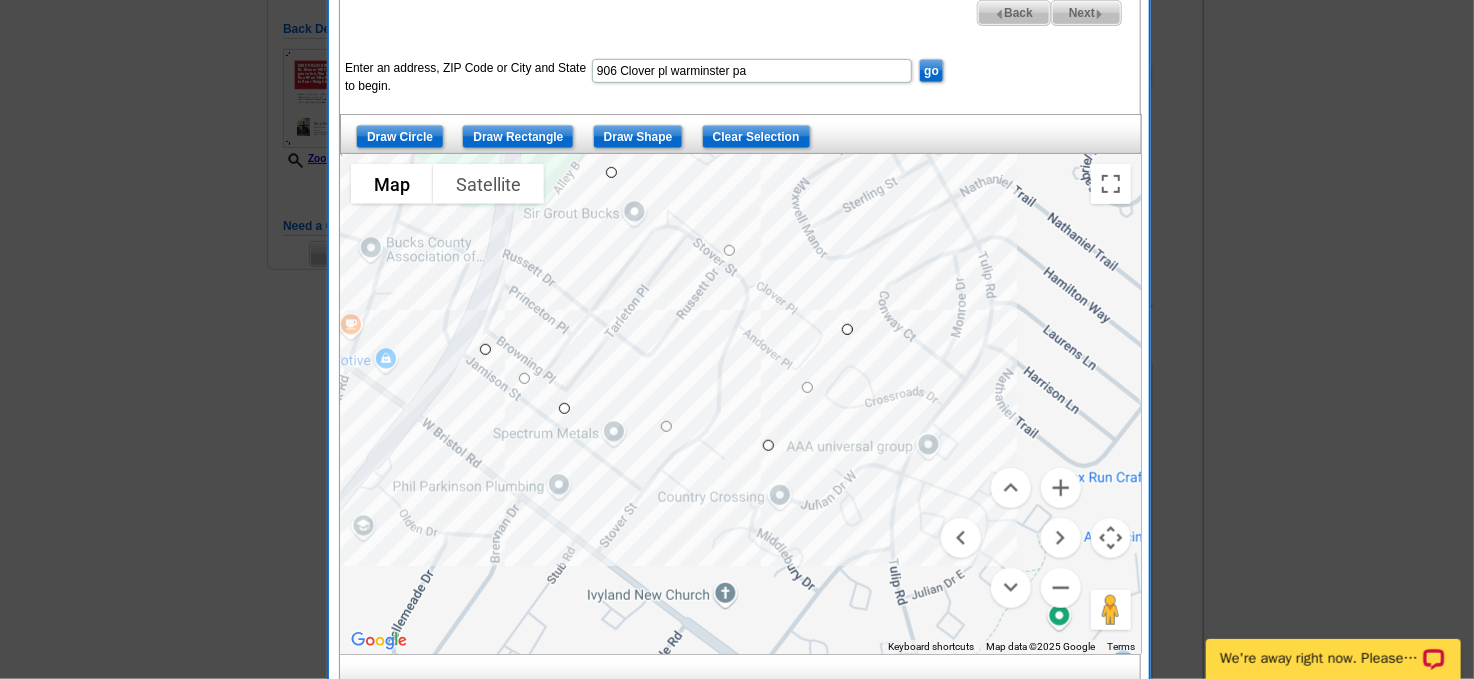 click at bounding box center (741, 404) 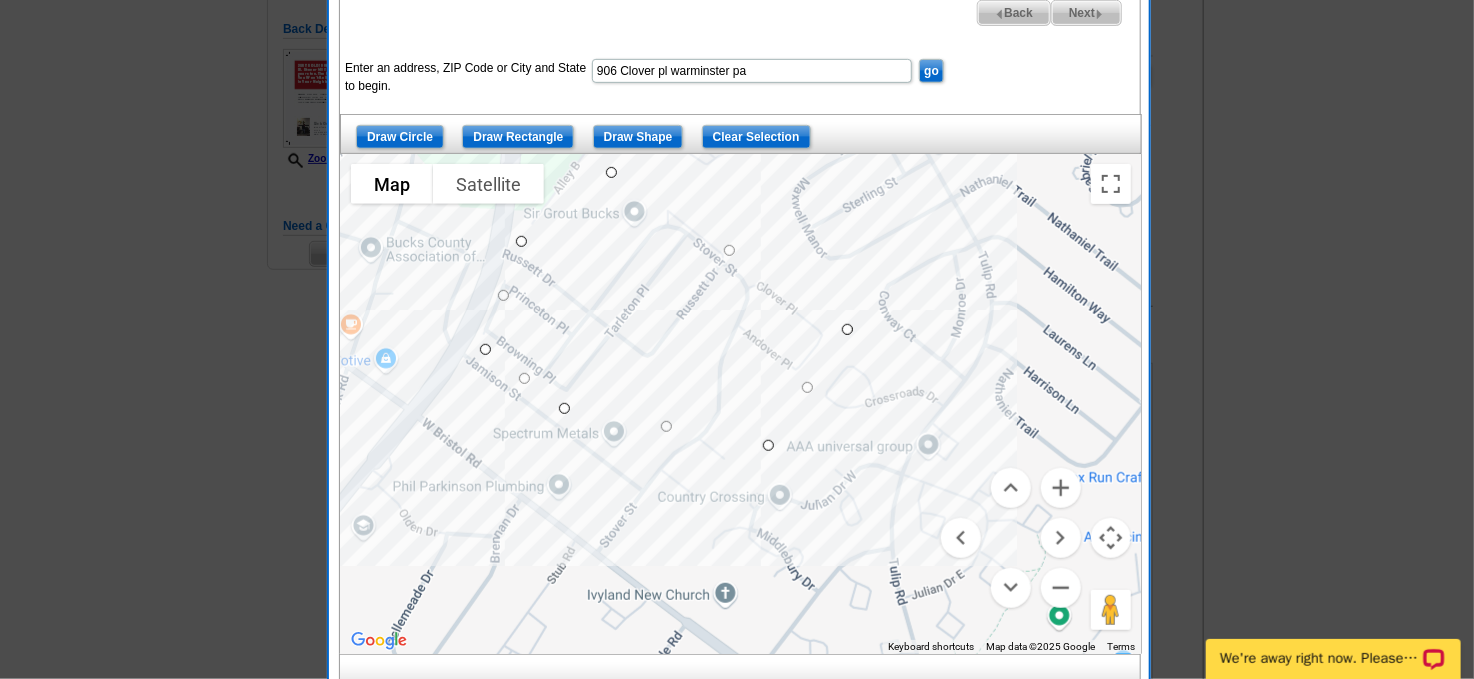 click at bounding box center [741, 404] 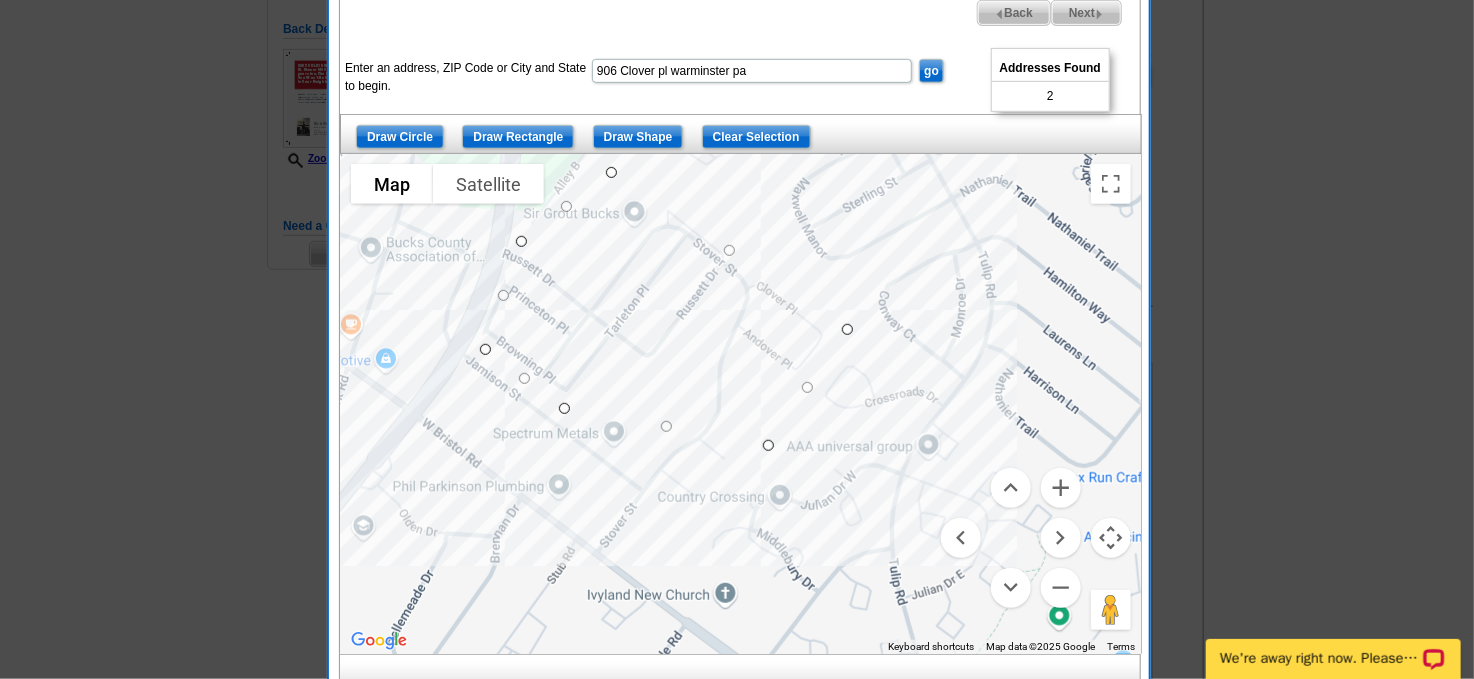 click on "Back" at bounding box center [1014, 13] 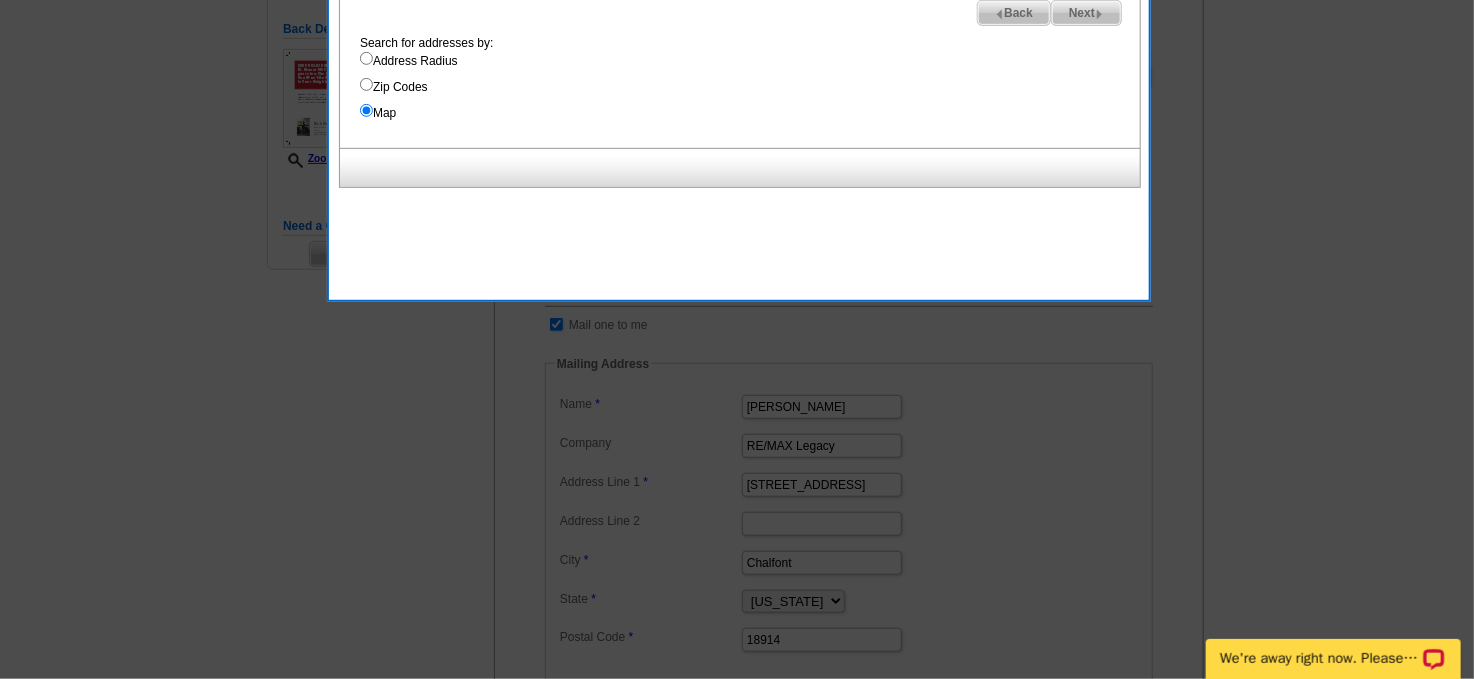 click on "Next" at bounding box center (1086, 13) 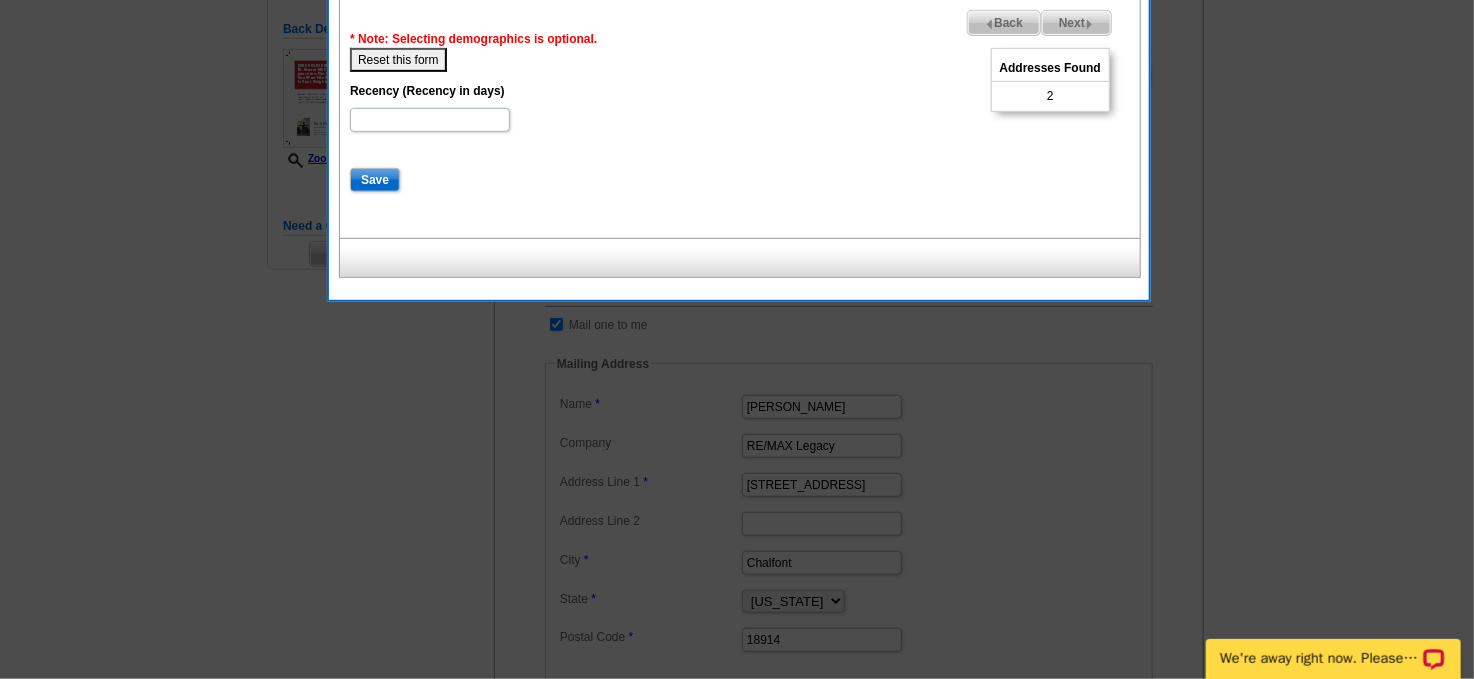 click on "Reset this form" at bounding box center (398, 60) 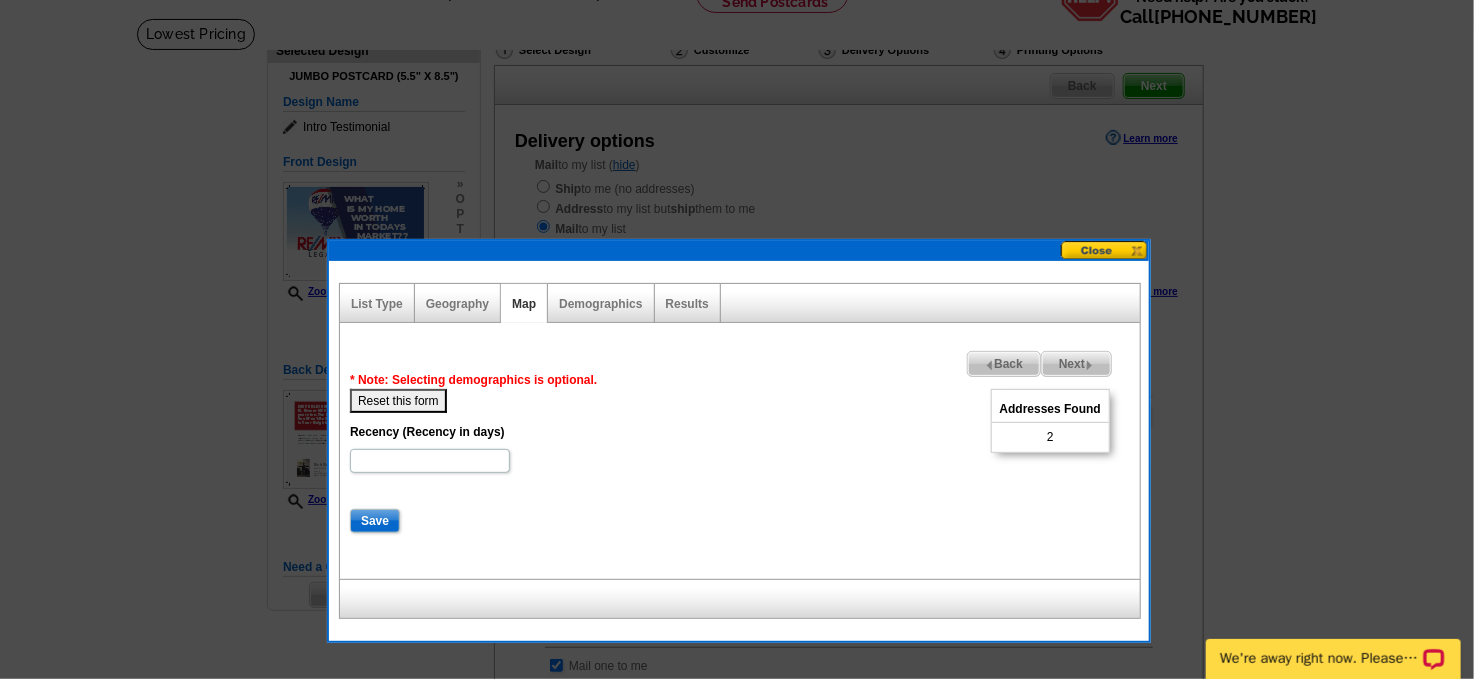 scroll, scrollTop: 120, scrollLeft: 0, axis: vertical 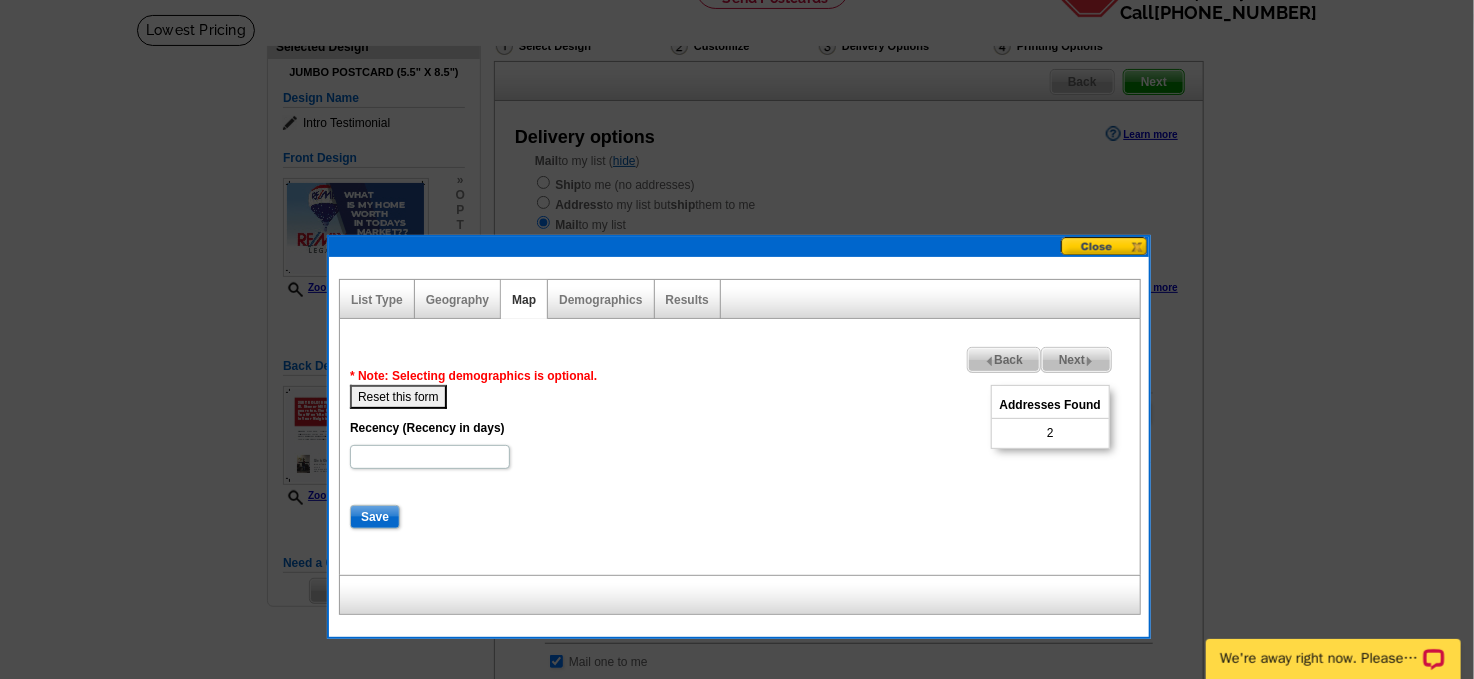 drag, startPoint x: 1101, startPoint y: 241, endPoint x: 1310, endPoint y: 237, distance: 209.03827 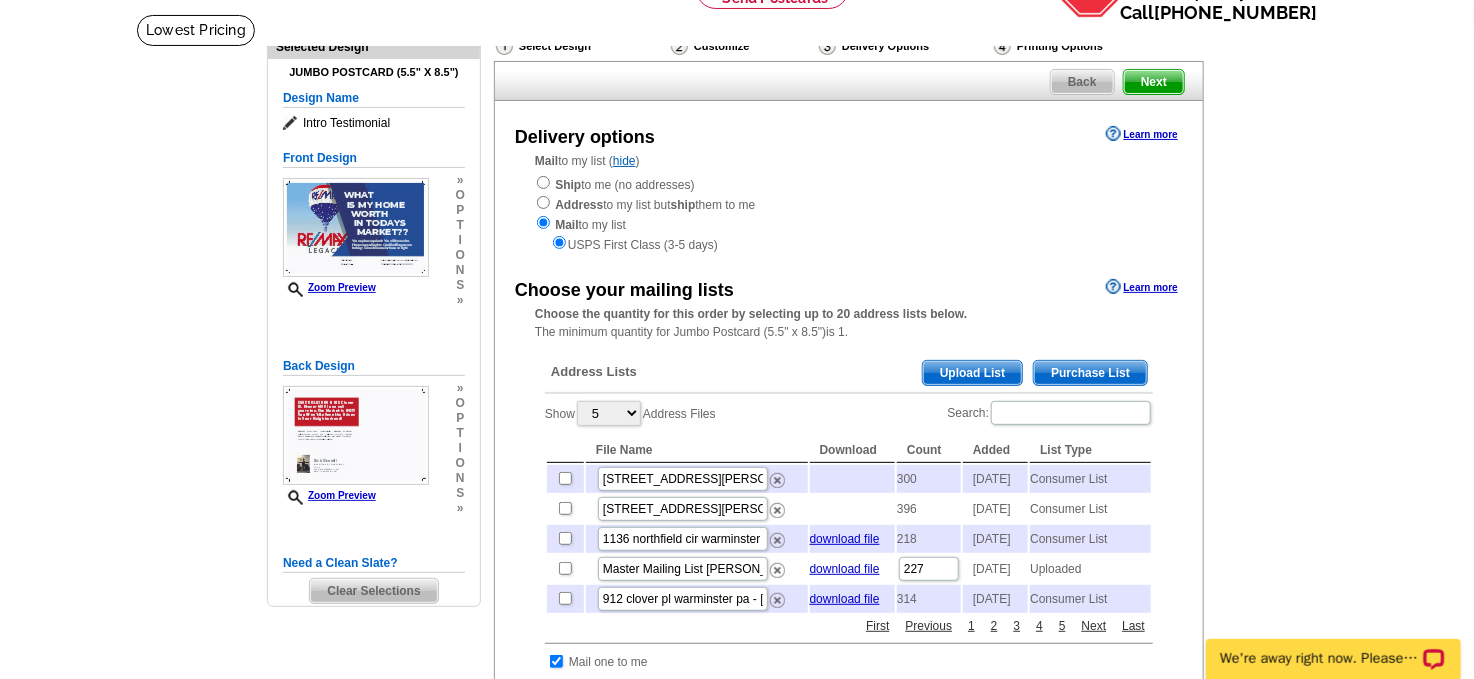 click on "Purchase List" at bounding box center (1090, 373) 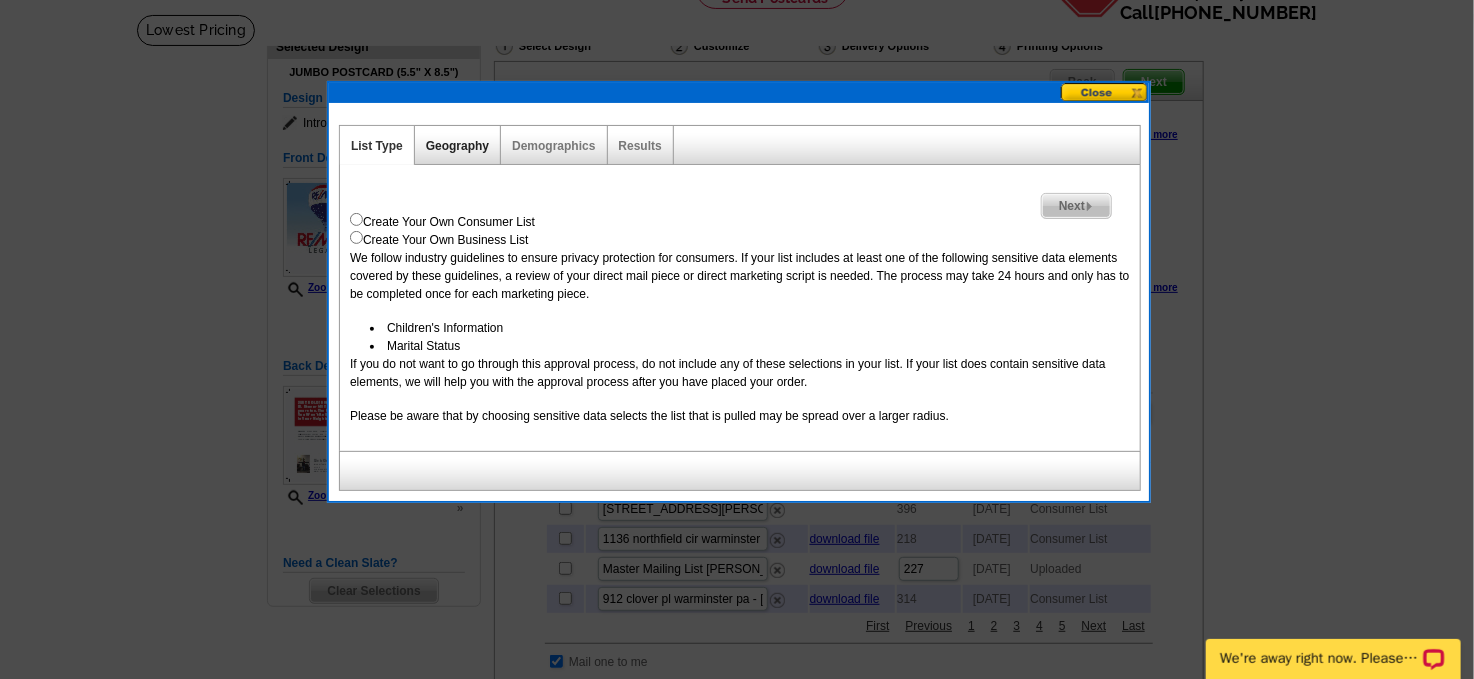 click on "Geography" at bounding box center [457, 146] 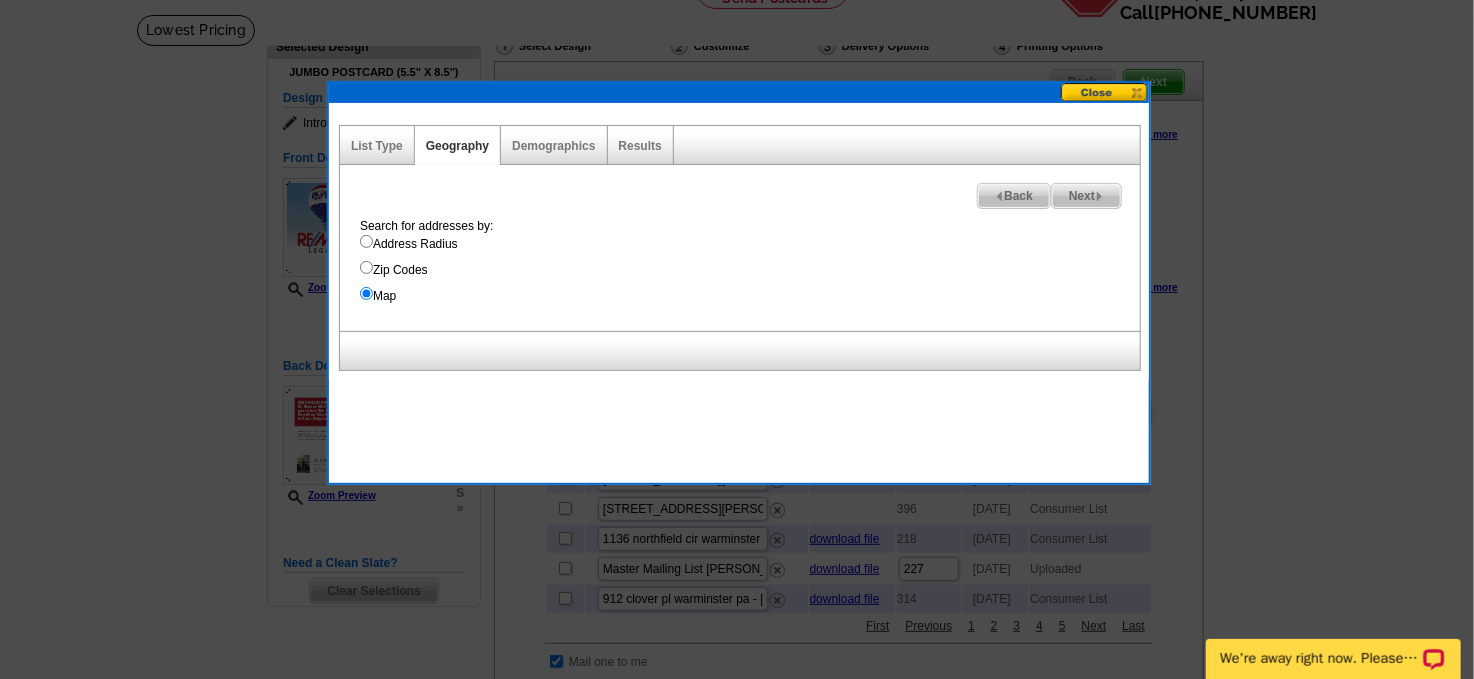 click on "Next" at bounding box center (1086, 196) 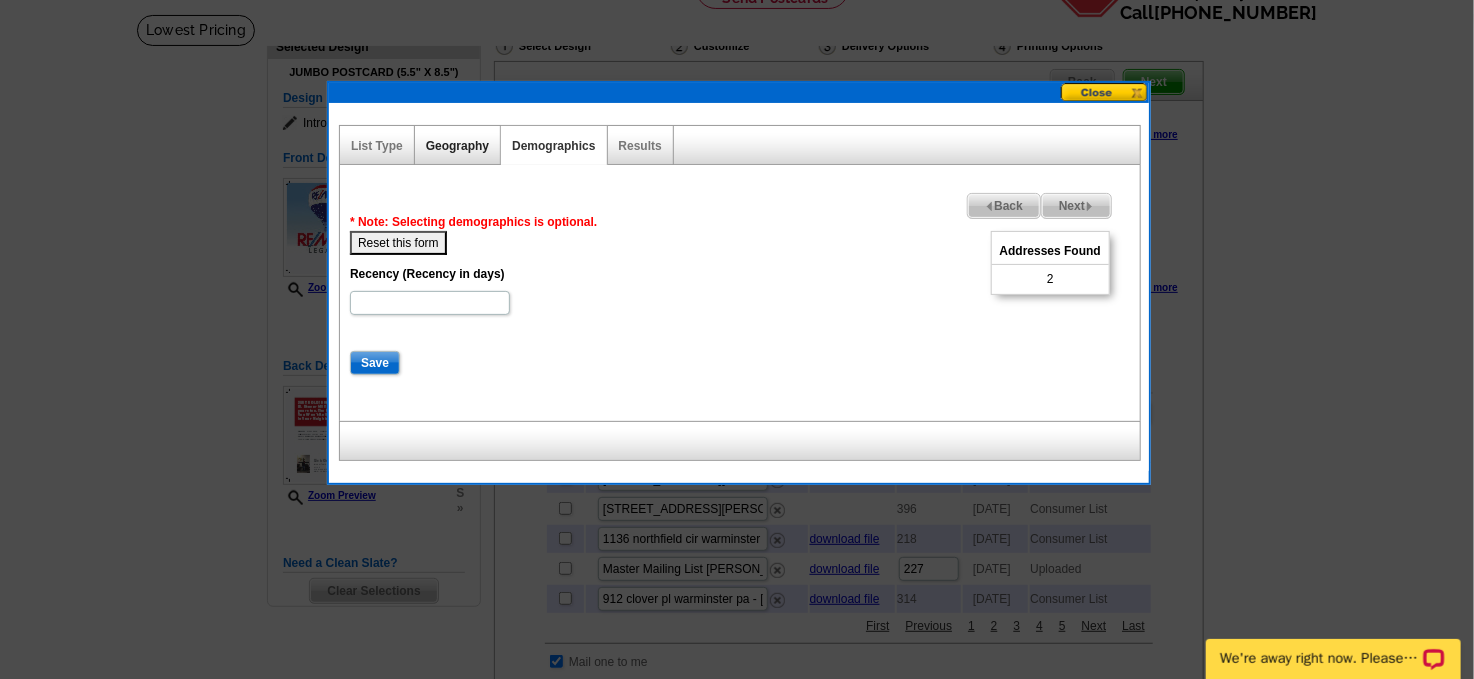 click on "Geography" at bounding box center (457, 146) 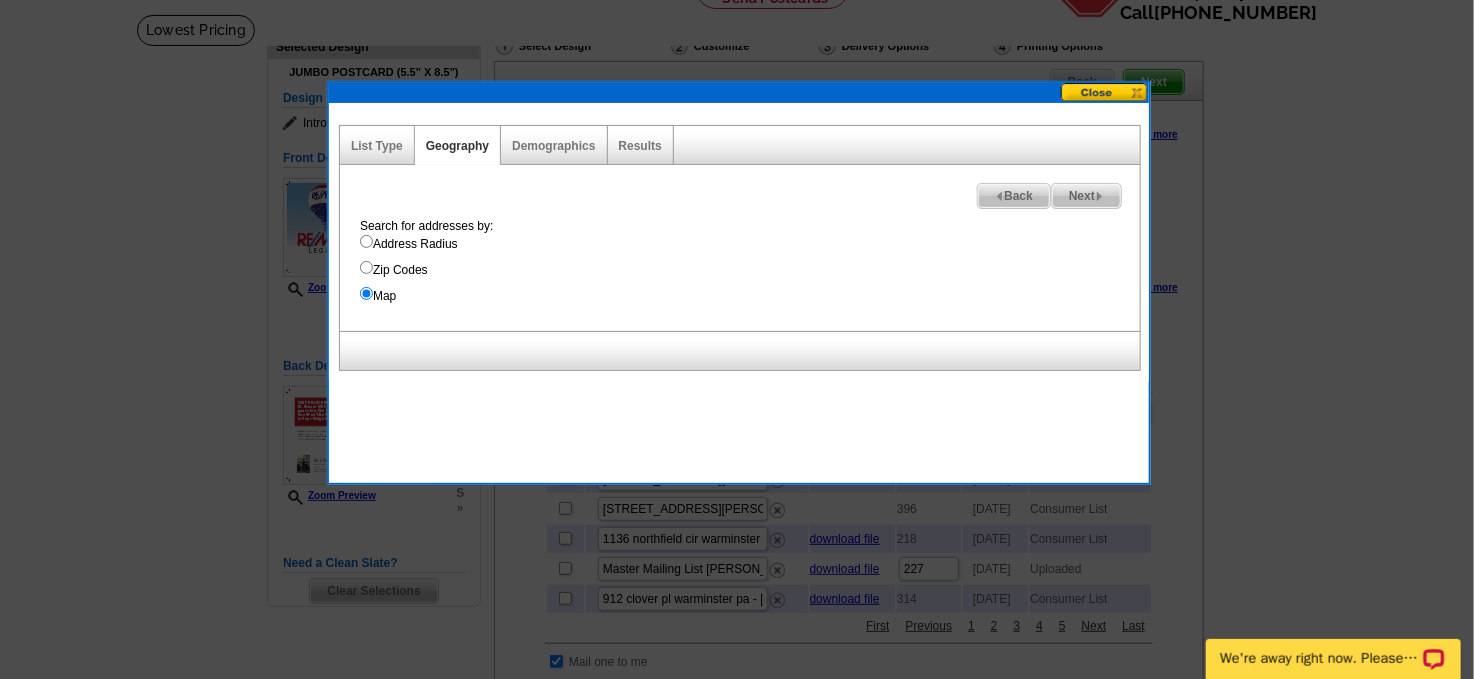 click on "Next" at bounding box center [1086, 196] 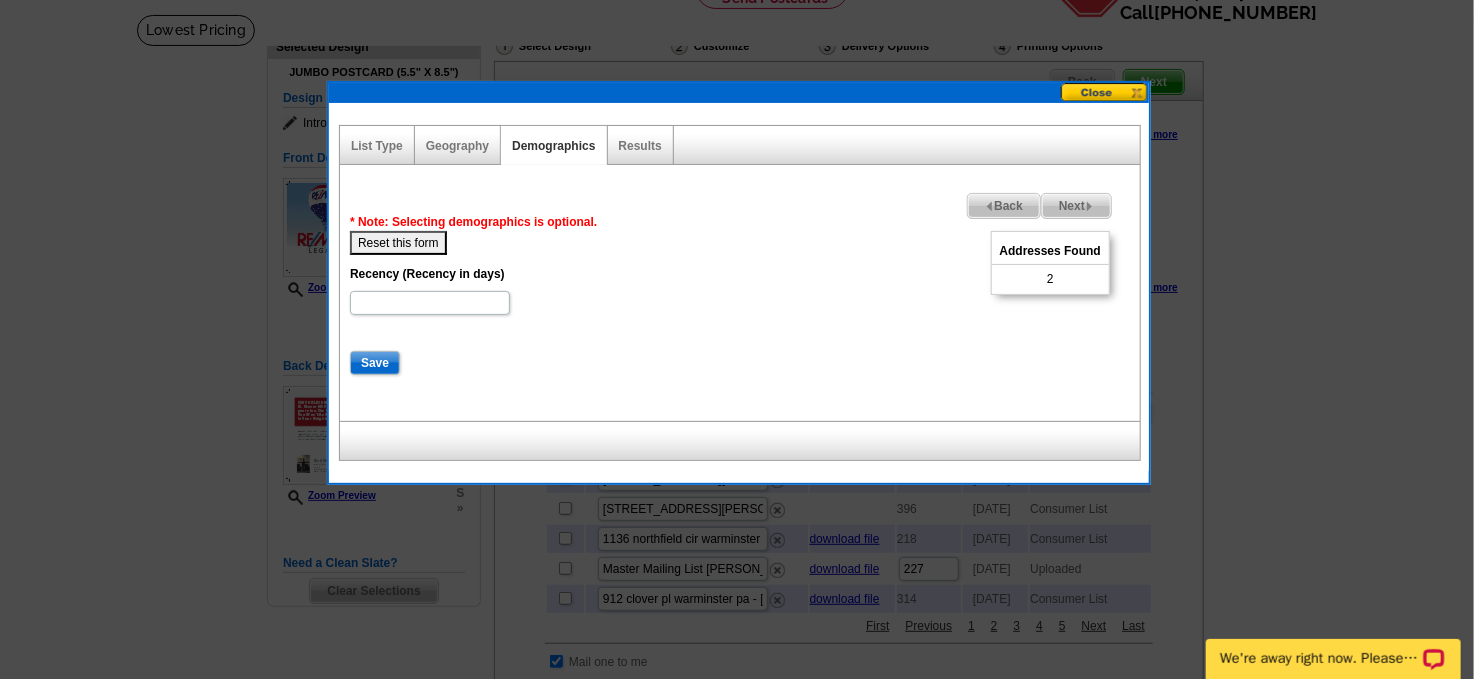 click at bounding box center (1105, 92) 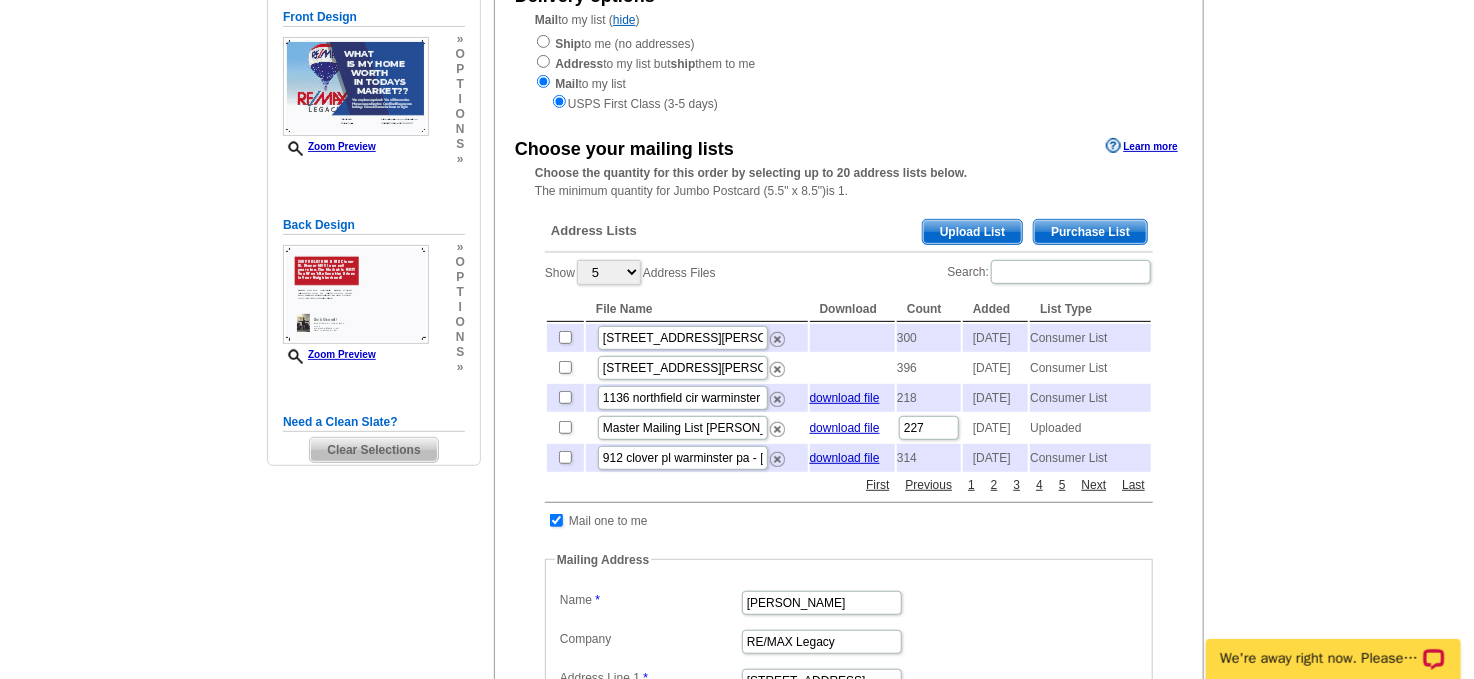 scroll, scrollTop: 251, scrollLeft: 0, axis: vertical 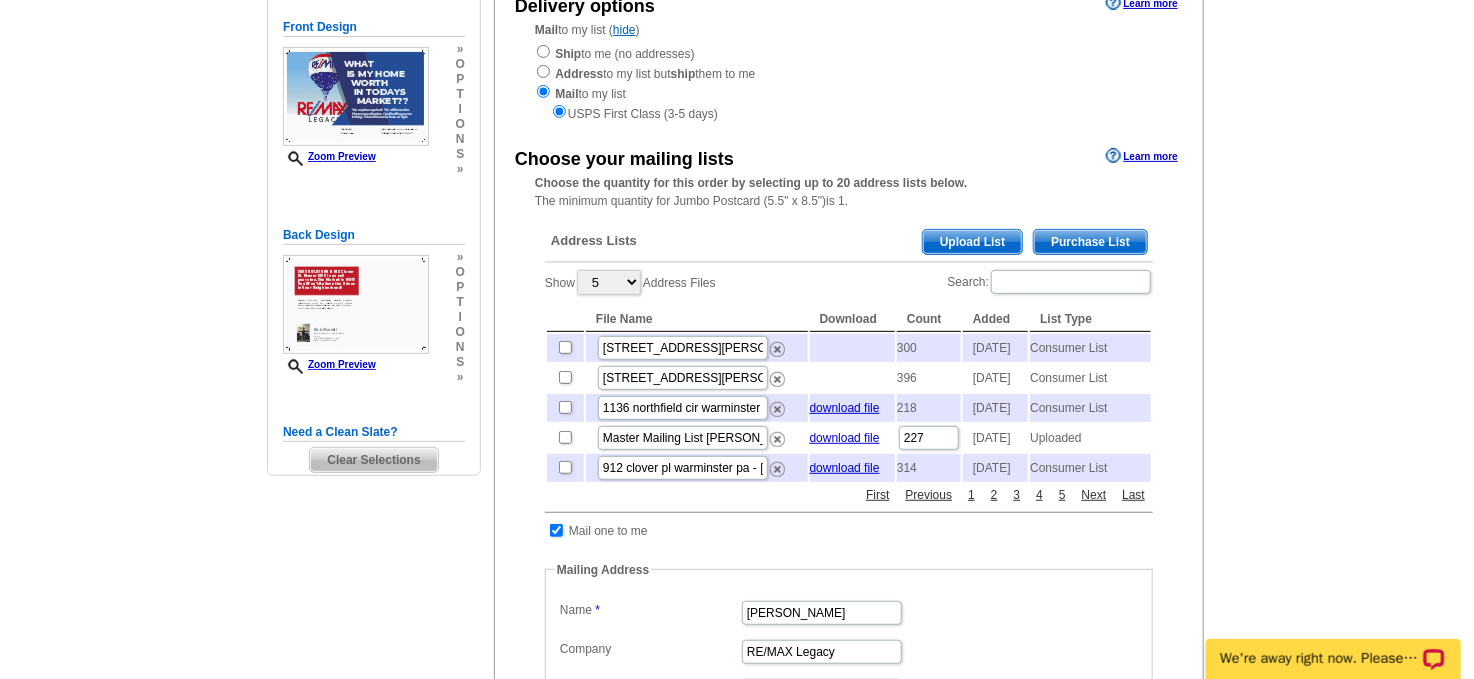 click on "Need Help? call 800-260-5887,  chat  with support, or have our designers make something custom just for you!
Got it, no need for the selection guide next time.
Show Results
Selected Design
Jumbo Postcard (5.5" x 8.5")
Design Name
Intro Testimonial
Front Design
Zoom Preview
»
o
p
t
i
o
n
s
»
»" at bounding box center (737, 608) 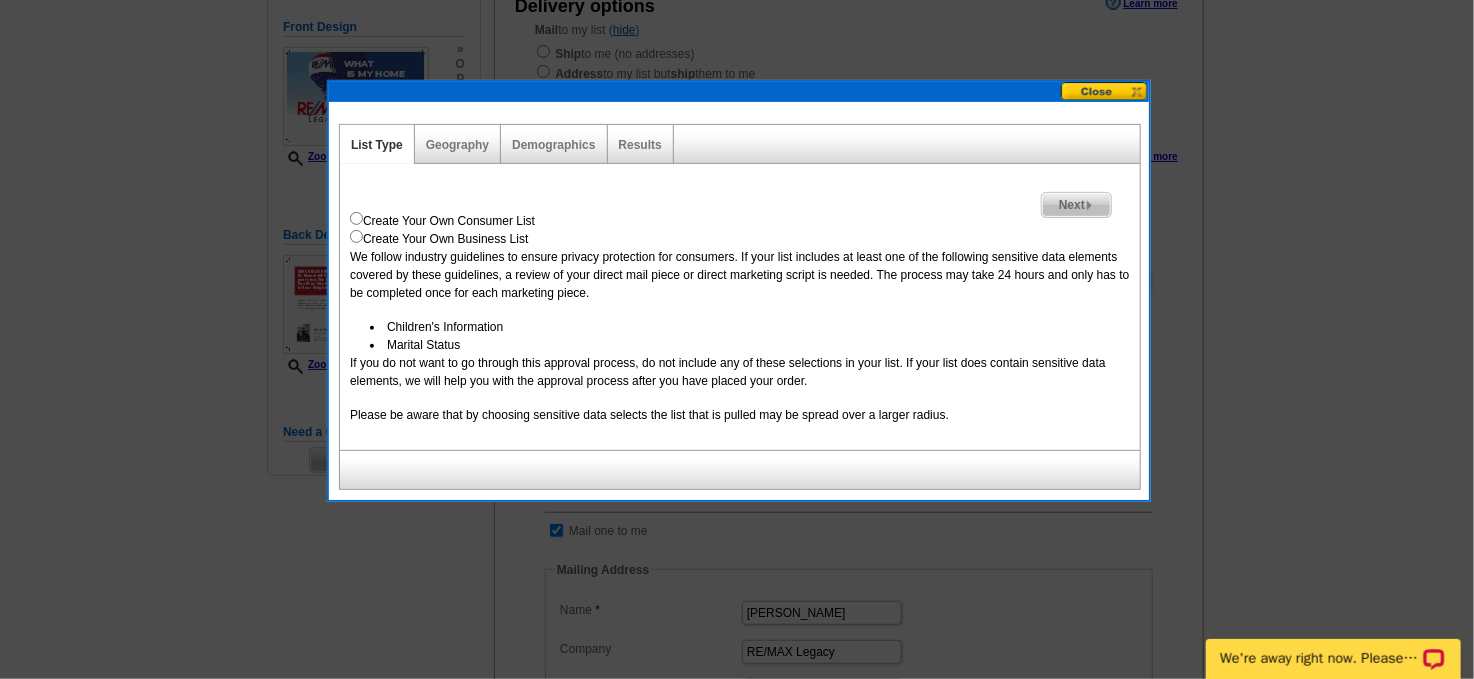 click at bounding box center (356, 218) 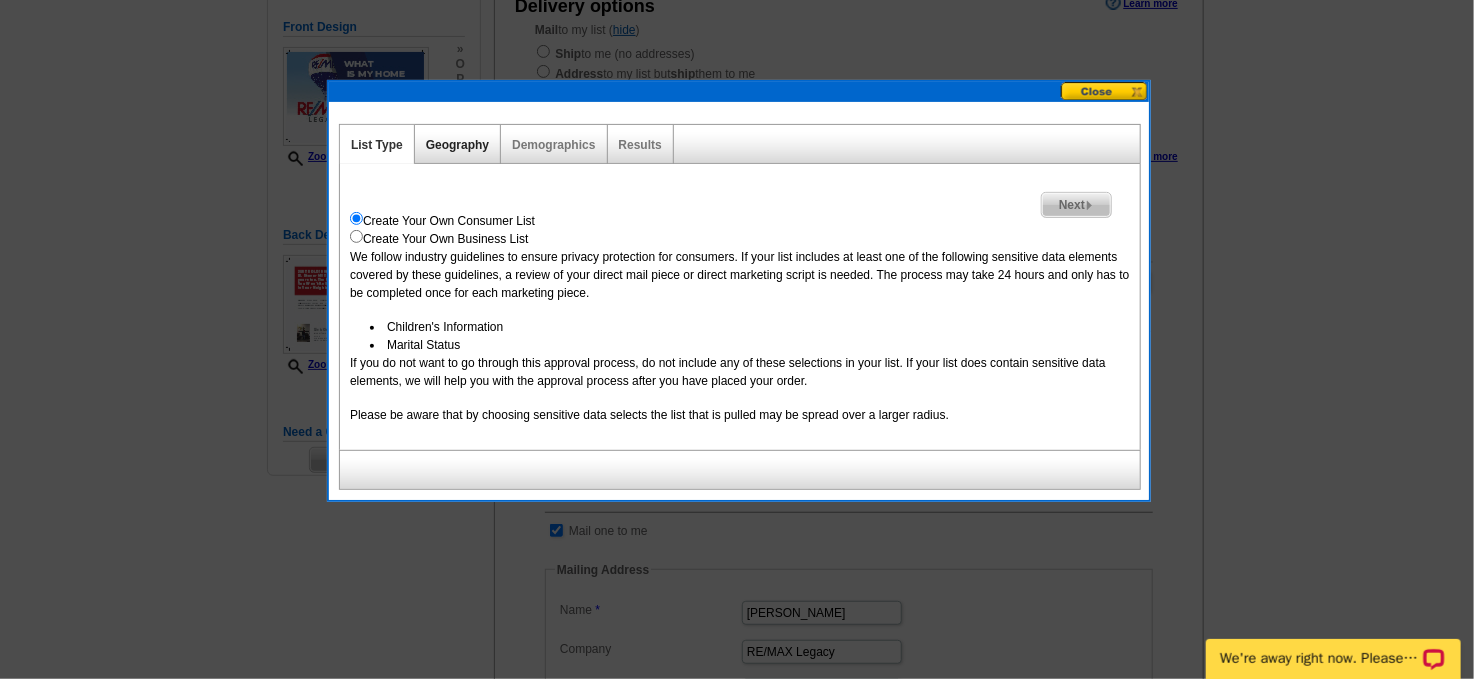 click on "Geography" at bounding box center (457, 145) 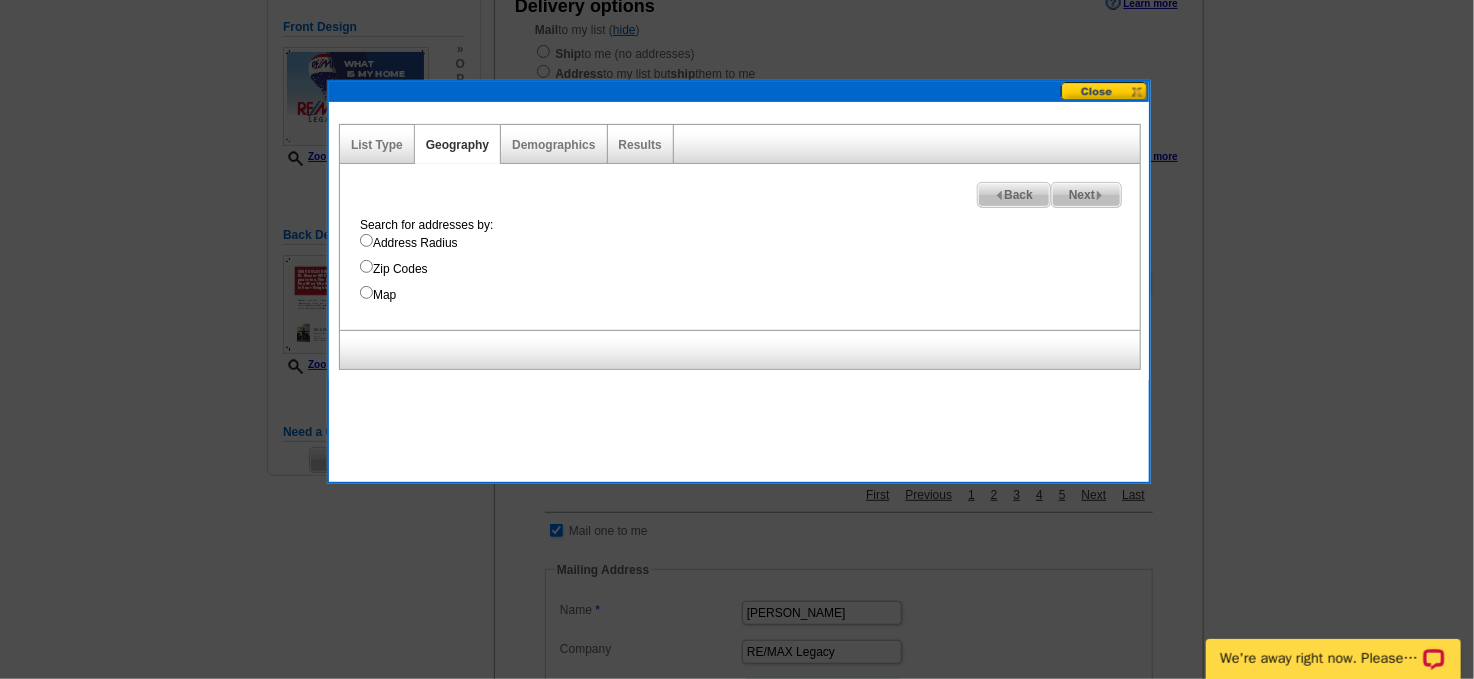 click on "Map" at bounding box center (366, 292) 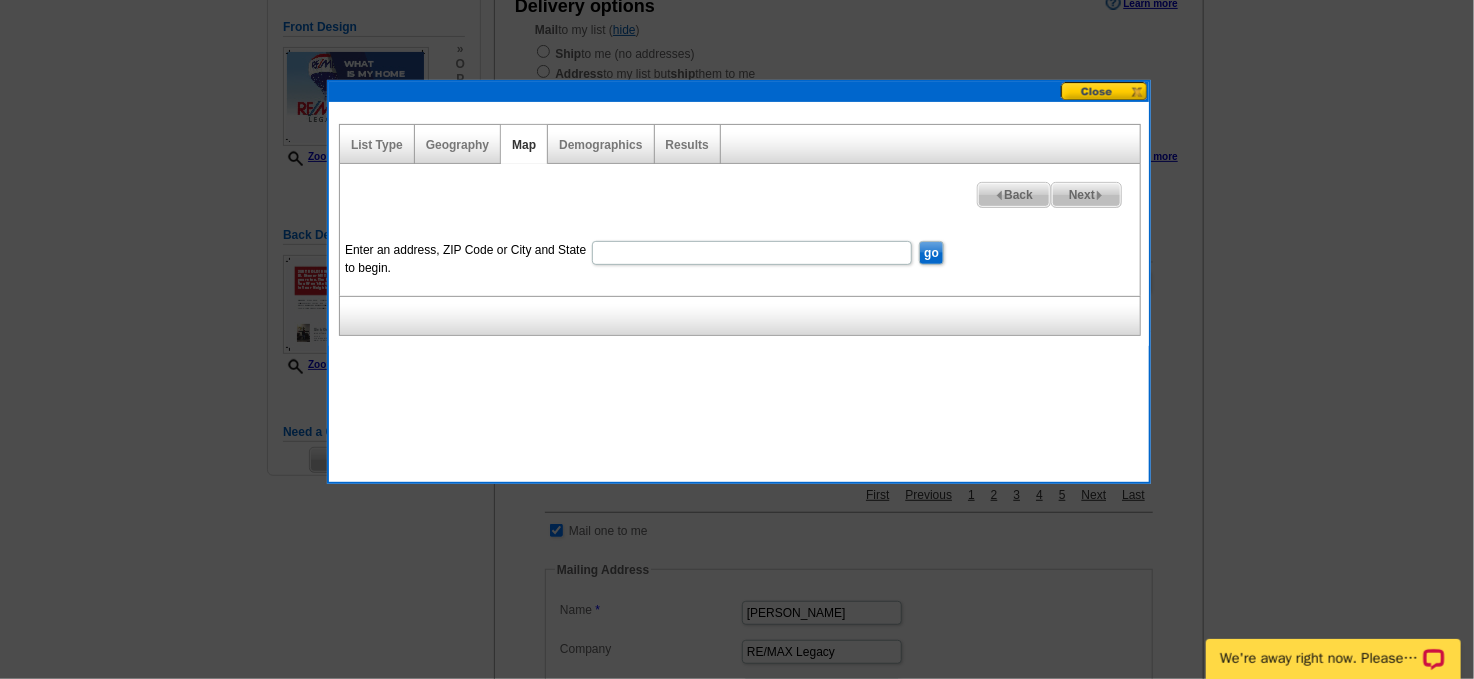 click on "Enter an address, ZIP Code or City and State to begin." at bounding box center (752, 253) 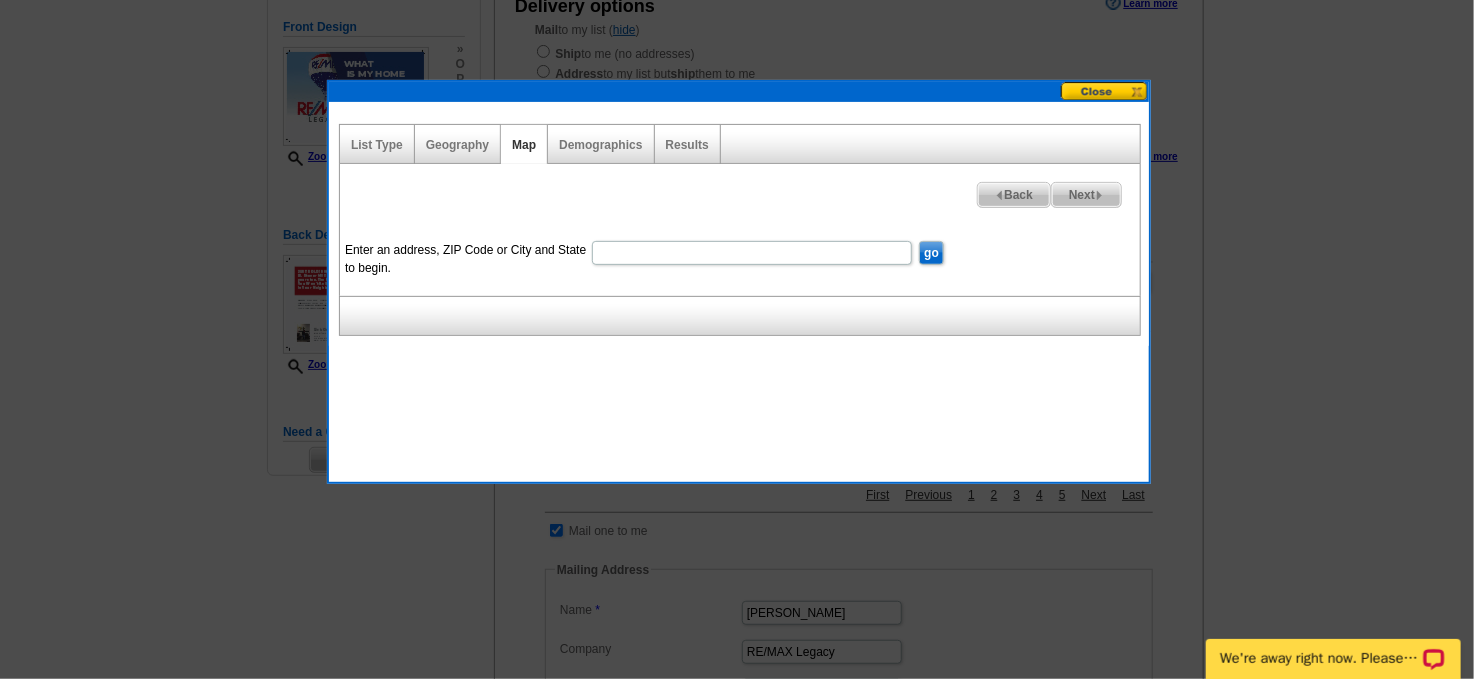 type on "912 clover pl warminster pa" 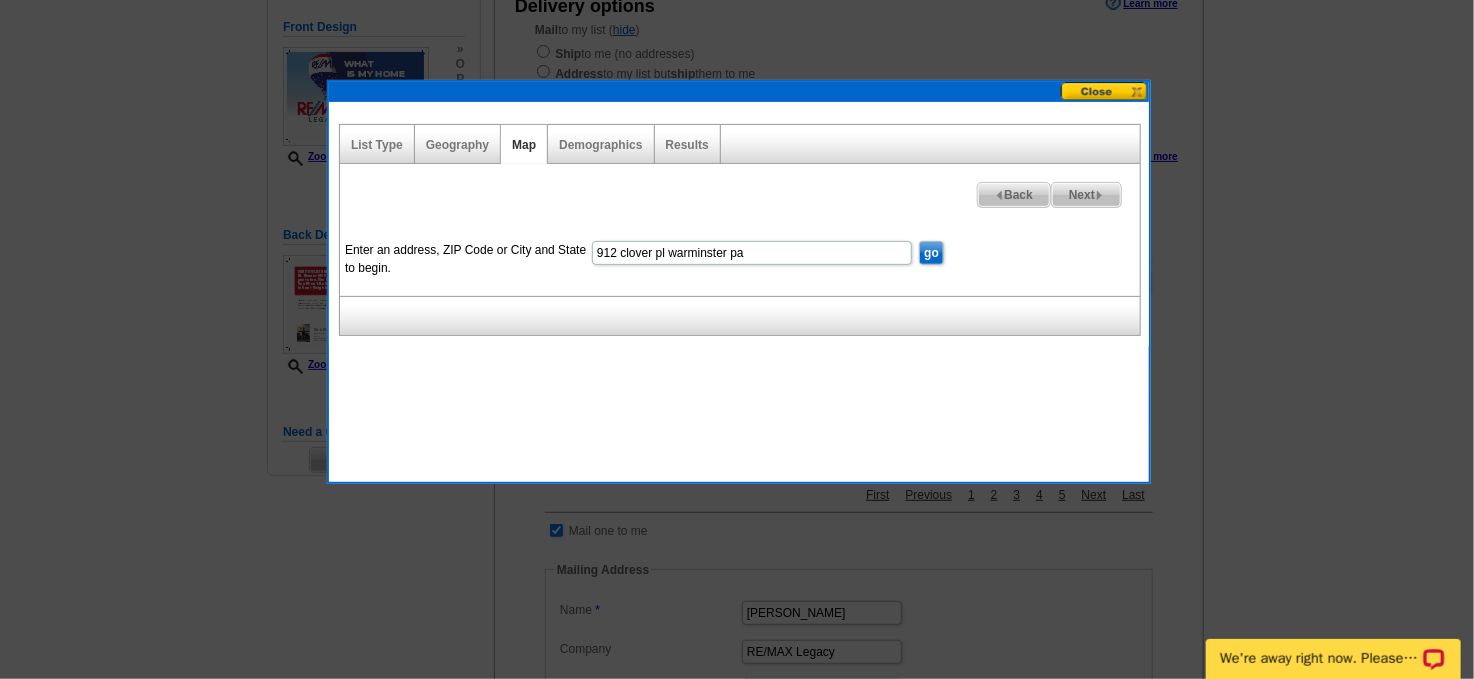 click on "go" at bounding box center [931, 253] 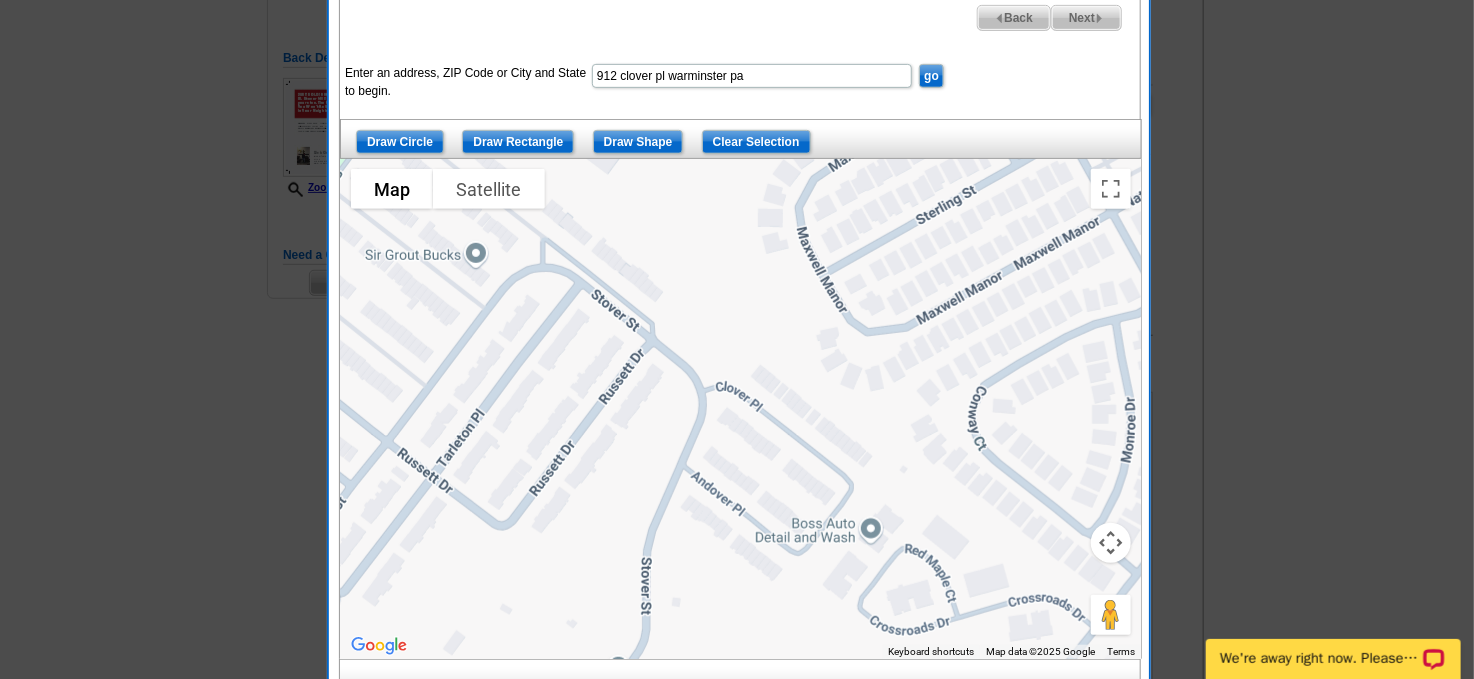 scroll, scrollTop: 401, scrollLeft: 0, axis: vertical 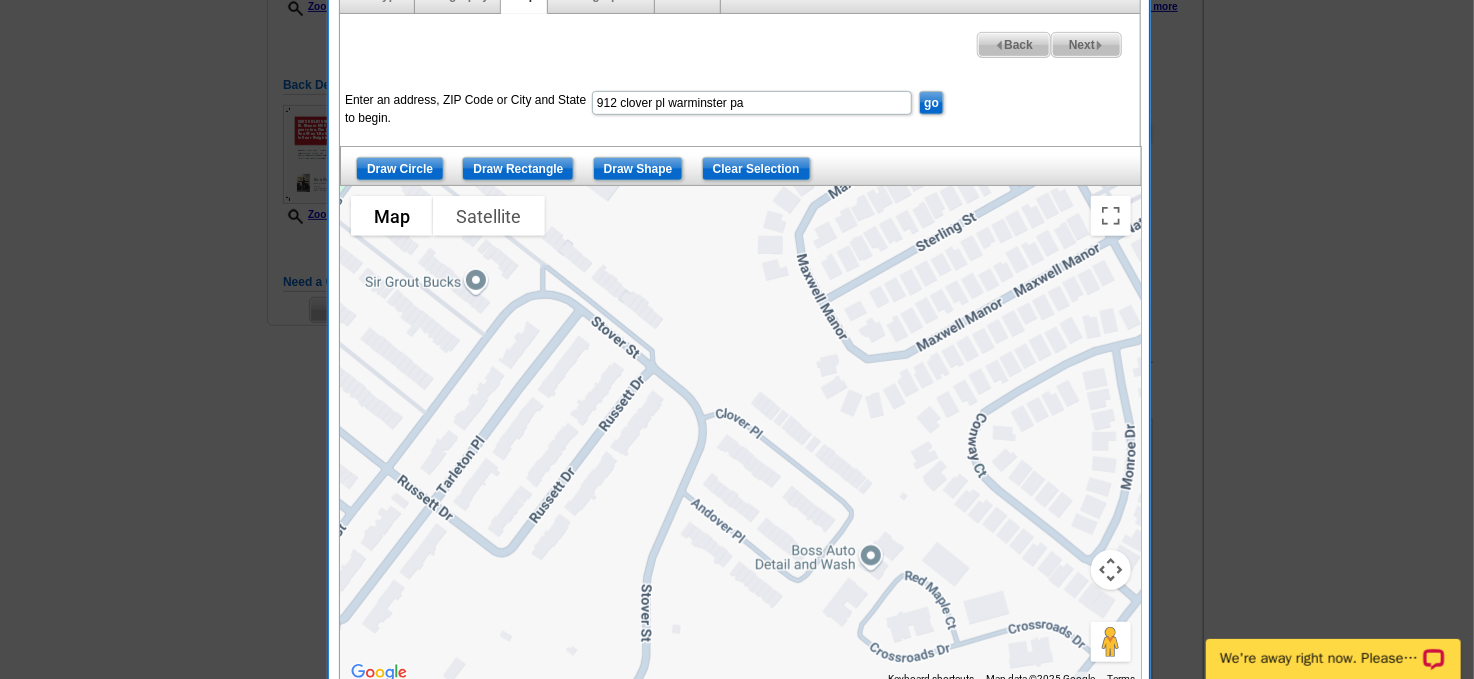 click at bounding box center (1111, 570) 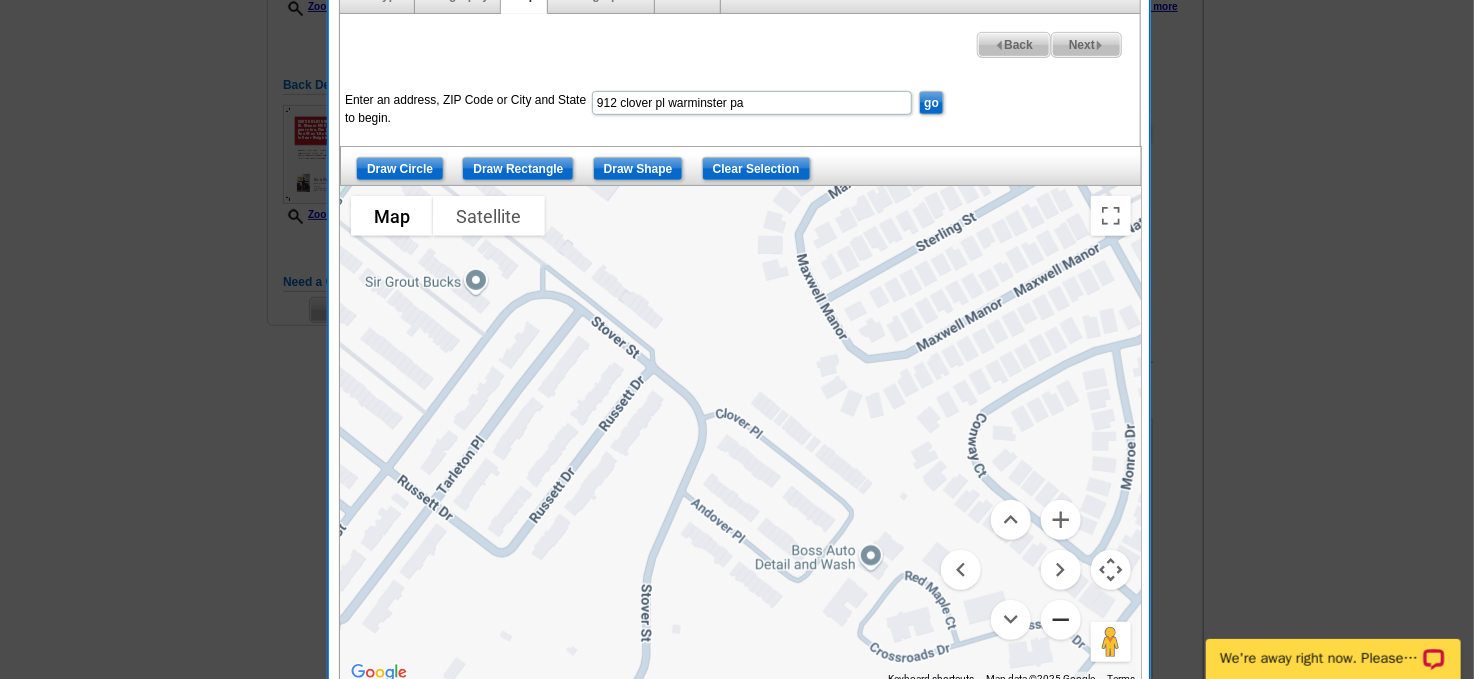 click at bounding box center [1061, 620] 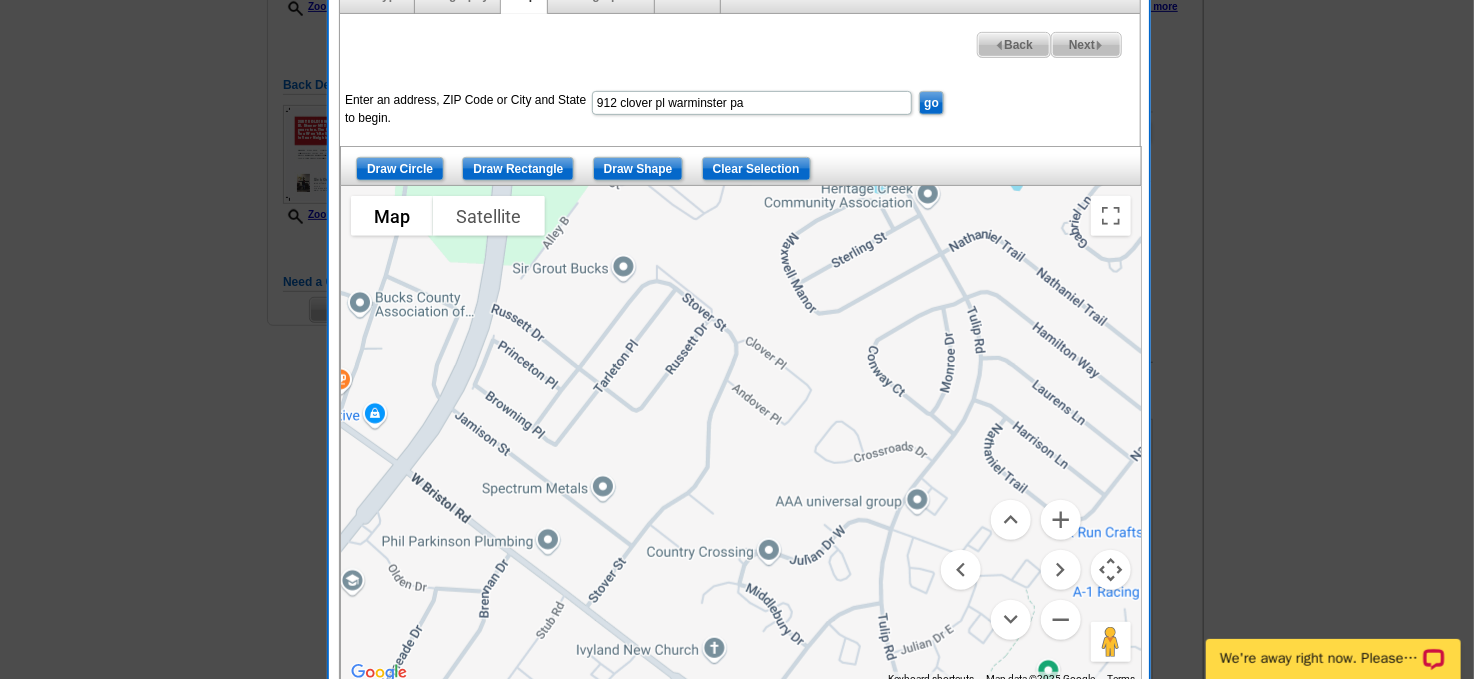 drag, startPoint x: 715, startPoint y: 340, endPoint x: 730, endPoint y: 254, distance: 87.29834 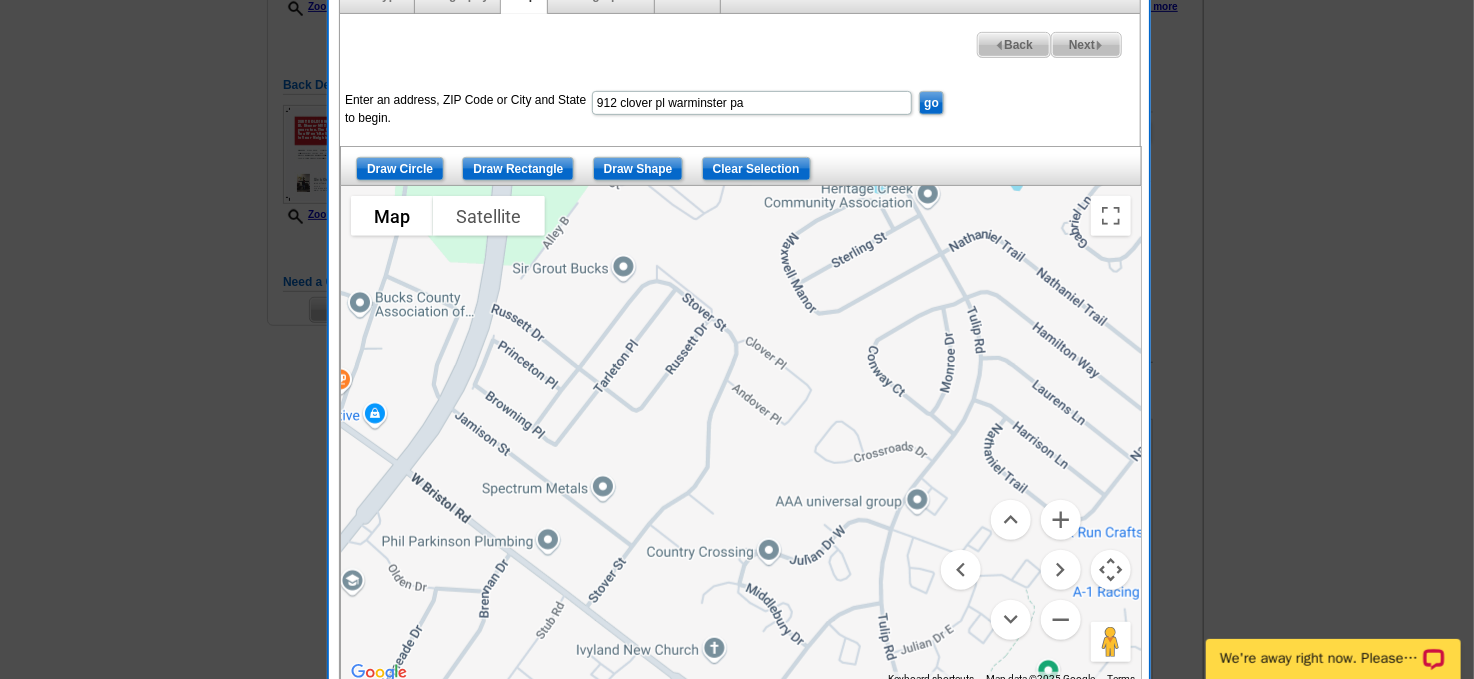 click on "To navigate, press the arrow keys." at bounding box center (741, 436) 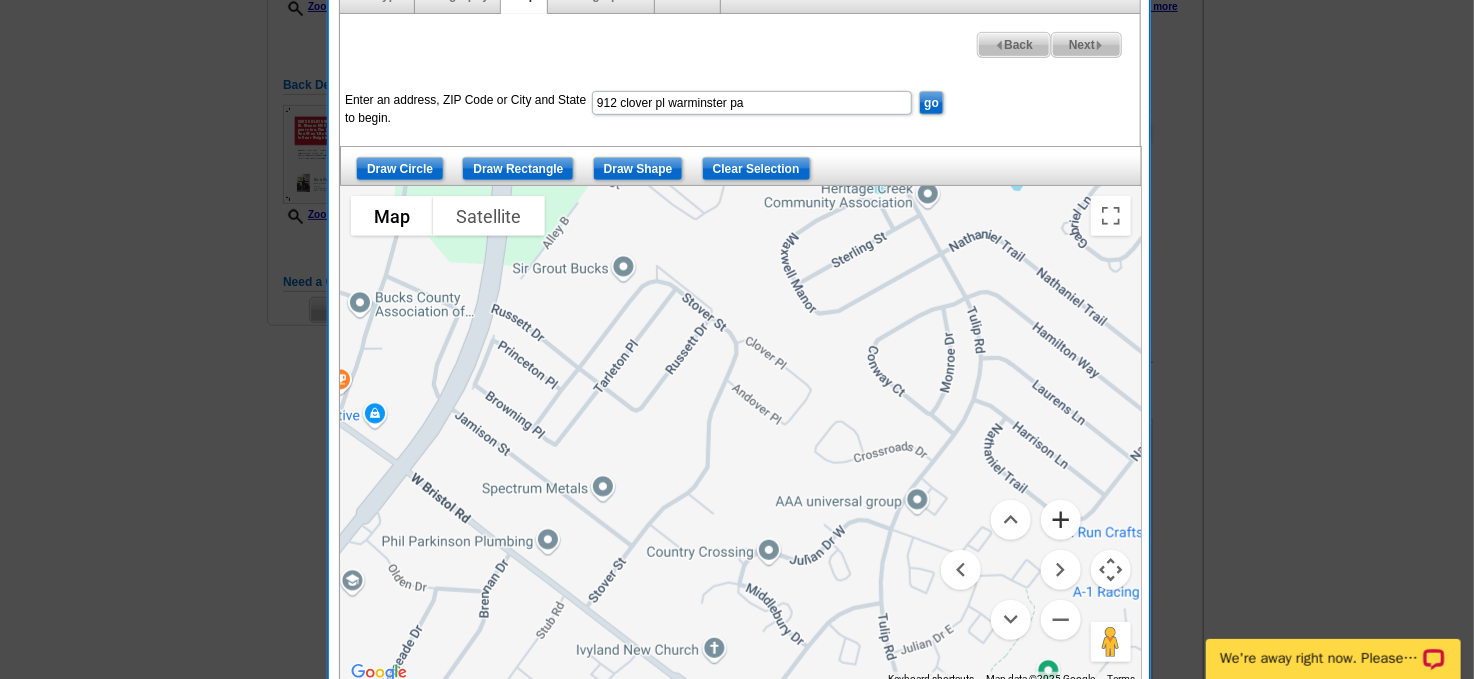 click at bounding box center [1061, 520] 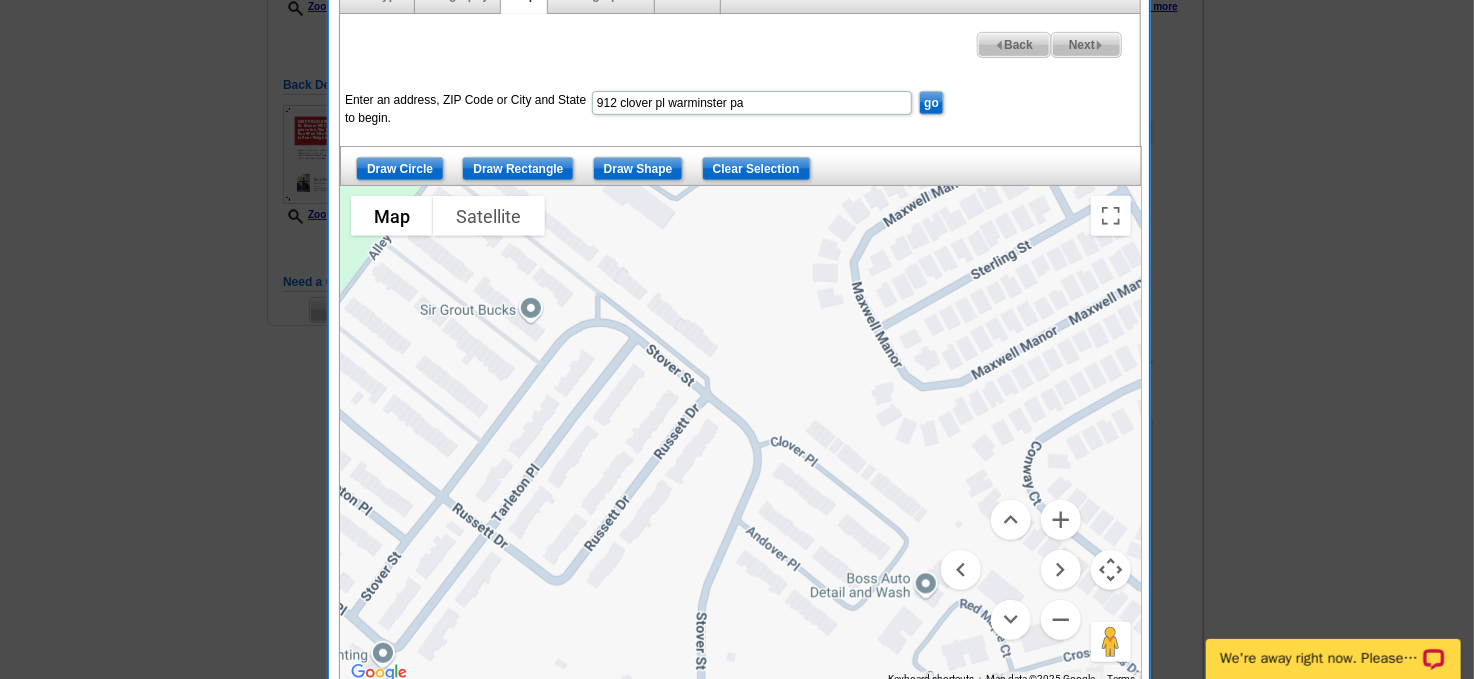 drag, startPoint x: 768, startPoint y: 492, endPoint x: 796, endPoint y: 692, distance: 201.95049 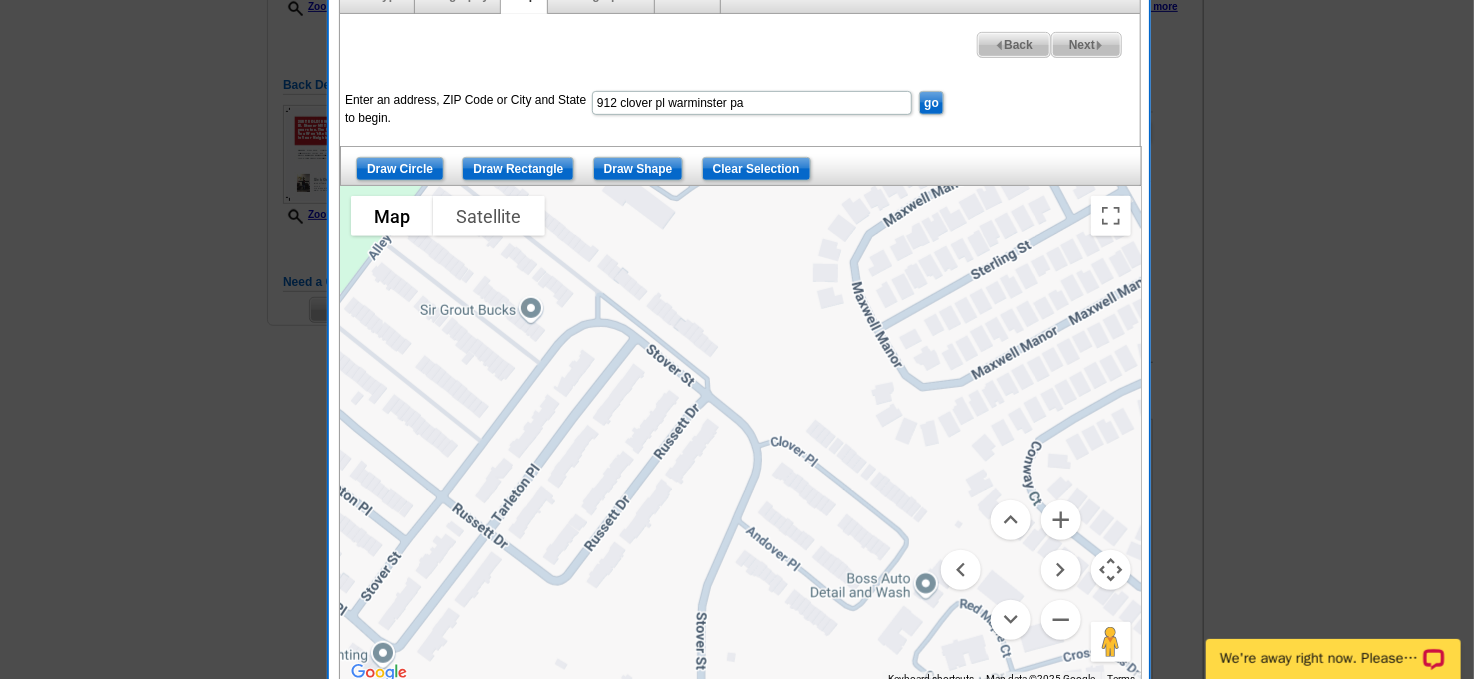 click on "Welcome back  Rick
My Account
Logout
local_phone
Same Day Design, Print, & Mail Postcards. Over 1 Million Customers.
account_circle
Welcome Rick
My Account Logout
1
shopping_cart
My Order
picture_in_picture
Postcards
store_mall_directory
Products
keyboard_arrow_down
Postcards
More Help" at bounding box center (737, 605) 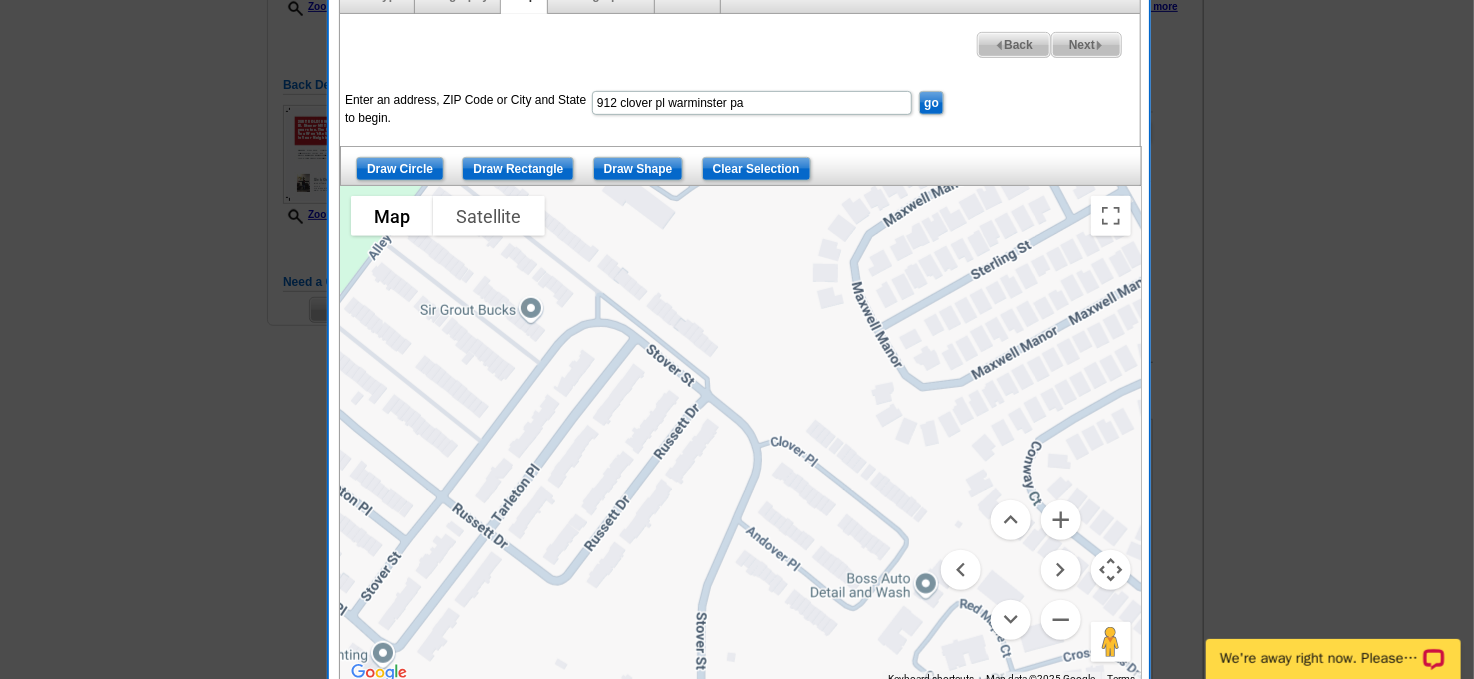 click on "To navigate, press the arrow keys." at bounding box center (741, 436) 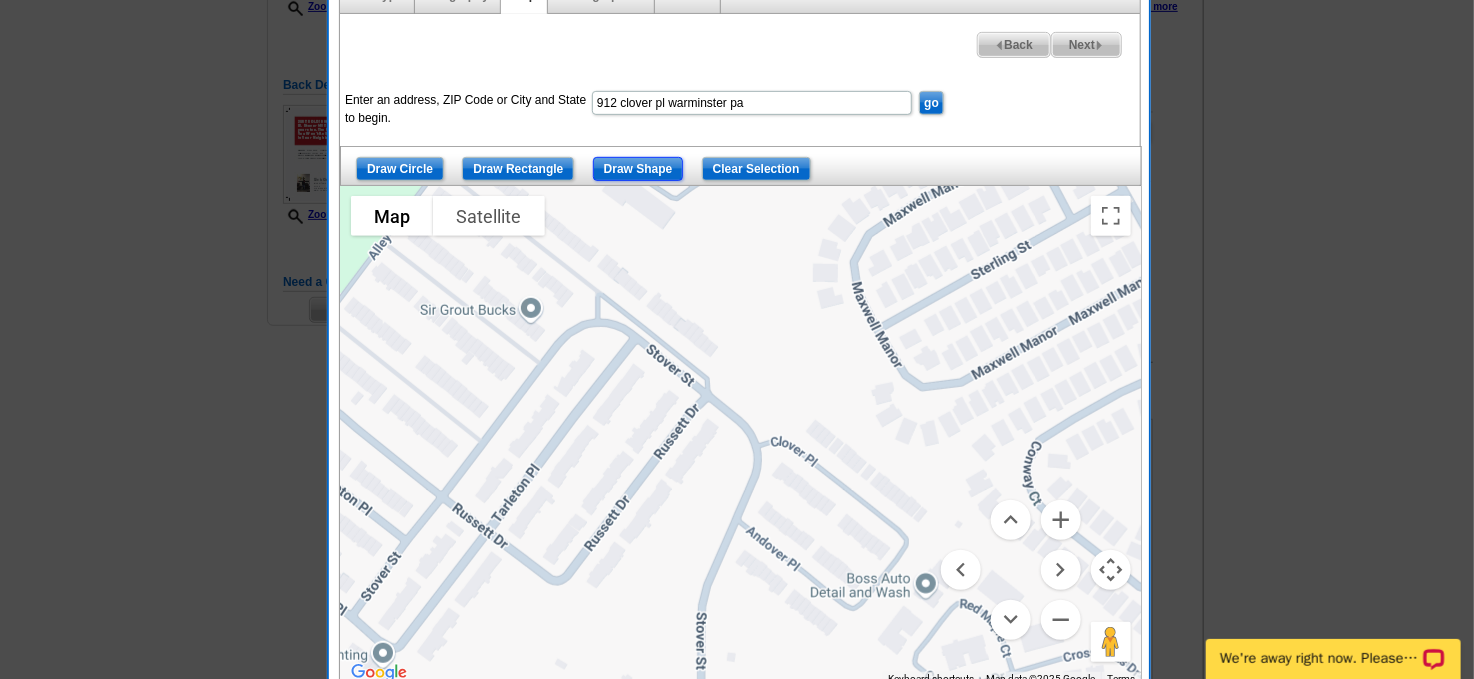 click on "Draw Shape" at bounding box center (638, 169) 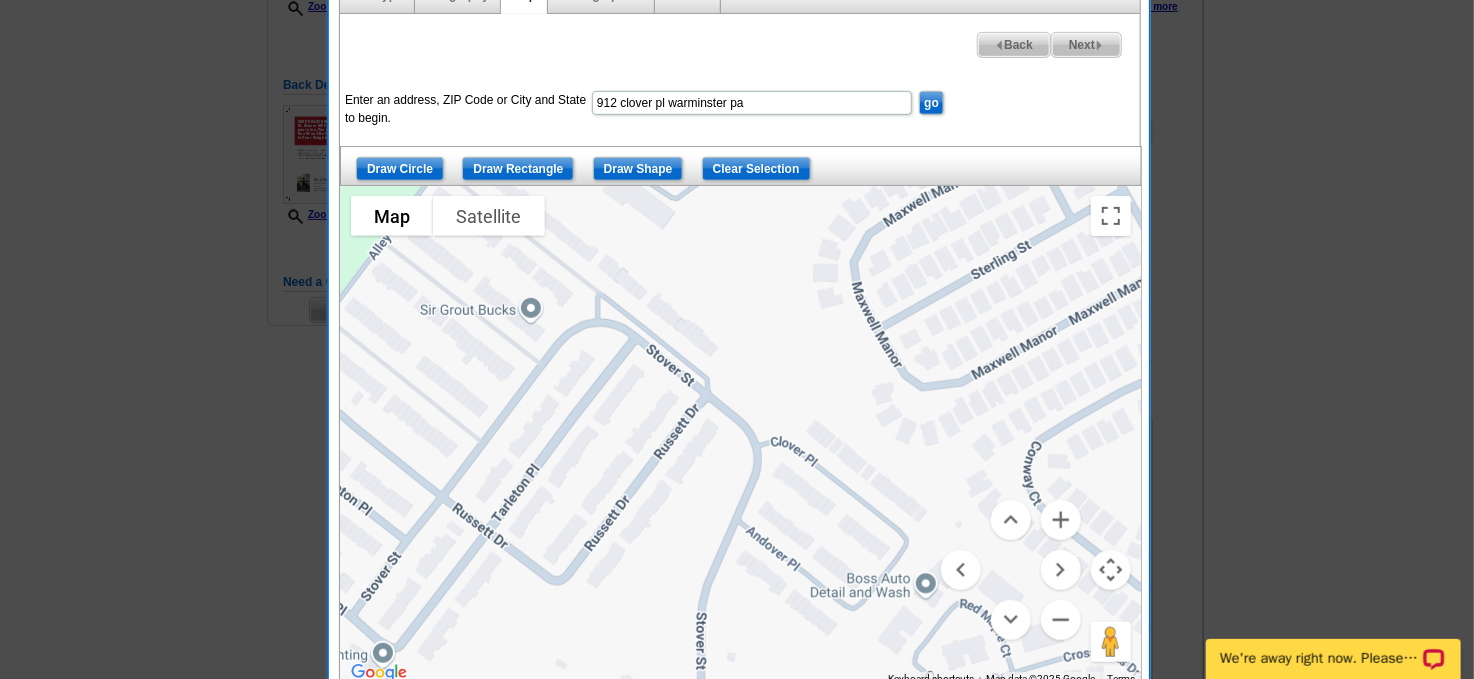 click at bounding box center [741, 436] 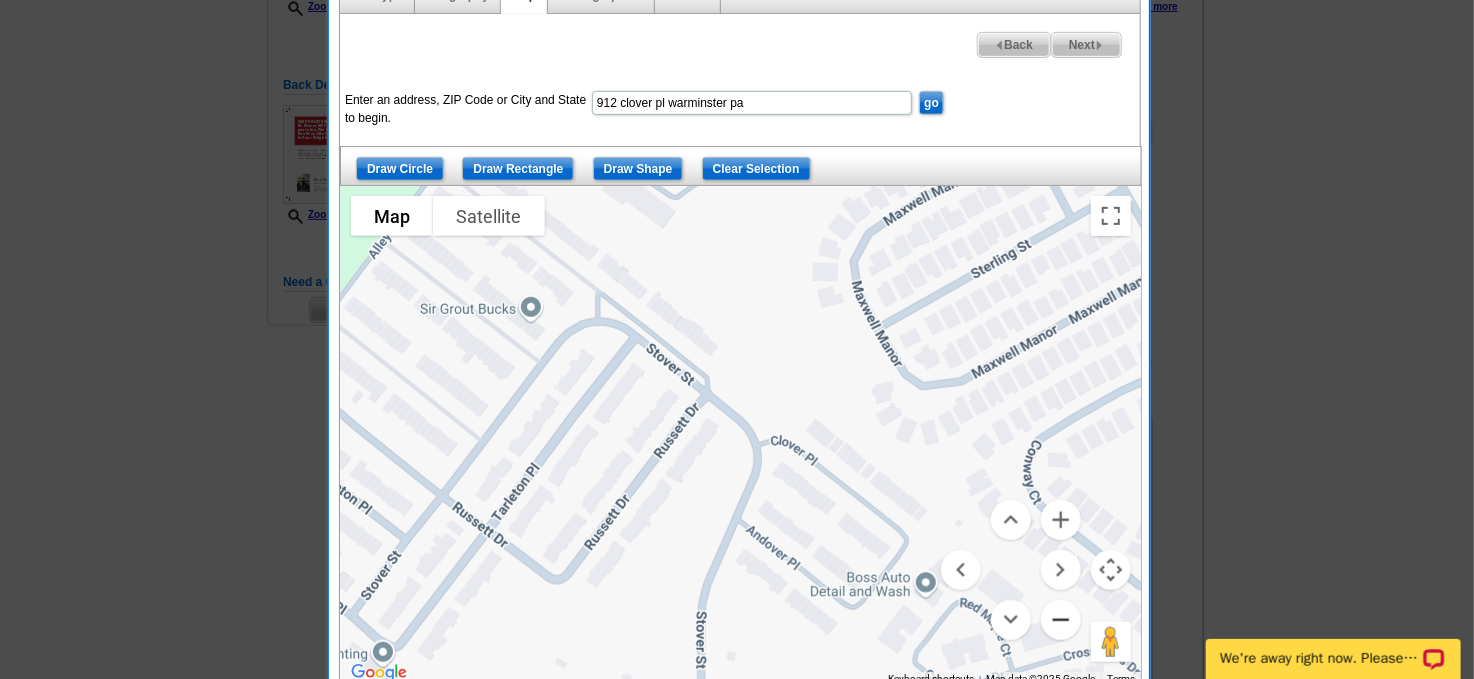 click at bounding box center [1061, 620] 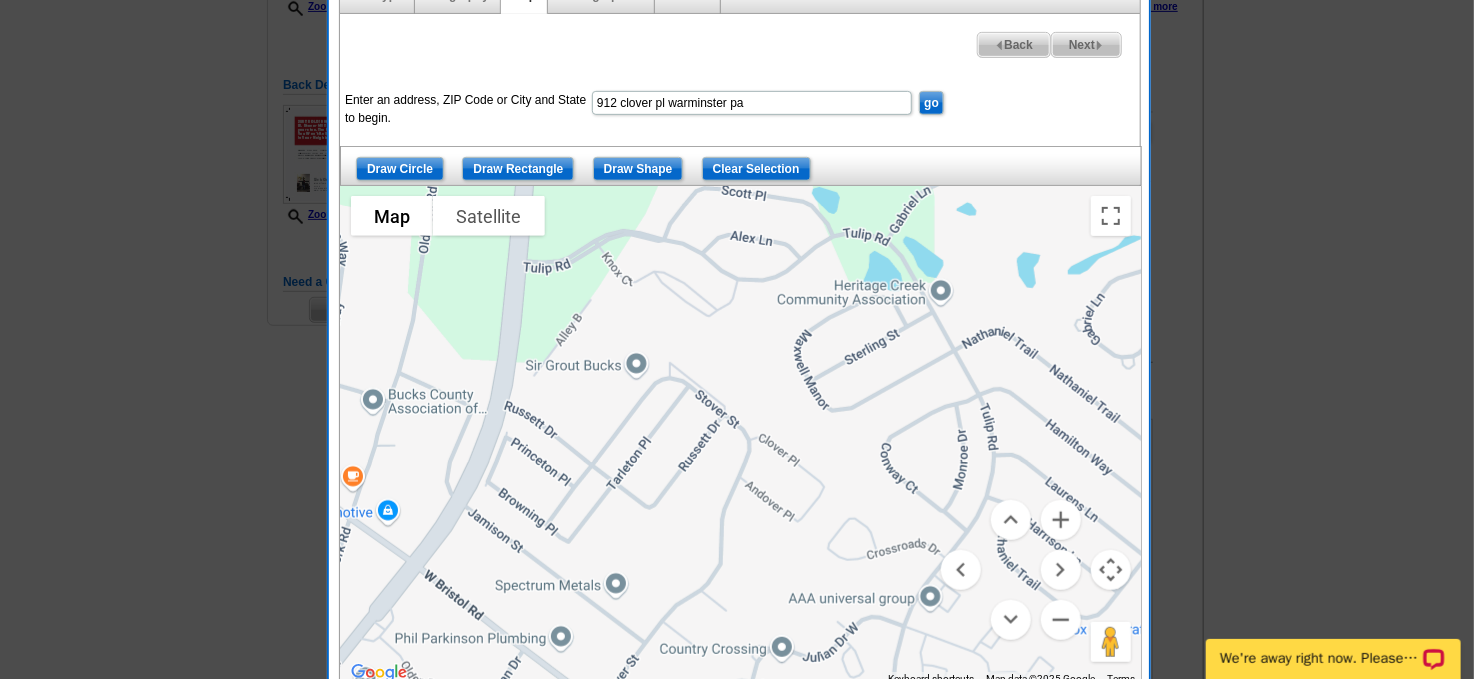 click at bounding box center (741, 436) 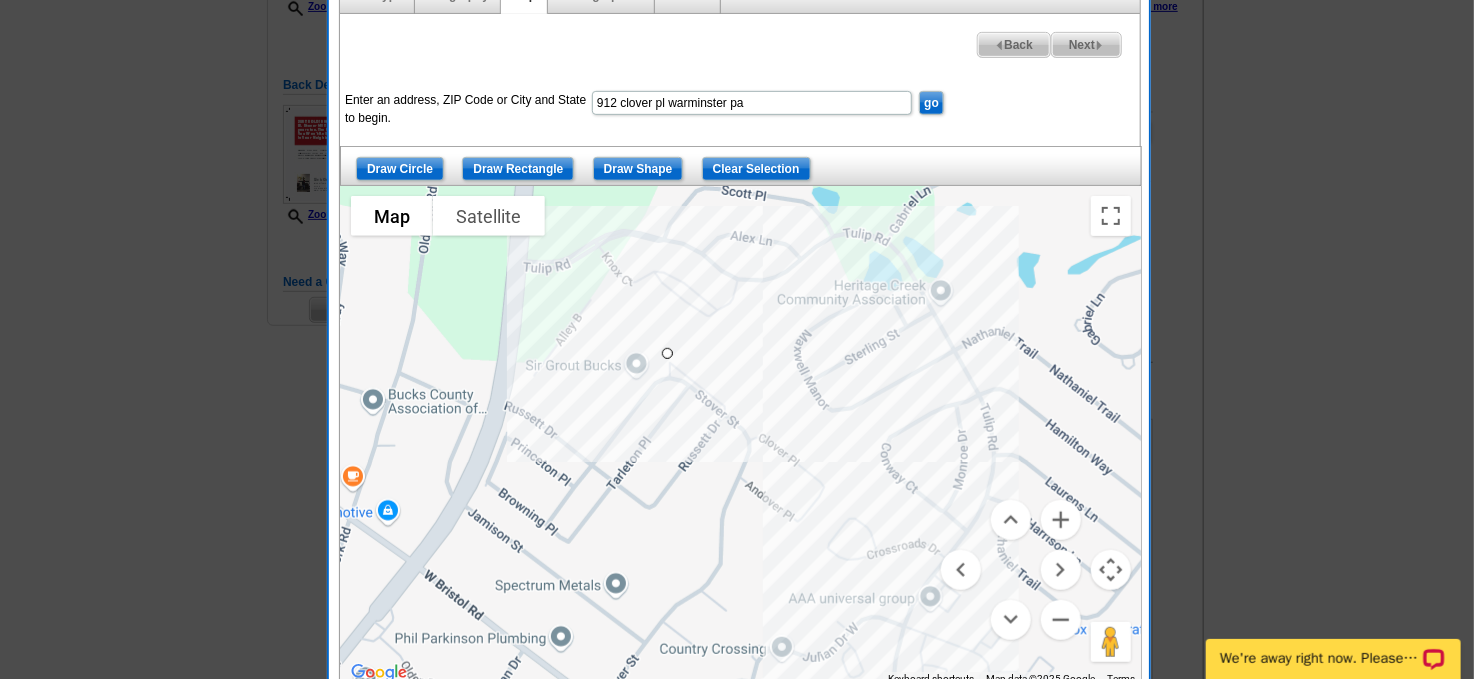 click at bounding box center [741, 436] 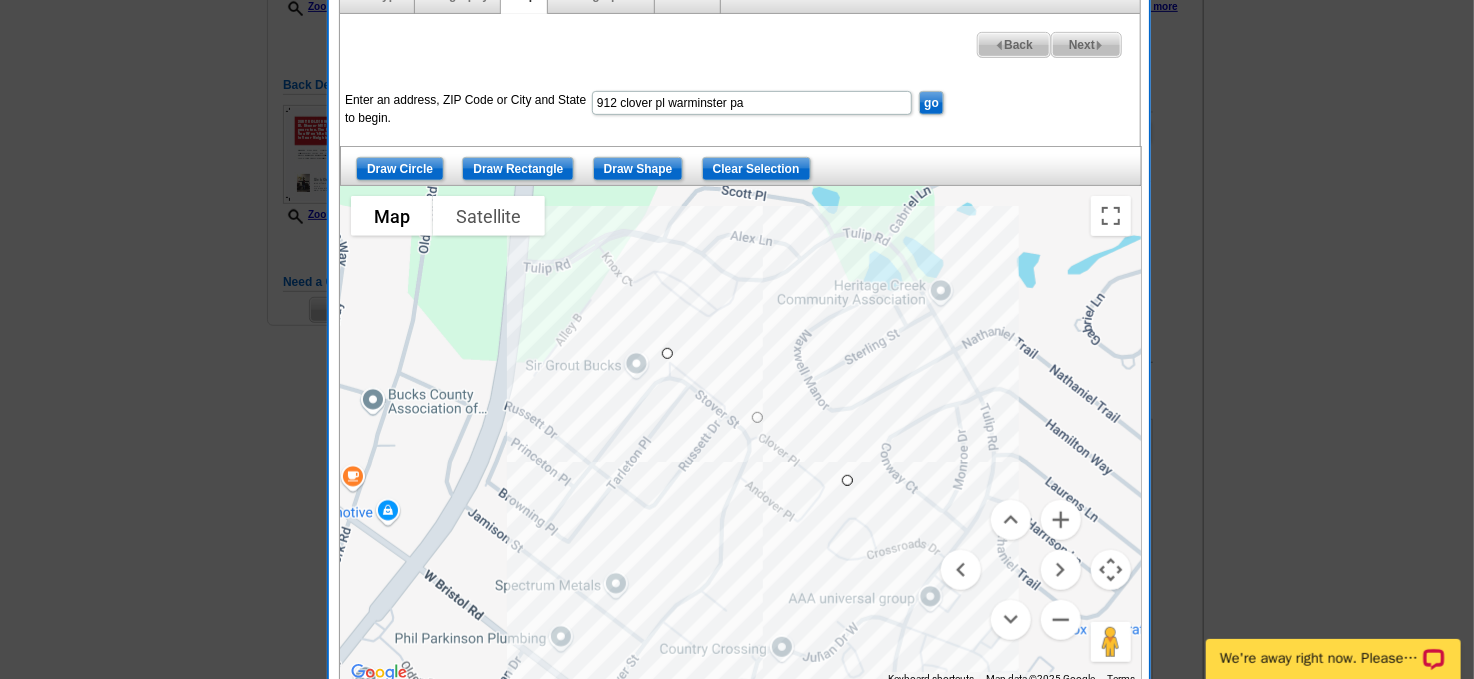 drag, startPoint x: 736, startPoint y: 602, endPoint x: 706, endPoint y: 595, distance: 30.805843 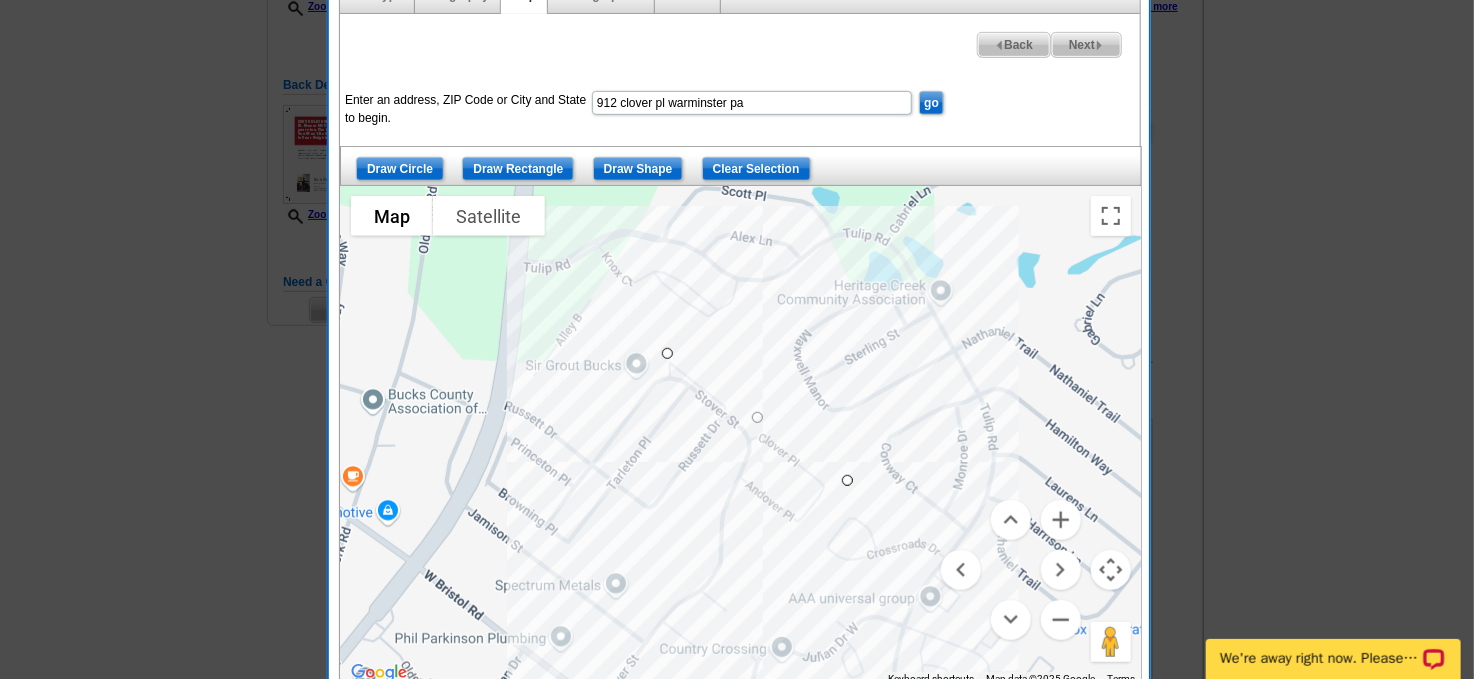 click at bounding box center [741, 436] 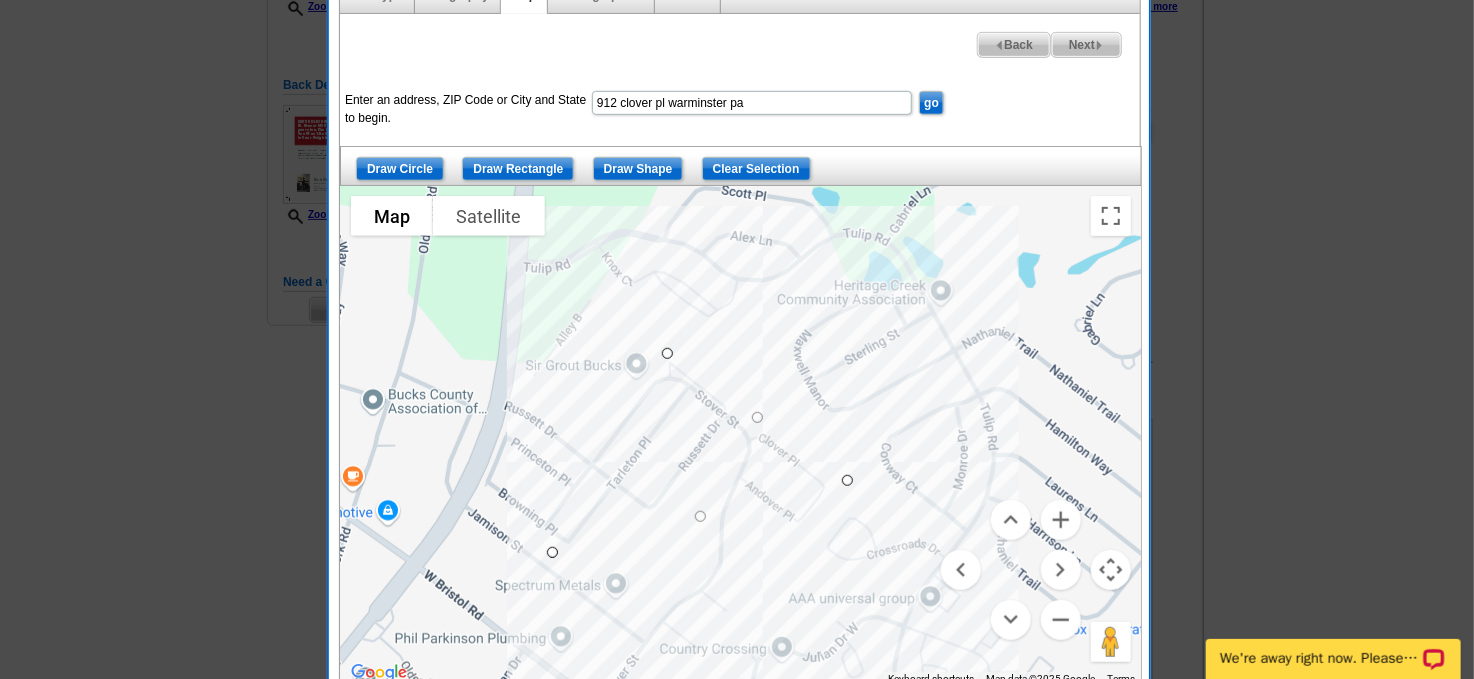 click at bounding box center (741, 436) 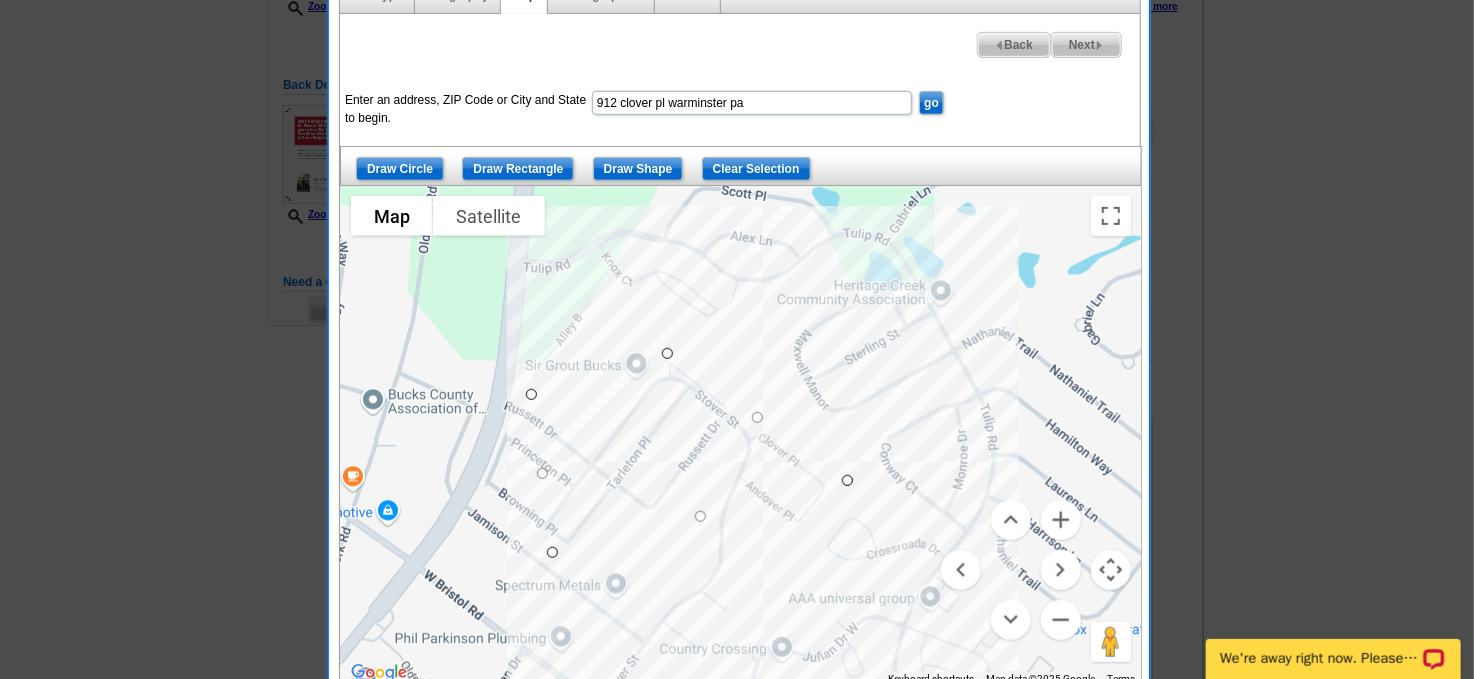 click at bounding box center (741, 436) 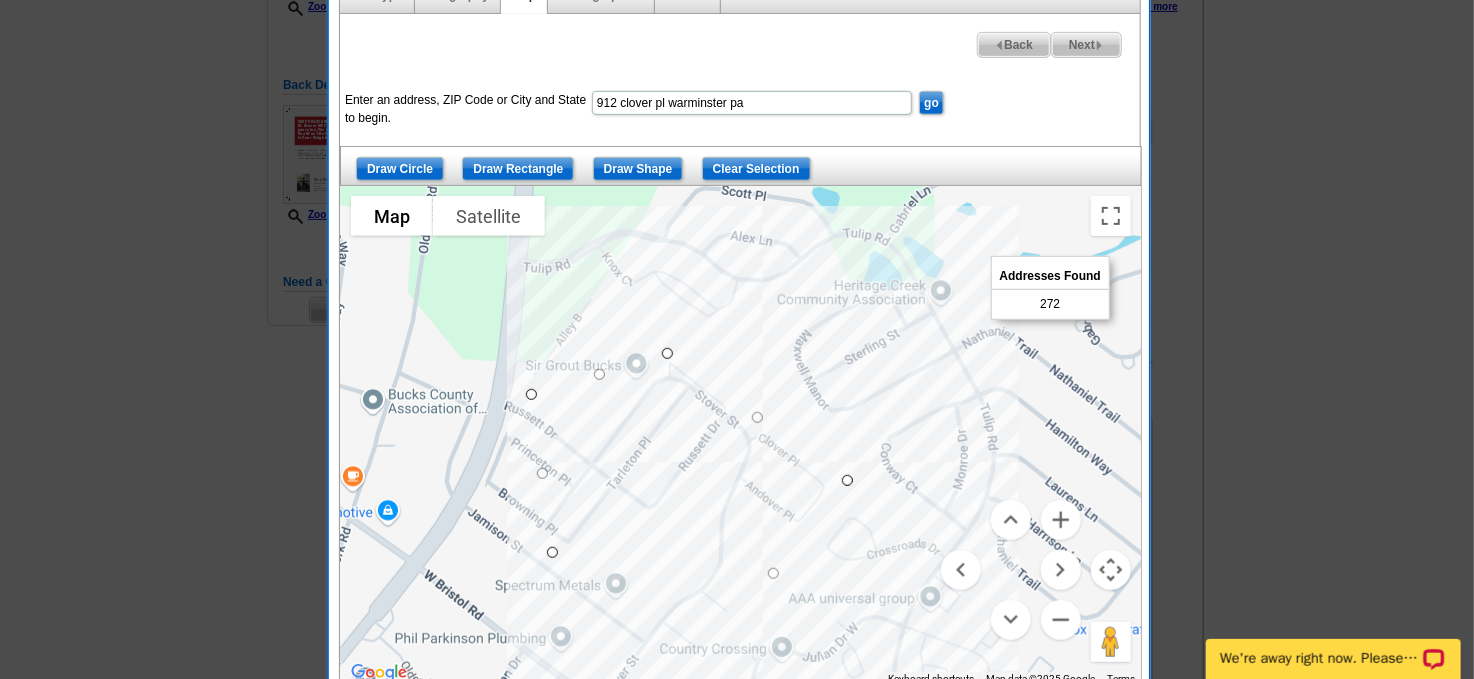 drag, startPoint x: 700, startPoint y: 513, endPoint x: 776, endPoint y: 571, distance: 95.60335 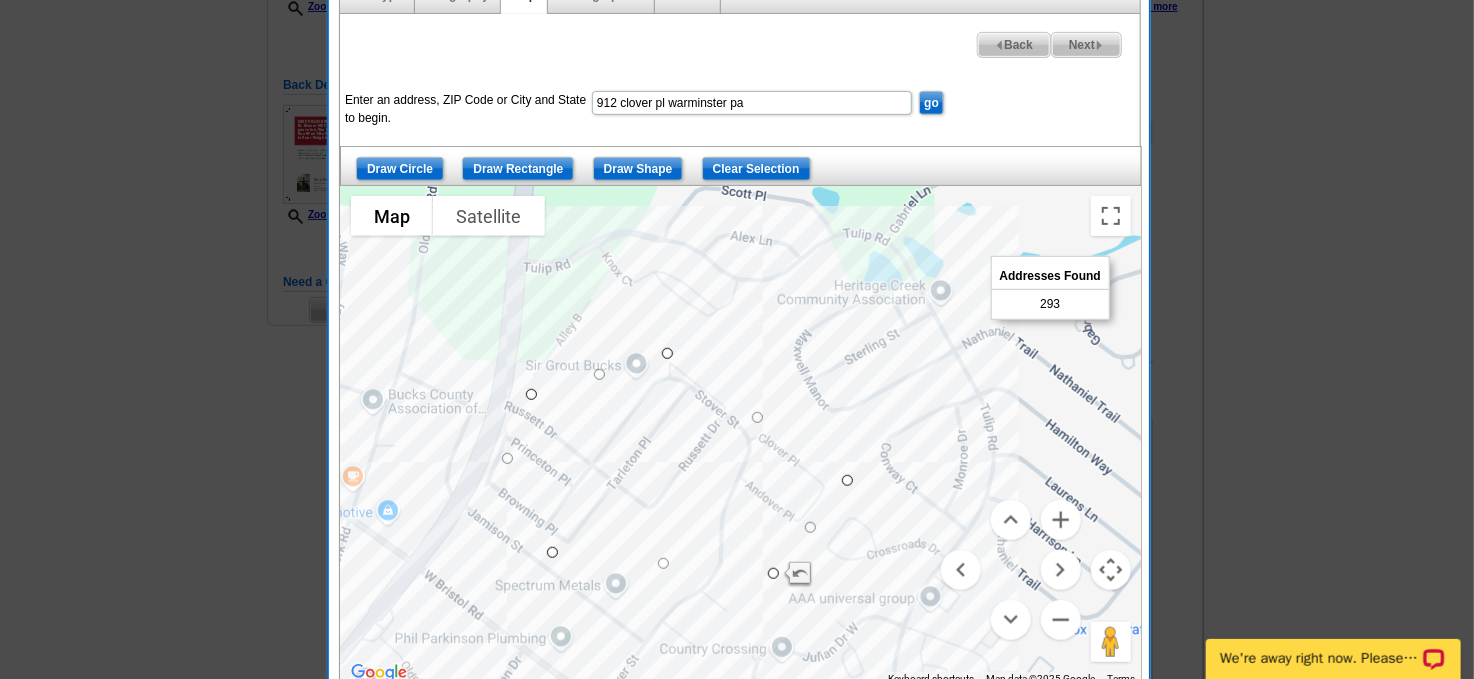 drag, startPoint x: 537, startPoint y: 465, endPoint x: 500, endPoint y: 450, distance: 39.92493 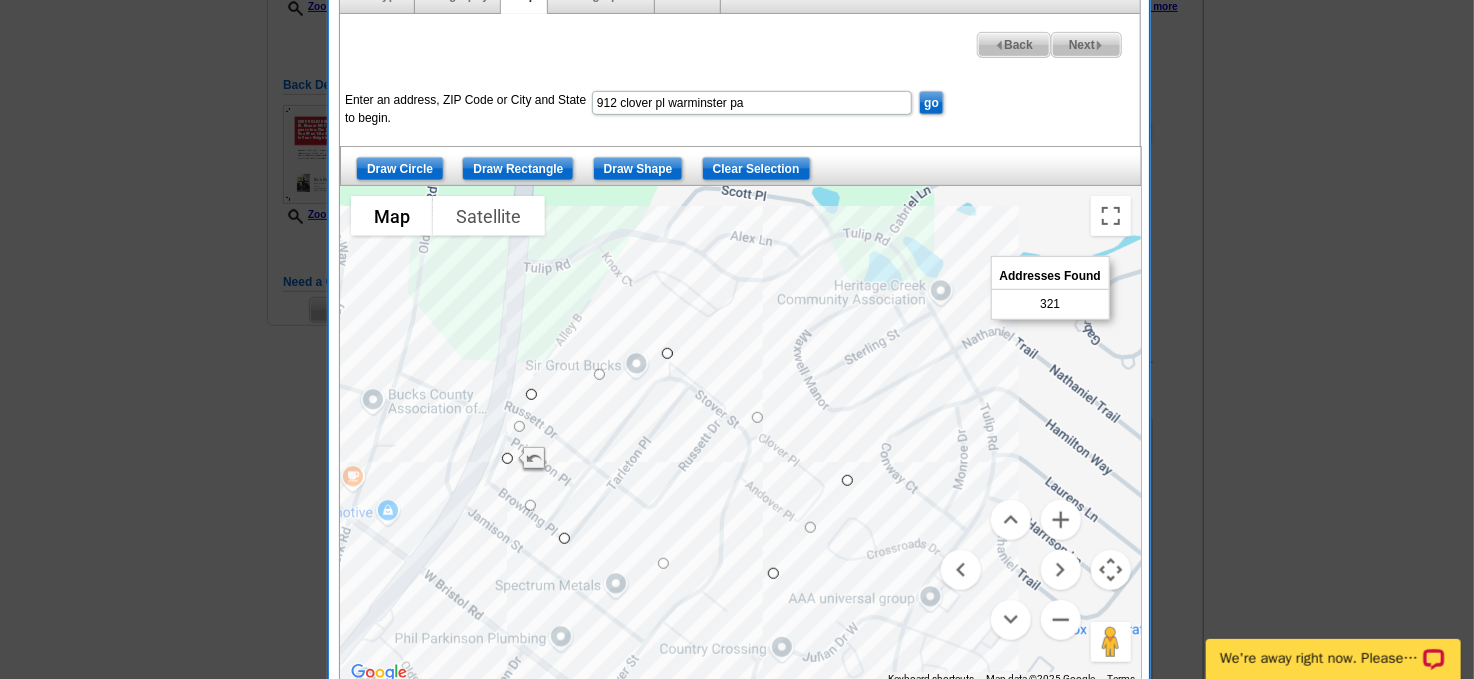 drag, startPoint x: 549, startPoint y: 547, endPoint x: 563, endPoint y: 531, distance: 21.260292 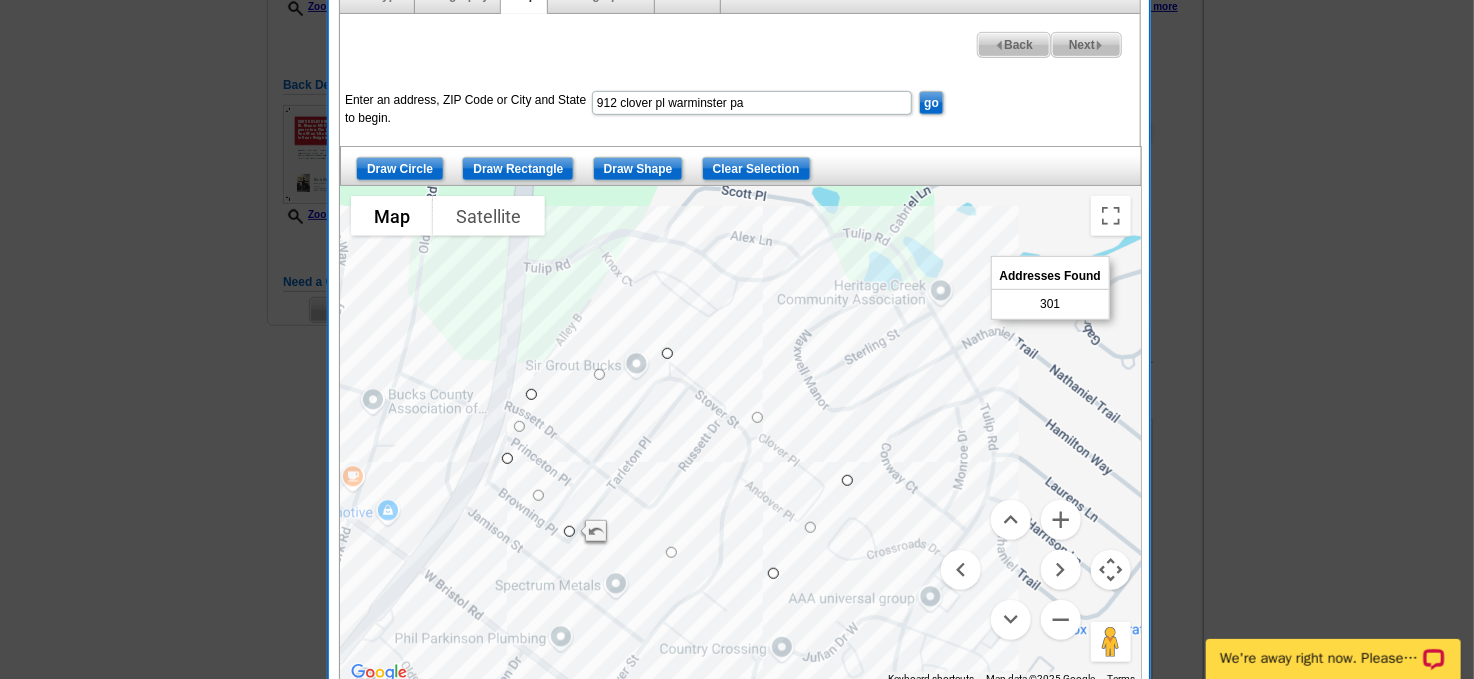 drag, startPoint x: 1076, startPoint y: 37, endPoint x: 1067, endPoint y: 104, distance: 67.601776 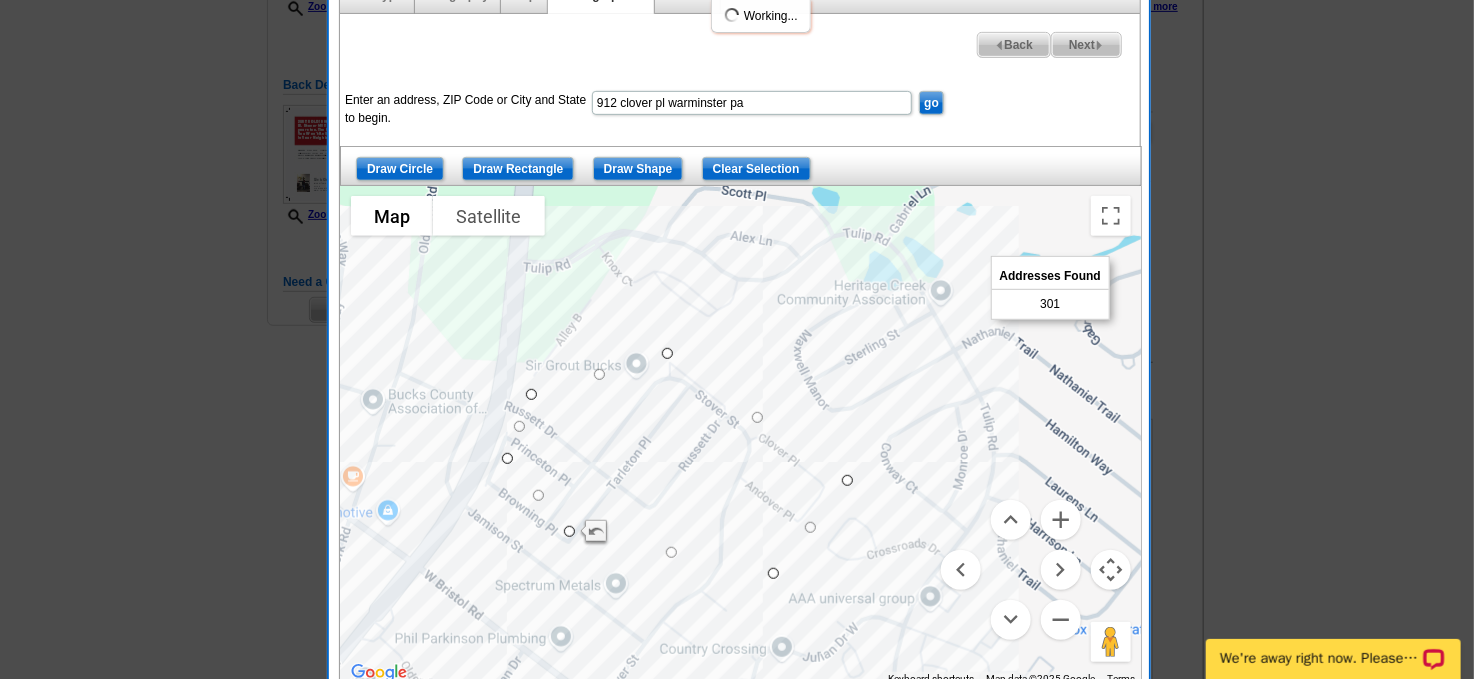select 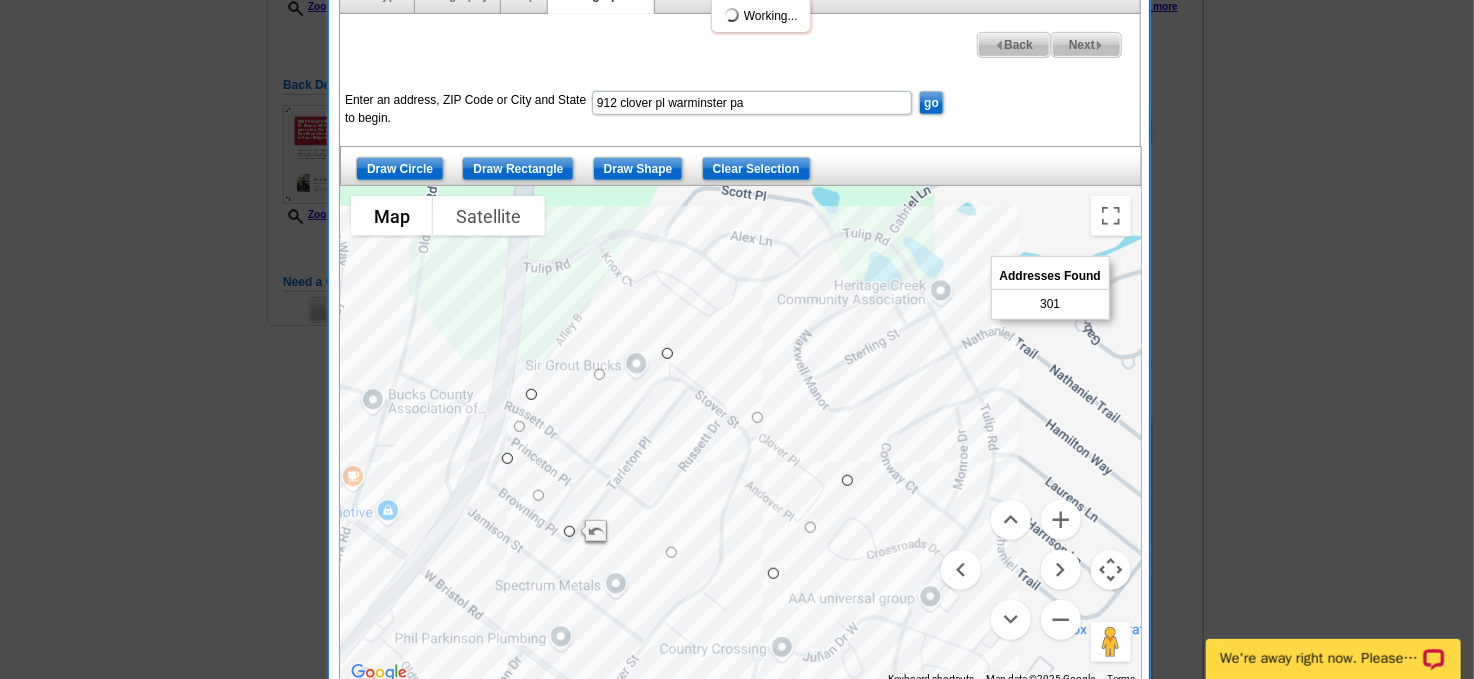 select 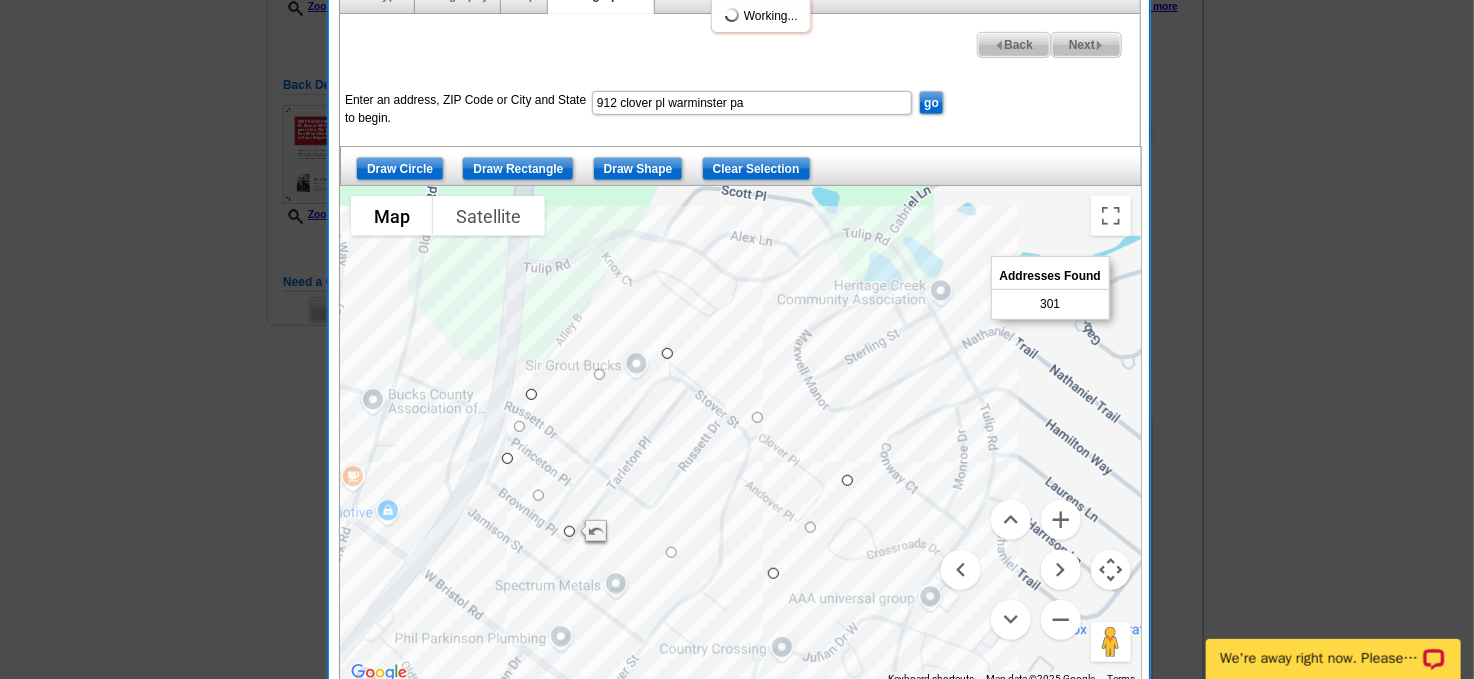 select 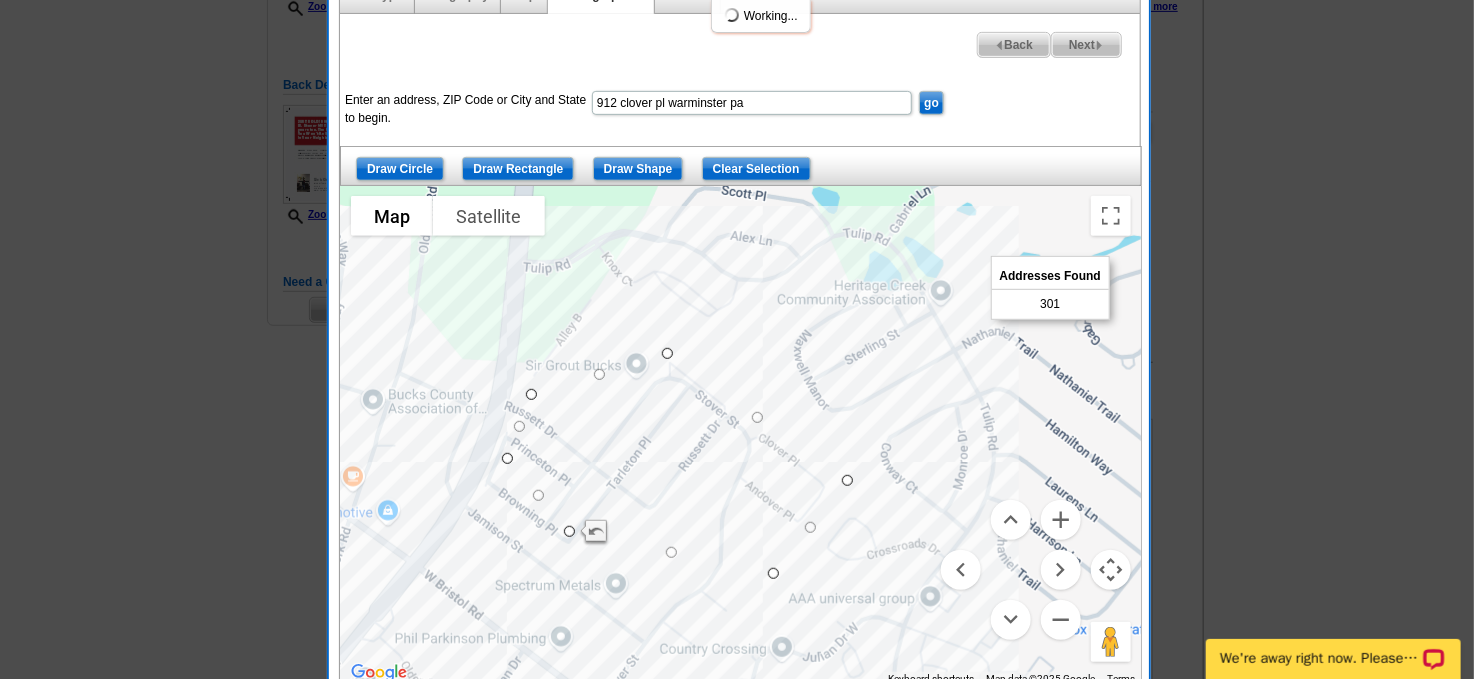 select 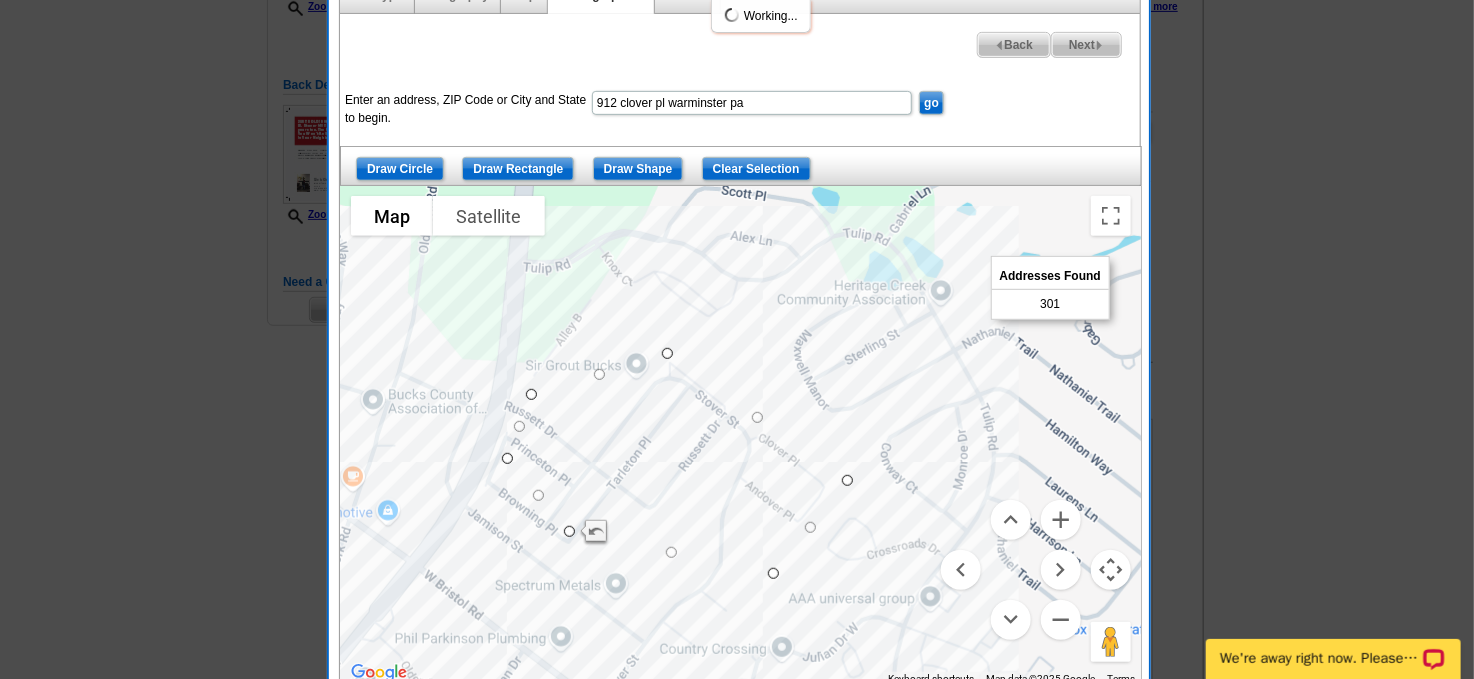 select 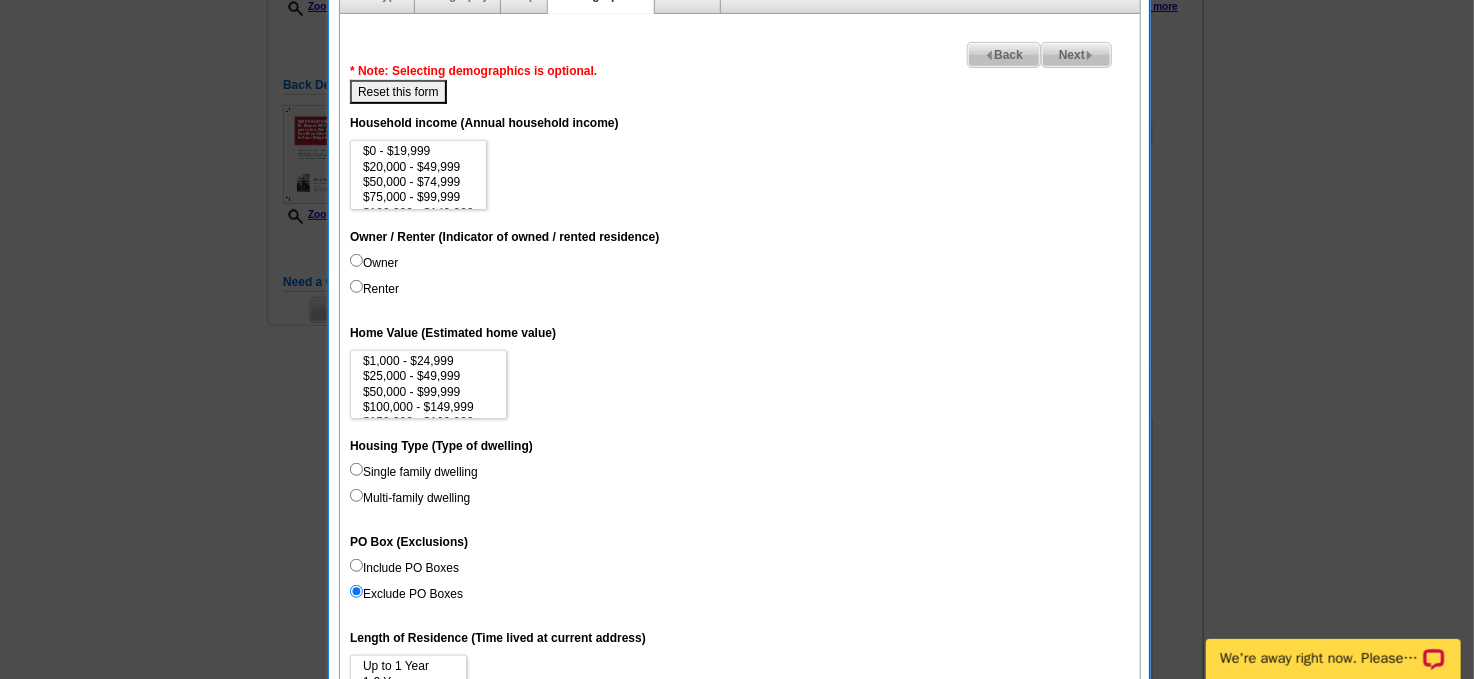 click on "Next" at bounding box center (1076, 55) 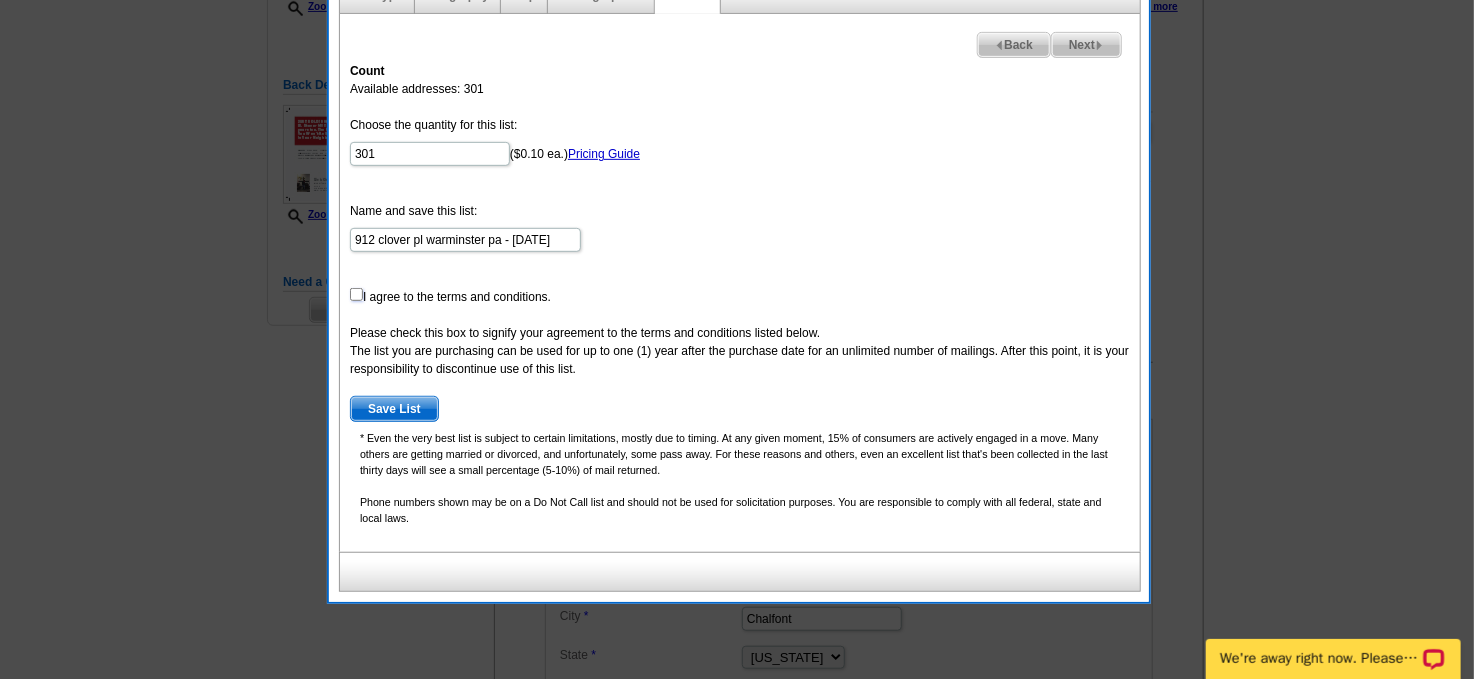 drag, startPoint x: 357, startPoint y: 291, endPoint x: 523, endPoint y: 282, distance: 166.24379 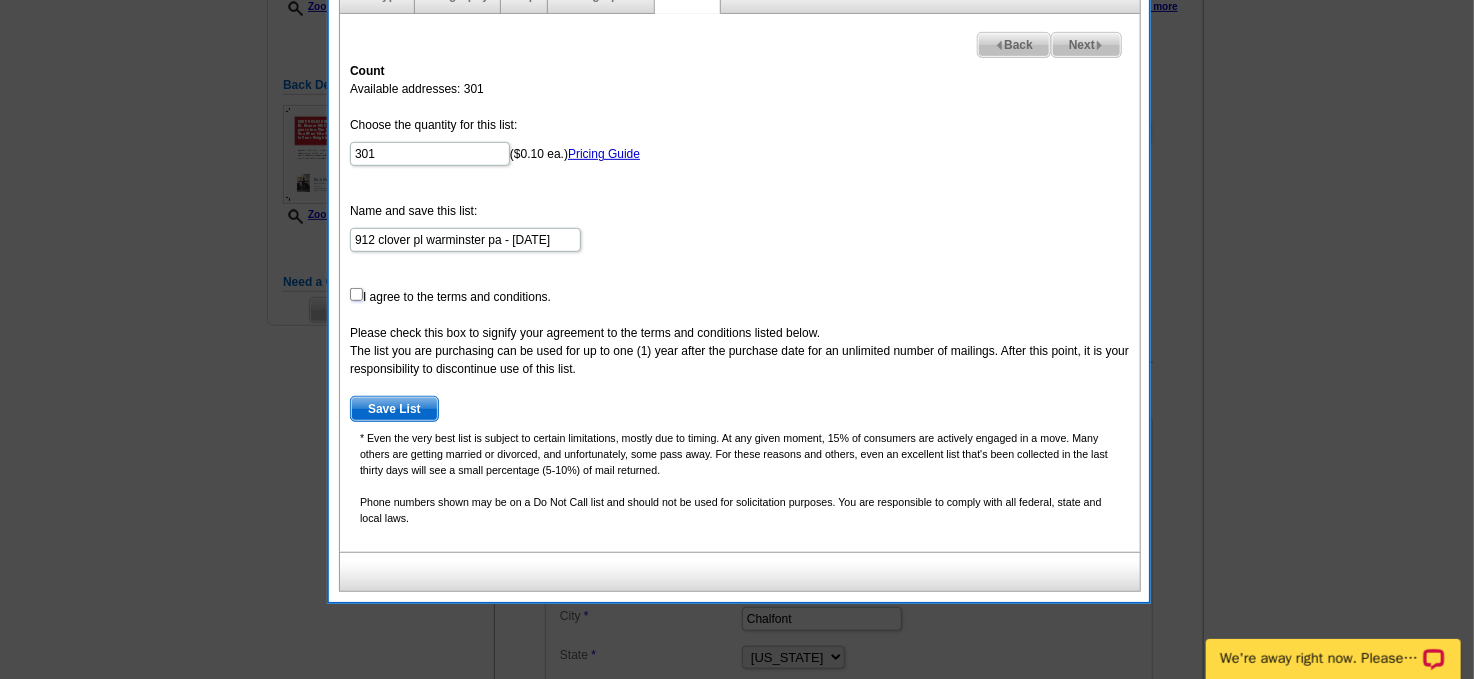 click at bounding box center [356, 294] 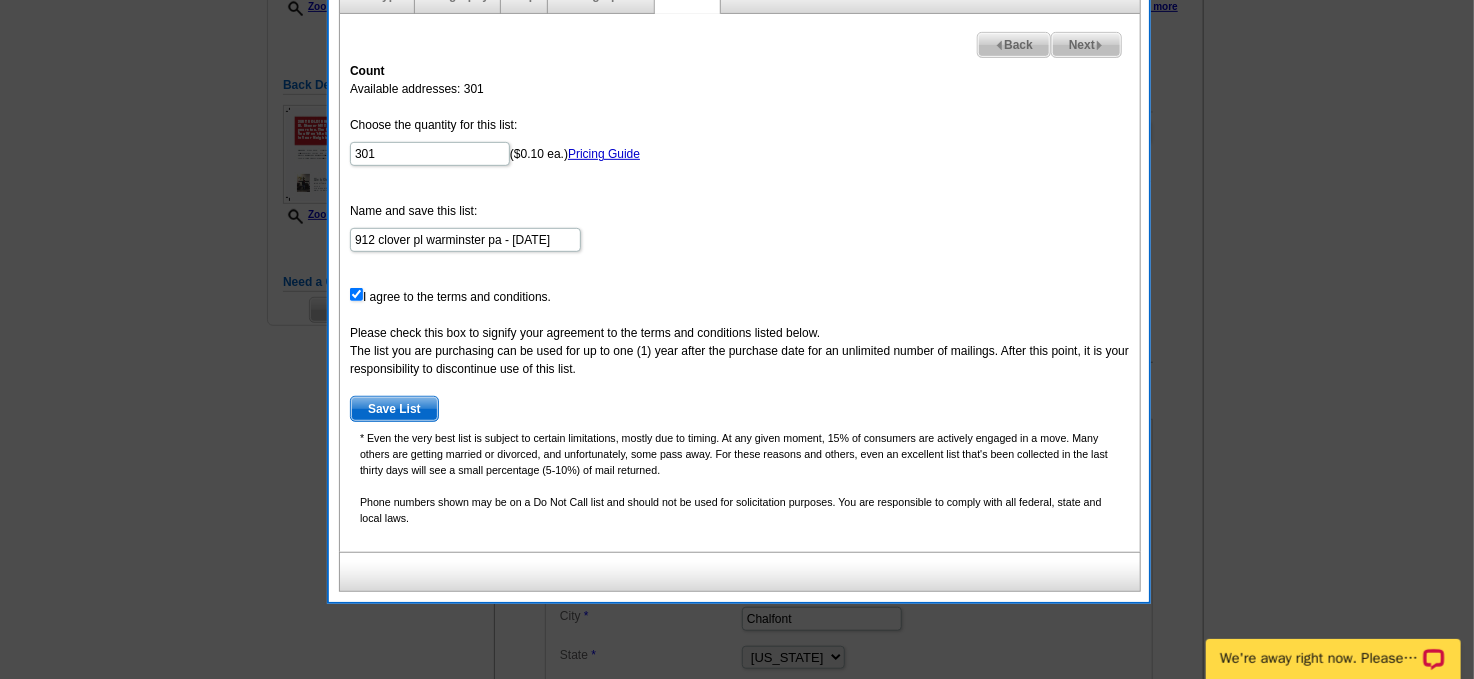 click on "Next" at bounding box center (1086, 45) 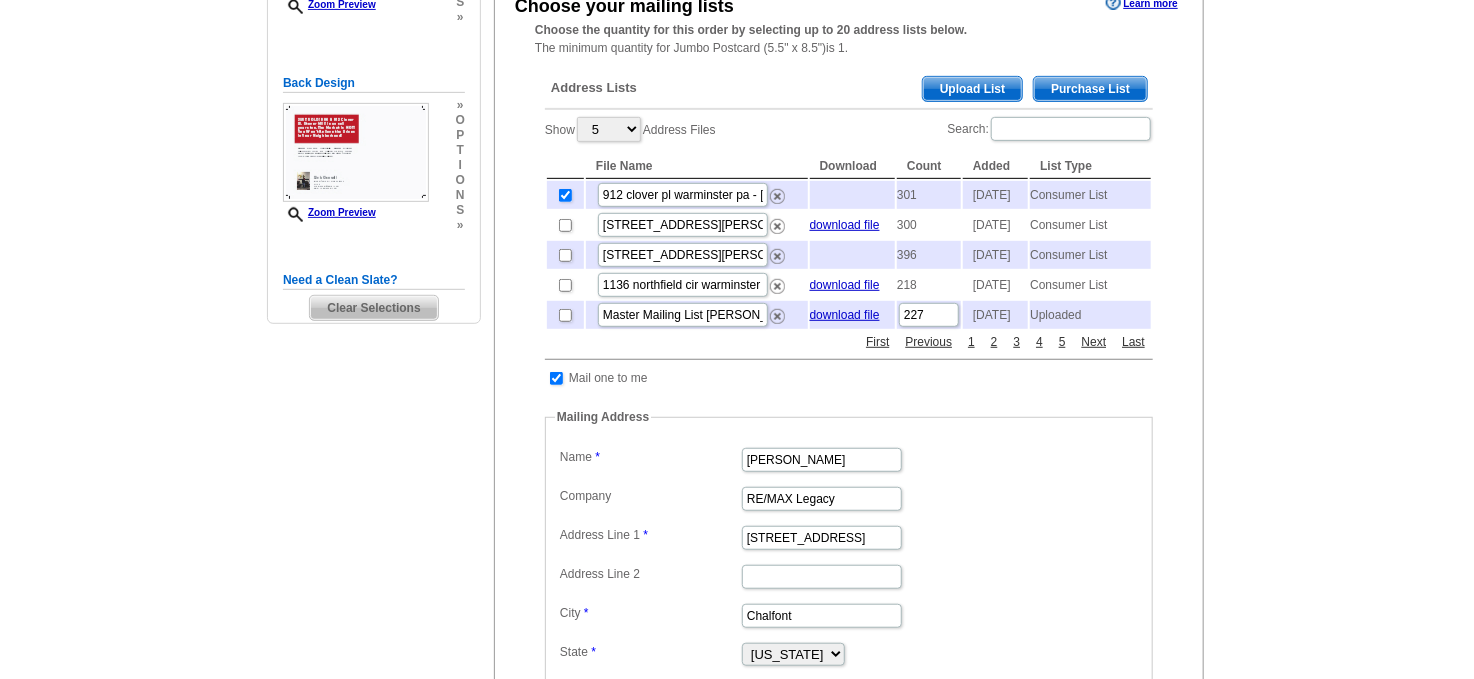 scroll, scrollTop: 401, scrollLeft: 0, axis: vertical 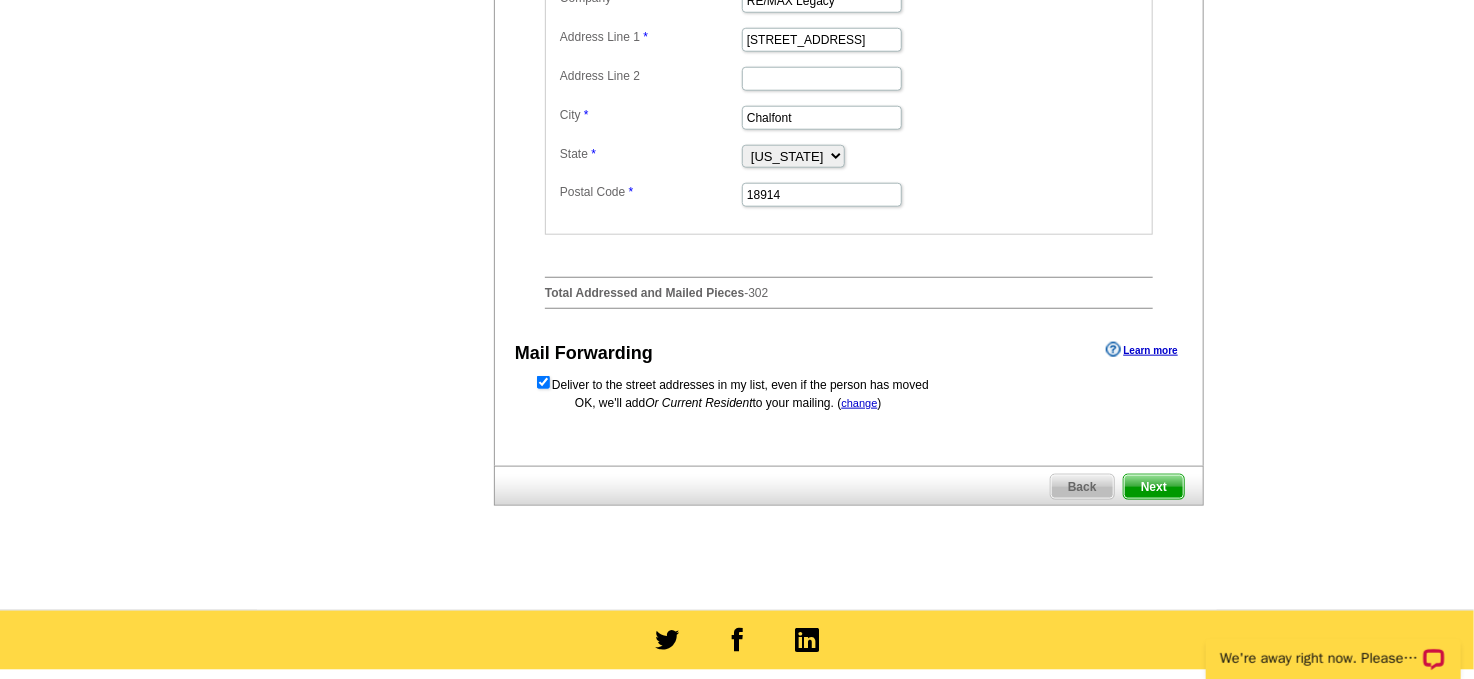 click on "Next" at bounding box center (1154, 487) 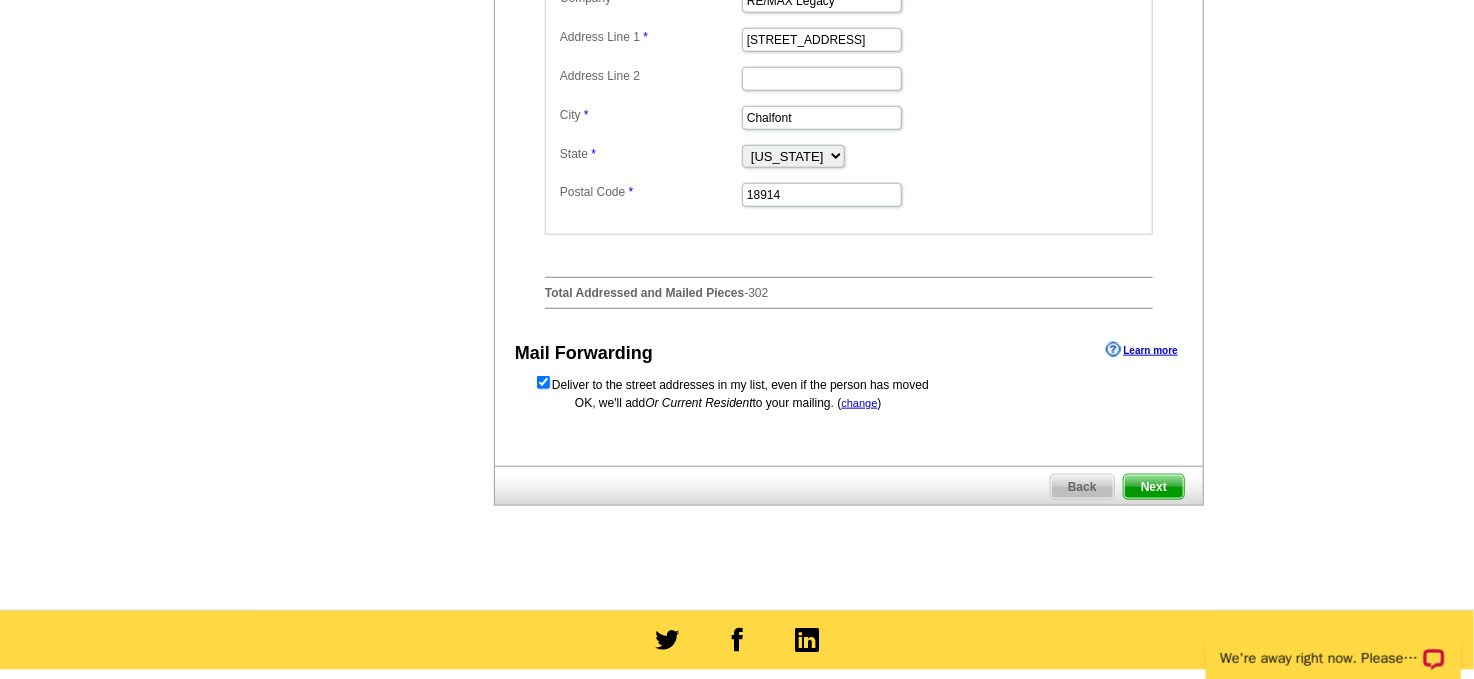scroll, scrollTop: 0, scrollLeft: 0, axis: both 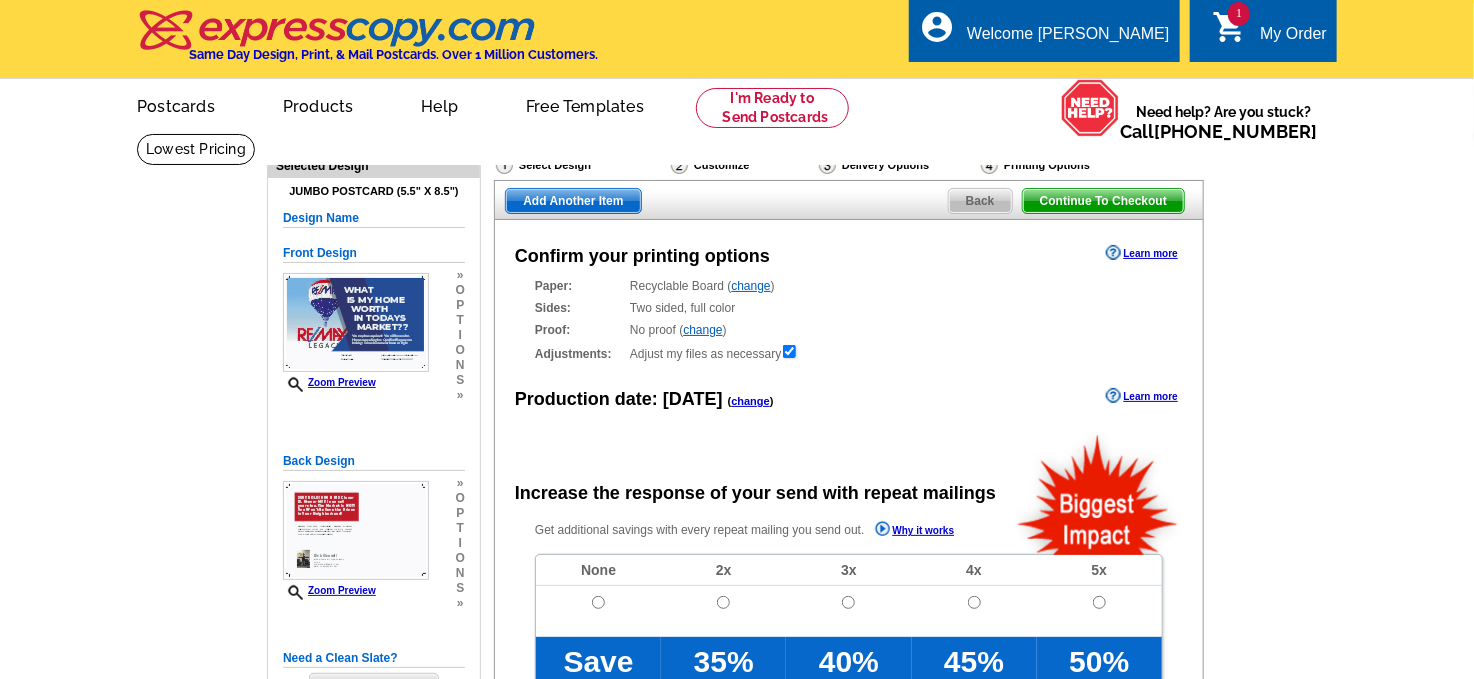 radio on "false" 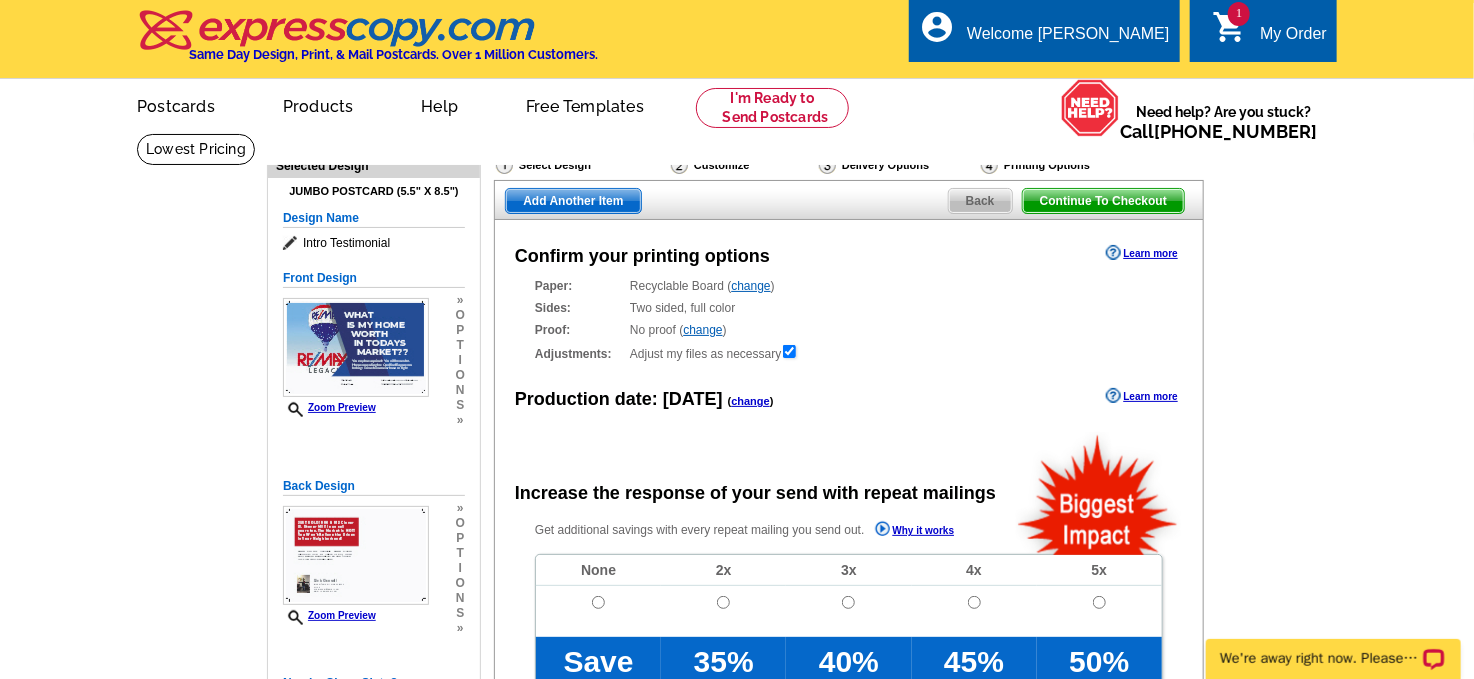 scroll, scrollTop: 0, scrollLeft: 0, axis: both 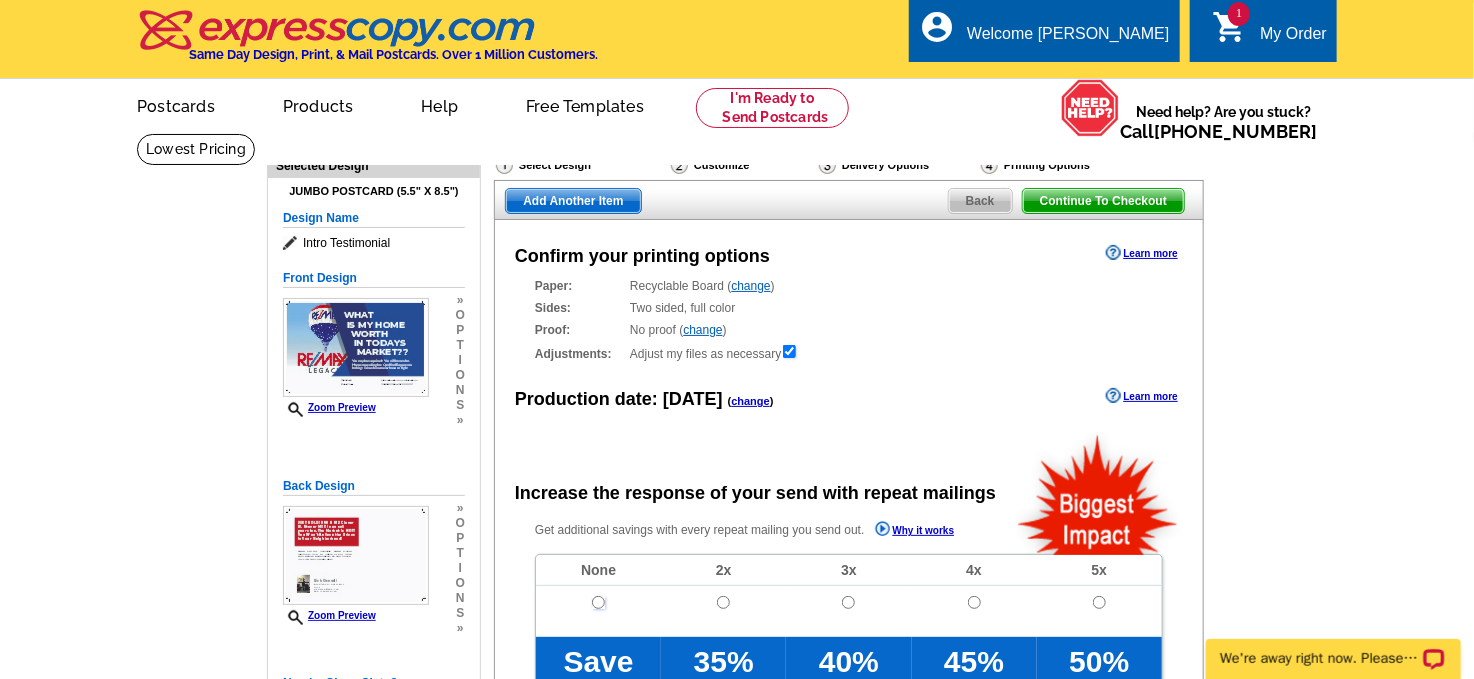 click at bounding box center (598, 602) 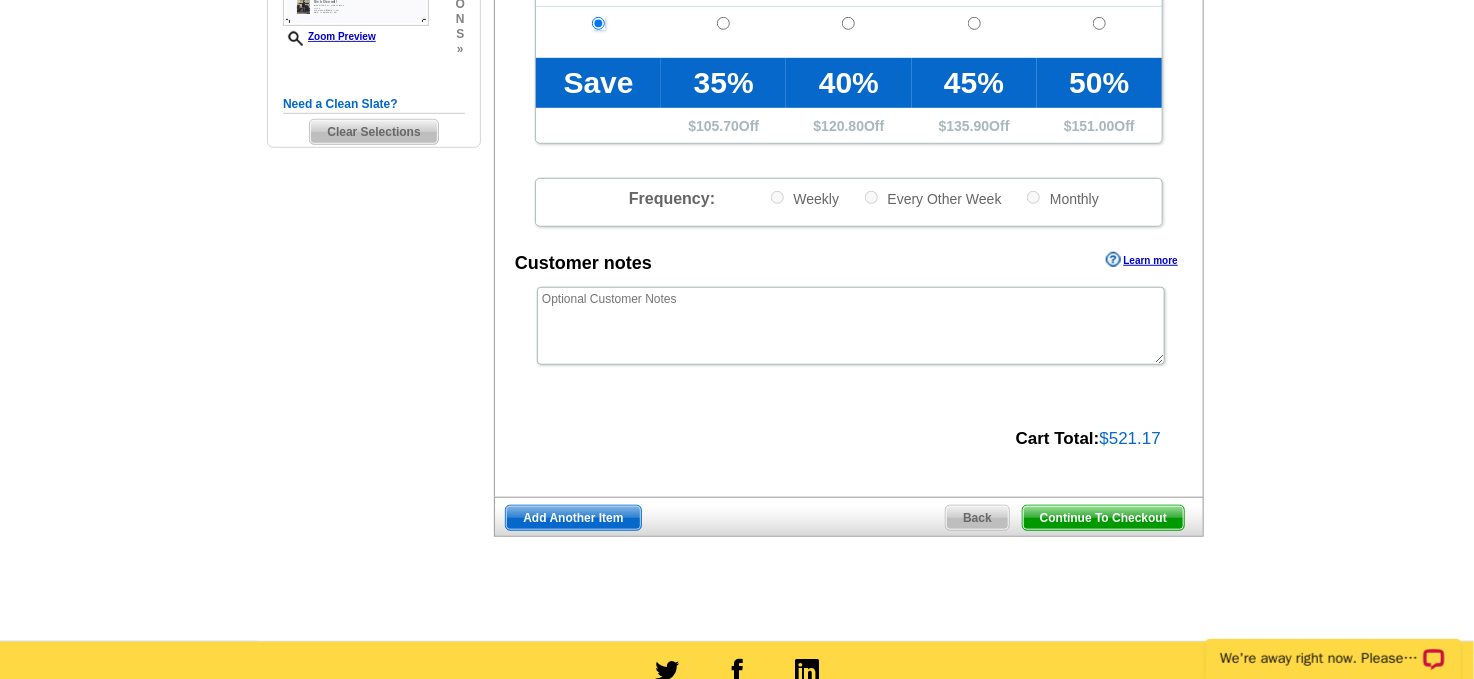 scroll, scrollTop: 589, scrollLeft: 0, axis: vertical 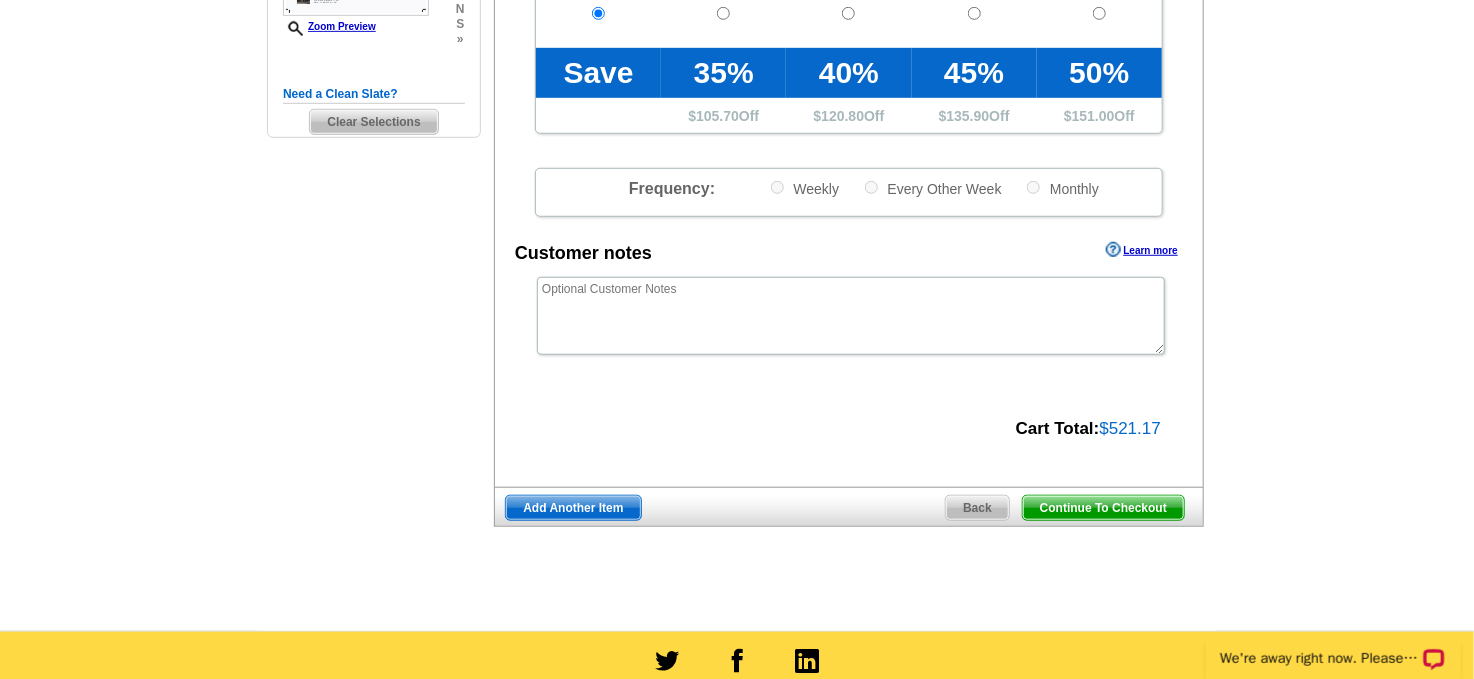 click on "Continue To Checkout" at bounding box center (1103, 508) 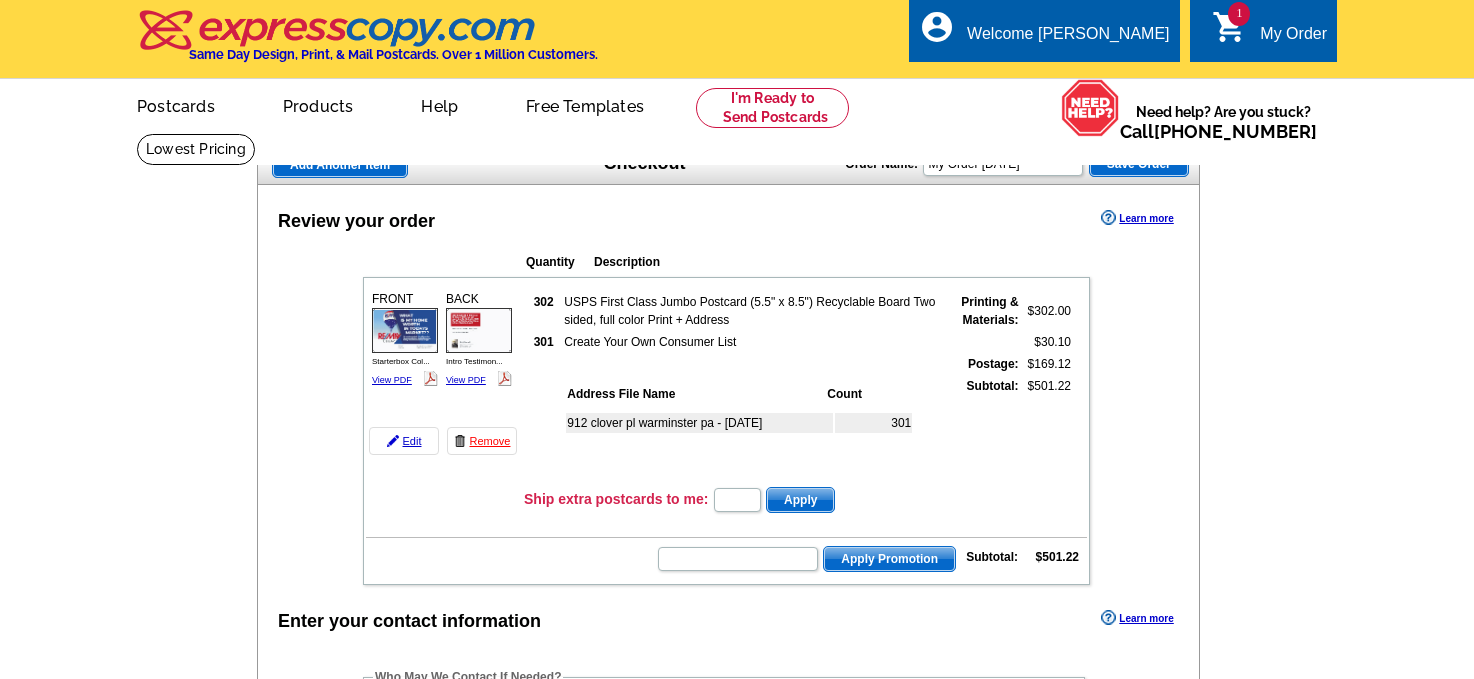 scroll, scrollTop: 0, scrollLeft: 0, axis: both 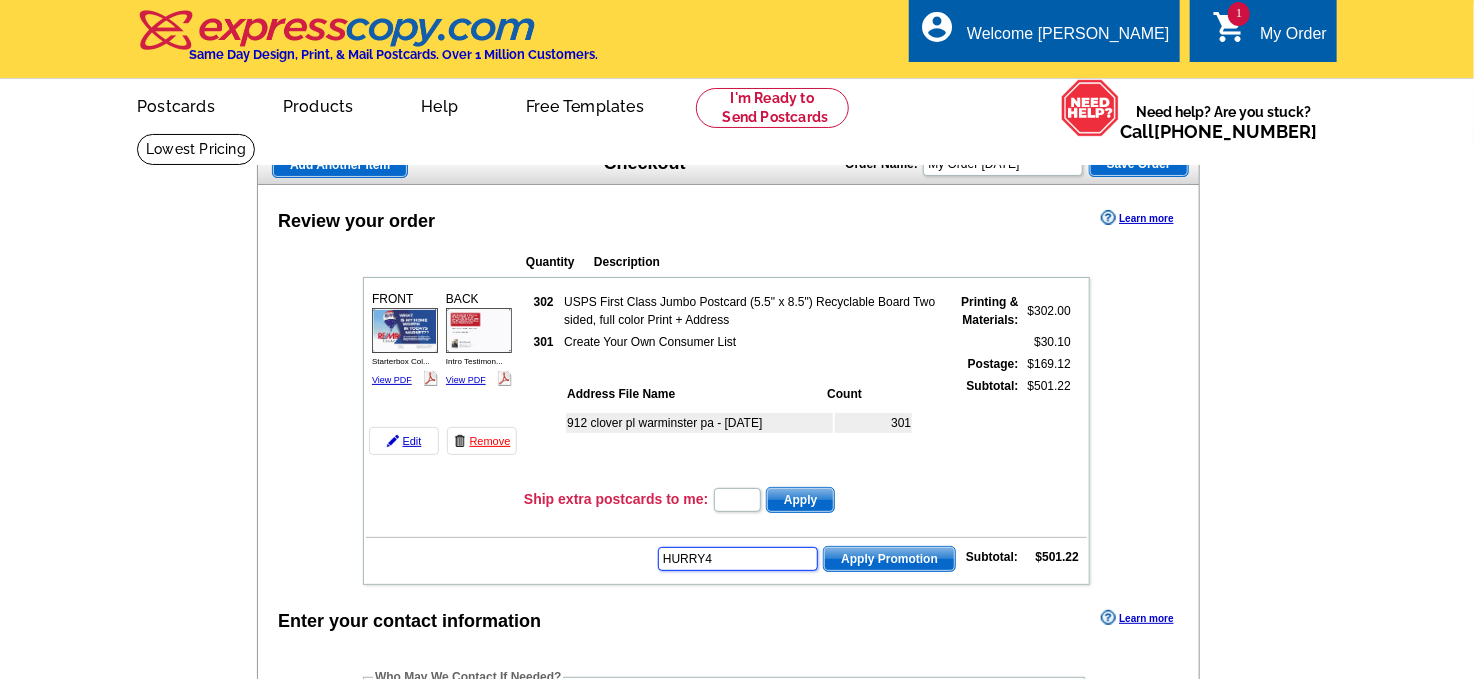 type on "HURRY40" 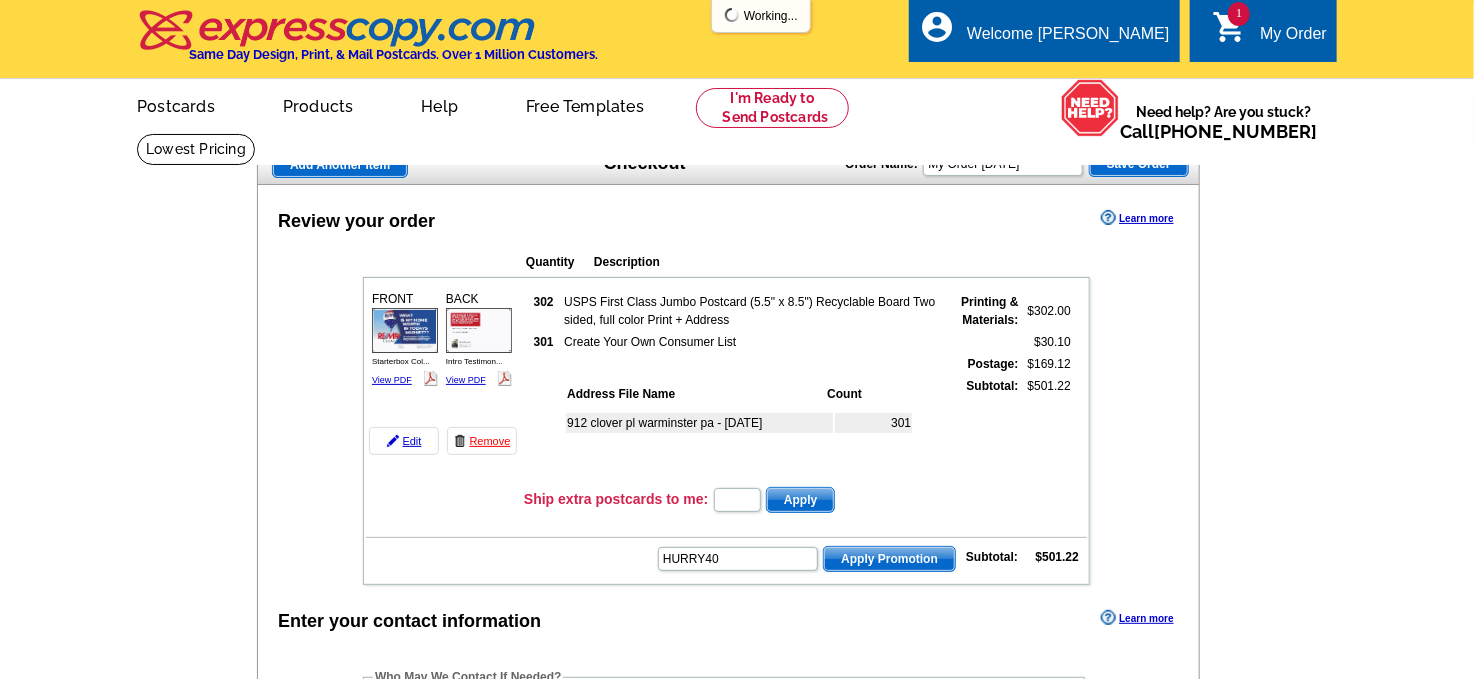 scroll, scrollTop: 0, scrollLeft: 0, axis: both 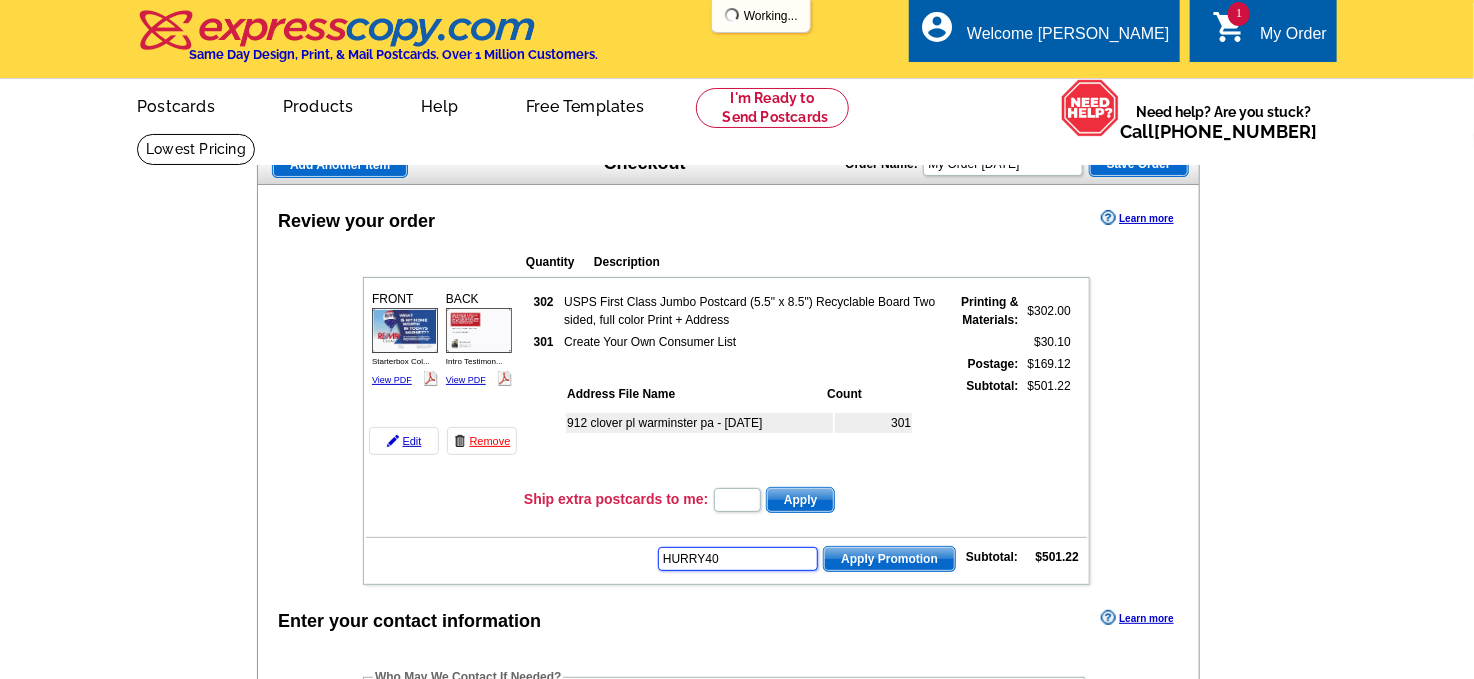 click on "HURRY40" at bounding box center (738, 559) 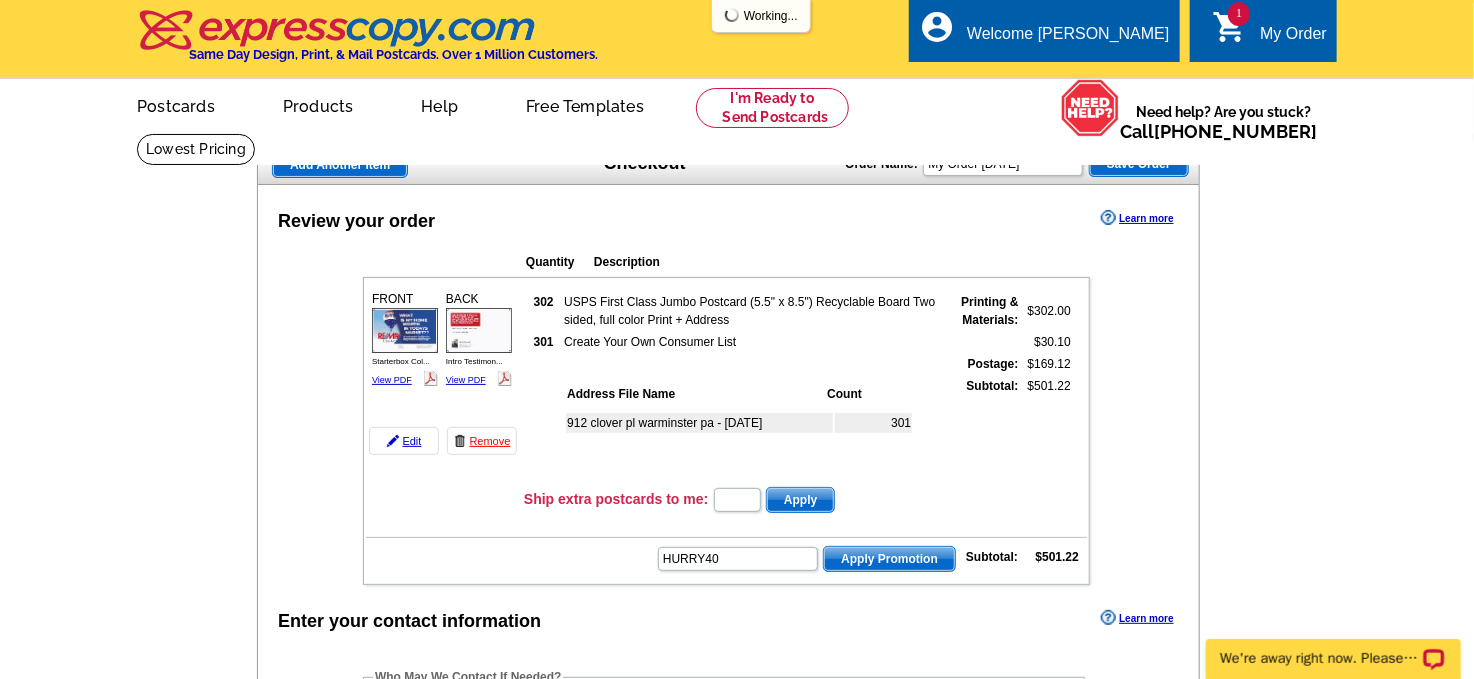 scroll, scrollTop: 0, scrollLeft: 0, axis: both 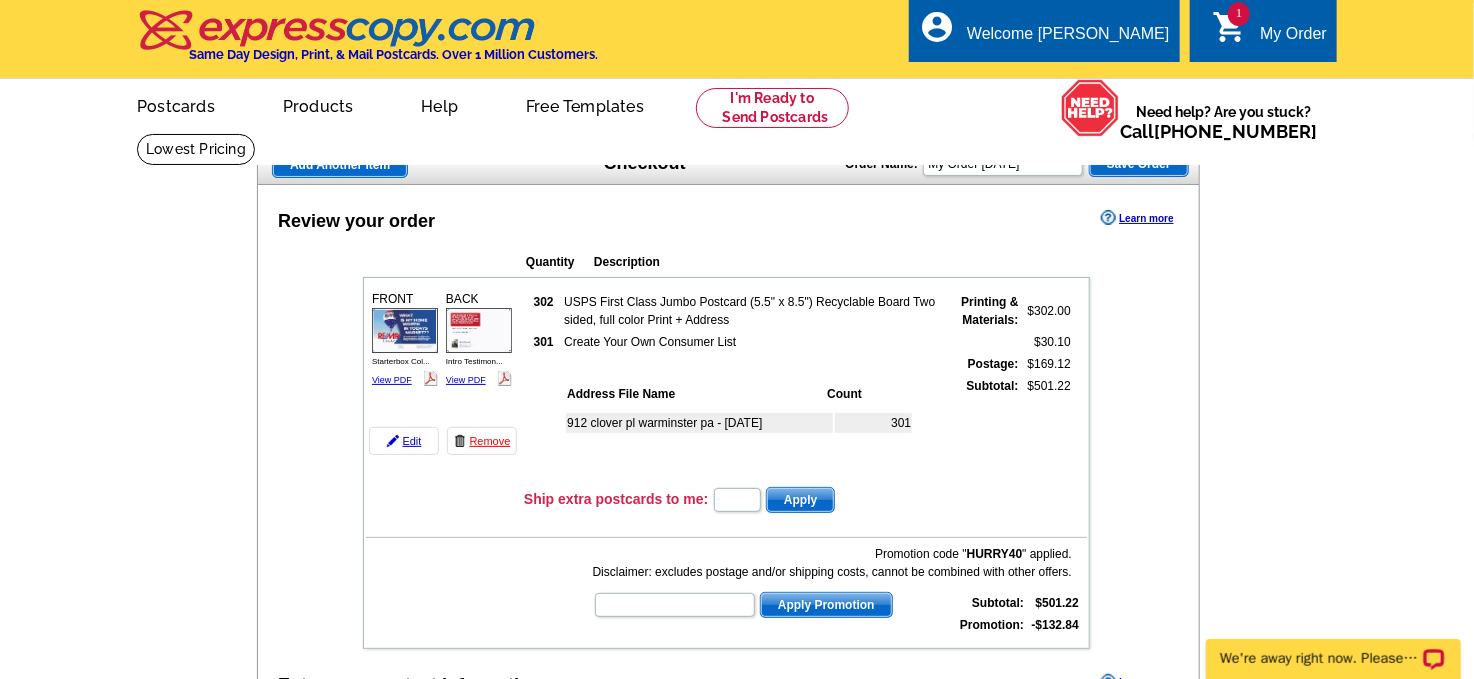 click at bounding box center (0, 1931) 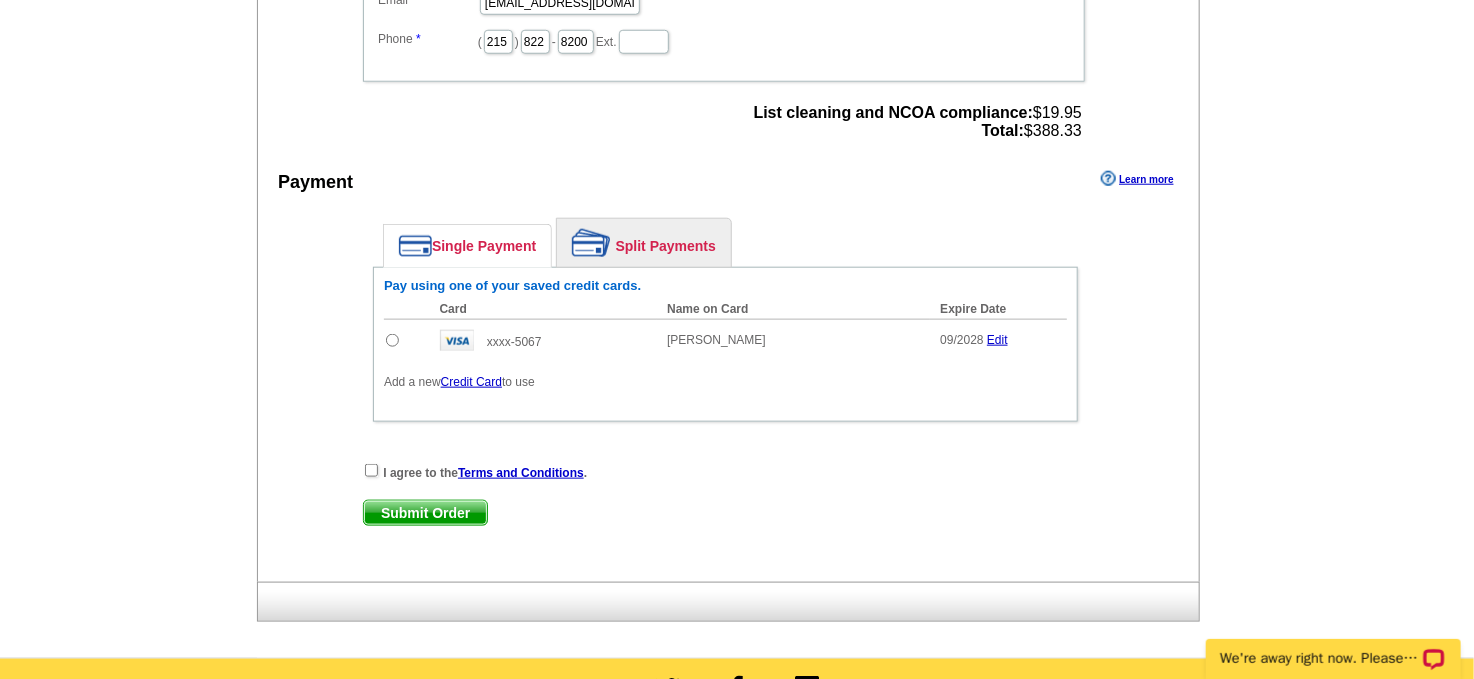 scroll, scrollTop: 851, scrollLeft: 0, axis: vertical 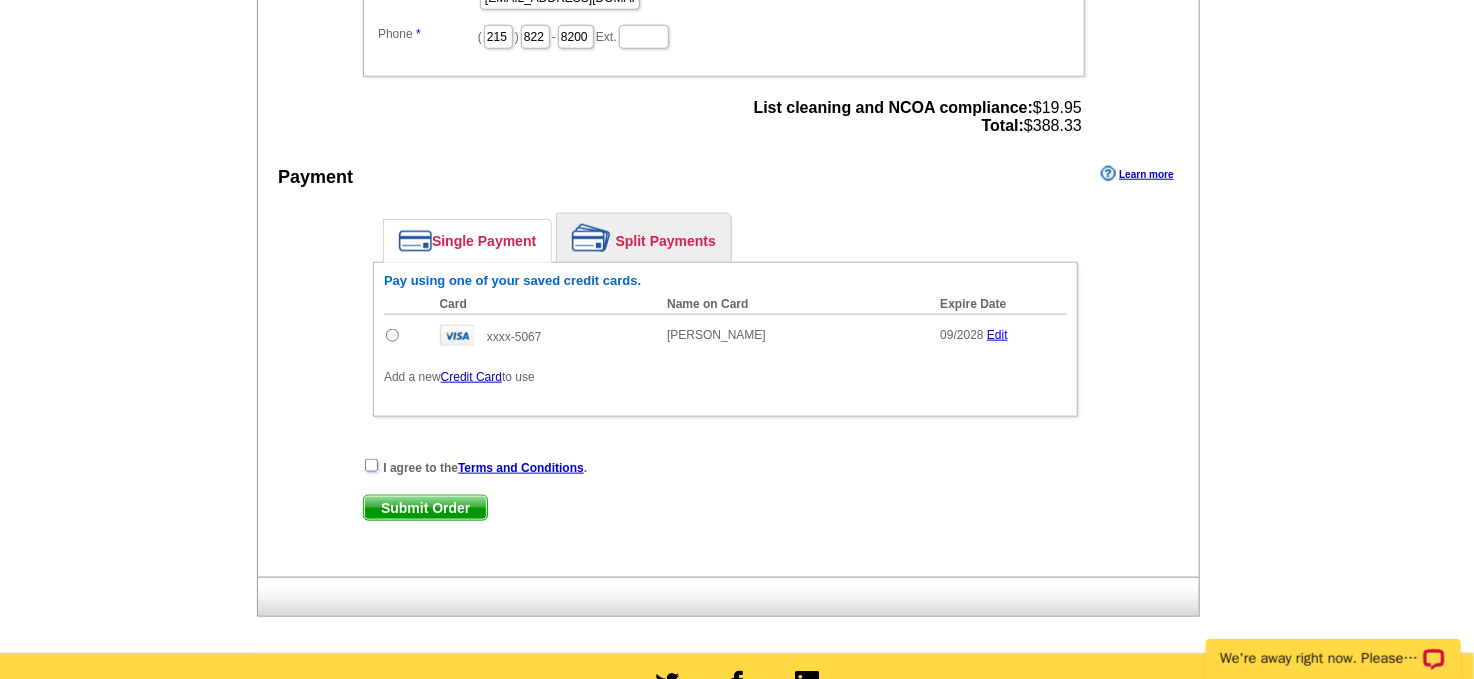 click at bounding box center [371, 465] 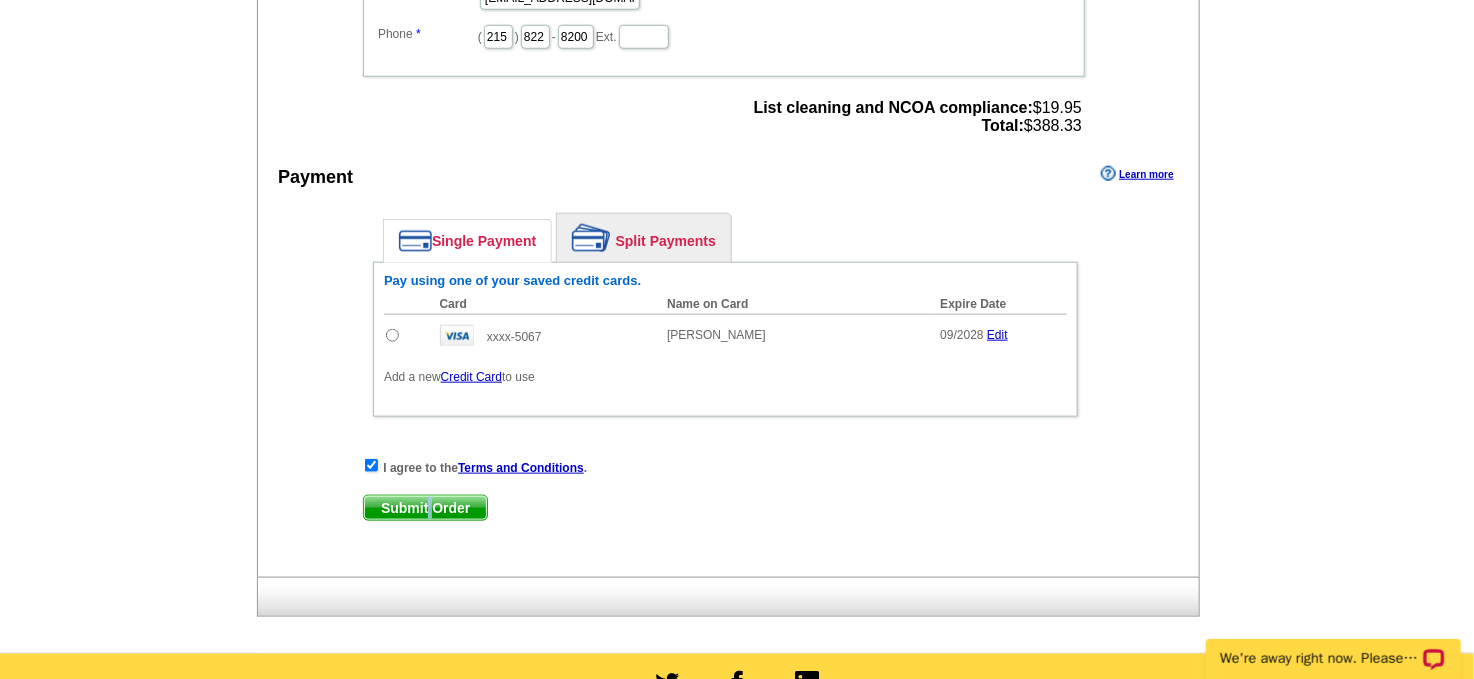 click on "Submit Order" at bounding box center [425, 508] 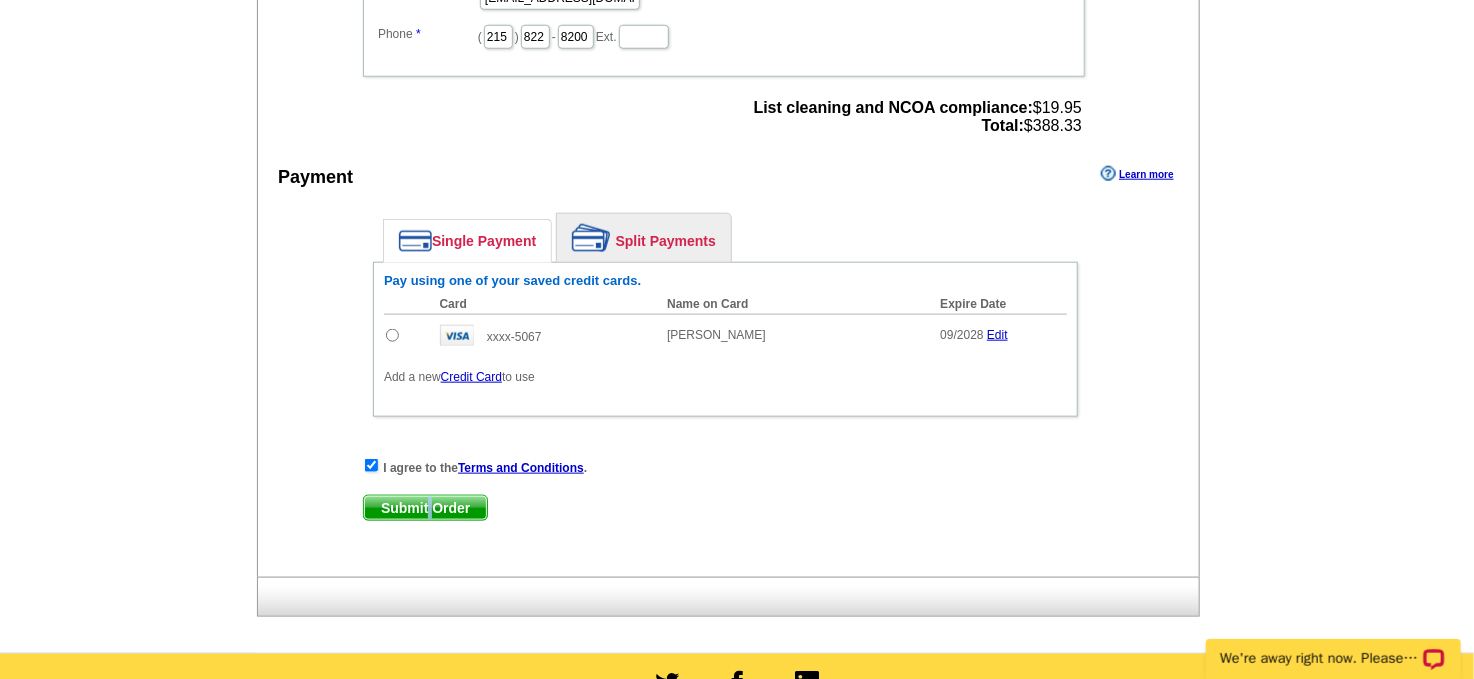click at bounding box center (392, 335) 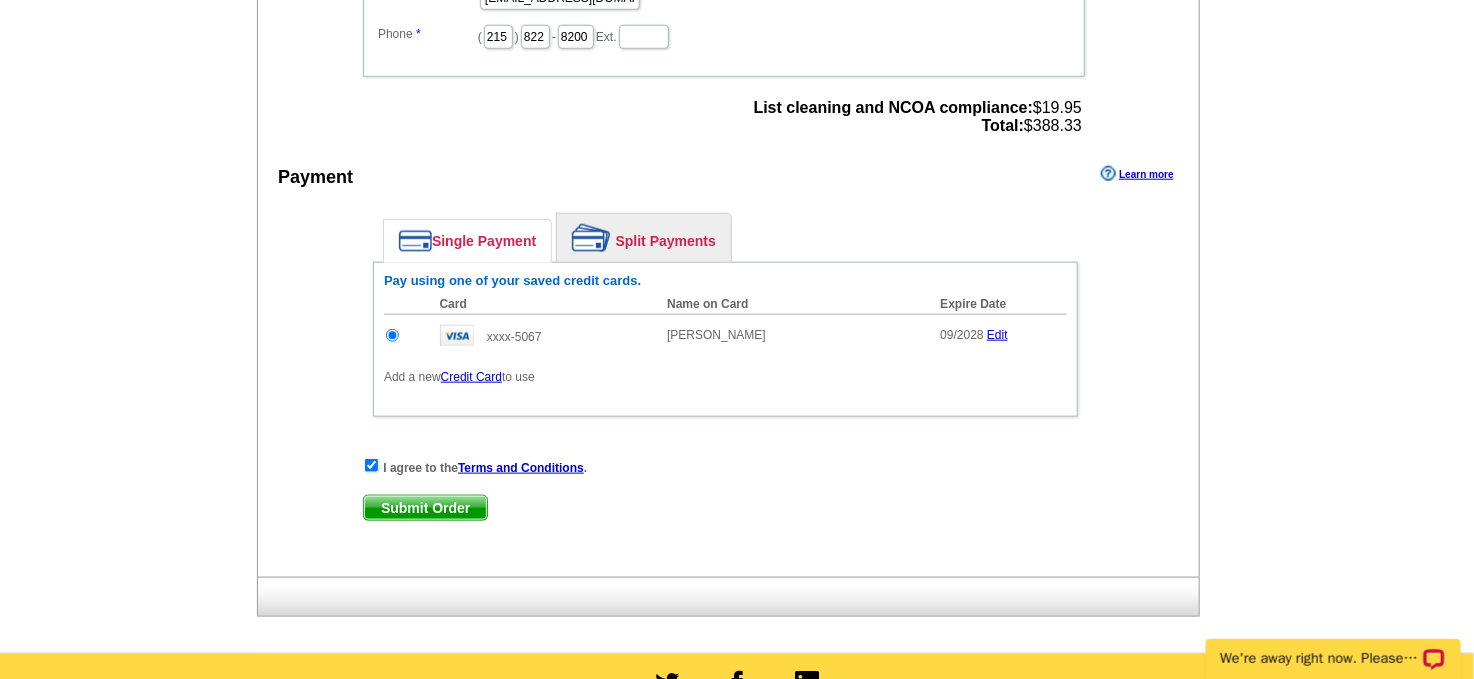 click on "Submit Order" at bounding box center [425, 508] 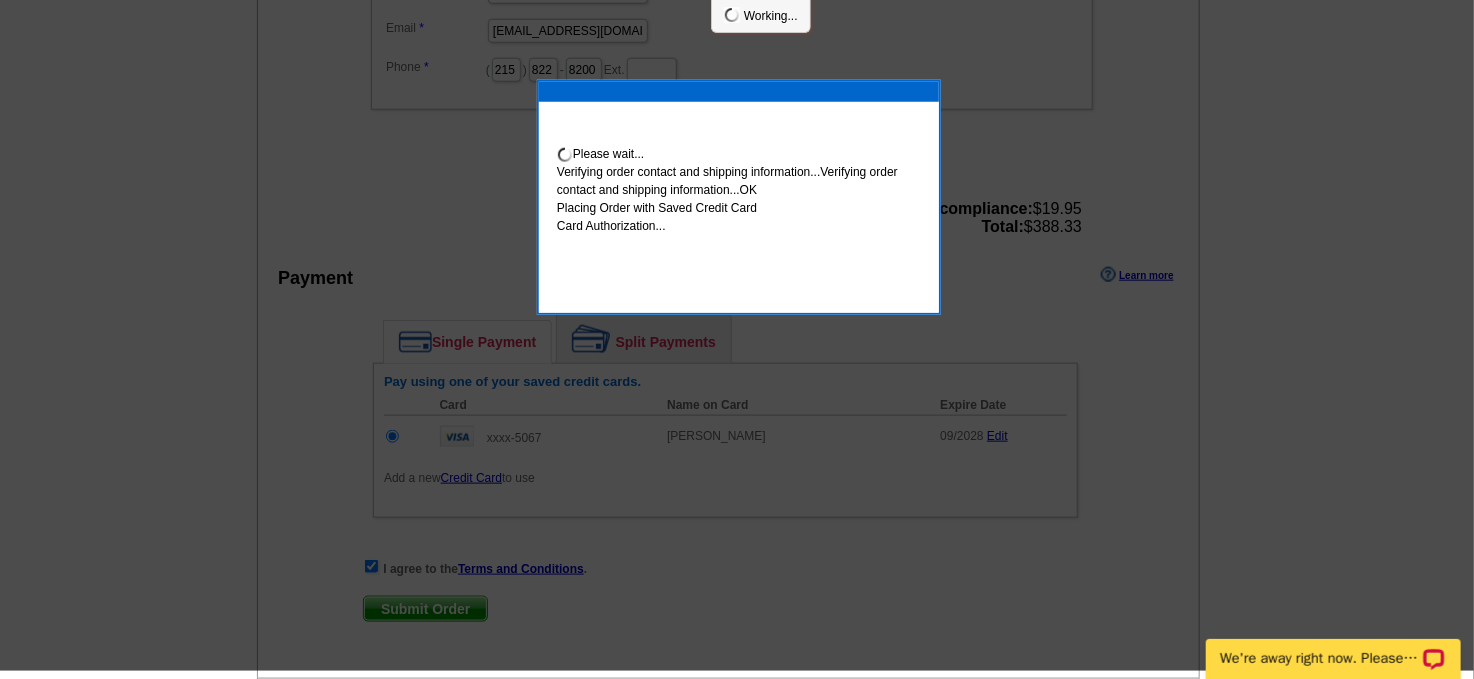 scroll, scrollTop: 843, scrollLeft: 0, axis: vertical 